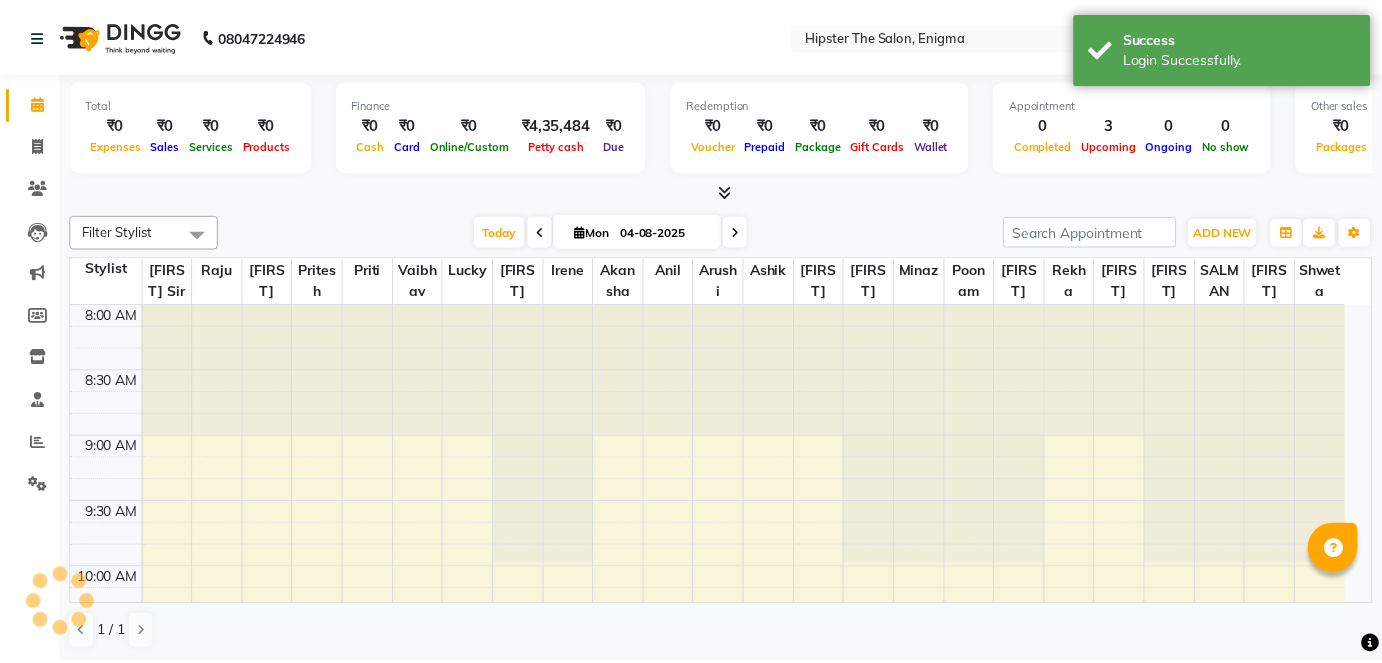 scroll, scrollTop: 0, scrollLeft: 0, axis: both 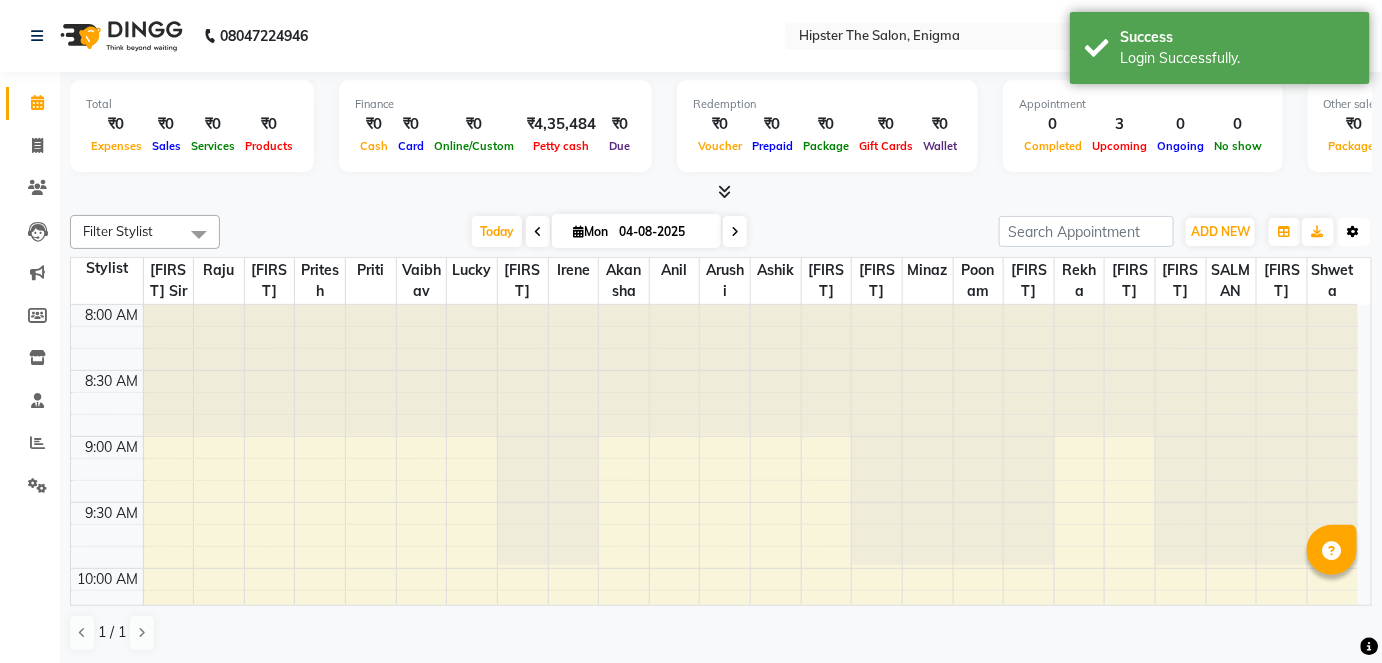 click on "Toggle Dropdown" at bounding box center (1354, 232) 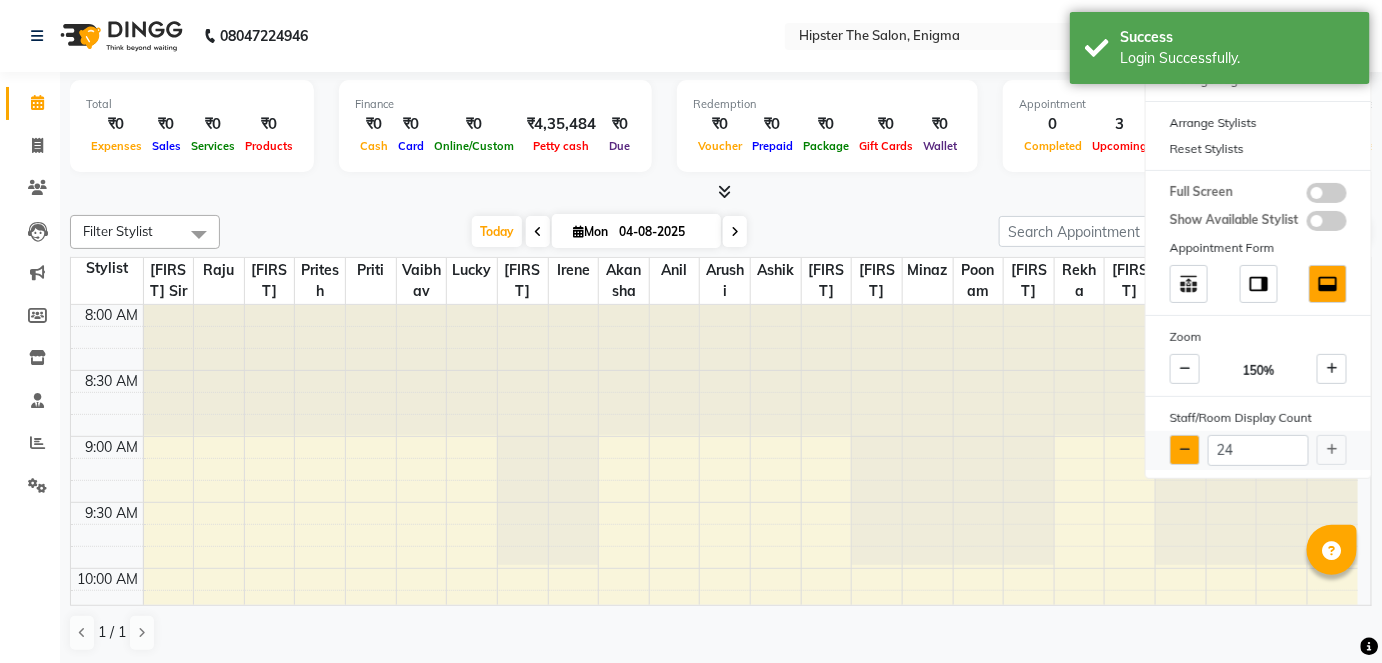 click at bounding box center (1185, 450) 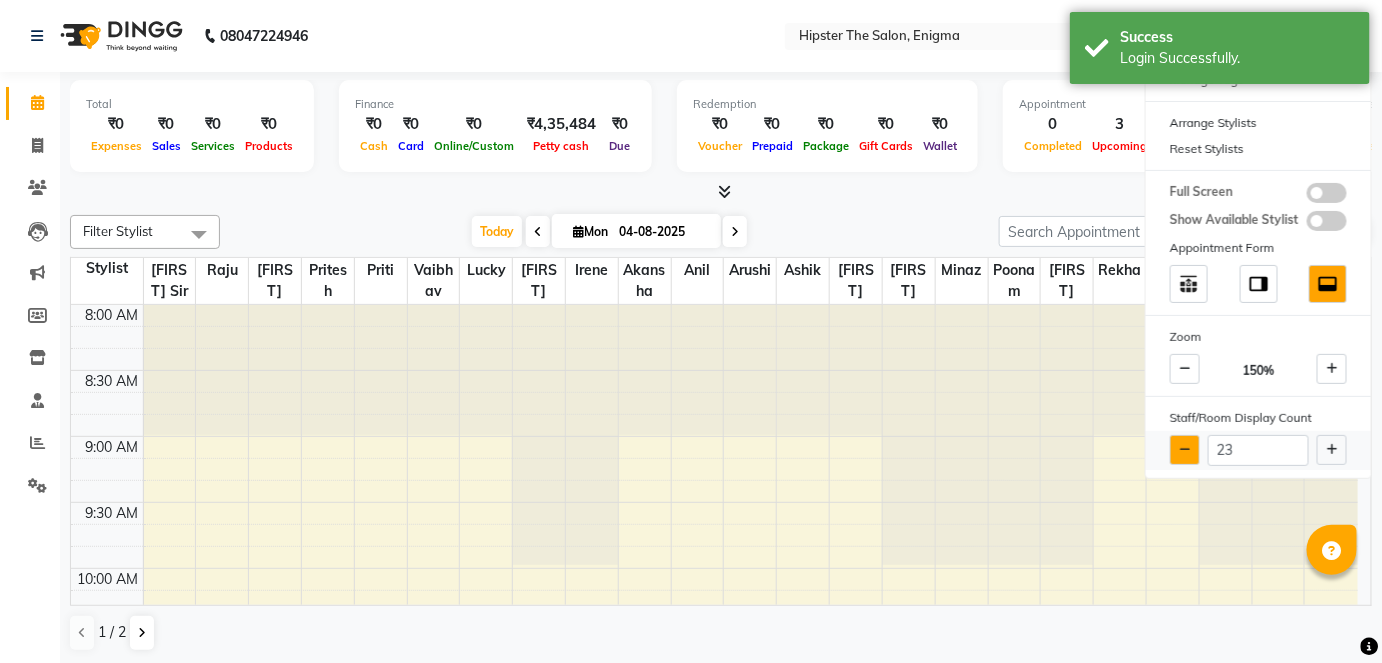 click at bounding box center (1185, 450) 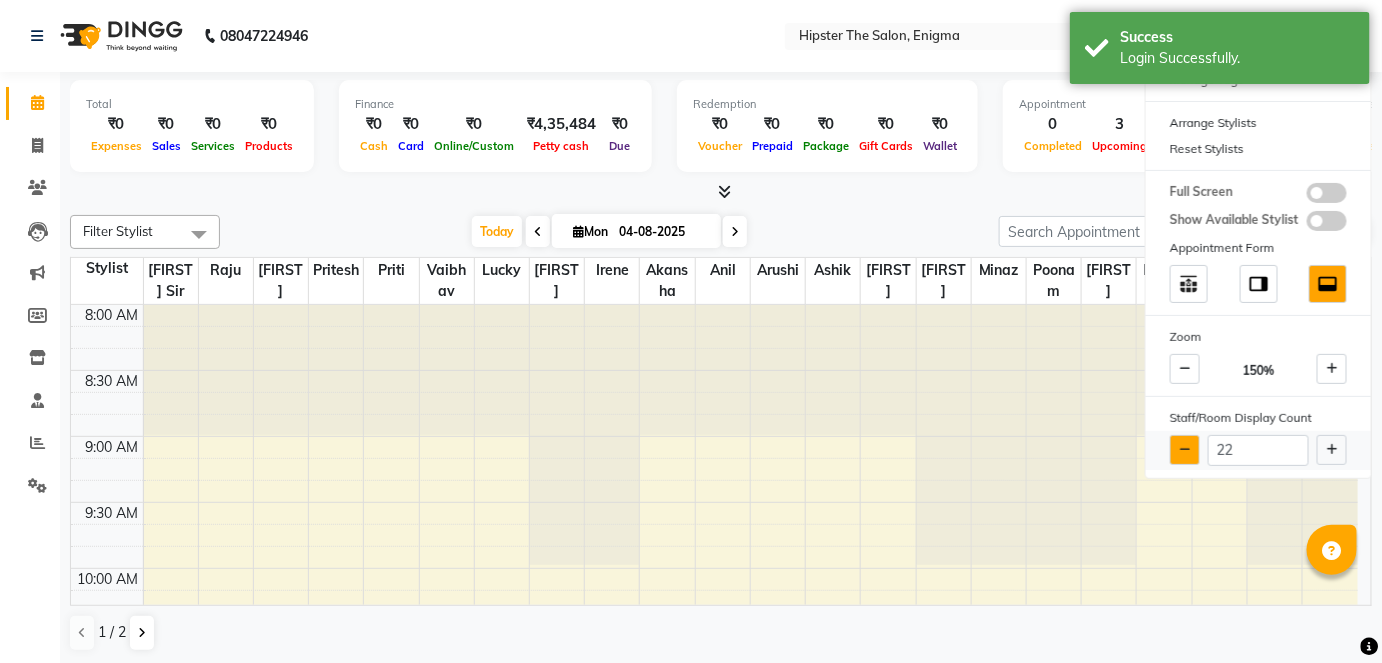 click at bounding box center (1185, 450) 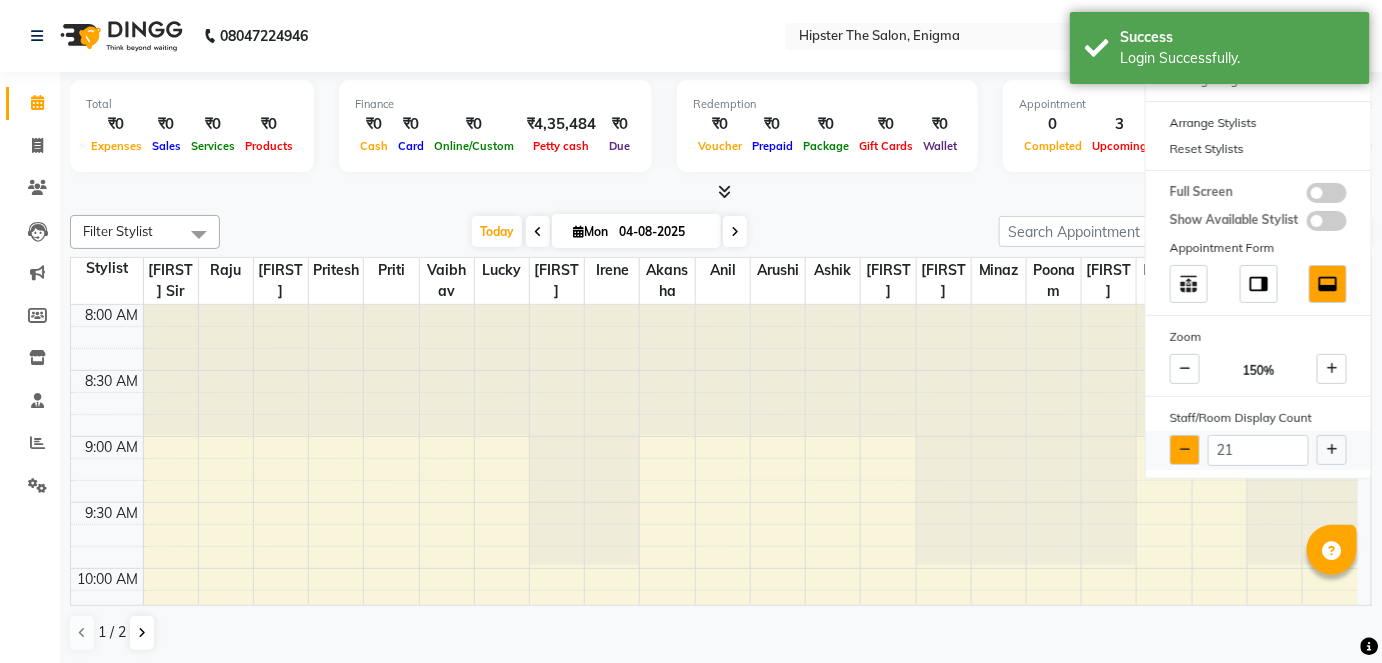 click at bounding box center (1185, 450) 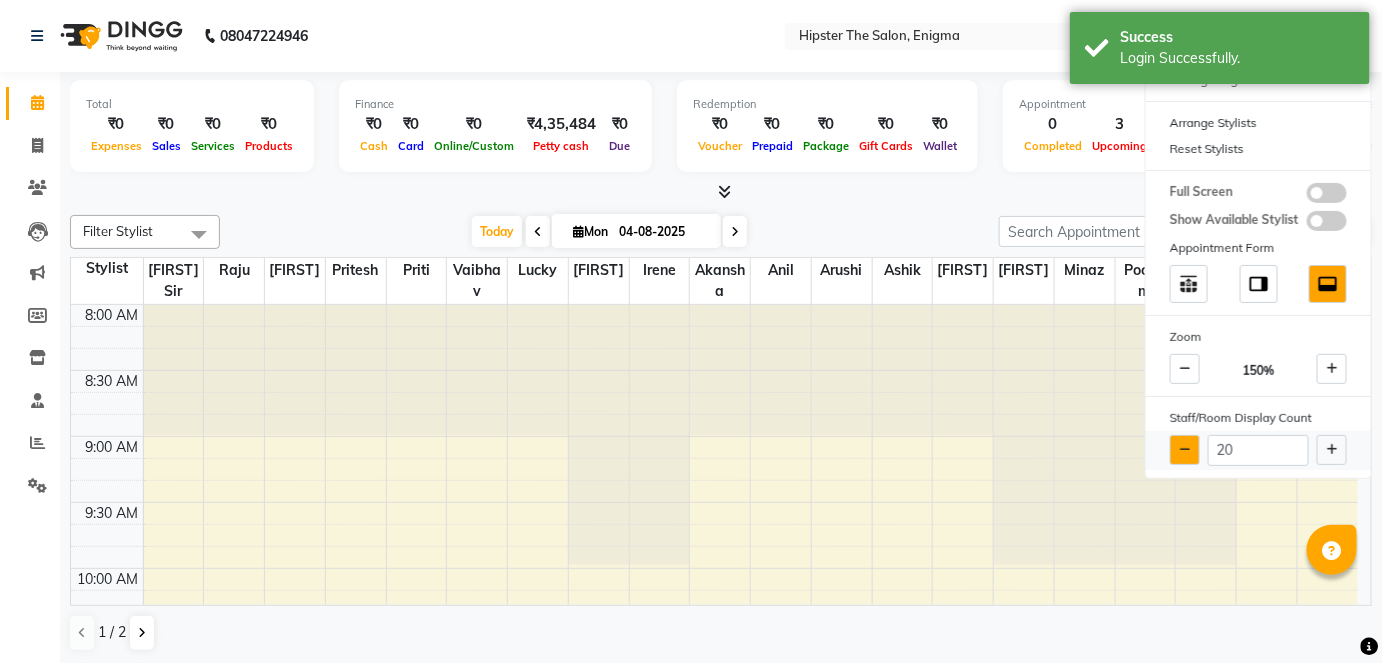 click at bounding box center [1185, 450] 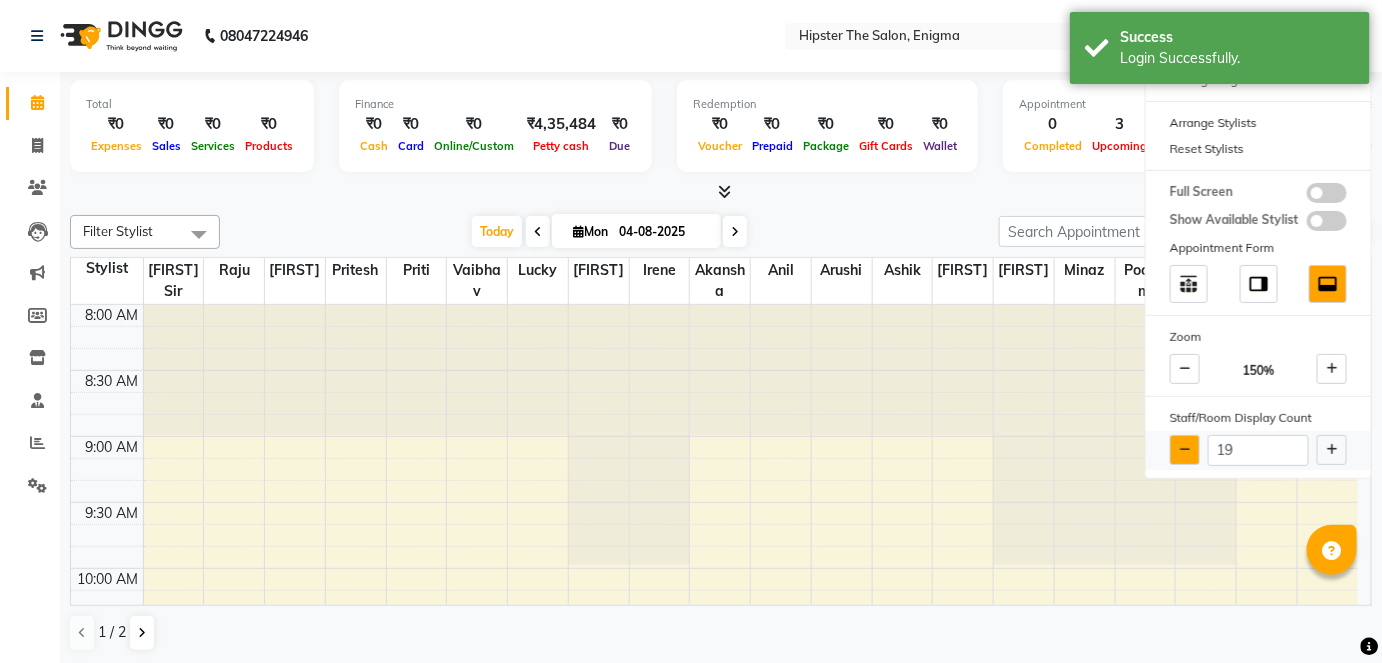 click at bounding box center [1185, 450] 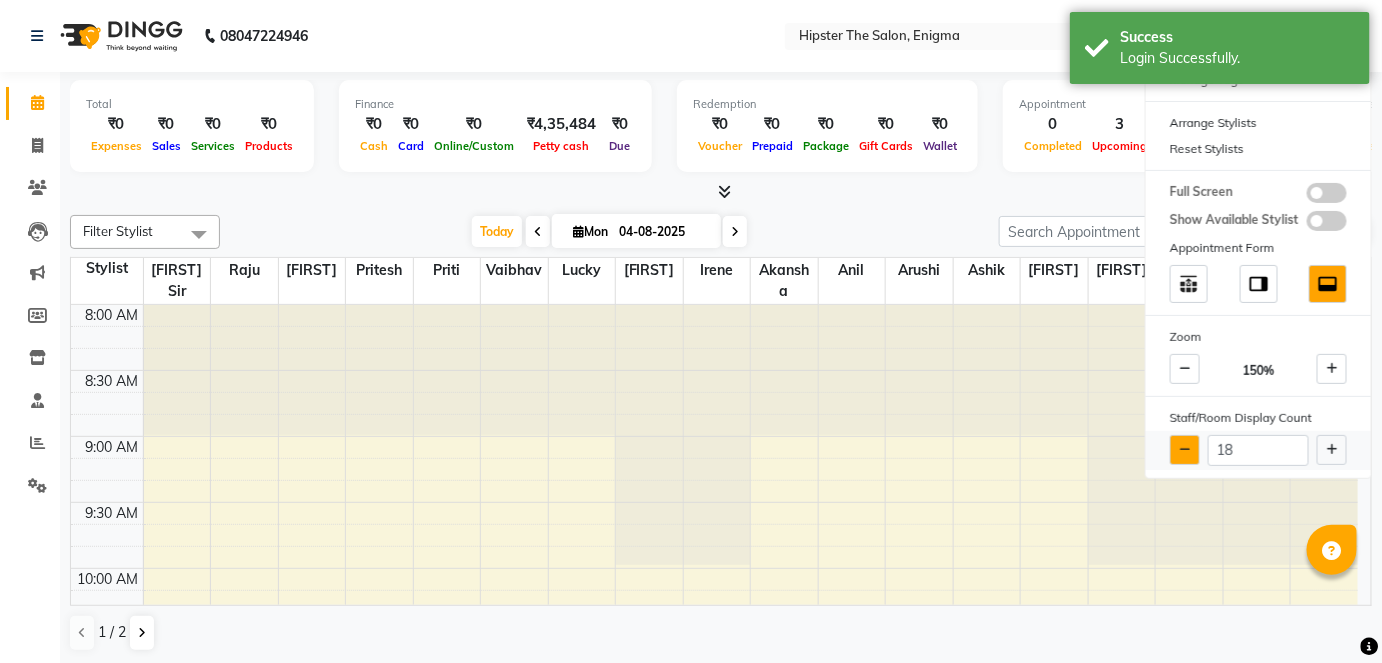 click at bounding box center (1185, 450) 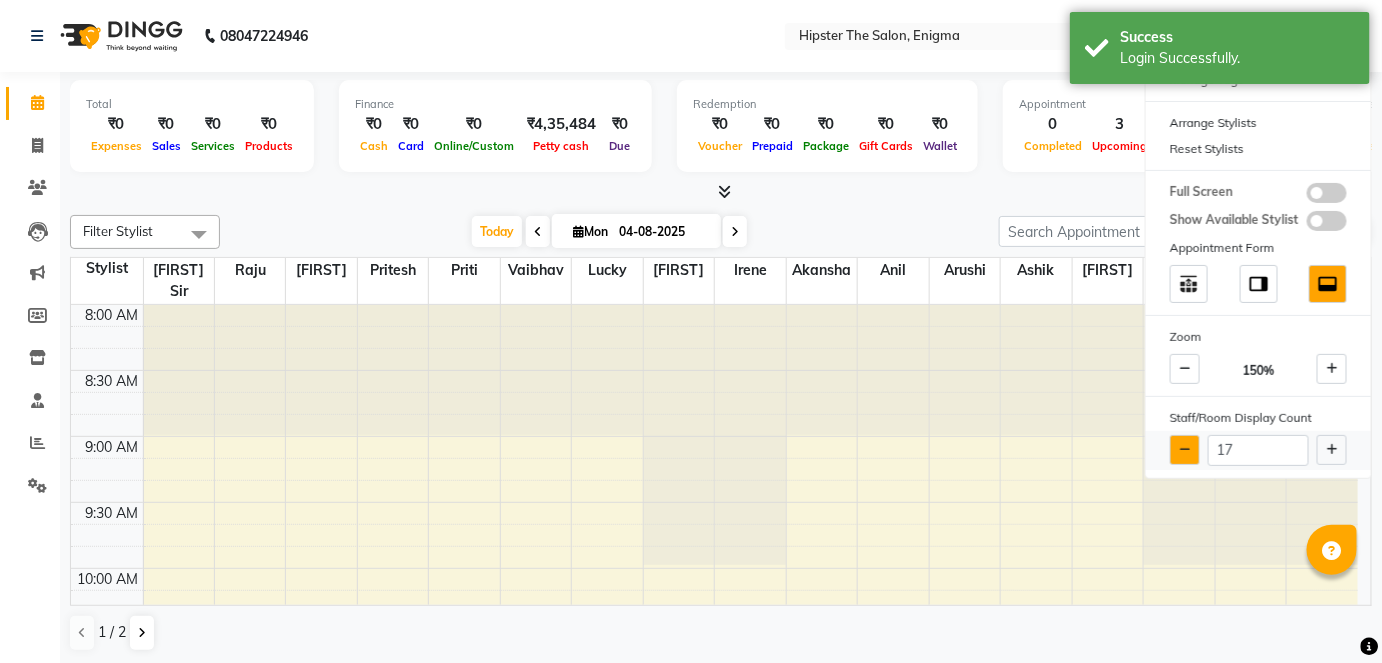 click at bounding box center (1185, 450) 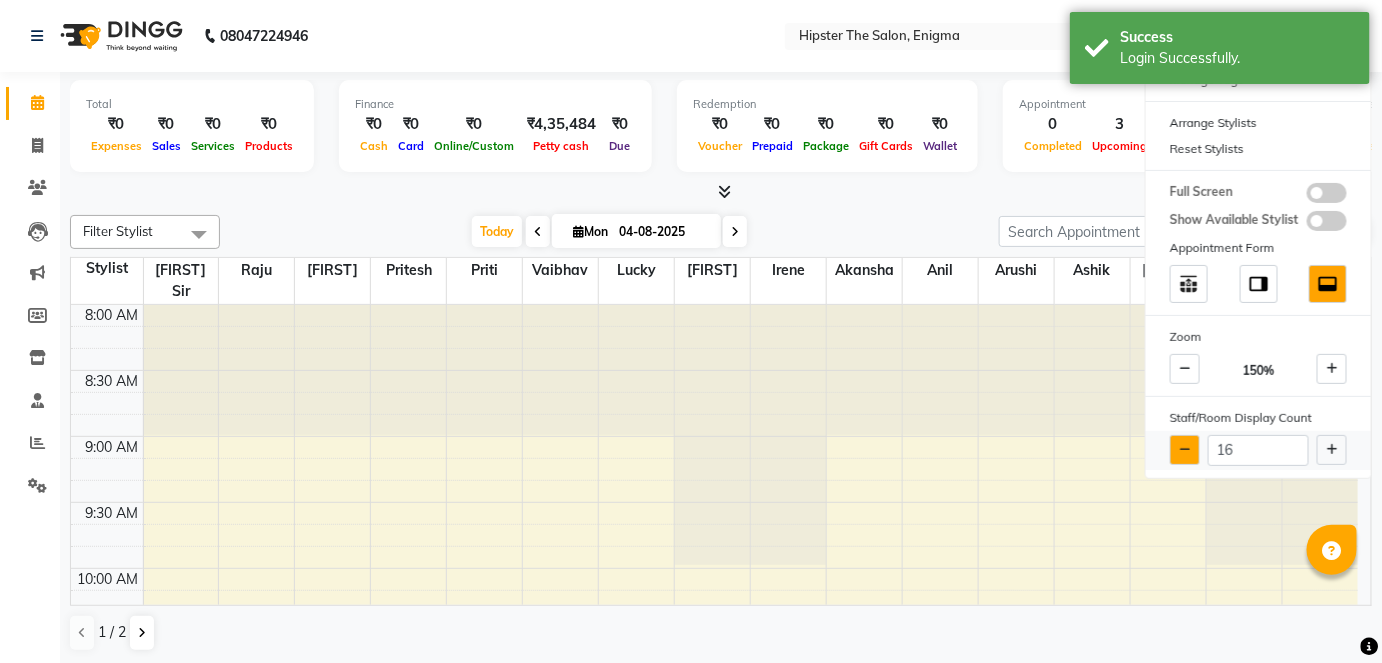 click at bounding box center (1185, 450) 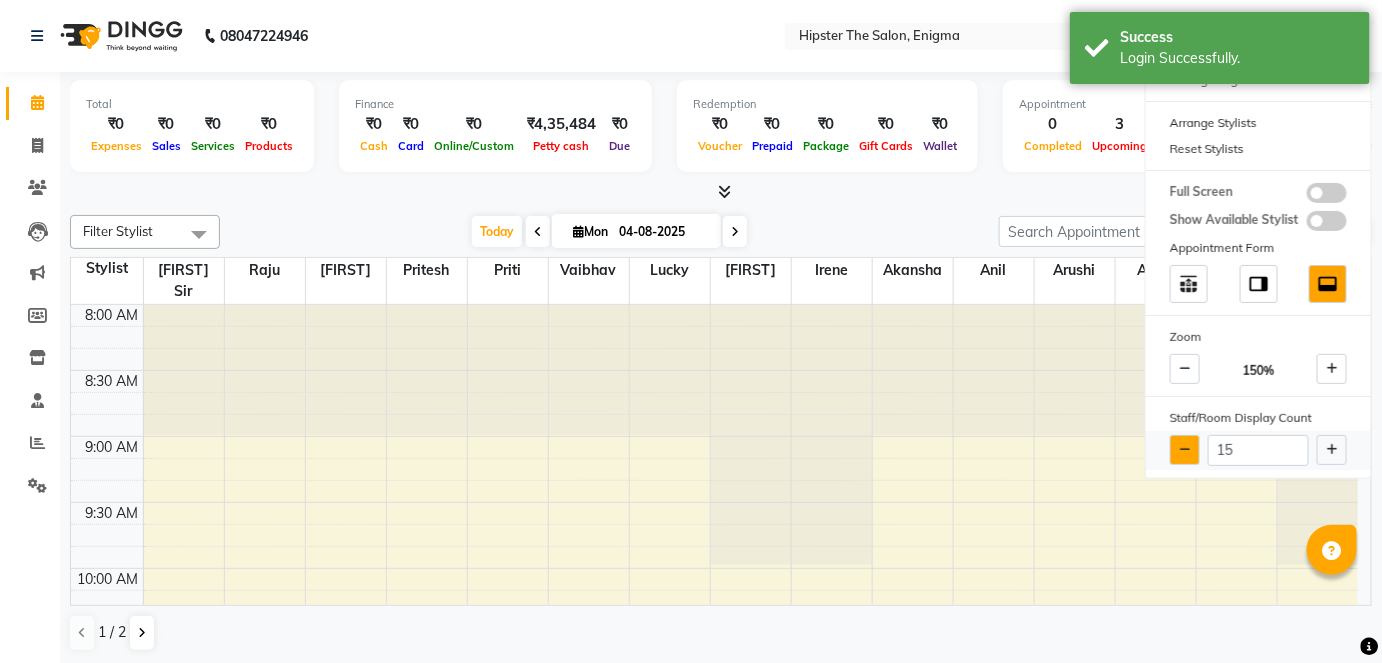 click at bounding box center (1185, 450) 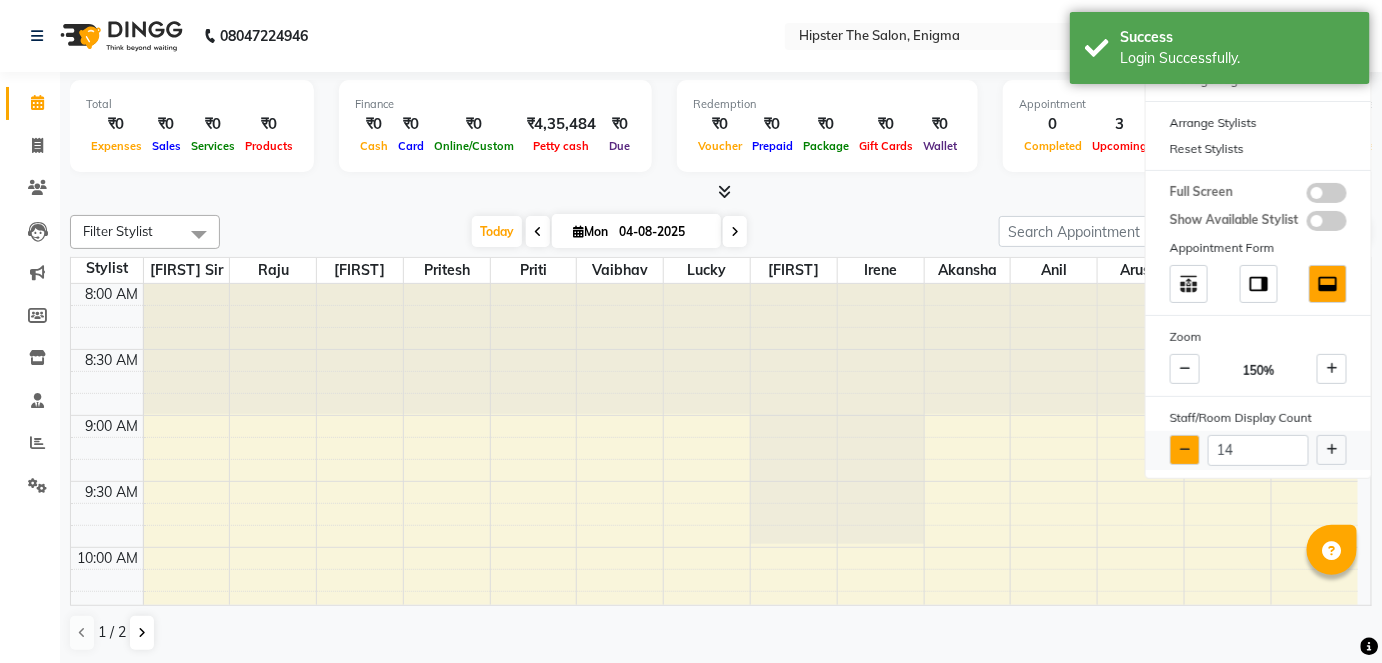 click at bounding box center (1185, 450) 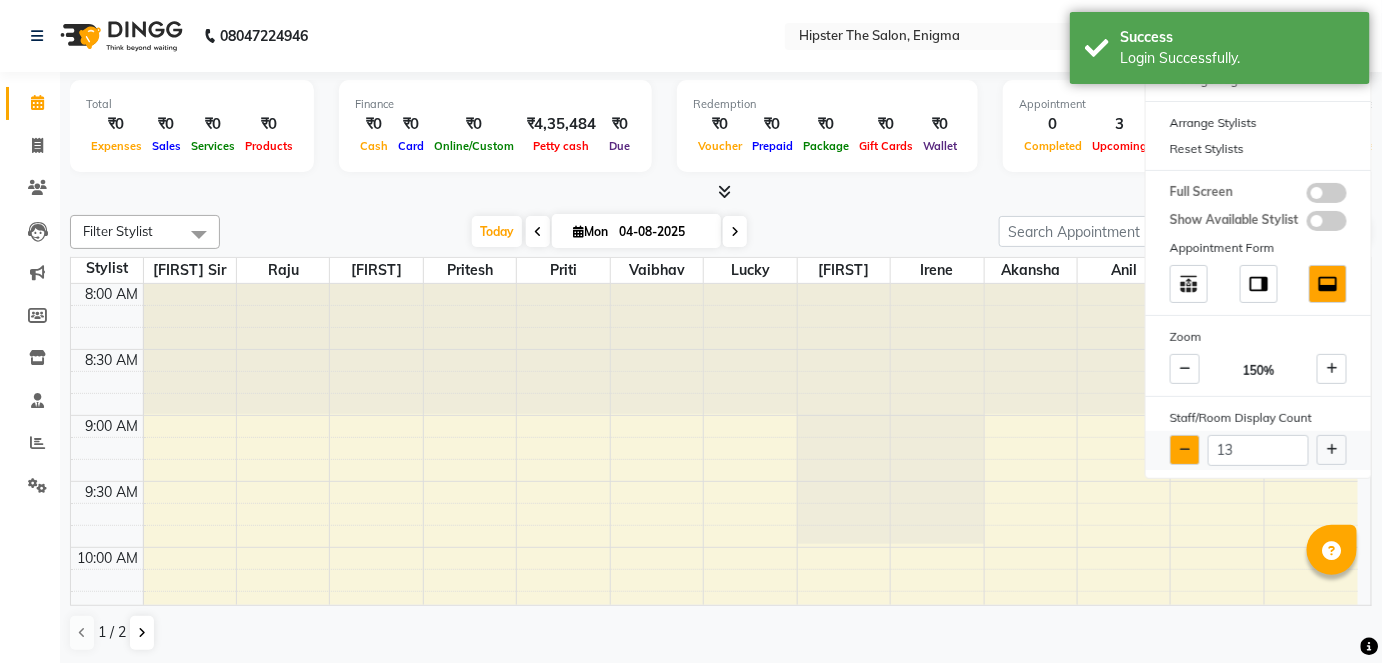 click at bounding box center (1185, 450) 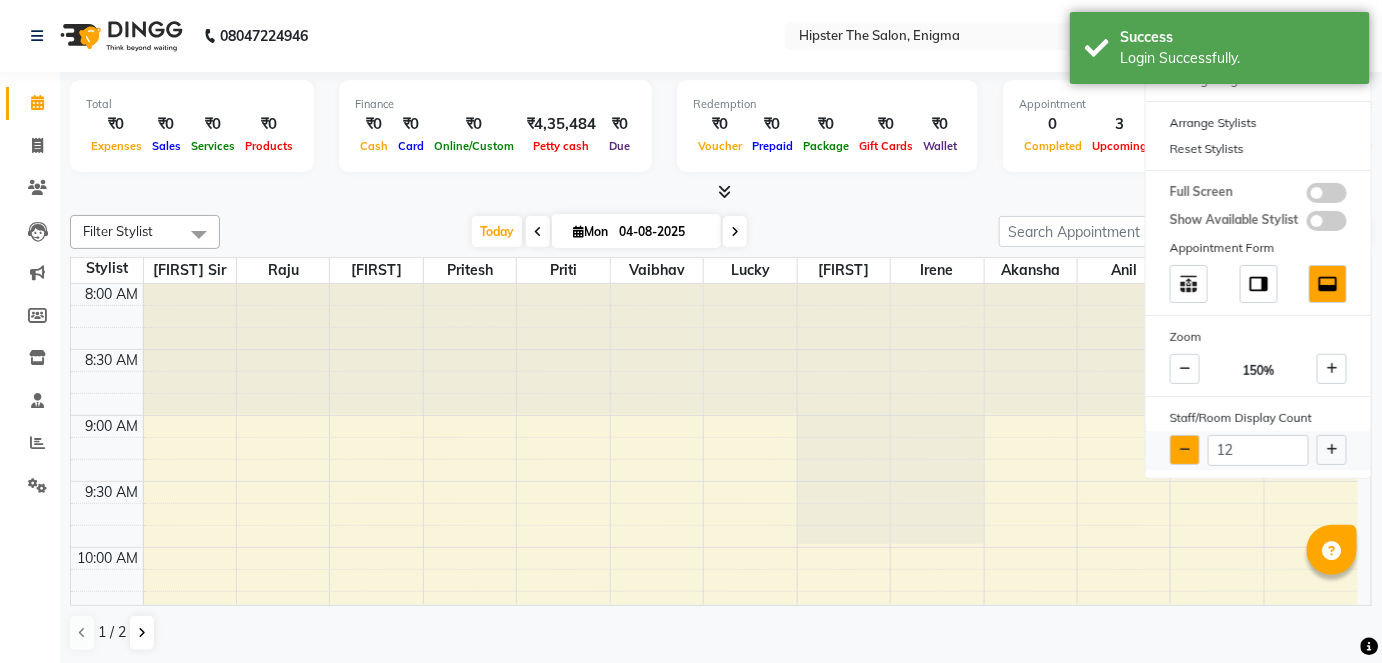 click at bounding box center [1185, 450] 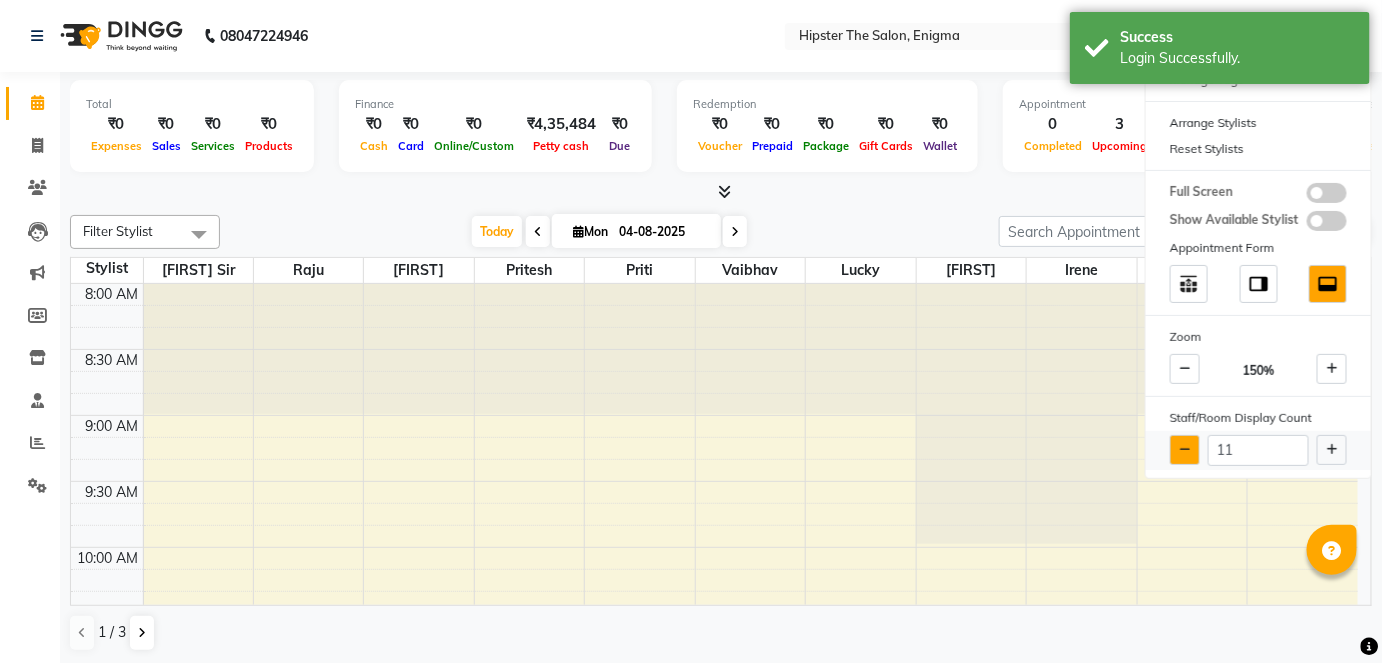 click at bounding box center (1185, 450) 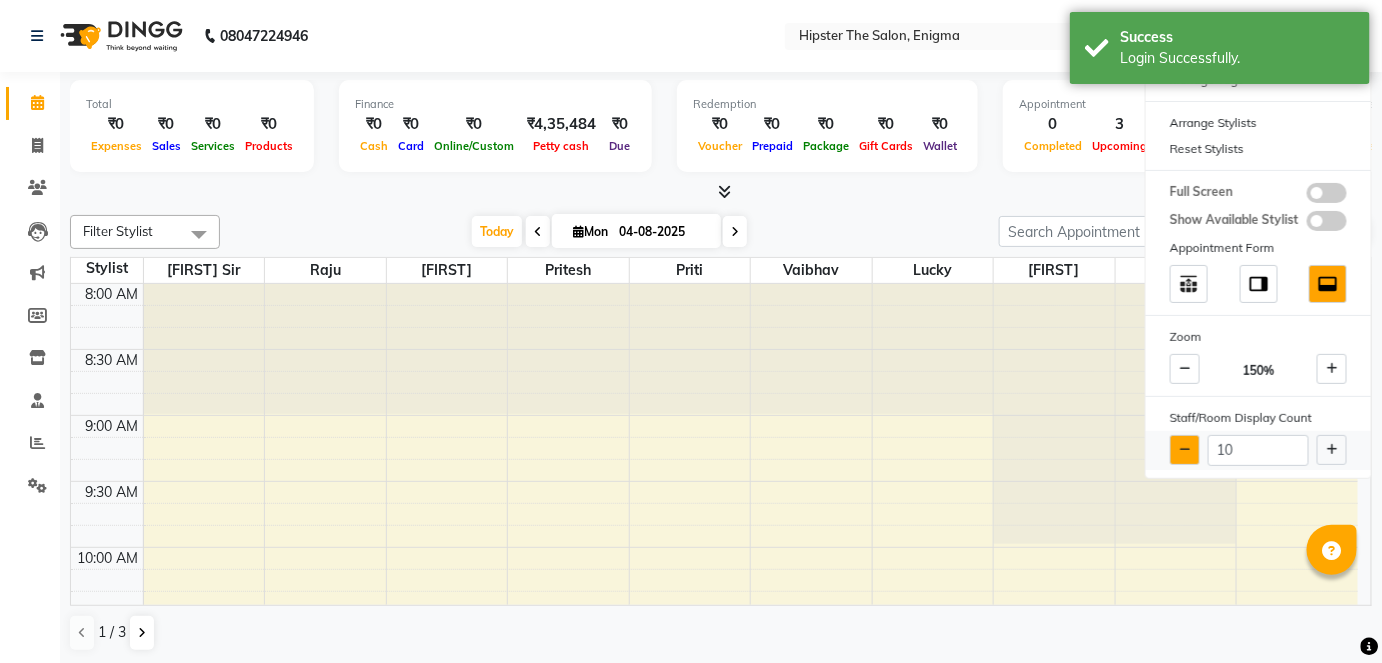 click at bounding box center [1185, 450] 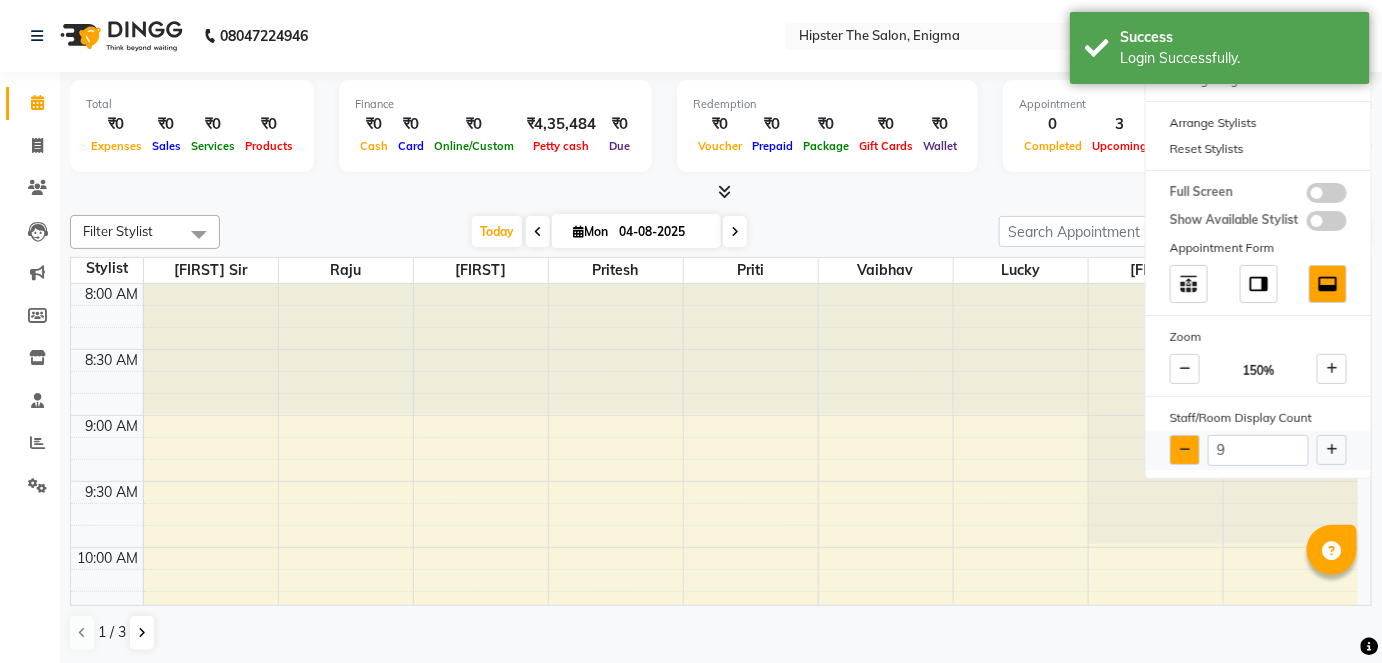 click at bounding box center (1185, 450) 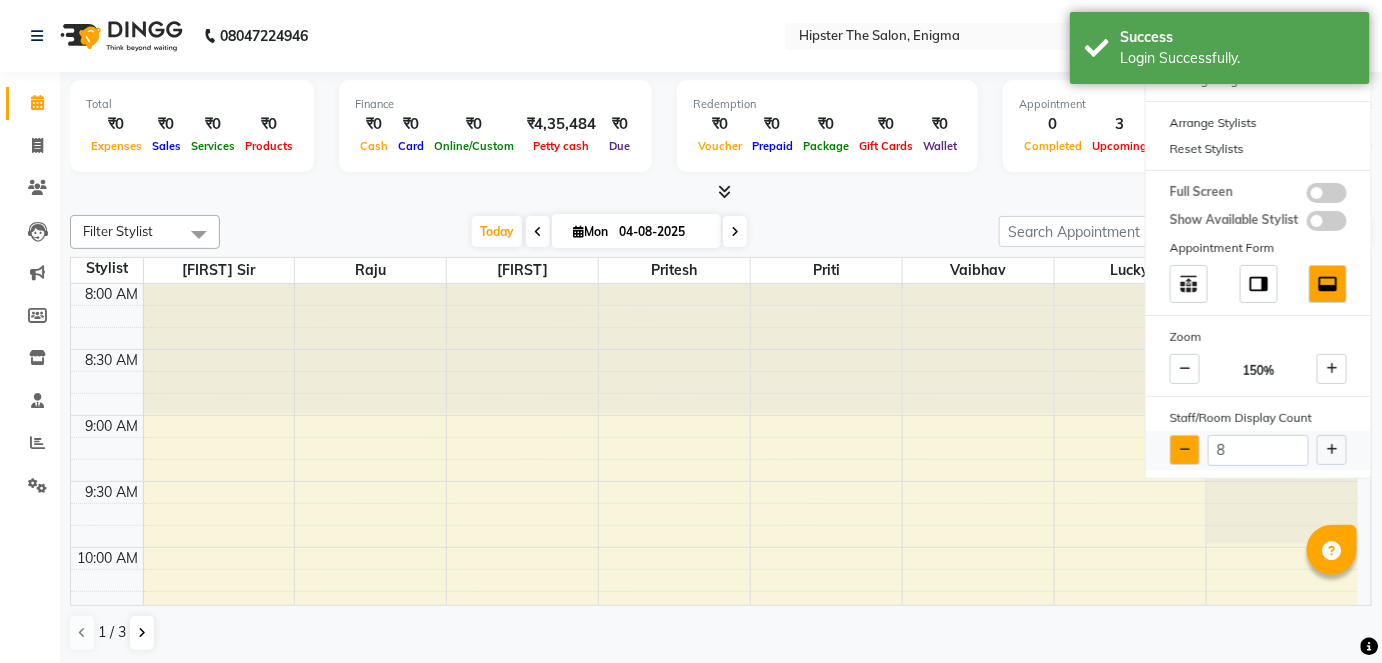 click at bounding box center (1185, 450) 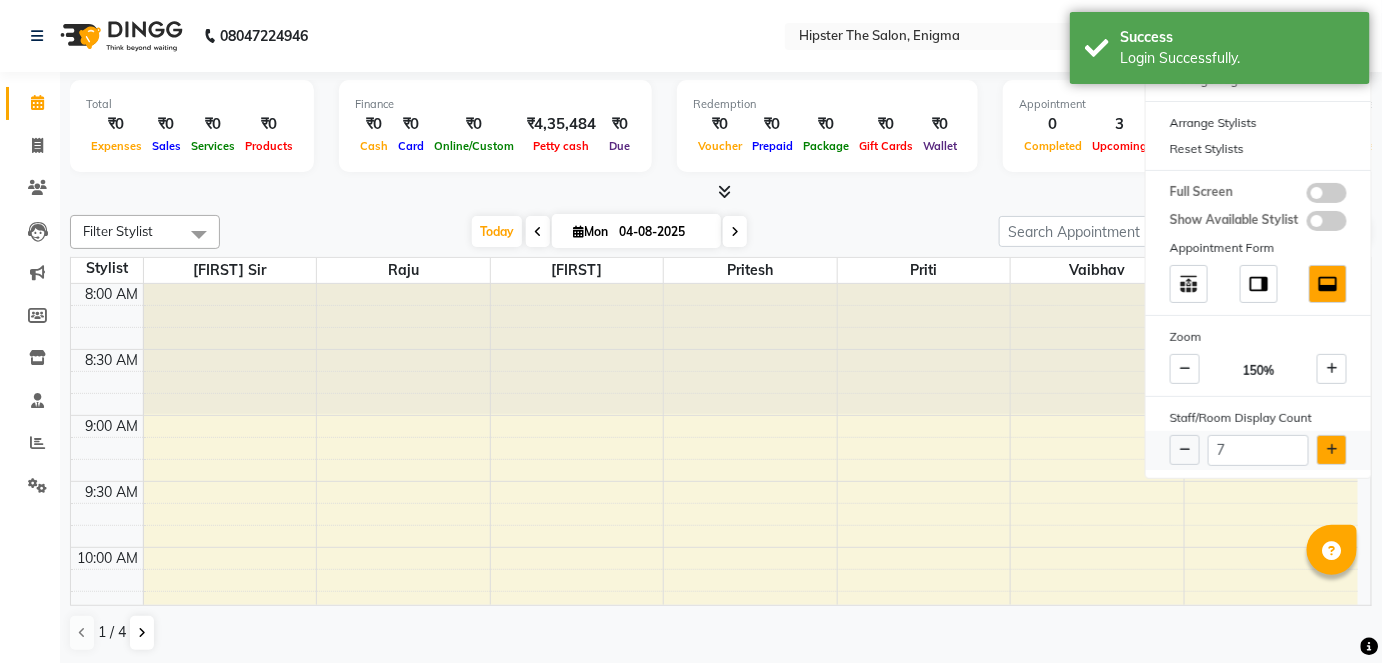 click at bounding box center [1332, 450] 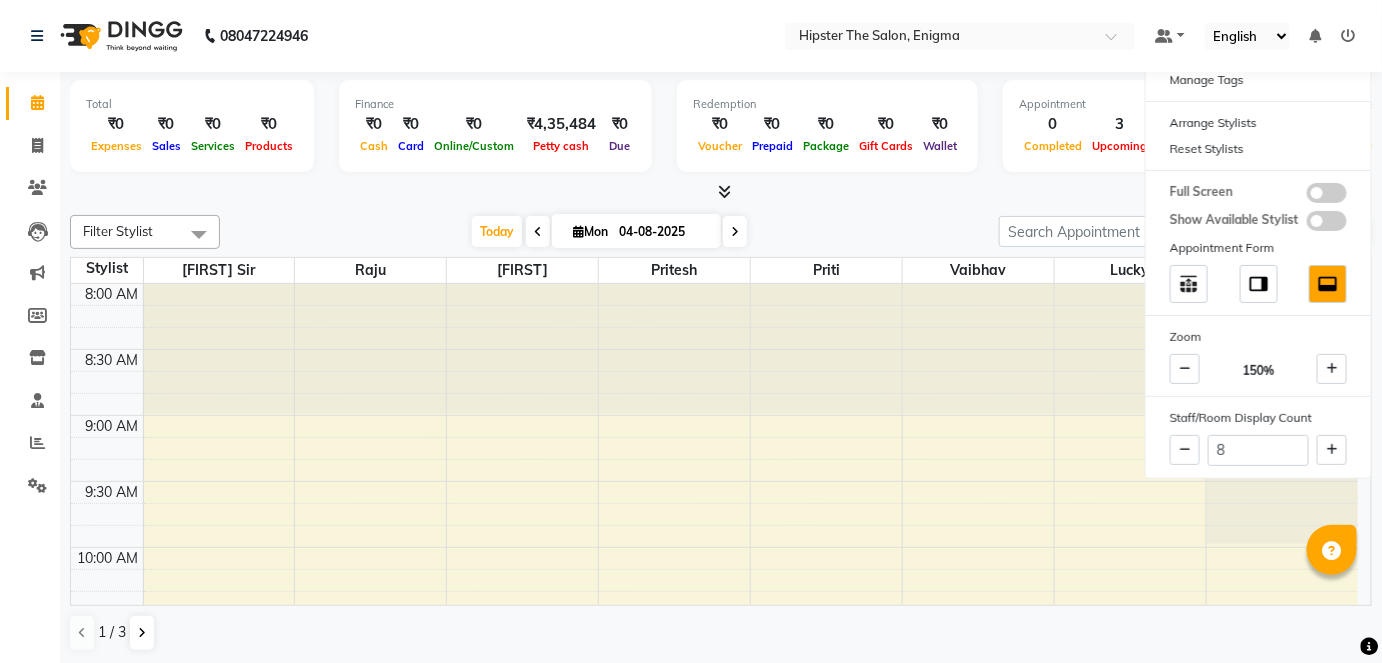 click on "Filter Stylist Select All Bhavin sir Raju meeth pritesh priti vaibhav Lucky Aishu irene Akansha anil arushi Ashik iershad juli Minaz poonam  rebecca Rekha rijvana saif SALMAN Saloni  shweta Today  Mon 04-08-2025 Toggle Dropdown Add Appointment Add Invoice Add Expense Add Attendance Add Client Add Transaction Toggle Dropdown Add Appointment Add Invoice Add Expense Add Attendance Add Client ADD NEW Toggle Dropdown Add Appointment Add Invoice Add Expense Add Attendance Add Client Add Transaction Filter Stylist Select All Bhavin sir Raju meeth pritesh priti vaibhav Lucky Aishu irene Akansha anil arushi Ashik iershad juli Minaz poonam  rebecca Rekha rijvana saif SALMAN Saloni  shweta Group By  Staff View   Room View  View as Vertical  Vertical - Week View  Horizontal  Horizontal - Week View  List  Toggle Dropdown Calendar Settings Manage Tags   Arrange Stylists   Reset Stylists  Full Screen  Show Available Stylist  Appointment Form Zoom 150% Staff/Room Display Count 8" at bounding box center (721, 232) 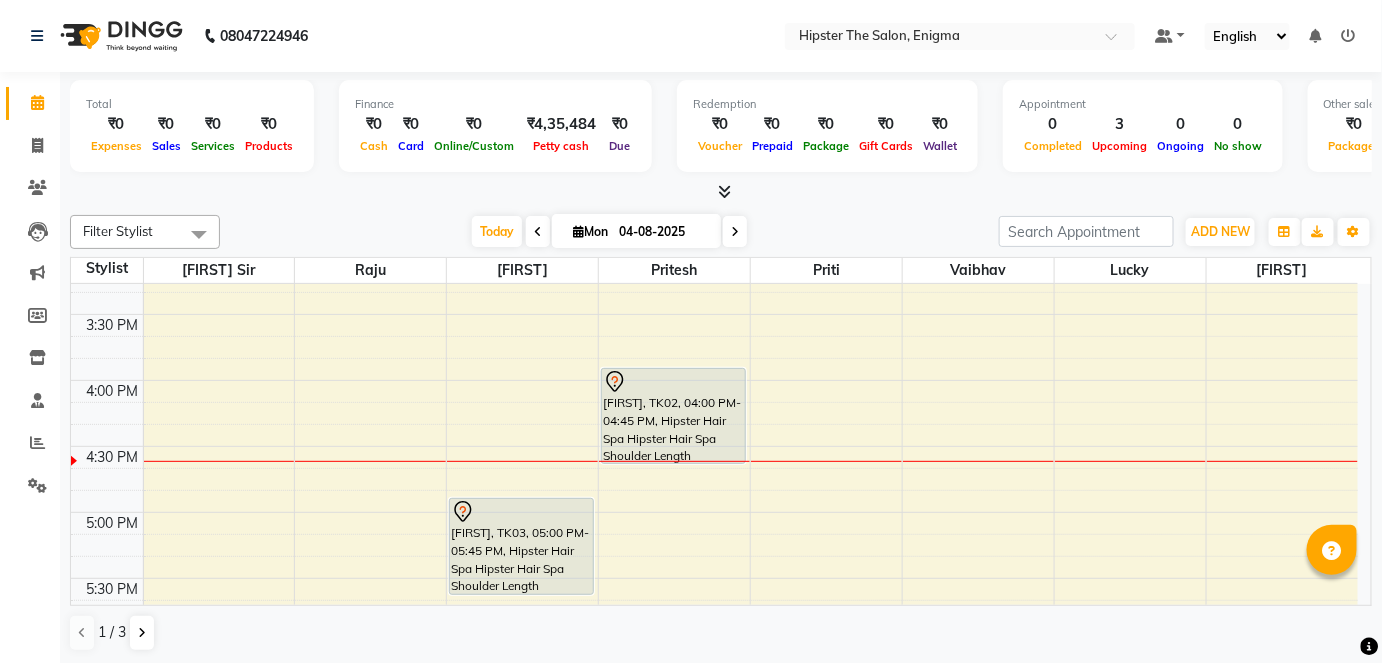 scroll, scrollTop: 960, scrollLeft: 0, axis: vertical 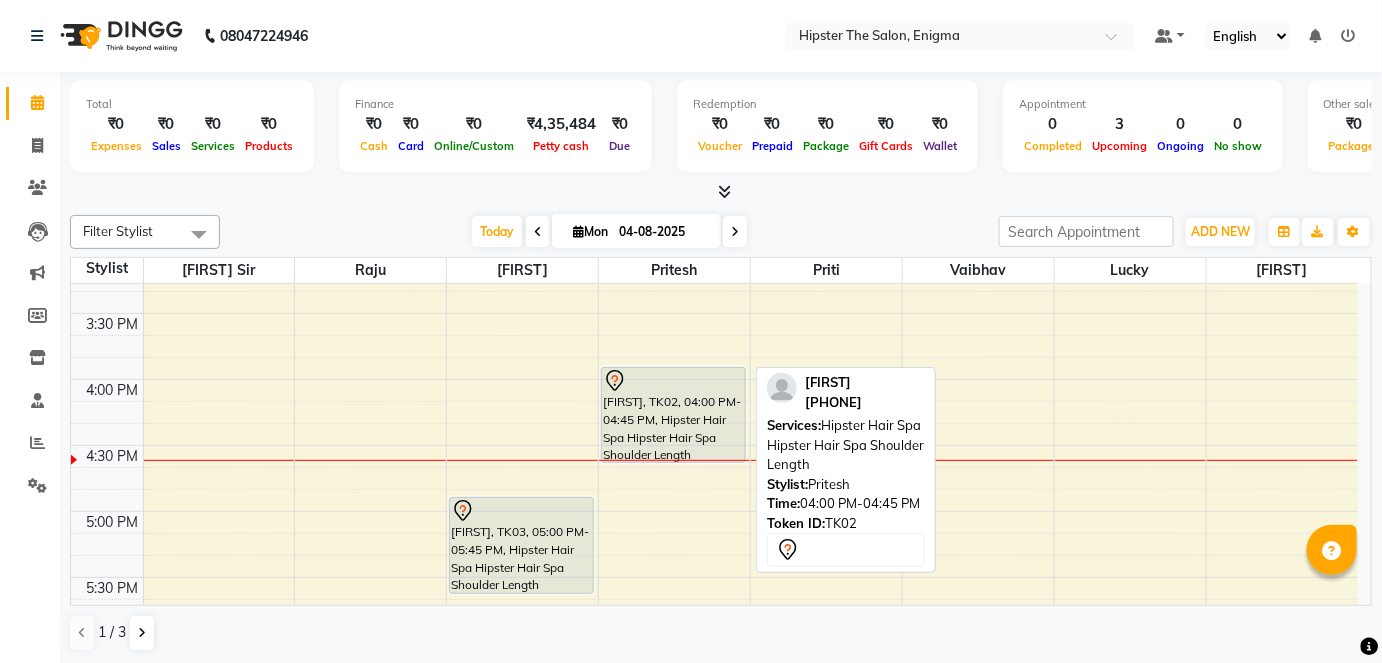 click on "[LAST], TK02, [TIME]-[TIME], Hipster Hair Spa Hipster Hair Spa Shoulder Length" at bounding box center (673, 415) 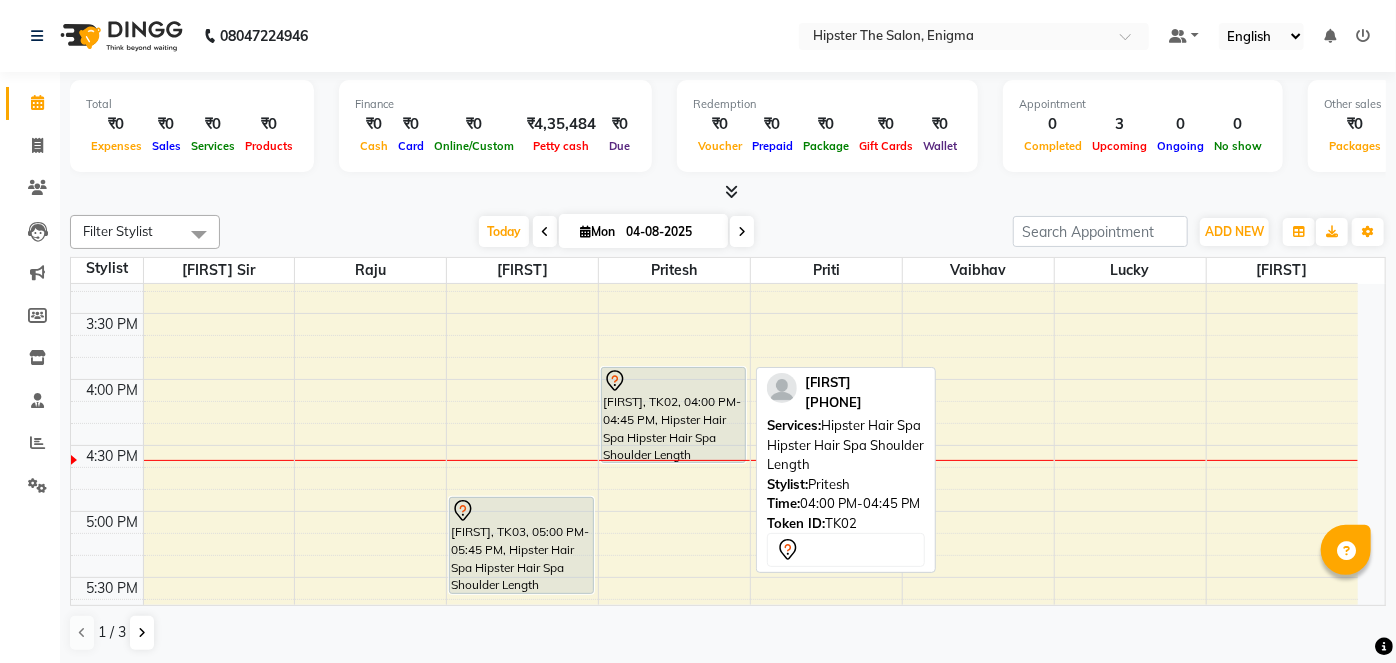 select on "7" 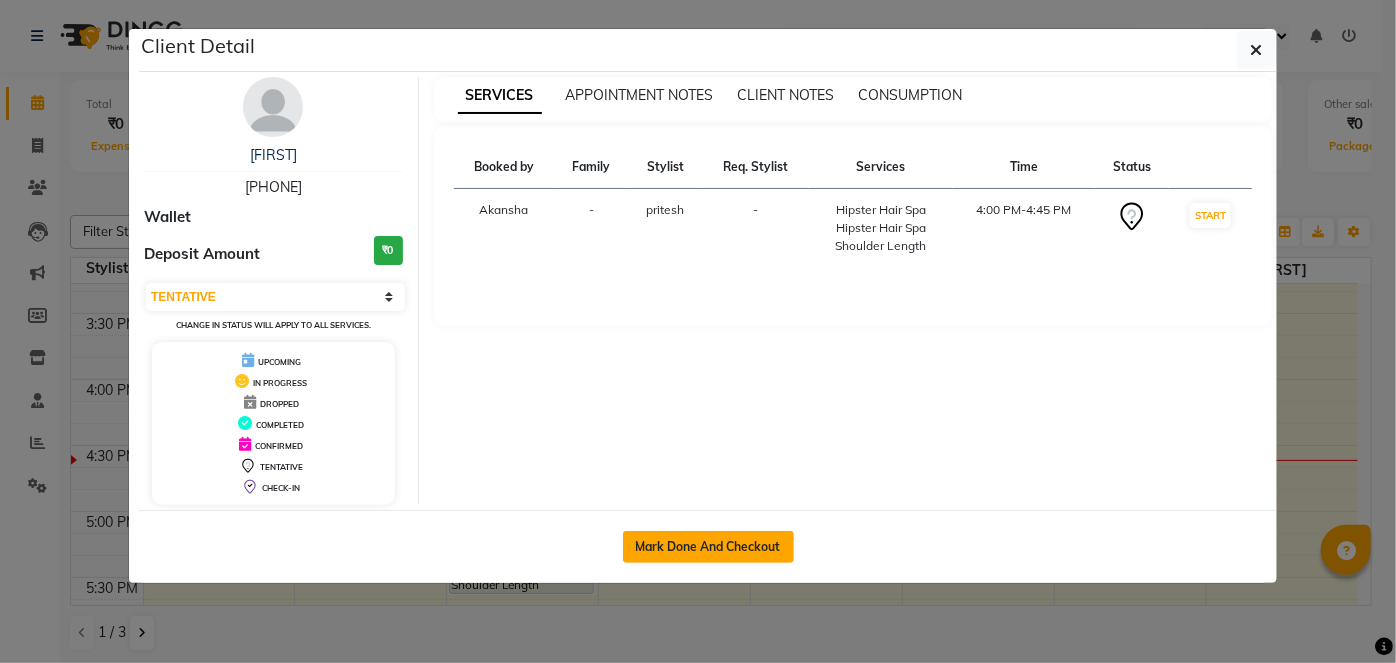click on "Mark Done And Checkout" 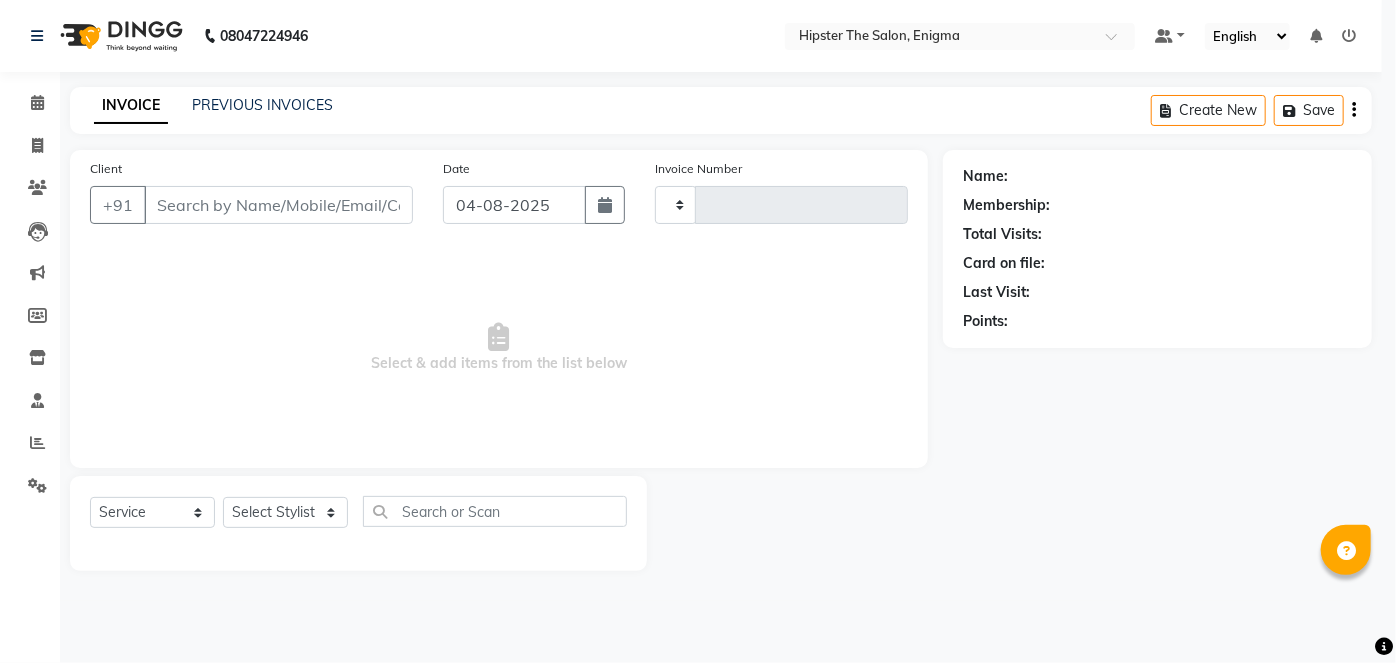 type on "0718" 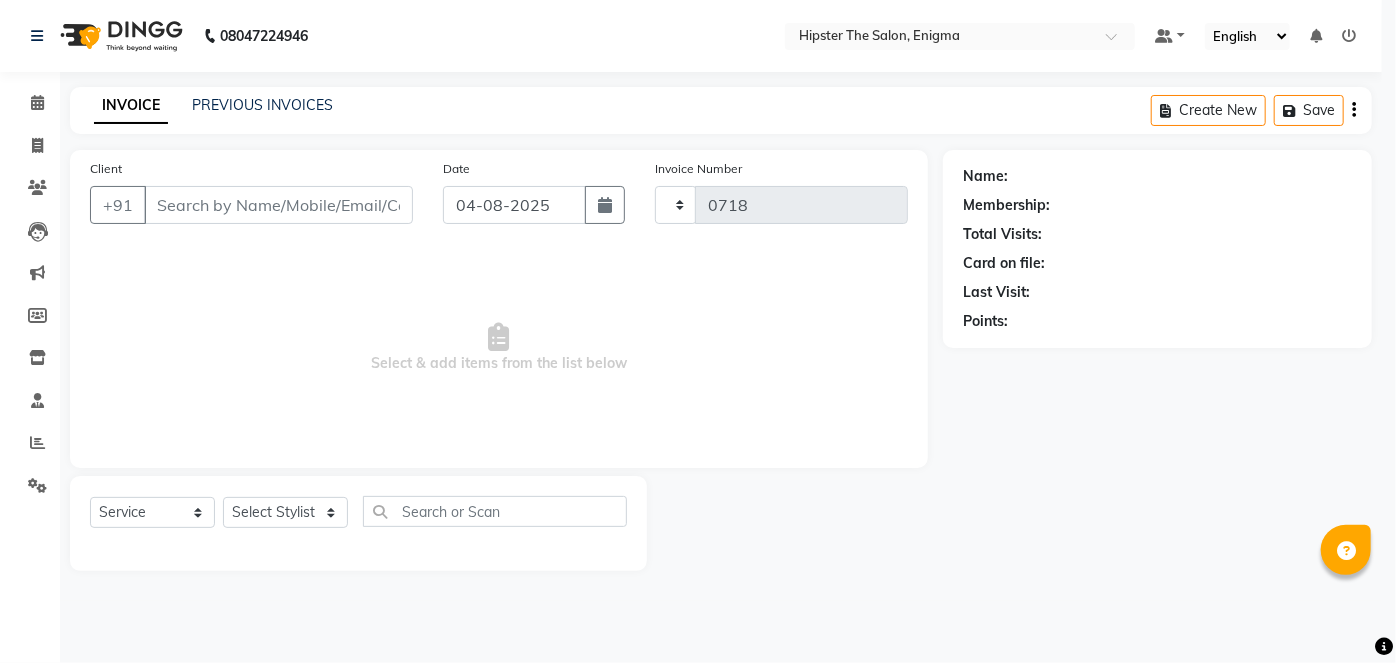 select on "3" 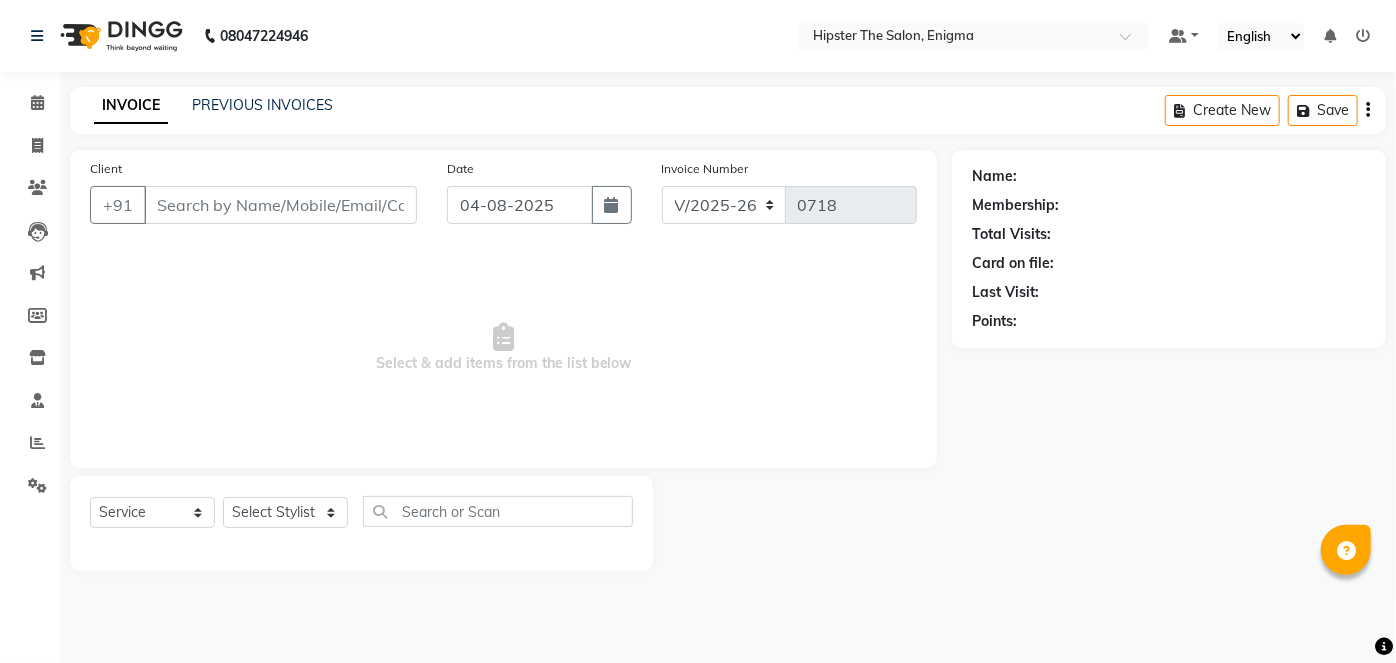 type on "[PHONE]" 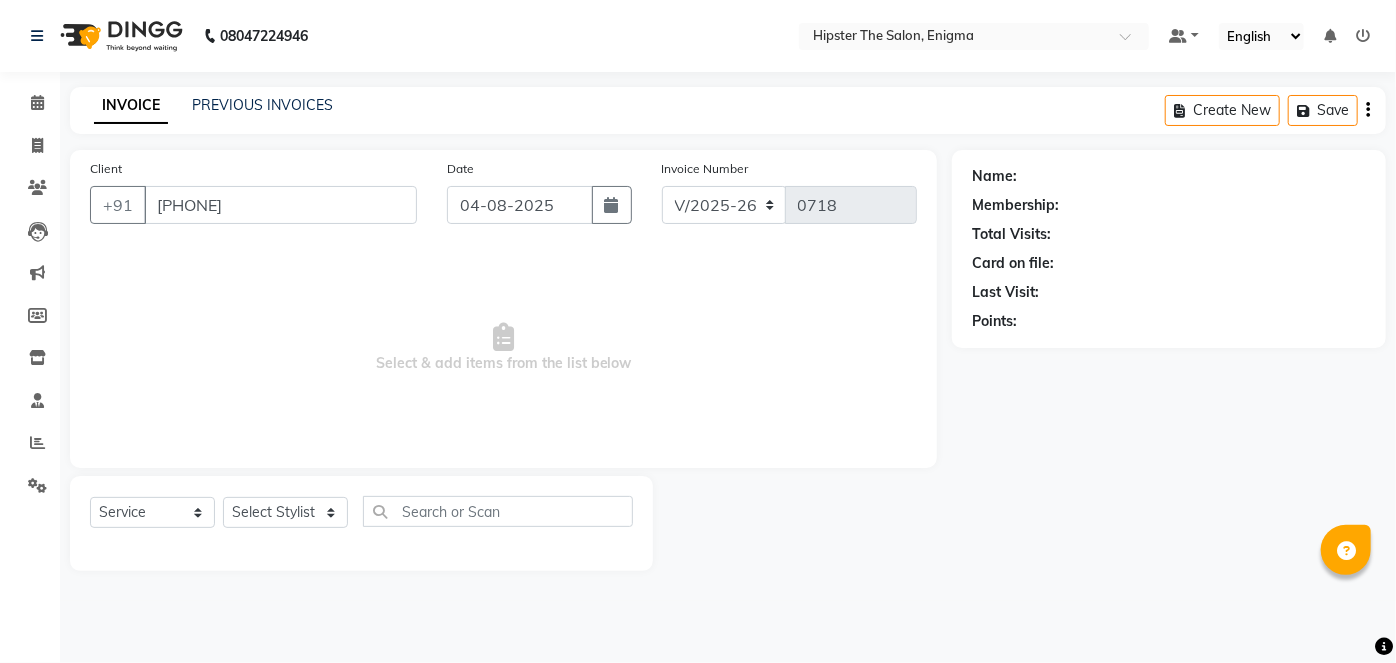 select on "[NUMBER]" 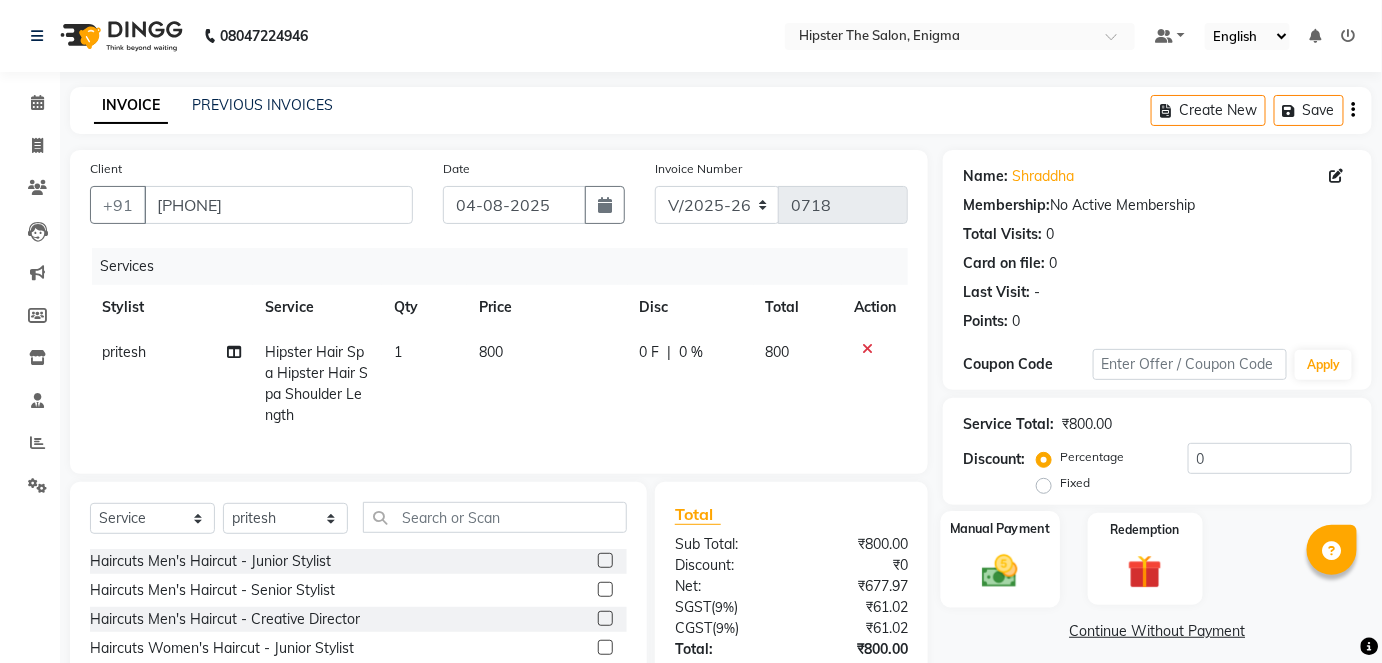 click 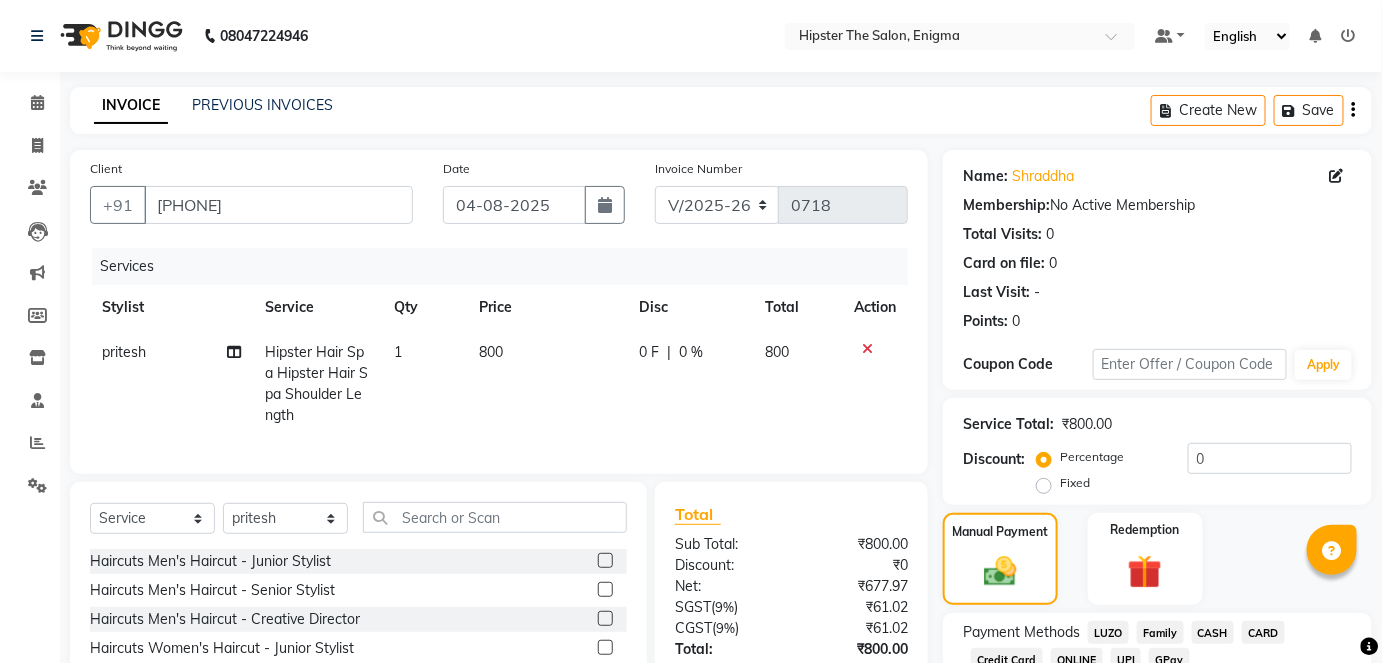 scroll, scrollTop: 149, scrollLeft: 0, axis: vertical 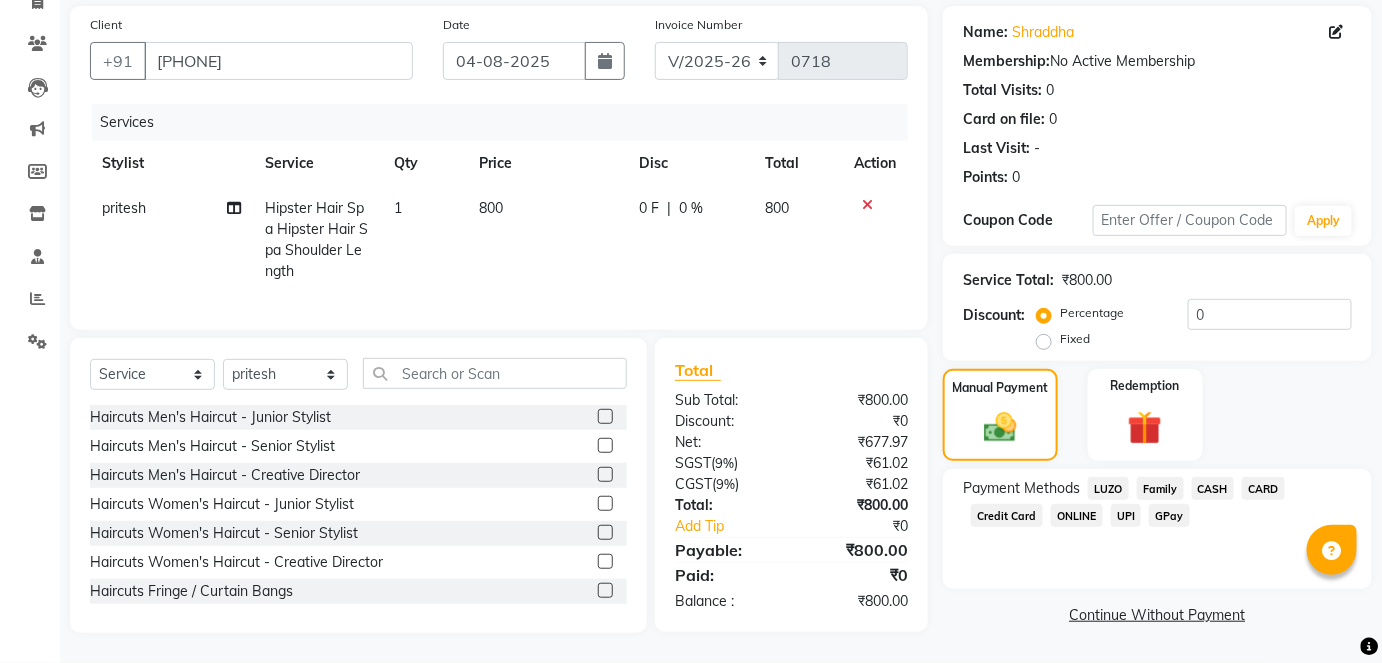 click on "GPay" 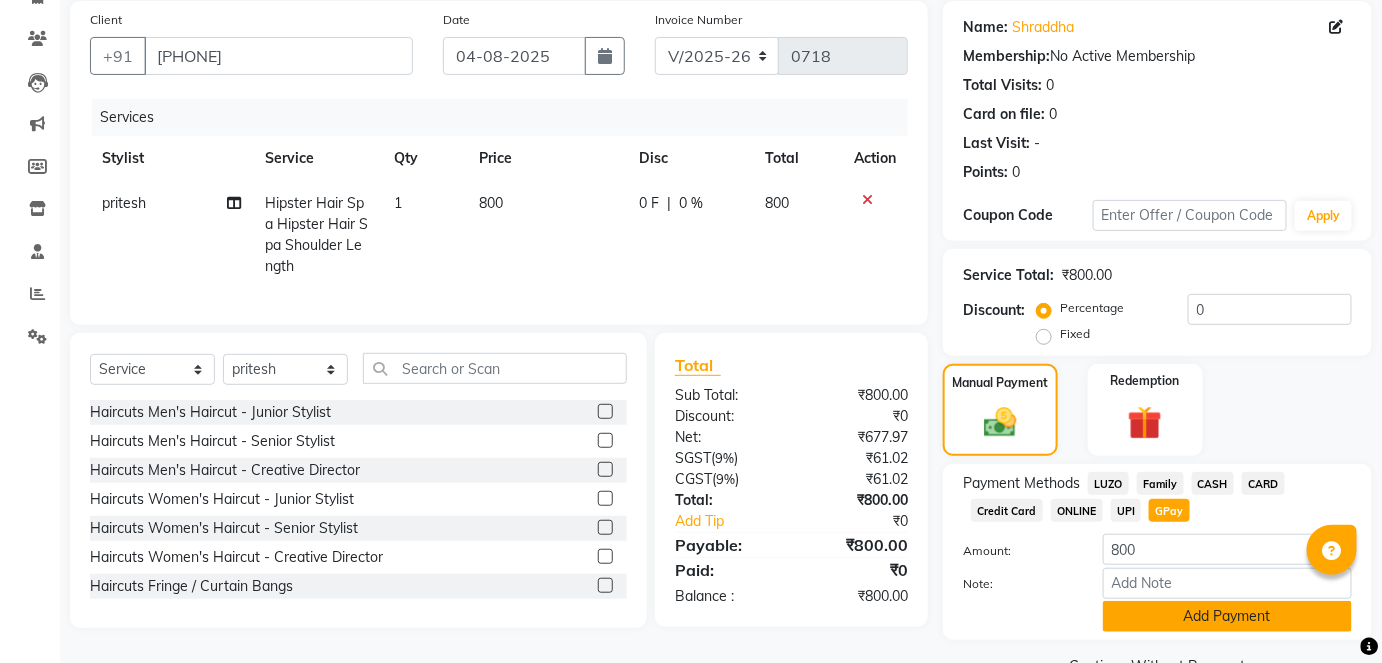 click on "Add Payment" 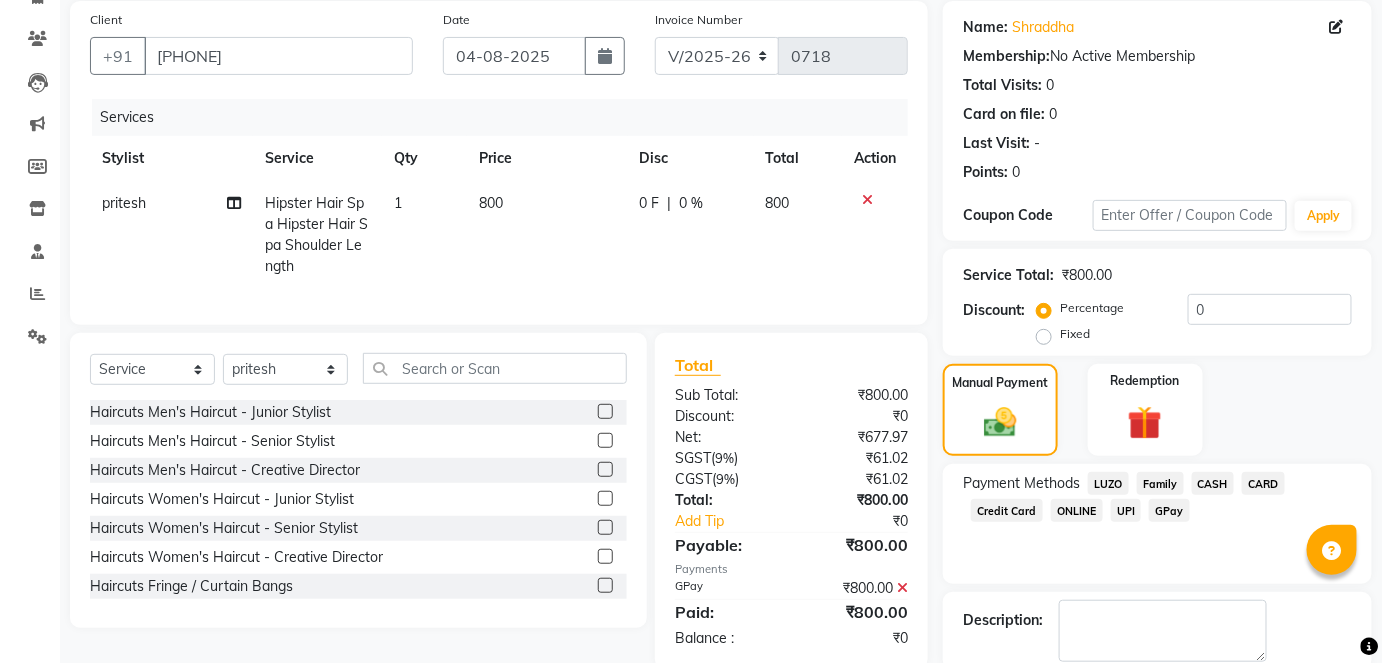 scroll, scrollTop: 252, scrollLeft: 0, axis: vertical 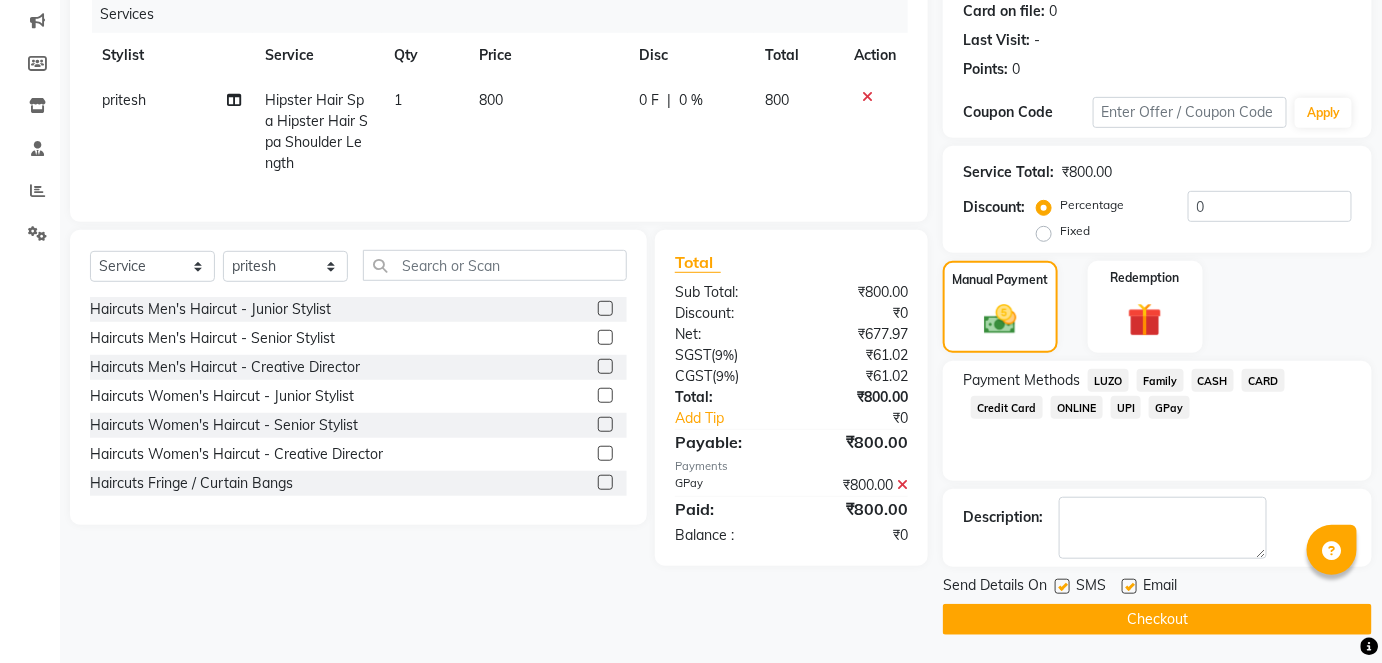 click on "Checkout" 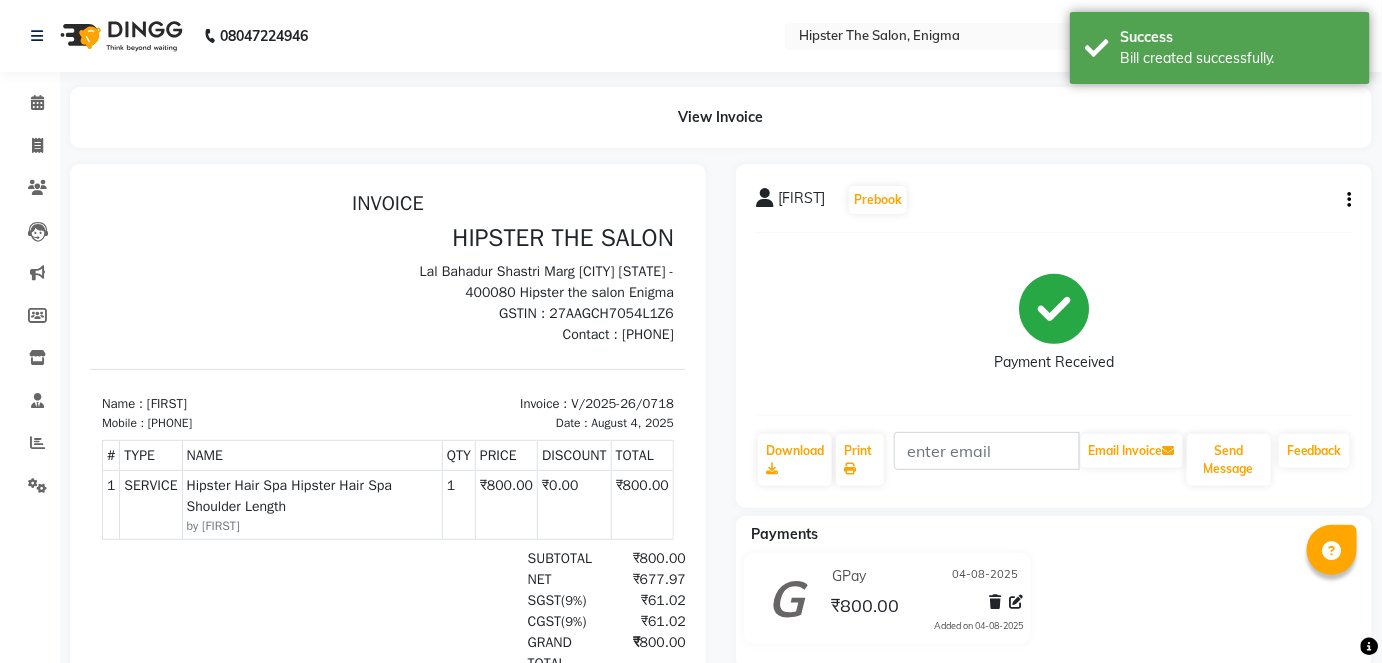 scroll, scrollTop: 0, scrollLeft: 0, axis: both 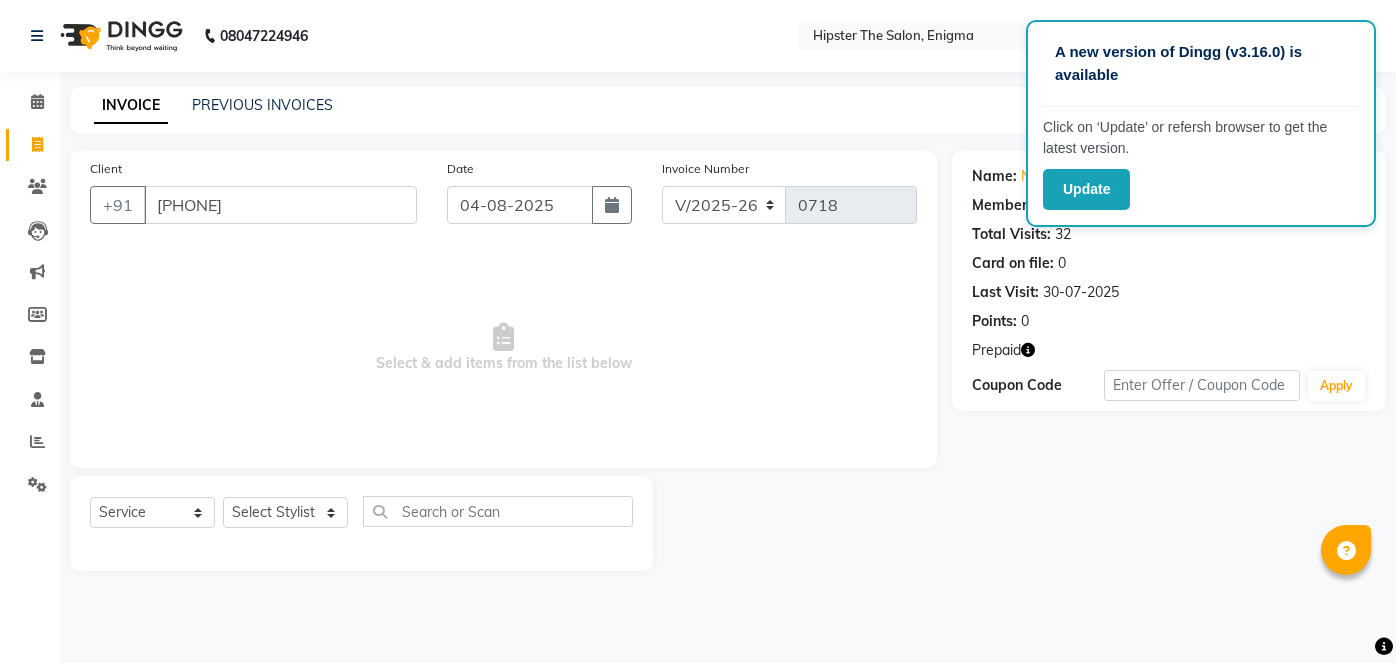 select on "4468" 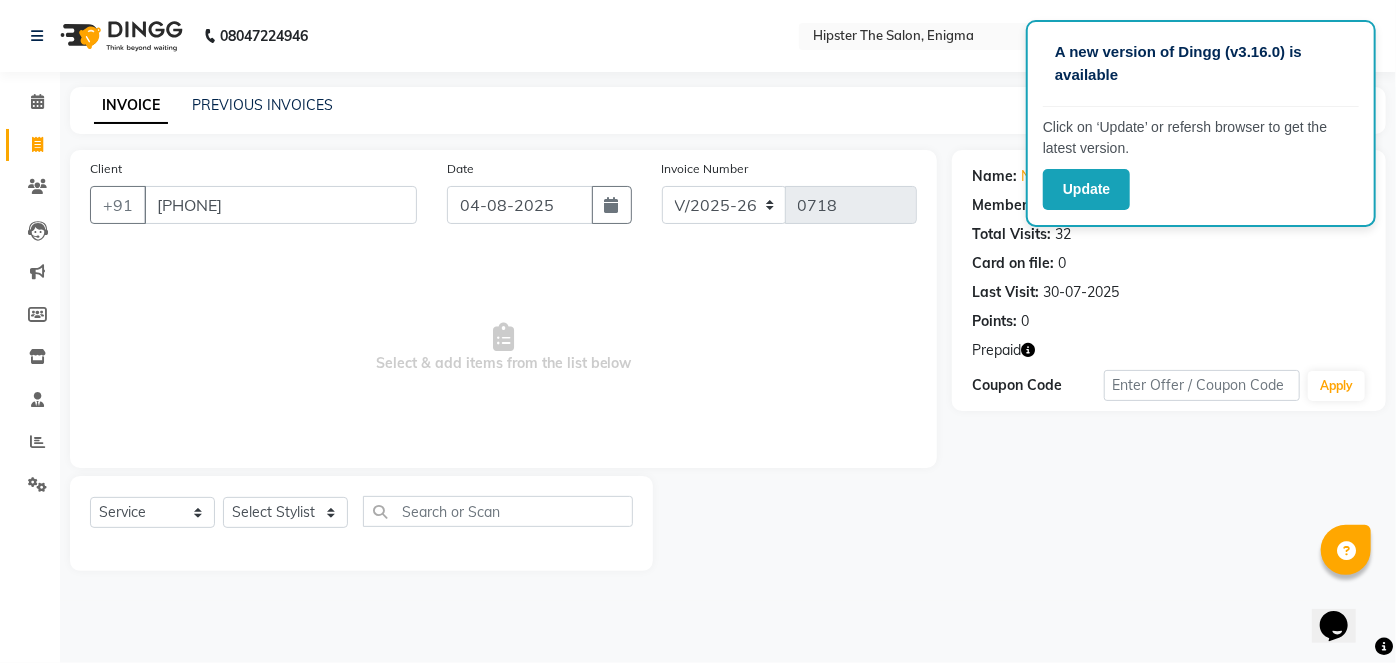 scroll, scrollTop: 0, scrollLeft: 0, axis: both 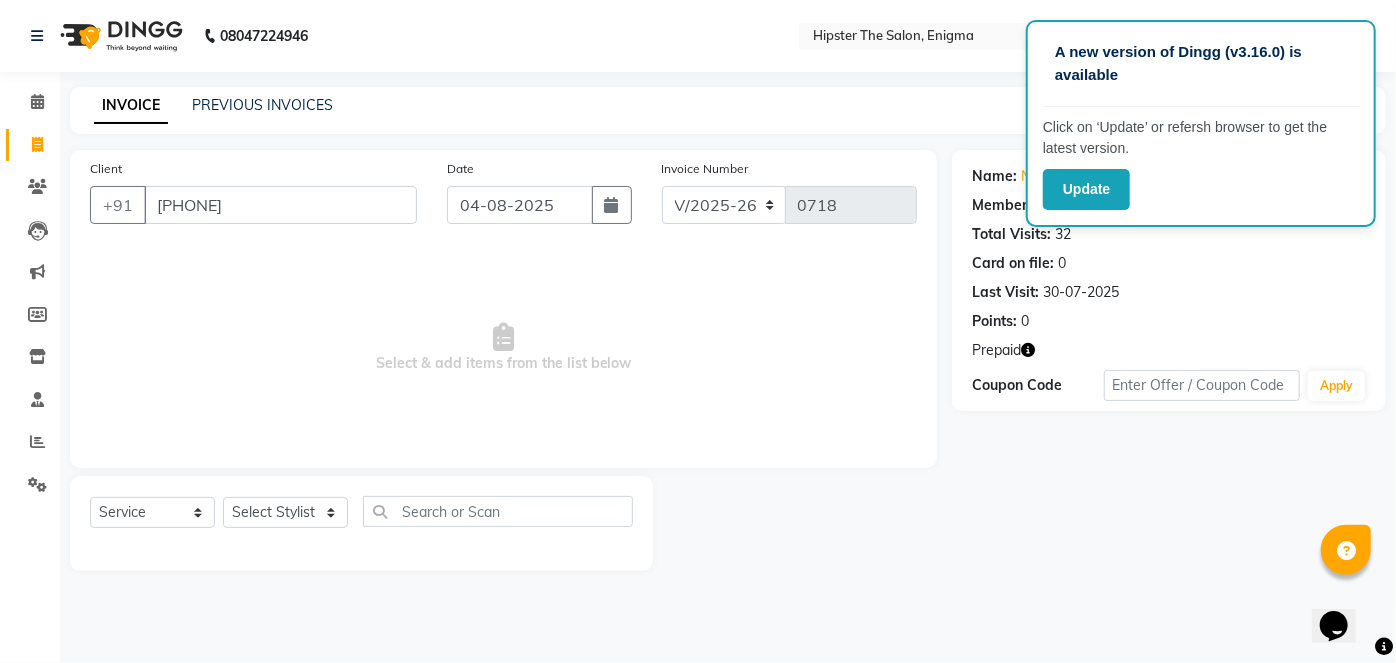 click on "[PHONE] [BRAND] [BRAND] [BRAND] [BRAND] [BRAND] [BRAND] [BRAND] [BRAND] [BRAND] [BRAND] [BRAND] [BRAND] [BRAND] [BRAND] [BRAND] [BRAND] [BRAND]" 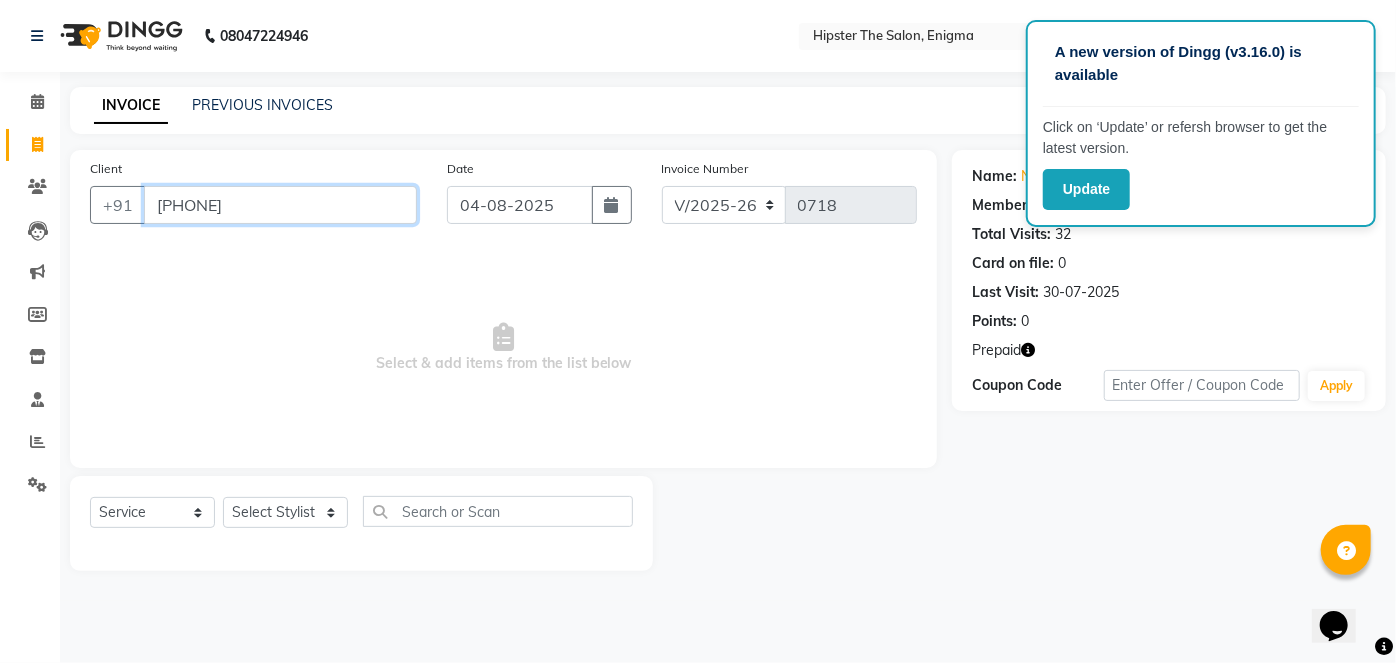 click on "[PHONE]" at bounding box center (280, 205) 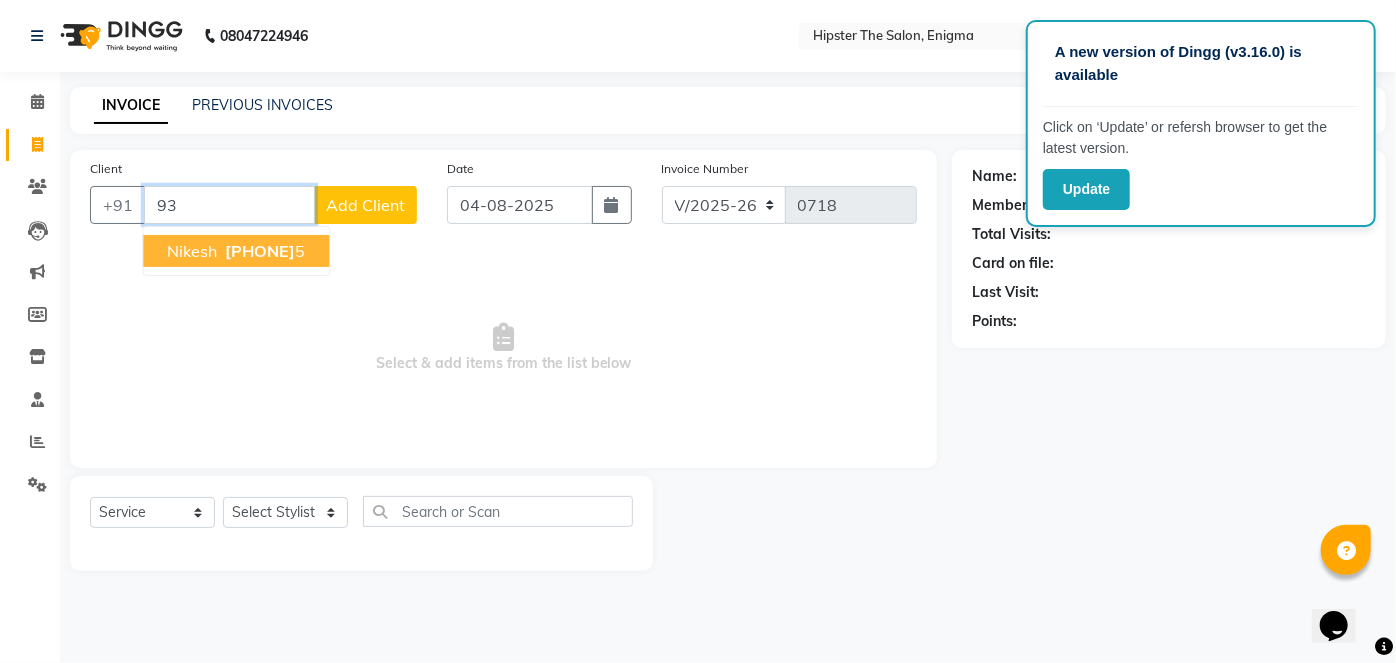 type on "9" 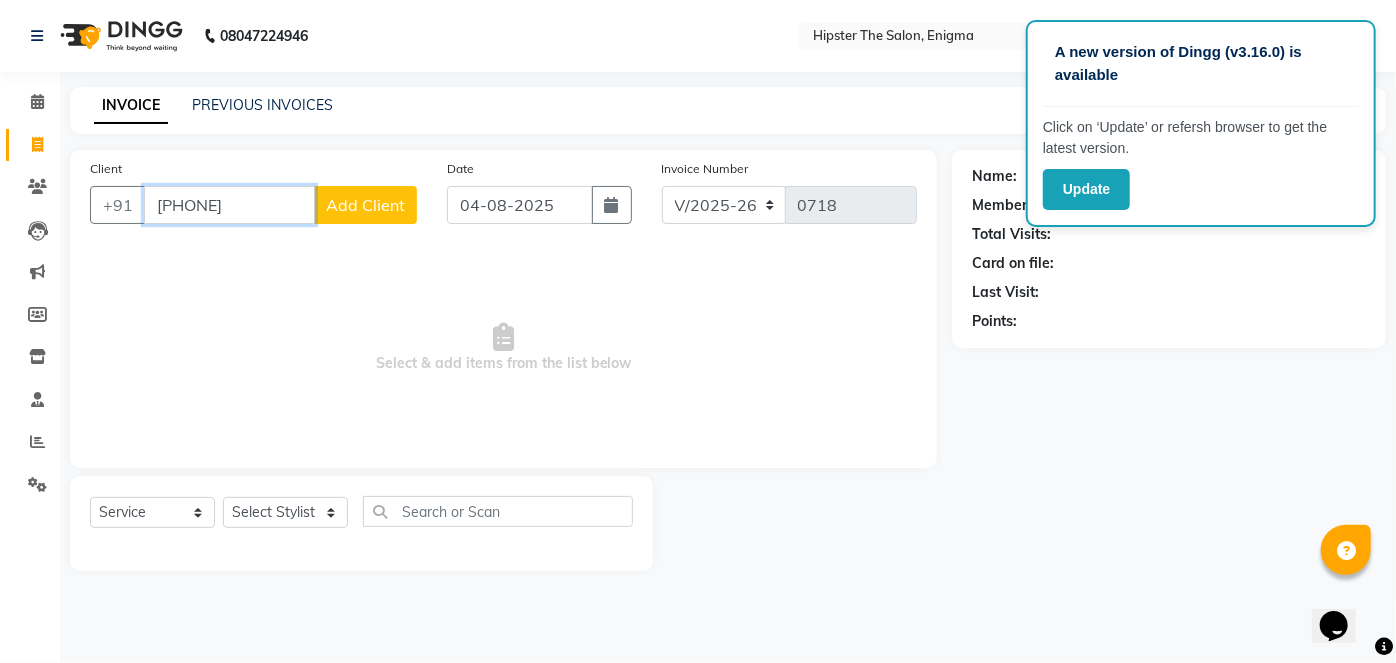 type on "[PHONE]" 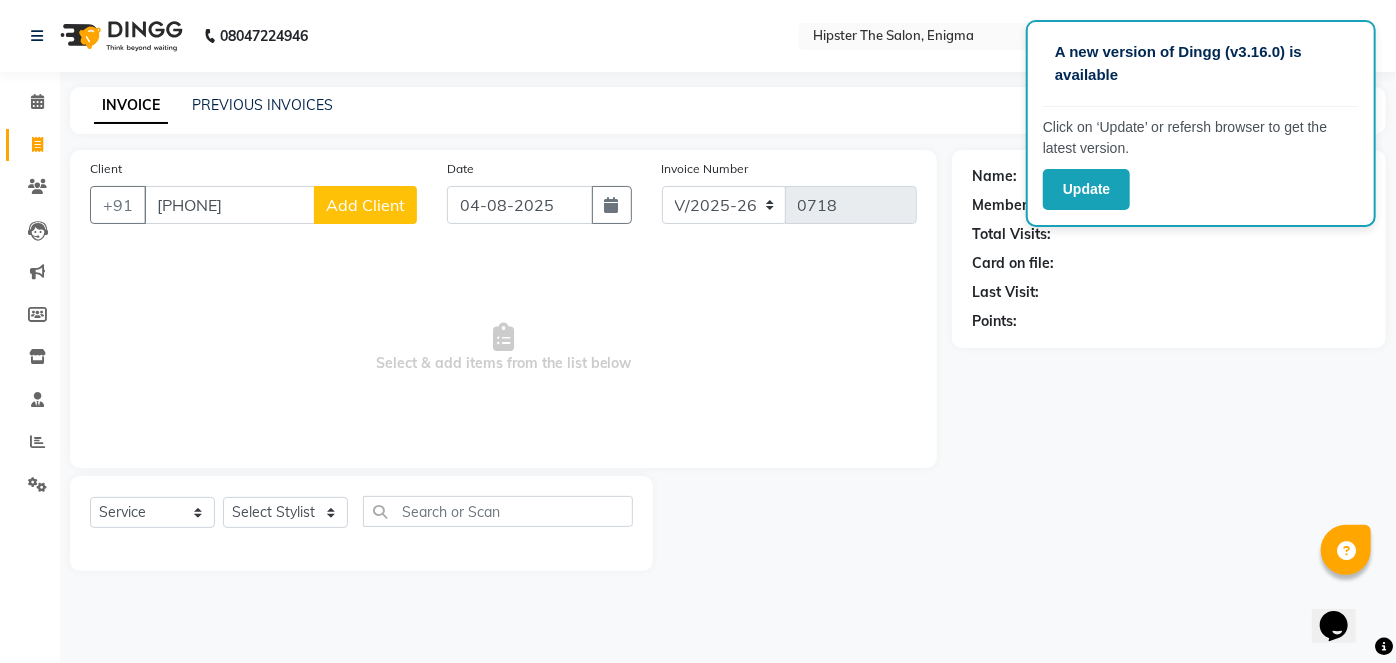 click on "Add Client" 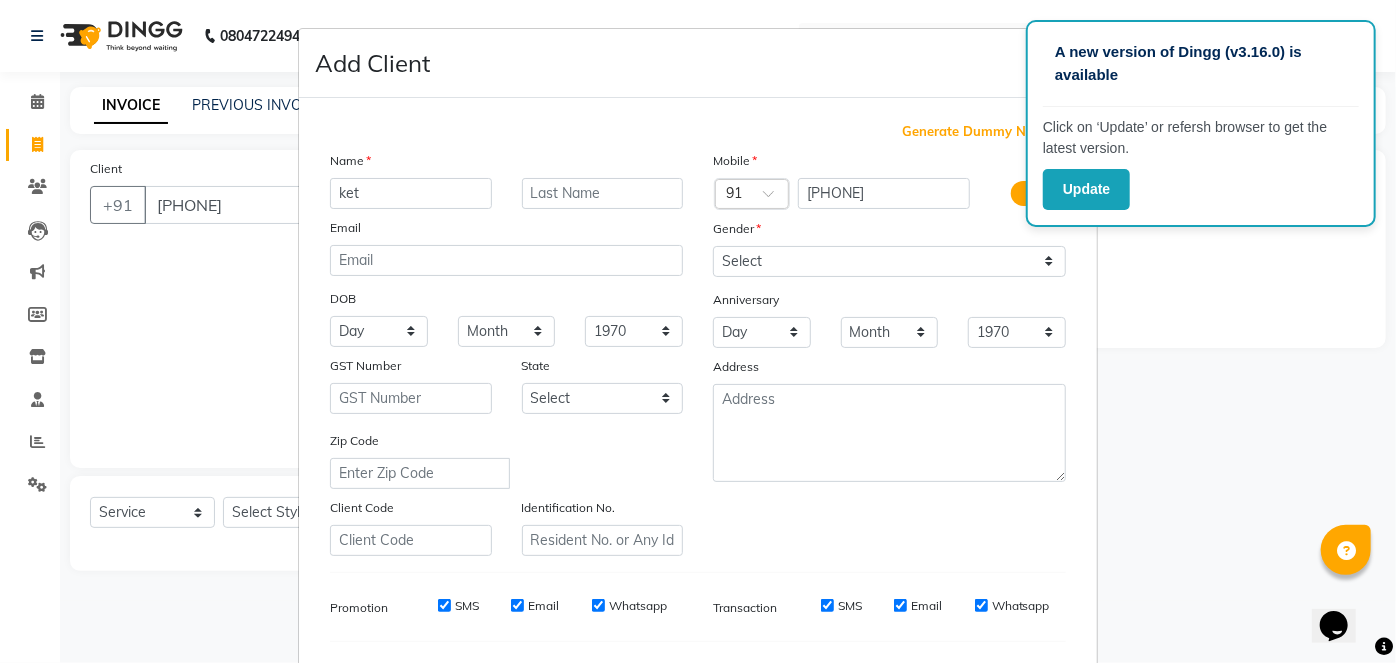 click on "ket" at bounding box center [411, 193] 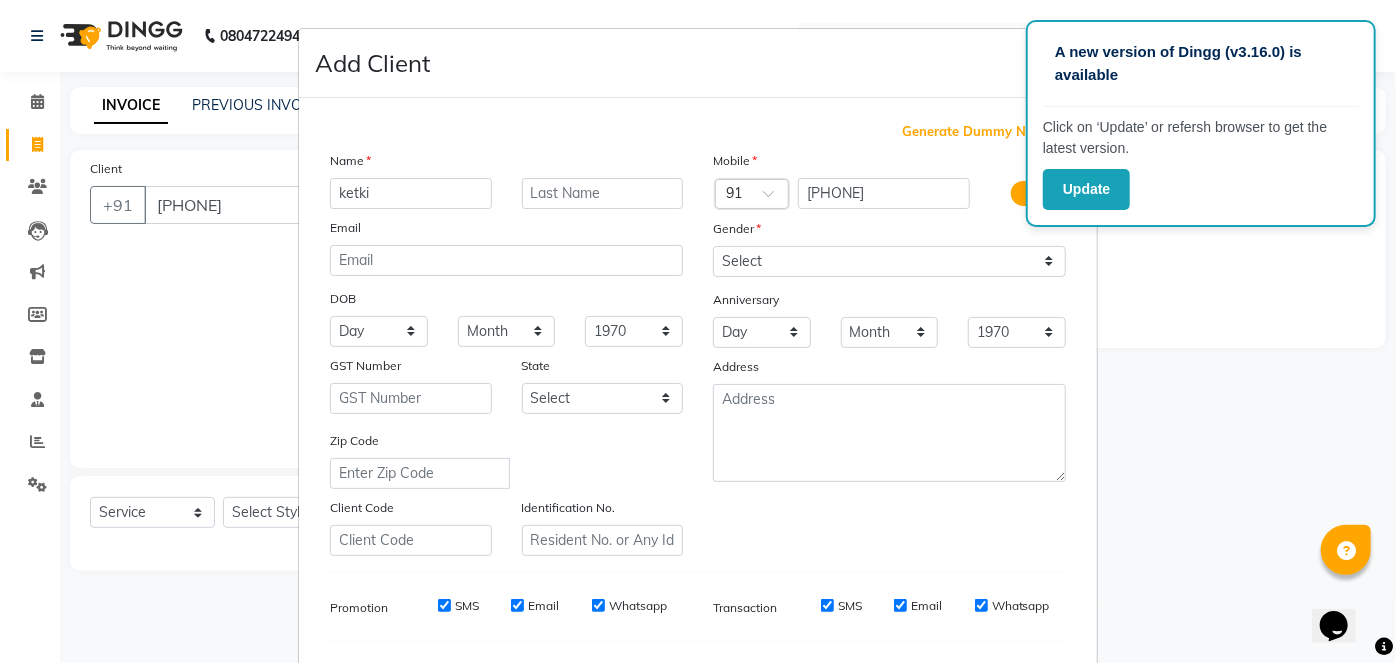 type on "ketki" 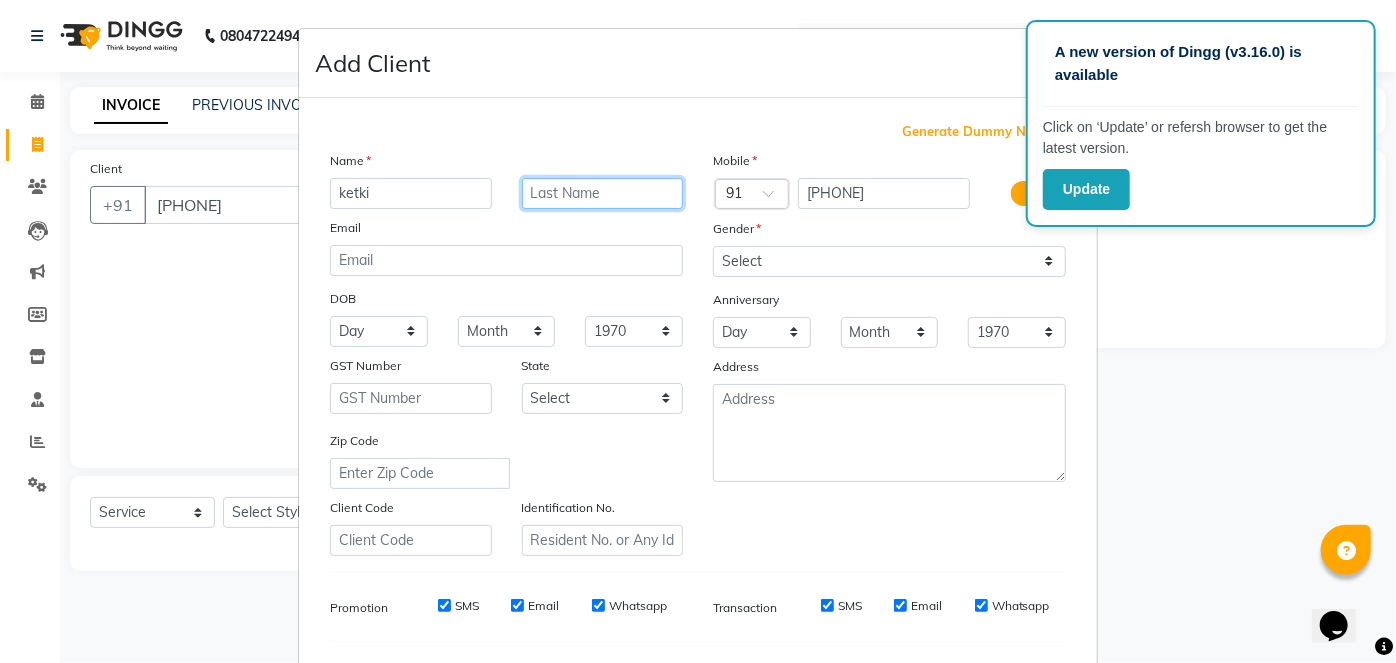 click at bounding box center (603, 193) 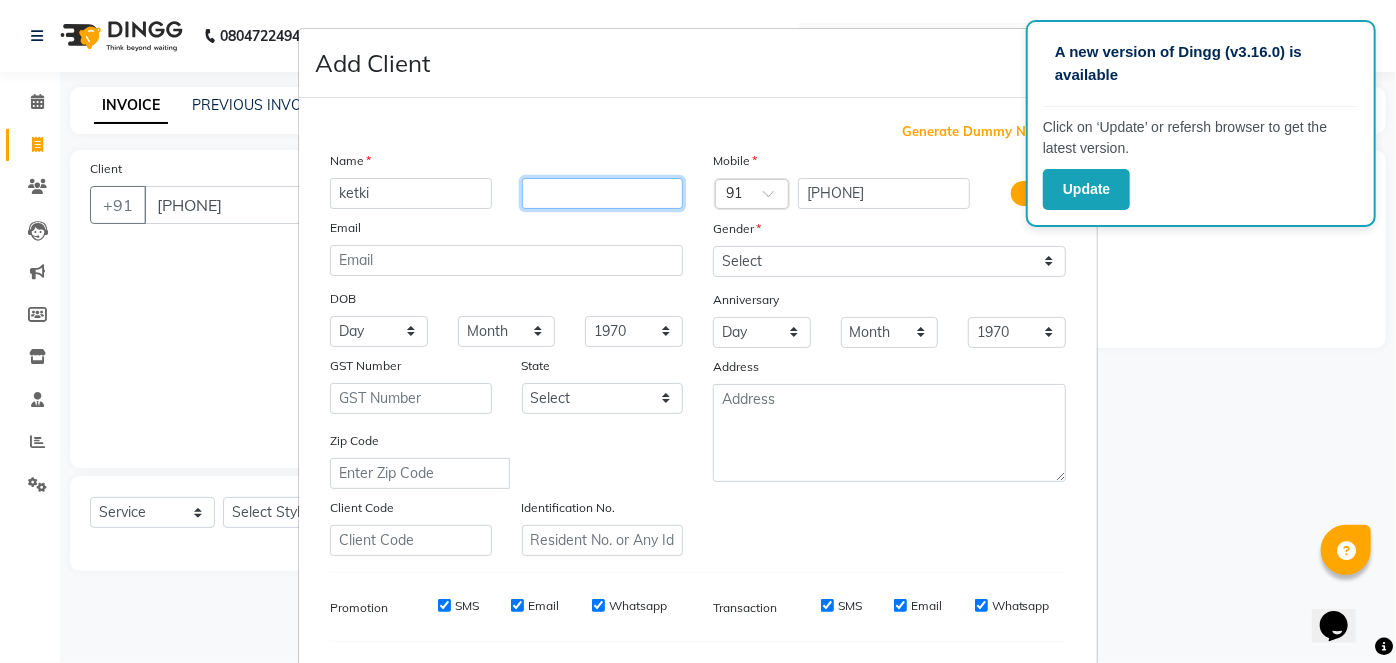 type 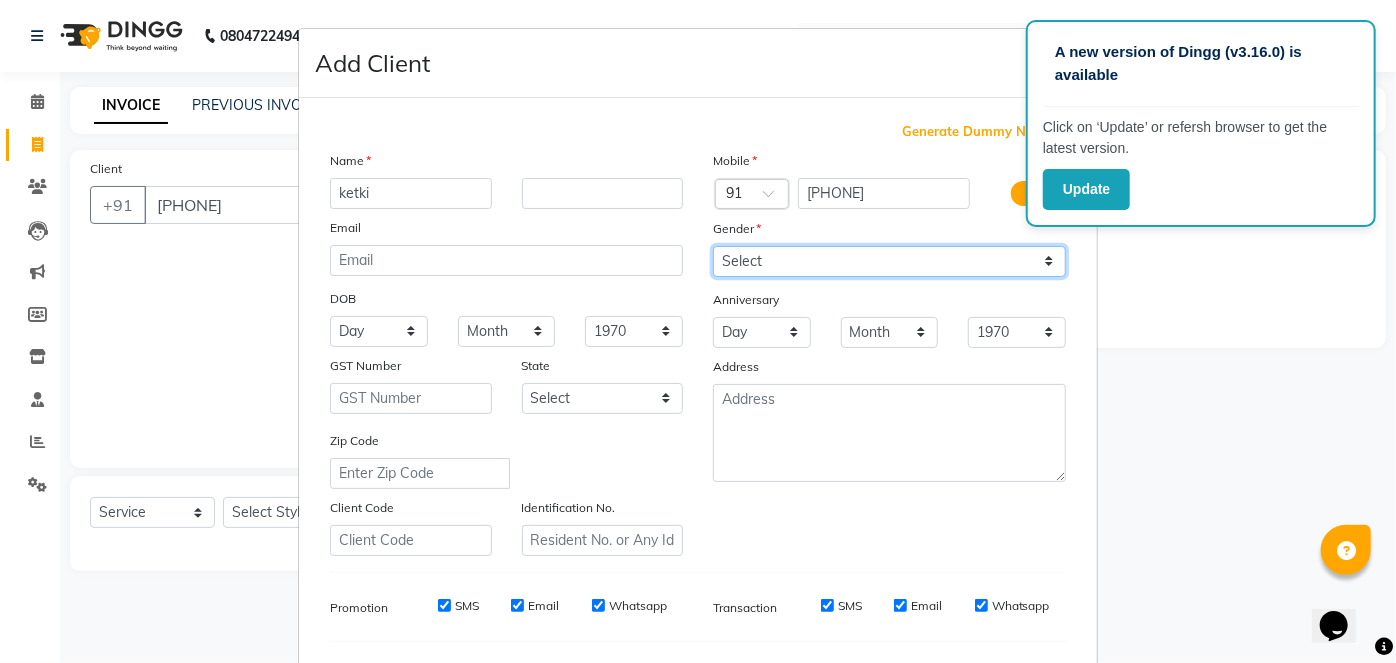 click on "Select Male Female Other Prefer Not To Say" at bounding box center (889, 261) 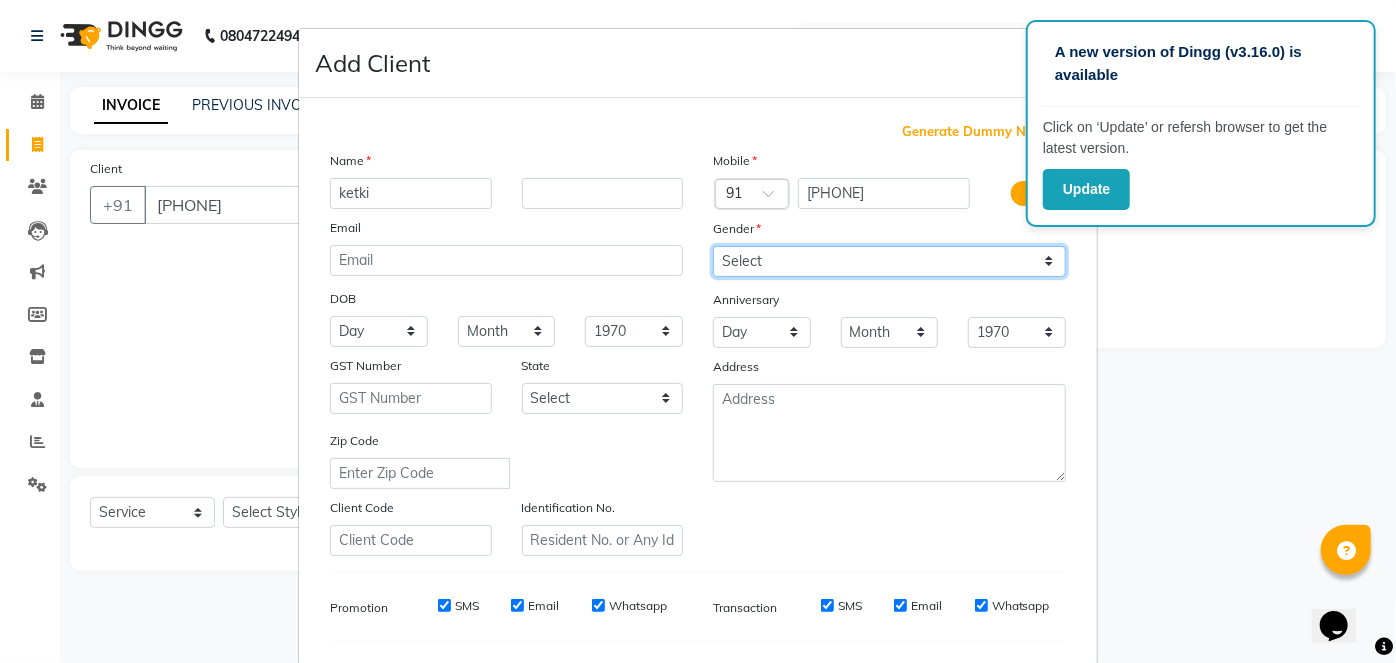 select on "female" 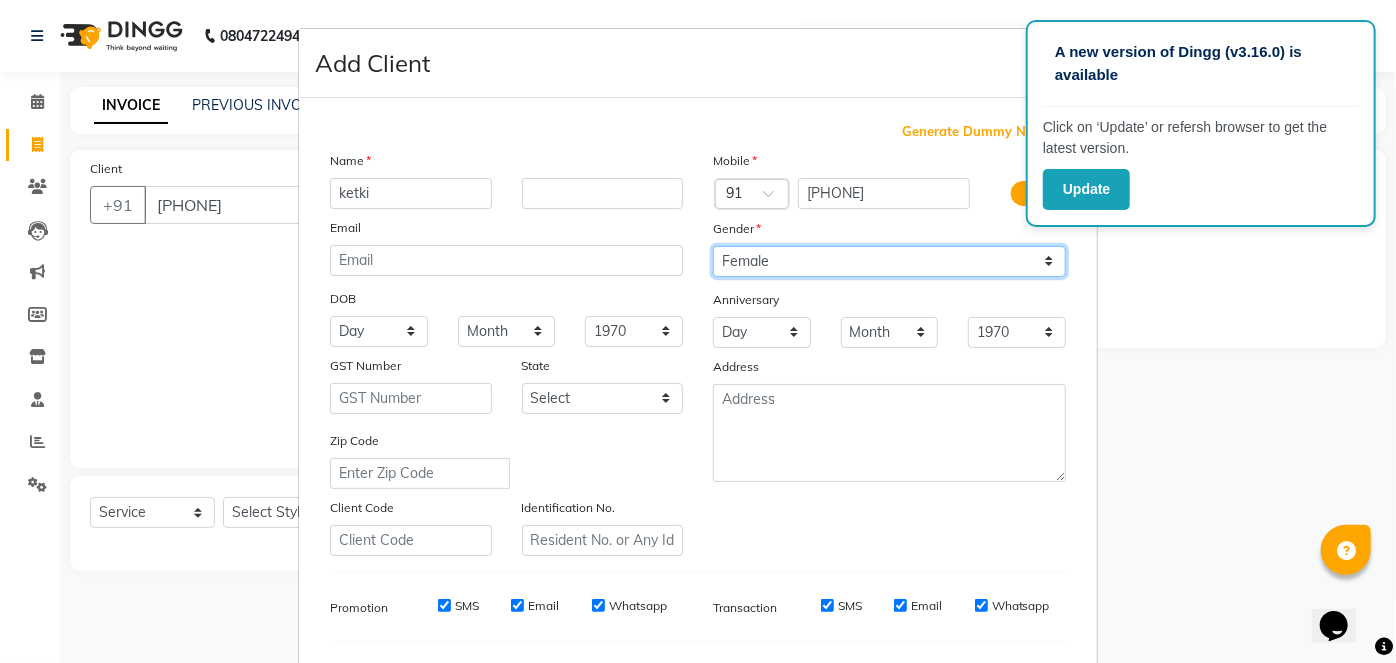 click on "Select Male Female Other Prefer Not To Say" at bounding box center (889, 261) 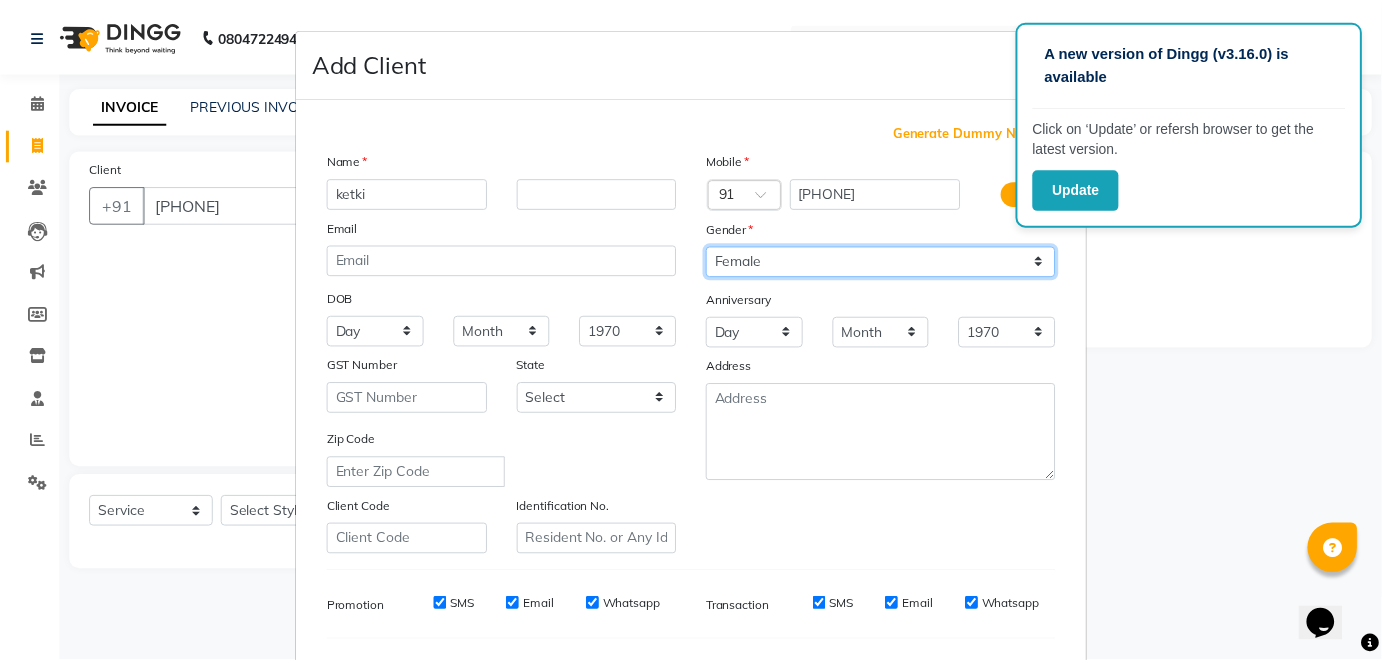 scroll, scrollTop: 258, scrollLeft: 0, axis: vertical 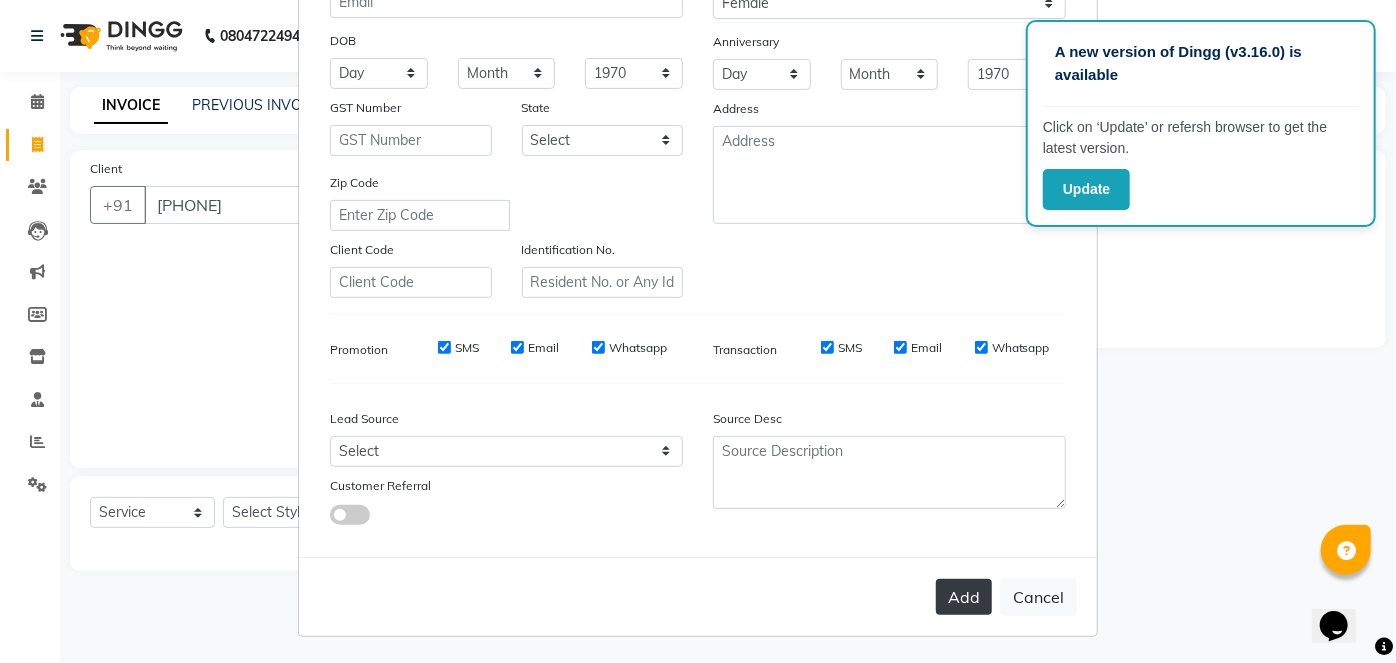 click on "Add" at bounding box center (964, 597) 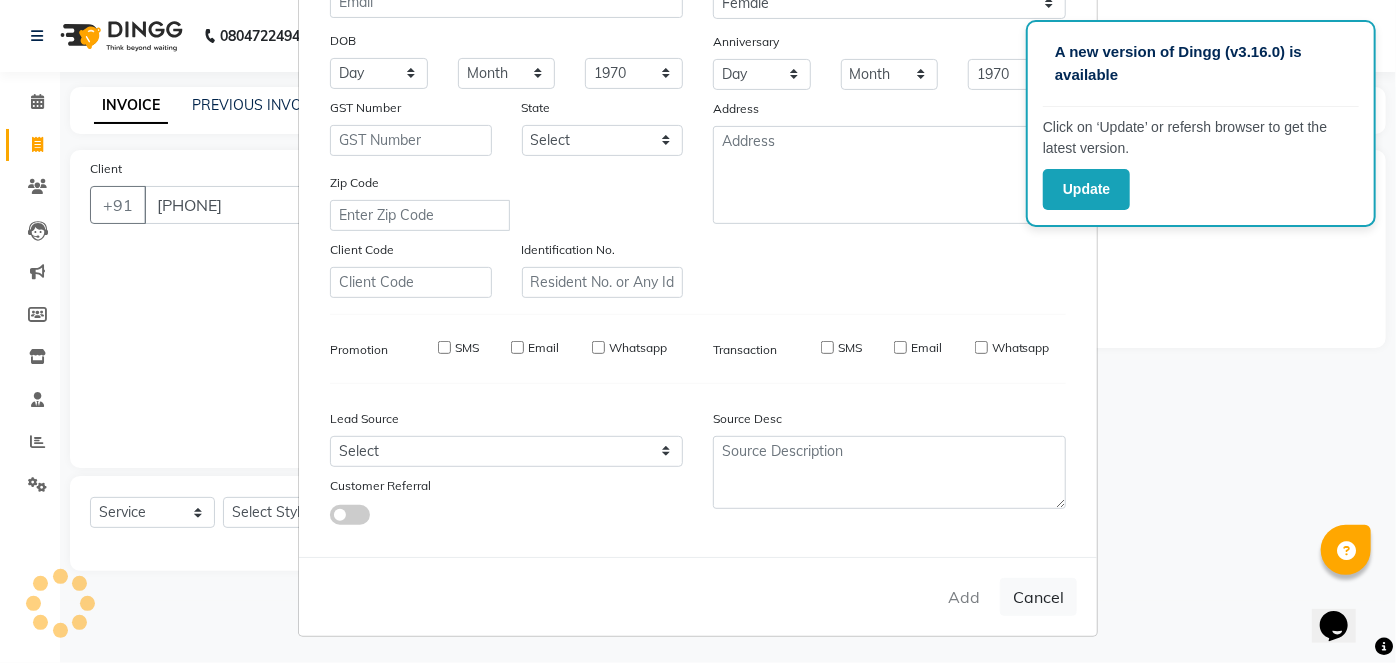 type 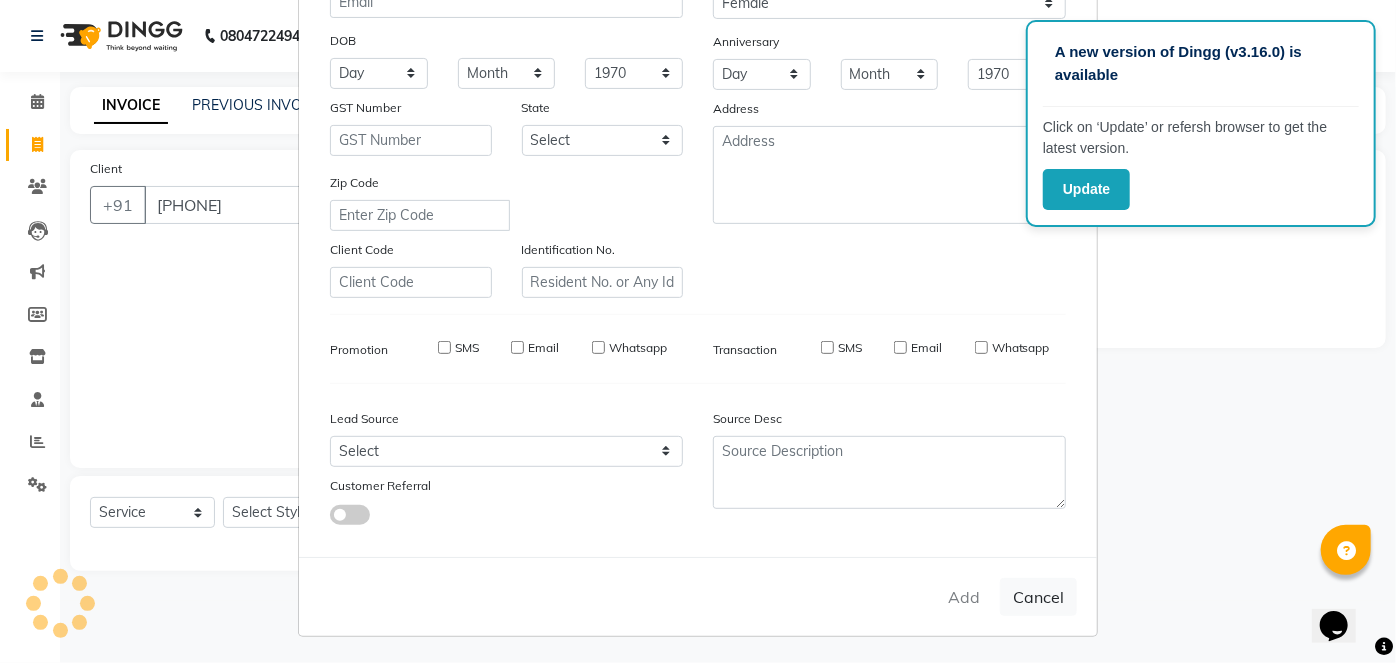 select 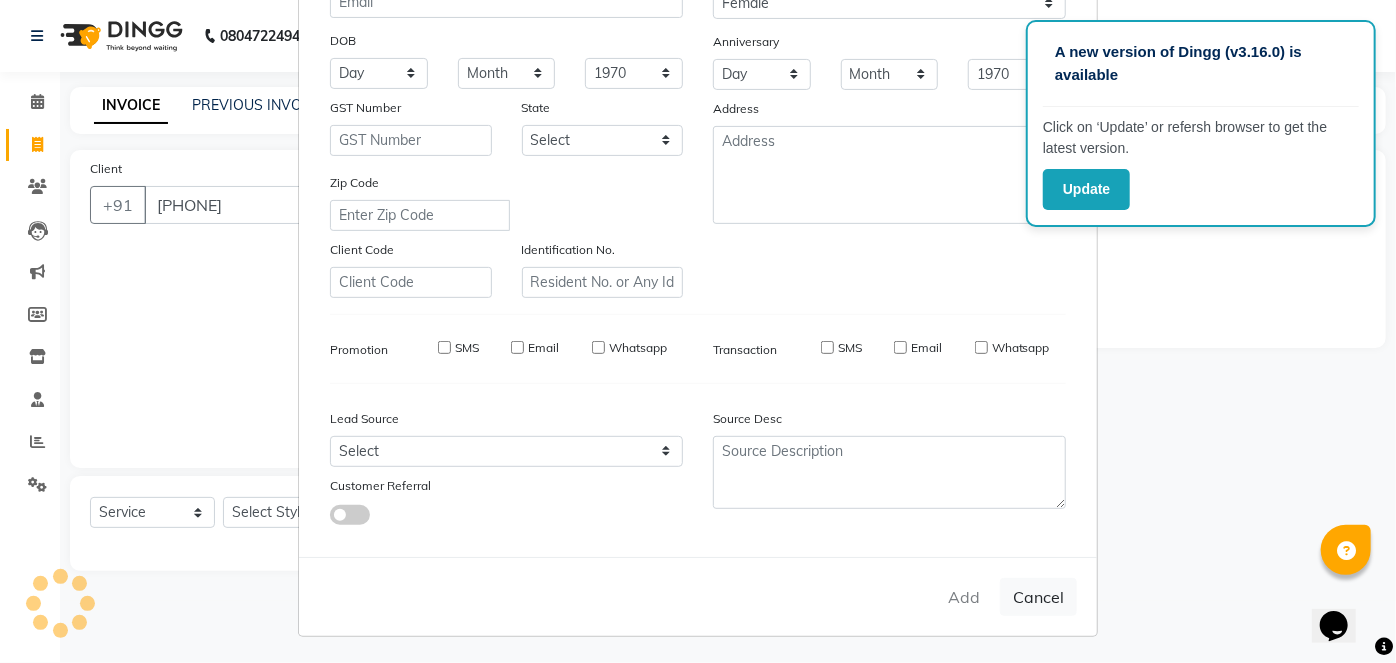 select 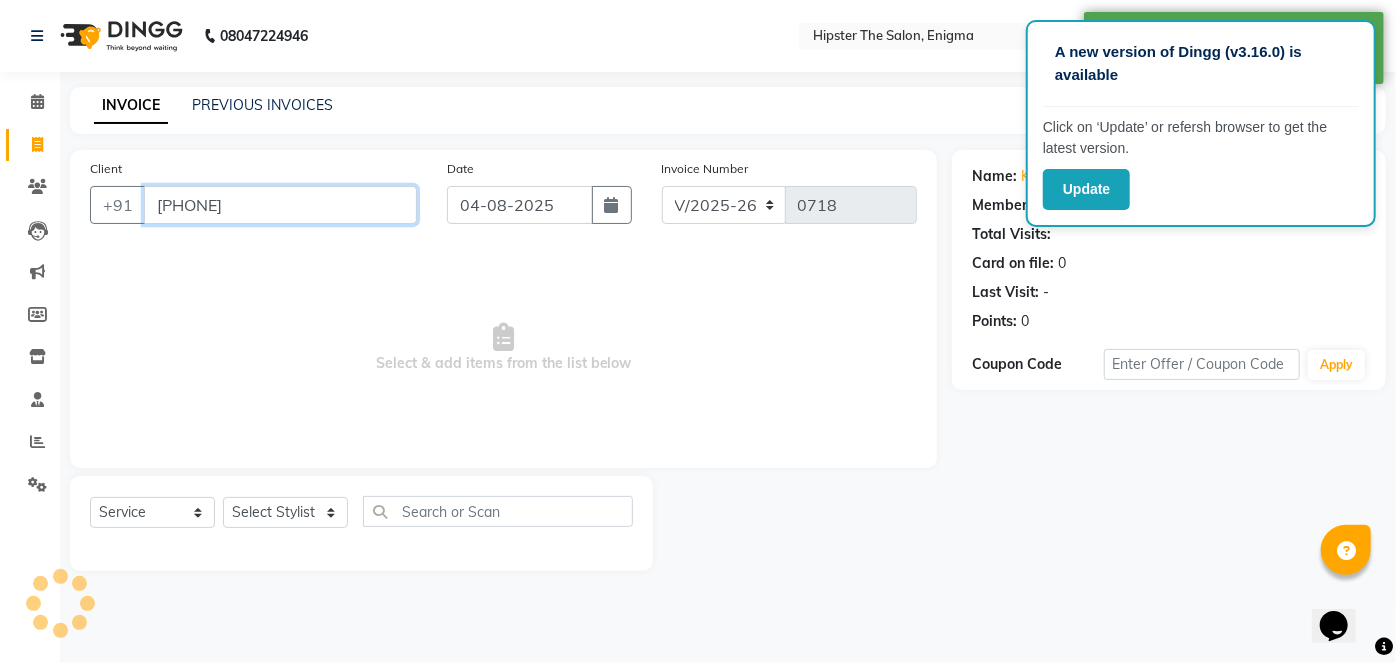 click on "9320020098" at bounding box center [280, 205] 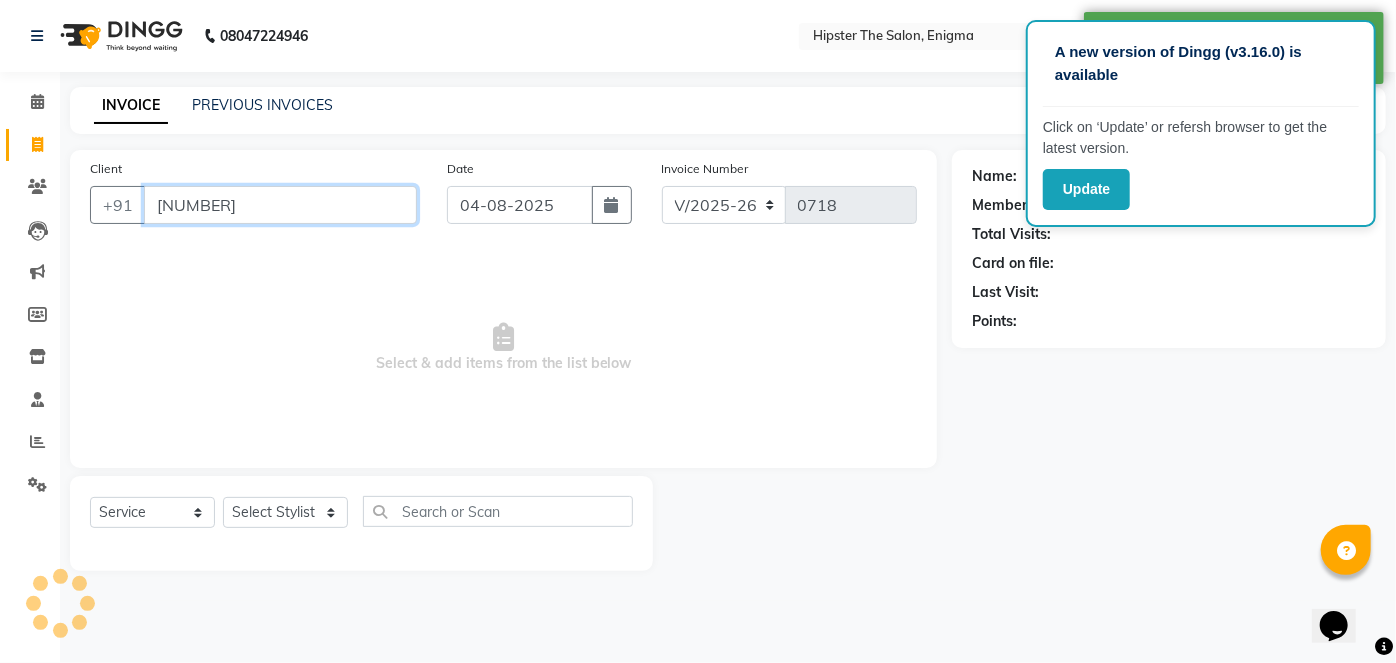 type on "9320020098" 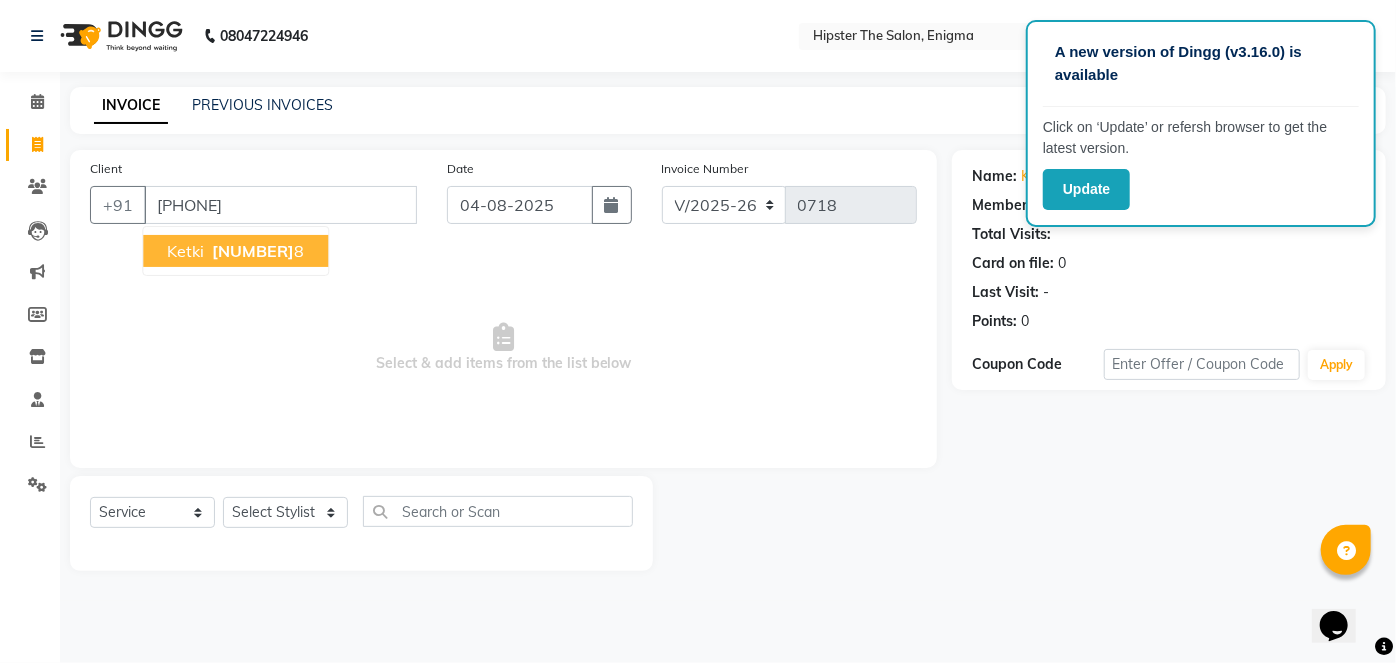 click on "INVOICE PREVIOUS INVOICES Create New   Save" 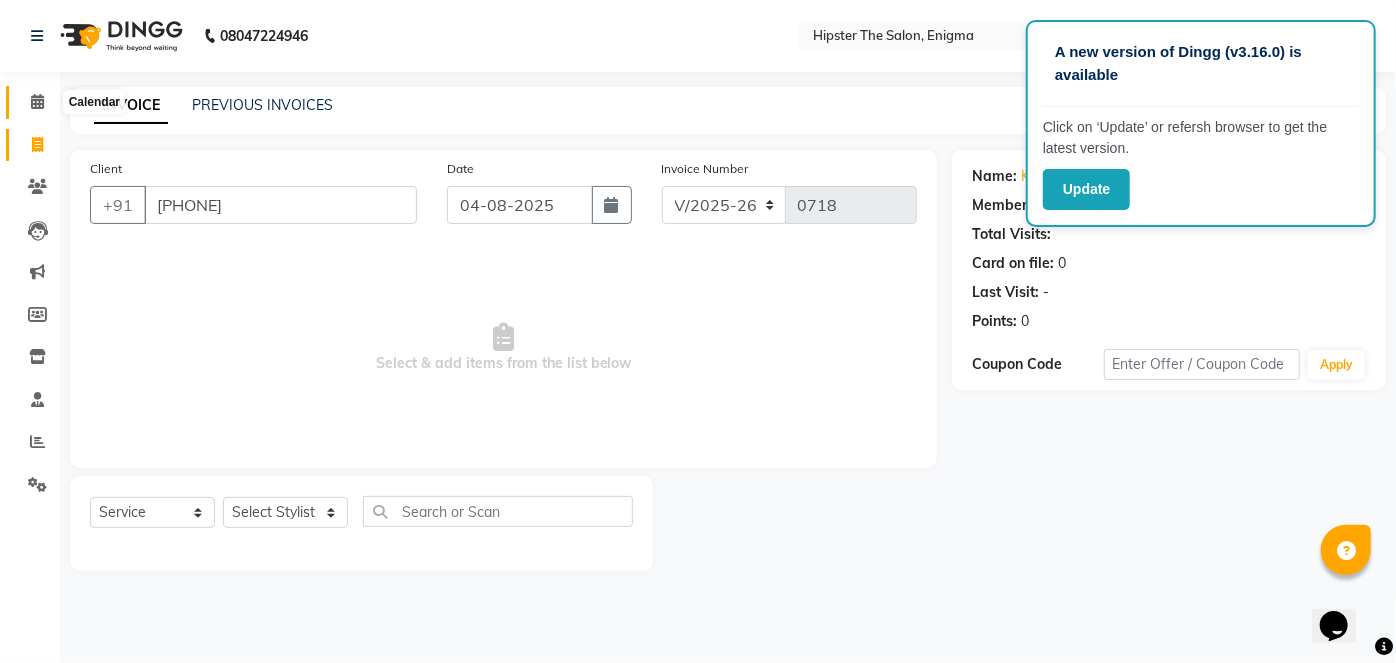 click 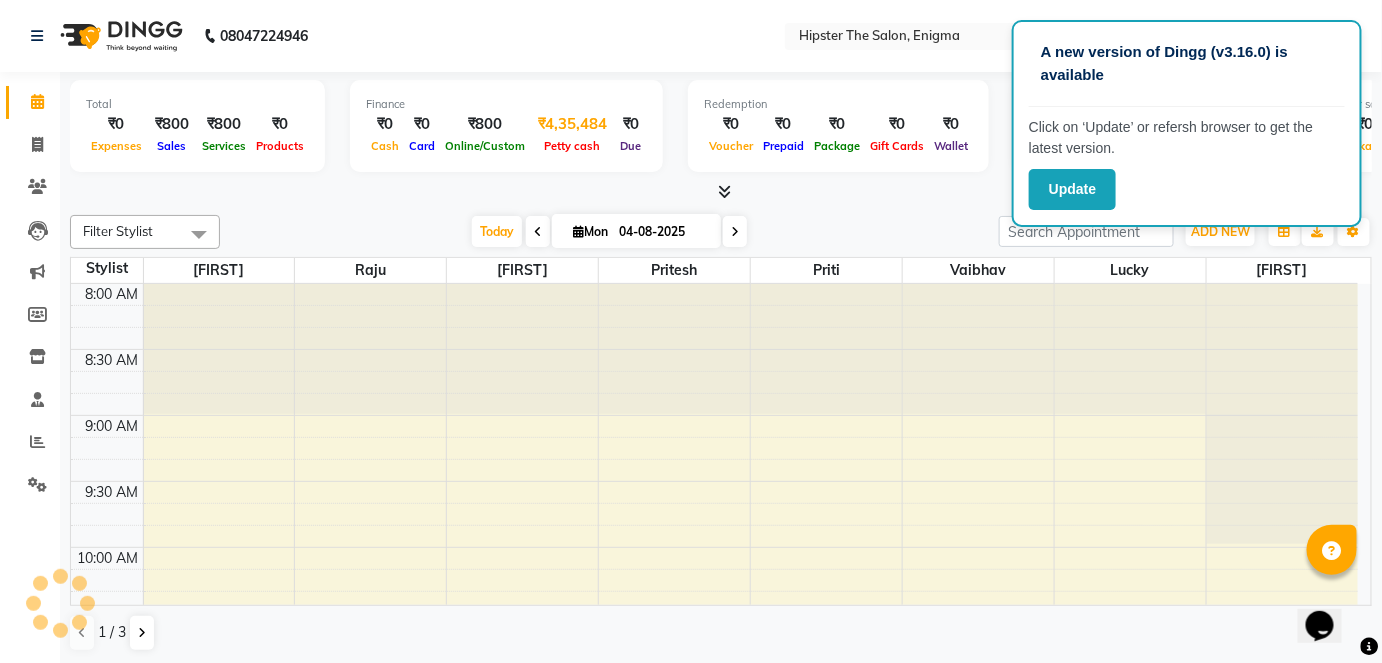 scroll, scrollTop: 0, scrollLeft: 0, axis: both 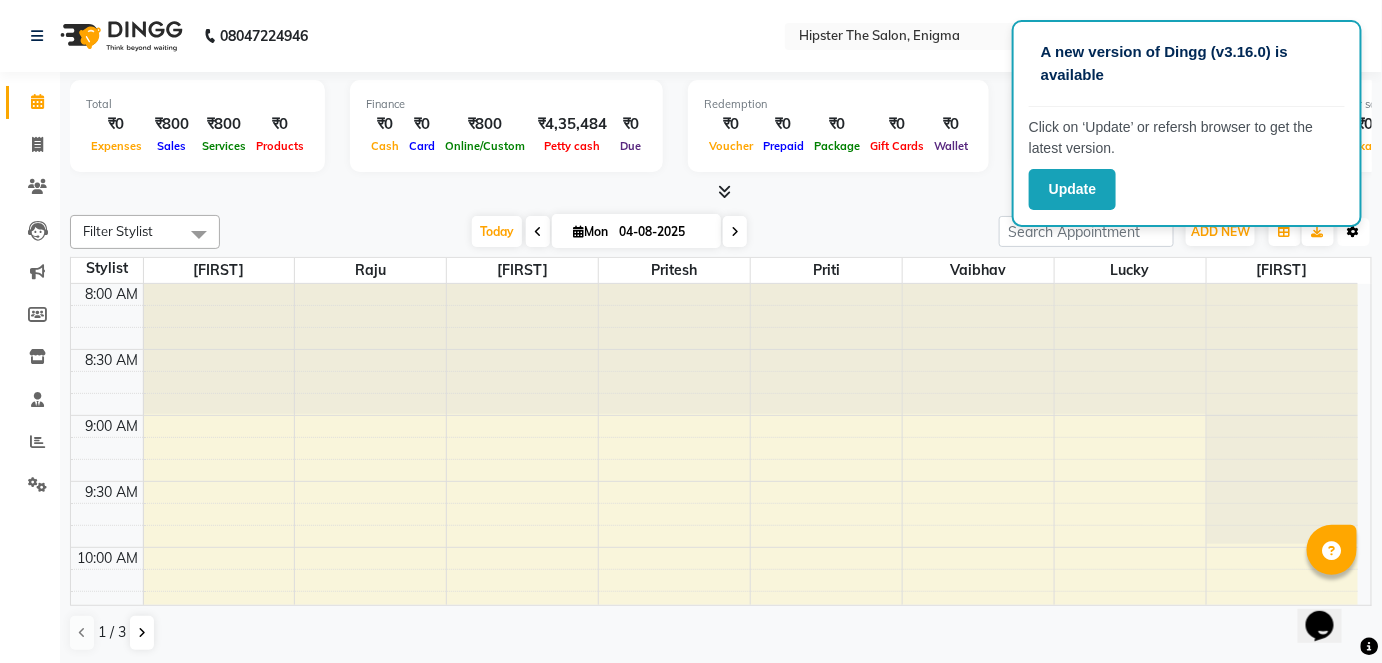 click on "Toggle Dropdown" at bounding box center (1354, 232) 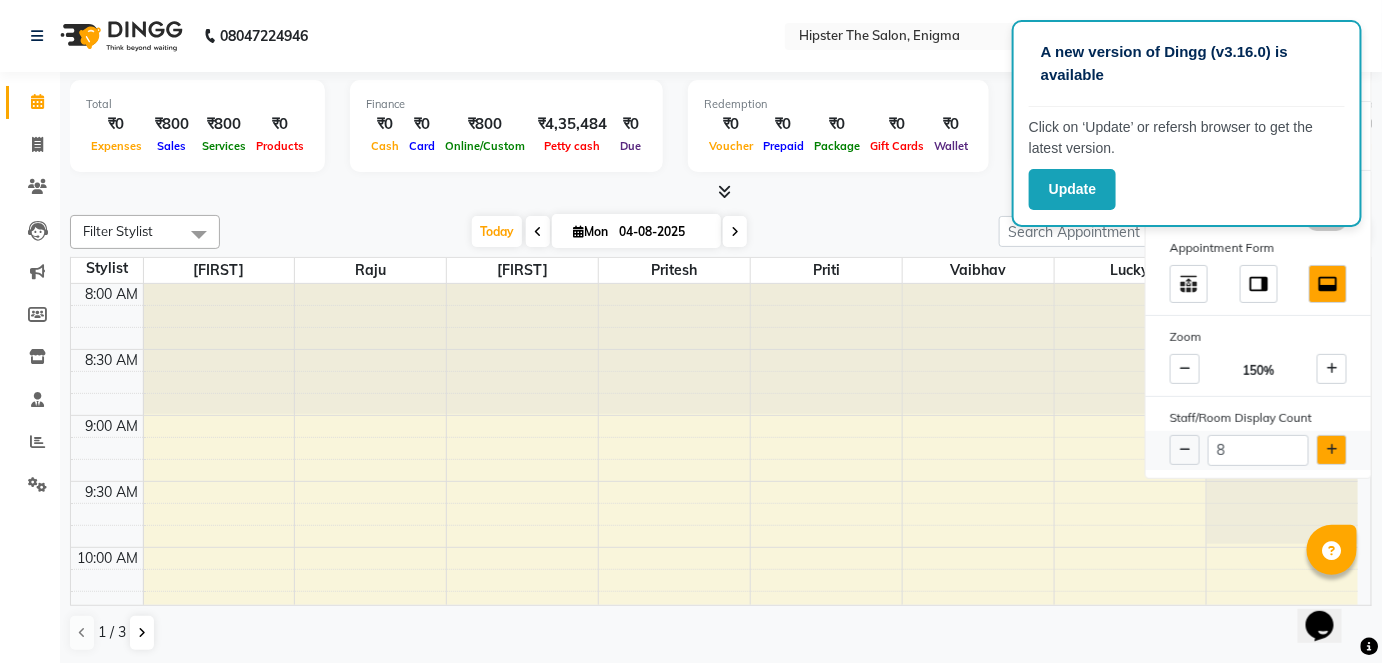 click at bounding box center [1332, 450] 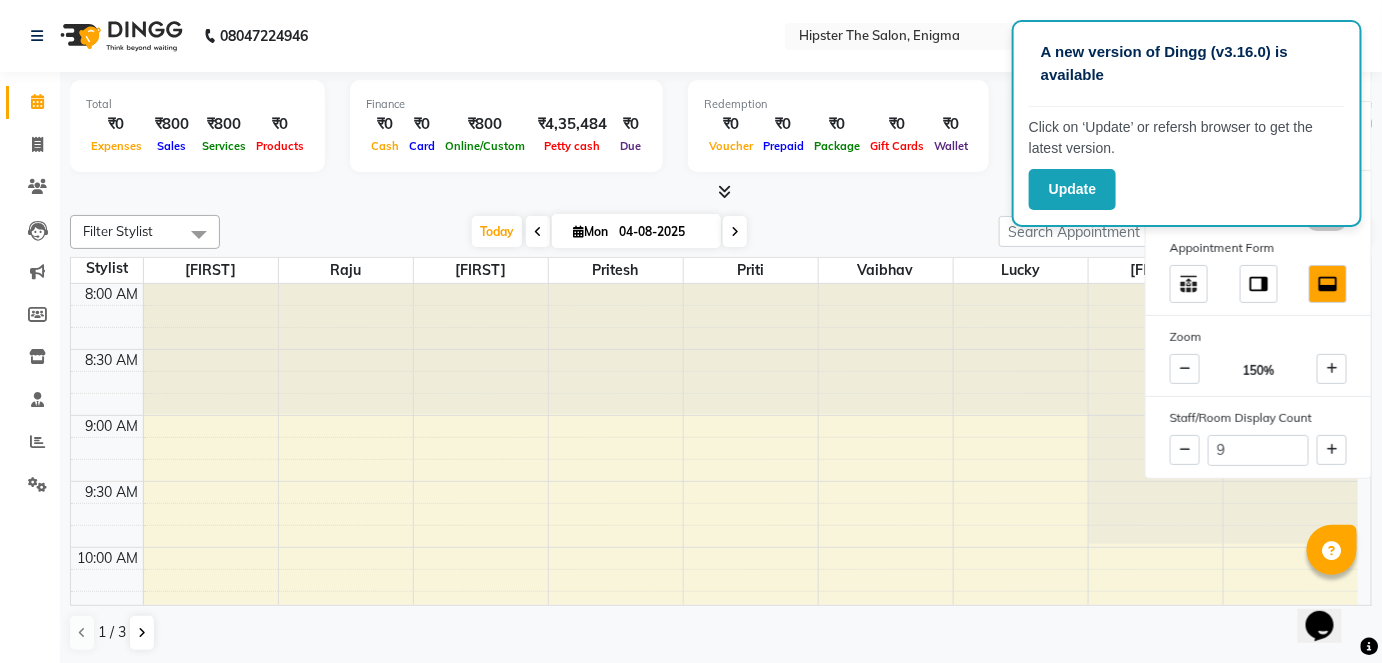 click on "Filter Stylist Select All Bhavin sir Raju meeth pritesh priti vaibhav Lucky Aishu irene Akansha anil arushi Ashik iershad juli Minaz poonam  rebecca Rekha rijvana saif SALMAN Saloni  shweta Today  Mon 04-08-2025 Toggle Dropdown Add Appointment Add Invoice Add Expense Add Attendance Add Client Add Transaction Toggle Dropdown Add Appointment Add Invoice Add Expense Add Attendance Add Client ADD NEW Toggle Dropdown Add Appointment Add Invoice Add Expense Add Attendance Add Client Add Transaction Filter Stylist Select All Bhavin sir Raju meeth pritesh priti vaibhav Lucky Aishu irene Akansha anil arushi Ashik iershad juli Minaz poonam  rebecca Rekha rijvana saif SALMAN Saloni  shweta Group By  Staff View   Room View  View as Vertical  Vertical - Week View  Horizontal  Horizontal - Week View  List  Toggle Dropdown Calendar Settings Manage Tags   Arrange Stylists   Reset Stylists  Full Screen  Show Available Stylist  Appointment Form Zoom 150% Staff/Room Display Count 9 Stylist Bhavin sir Raju meeth pritesh priti" 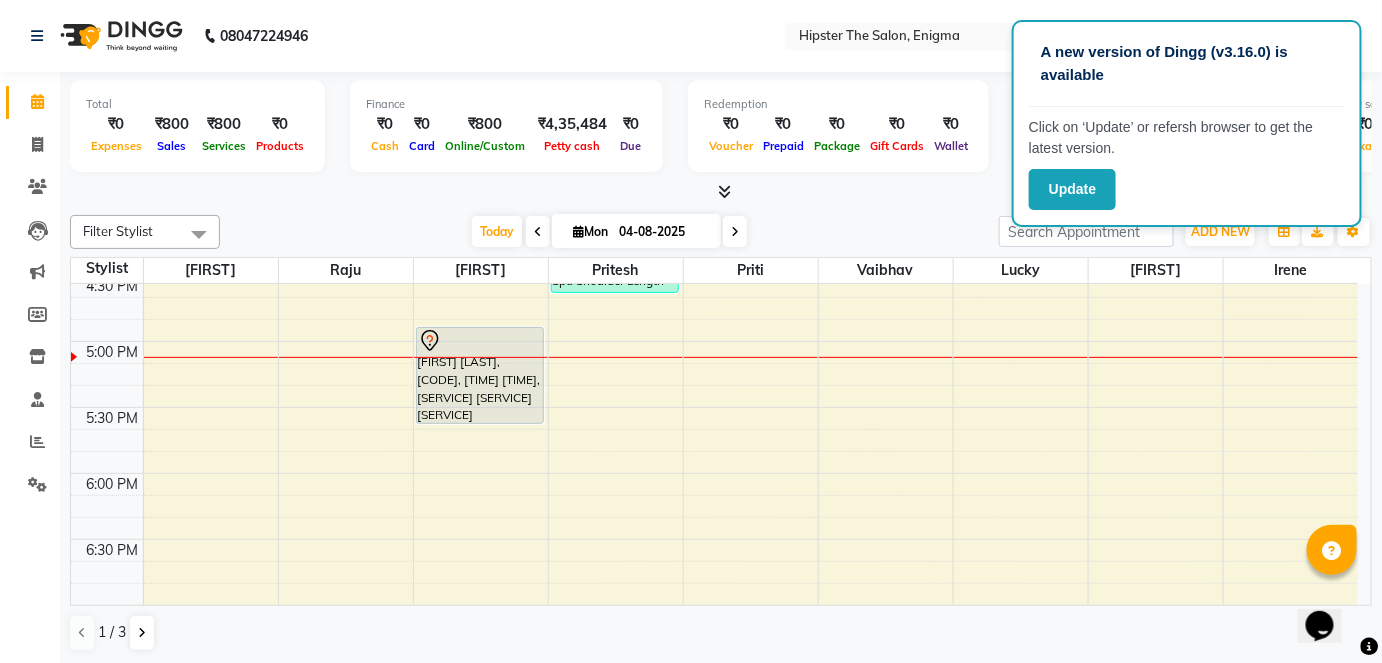 scroll, scrollTop: 1126, scrollLeft: 0, axis: vertical 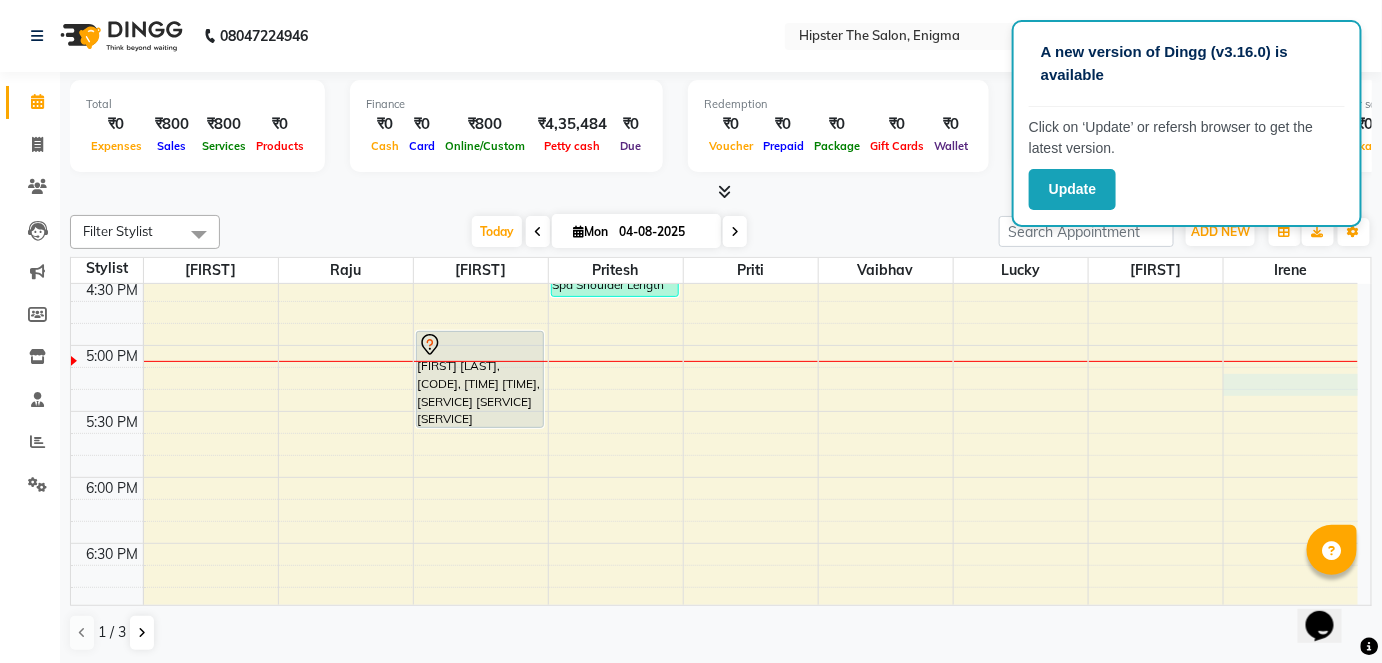 click on "8:00 AM 8:30 AM 9:00 AM 9:30 AM 10:00 AM 10:30 AM 11:00 AM 11:30 AM 12:00 PM 12:30 PM 1:00 PM 1:30 PM 2:00 PM 2:30 PM 3:00 PM 3:30 PM 4:00 PM 4:30 PM 5:00 PM 5:30 PM 6:00 PM 6:30 PM 7:00 PM 7:30 PM 8:00 PM 8:30 PM 9:00 PM 9:30 PM             Madhvi Khona, TK03, 05:00 PM-05:45 PM, Hipster Hair Spa Hipster Hair Spa Shoulder Length             netha, TK01, 11:00 AM-11:20 AM, Head Massage Head Massage Coconut Oil     shraddha, TK02, 04:00 PM-04:45 PM, Hipster Hair Spa Hipster Hair Spa Shoulder Length" at bounding box center [714, 81] 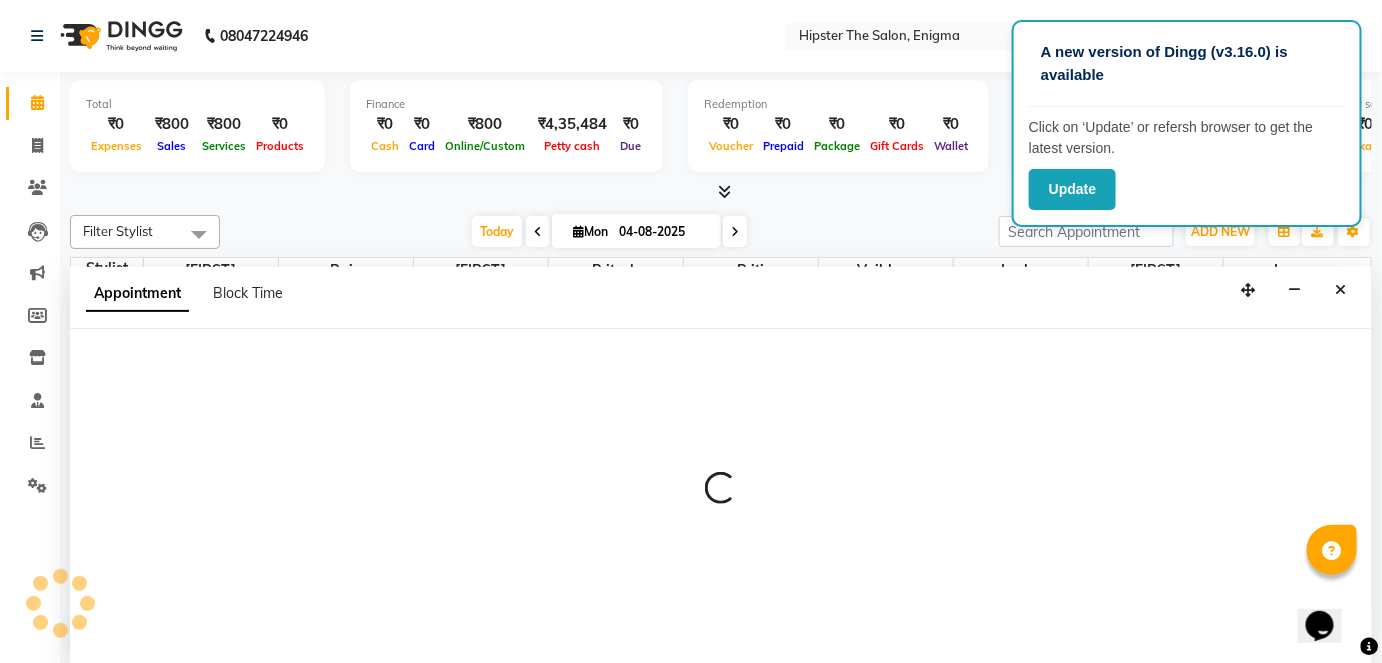 scroll, scrollTop: 0, scrollLeft: 0, axis: both 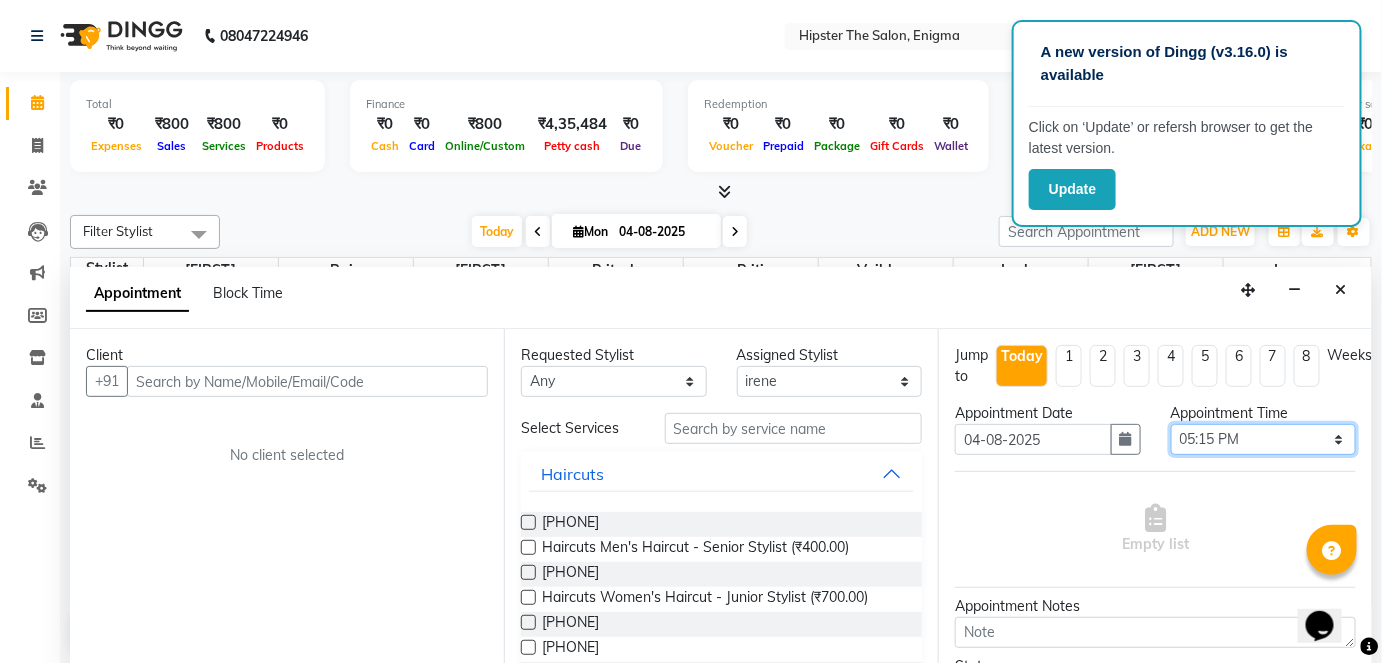 click on "Select 09:00 AM 09:15 AM 09:30 AM 09:45 AM 10:00 AM 10:15 AM 10:30 AM 10:45 AM 11:00 AM 11:15 AM 11:30 AM 11:45 AM 12:00 PM 12:15 PM 12:30 PM 12:45 PM 01:00 PM 01:15 PM 01:30 PM 01:45 PM 02:00 PM 02:15 PM 02:30 PM 02:45 PM 03:00 PM 03:15 PM 03:30 PM 03:45 PM 04:00 PM 04:15 PM 04:30 PM 04:45 PM 05:00 PM 05:15 PM 05:30 PM 05:45 PM 06:00 PM 06:15 PM 06:30 PM 06:45 PM 07:00 PM 07:15 PM 07:30 PM 07:45 PM 08:00 PM 08:15 PM 08:30 PM 08:45 PM 09:00 PM" at bounding box center [1264, 439] 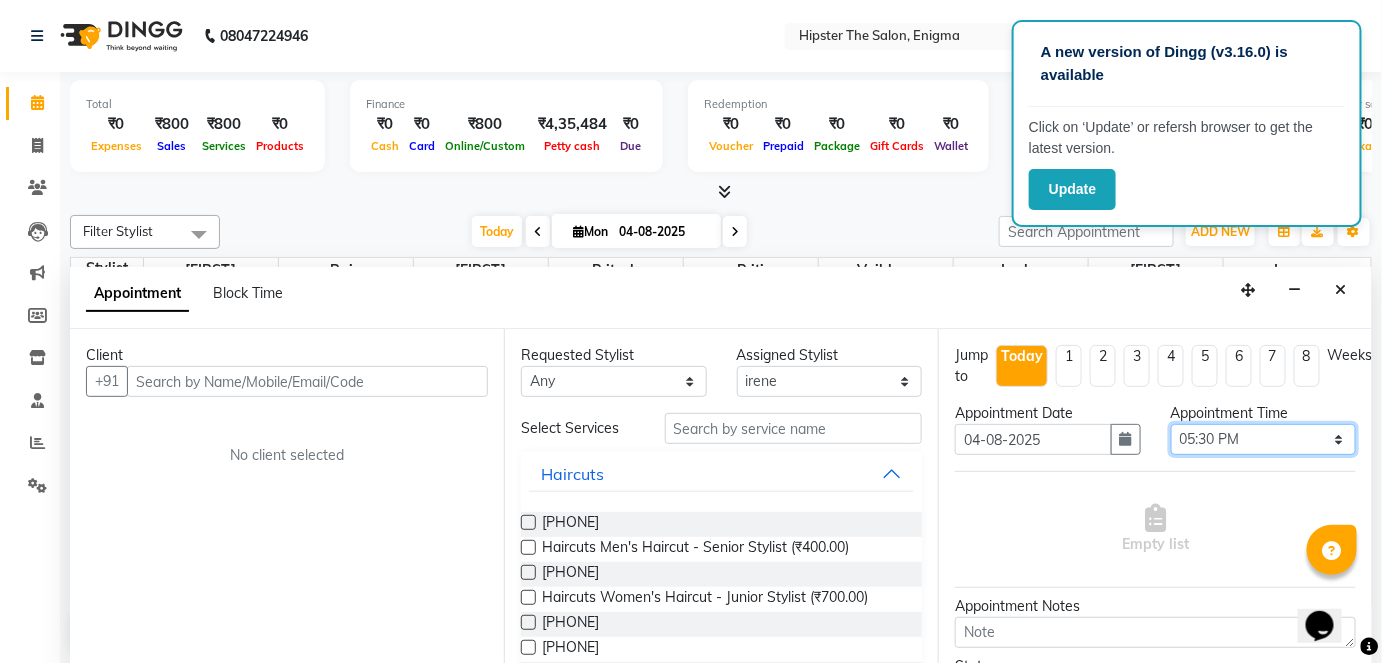 click on "Select 09:00 AM 09:15 AM 09:30 AM 09:45 AM 10:00 AM 10:15 AM 10:30 AM 10:45 AM 11:00 AM 11:15 AM 11:30 AM 11:45 AM 12:00 PM 12:15 PM 12:30 PM 12:45 PM 01:00 PM 01:15 PM 01:30 PM 01:45 PM 02:00 PM 02:15 PM 02:30 PM 02:45 PM 03:00 PM 03:15 PM 03:30 PM 03:45 PM 04:00 PM 04:15 PM 04:30 PM 04:45 PM 05:00 PM 05:15 PM 05:30 PM 05:45 PM 06:00 PM 06:15 PM 06:30 PM 06:45 PM 07:00 PM 07:15 PM 07:30 PM 07:45 PM 08:00 PM 08:15 PM 08:30 PM 08:45 PM 09:00 PM" at bounding box center [1264, 439] 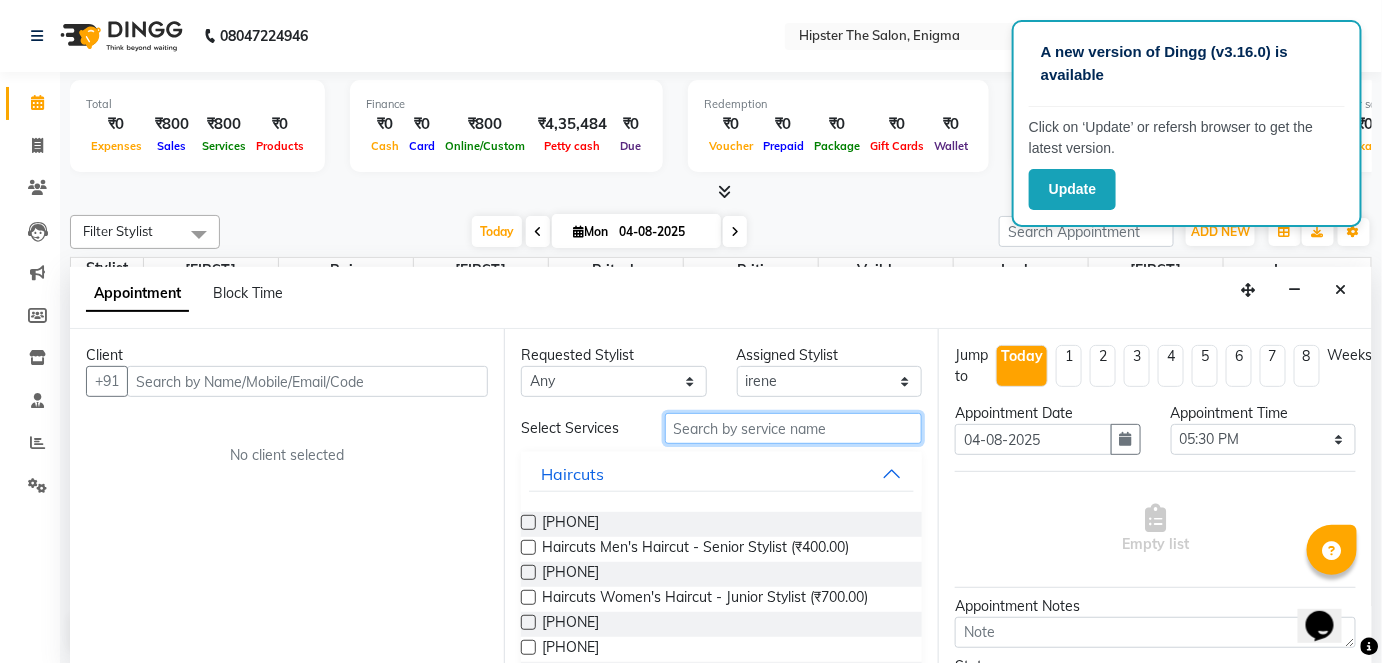 click at bounding box center [793, 428] 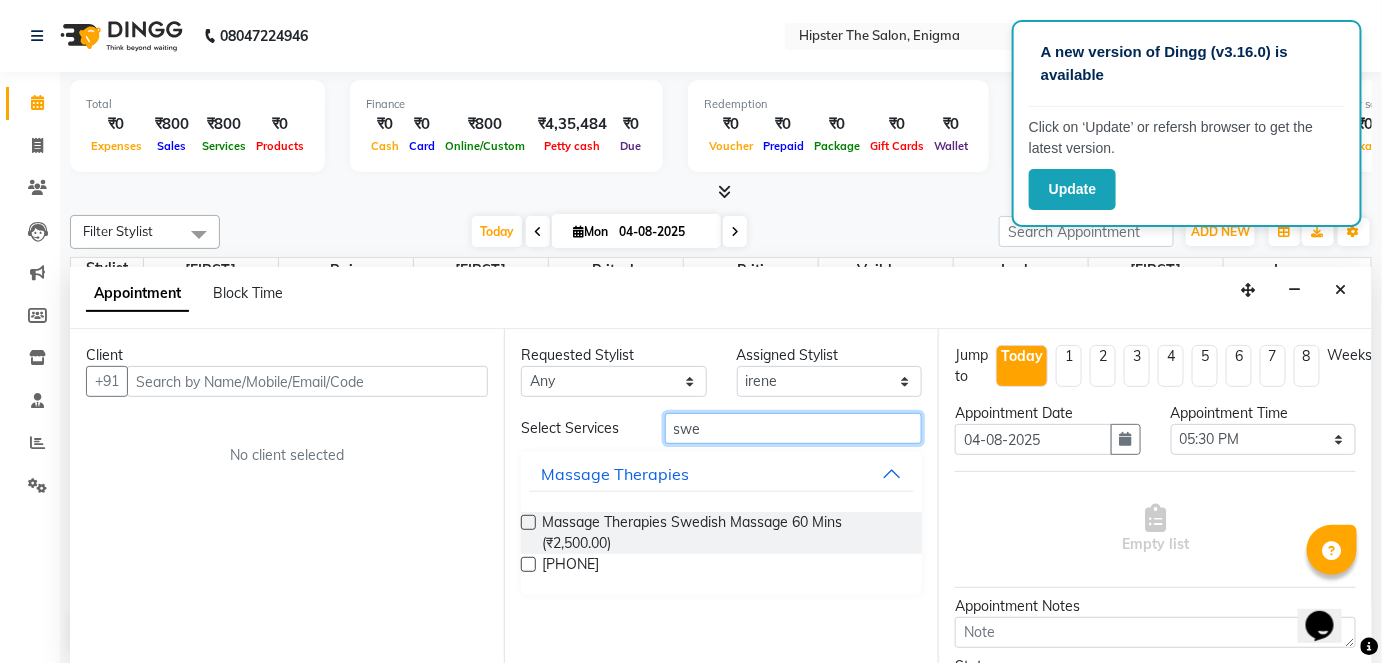 type on "swe" 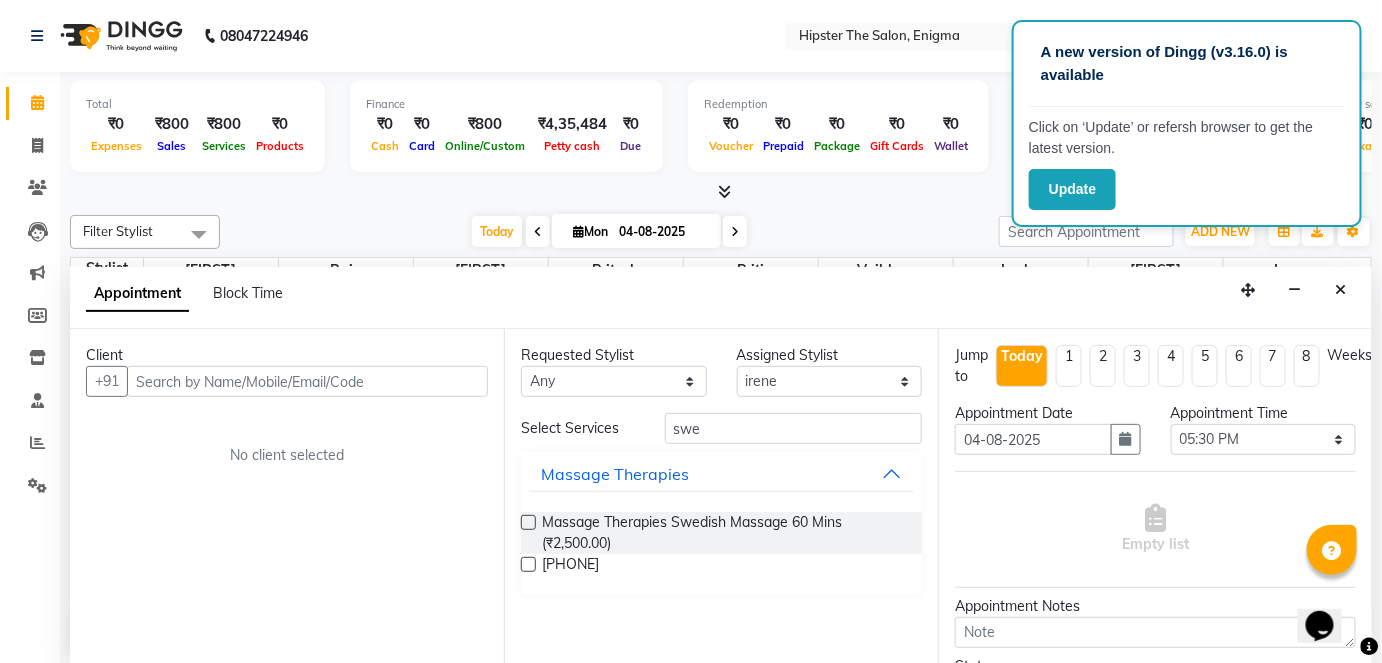 click at bounding box center (528, 522) 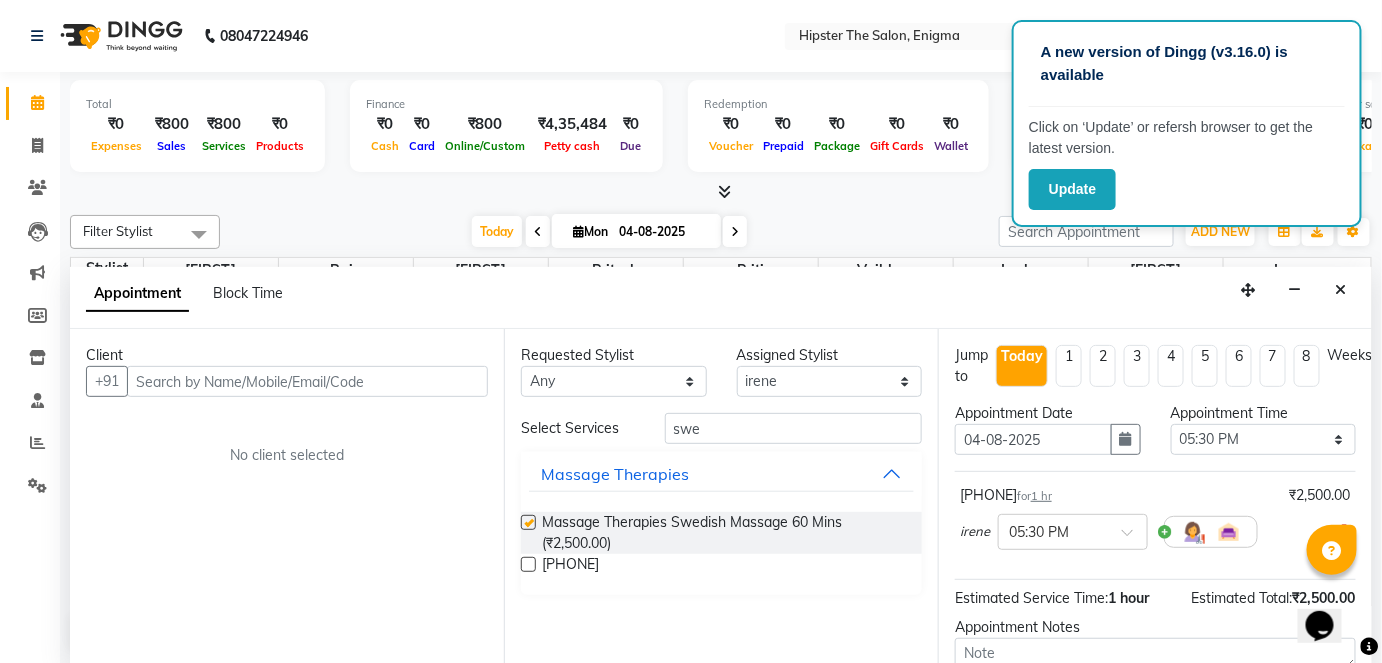 checkbox on "false" 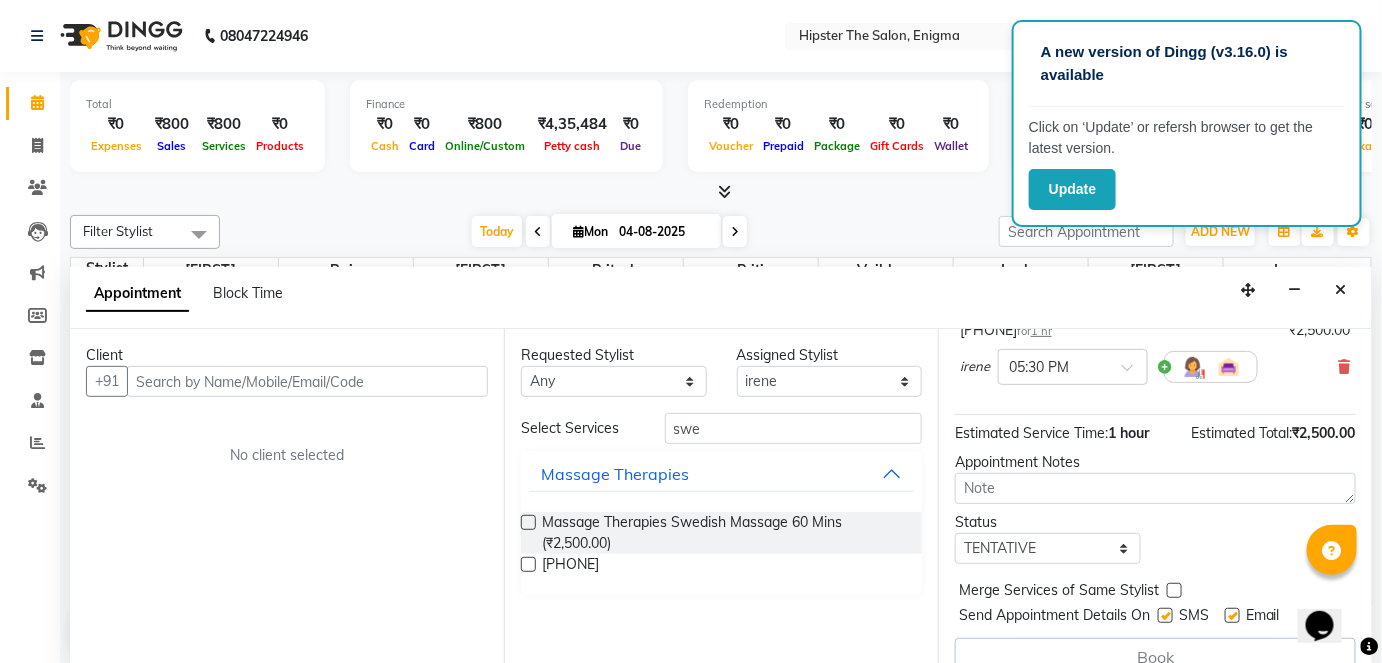 scroll, scrollTop: 211, scrollLeft: 0, axis: vertical 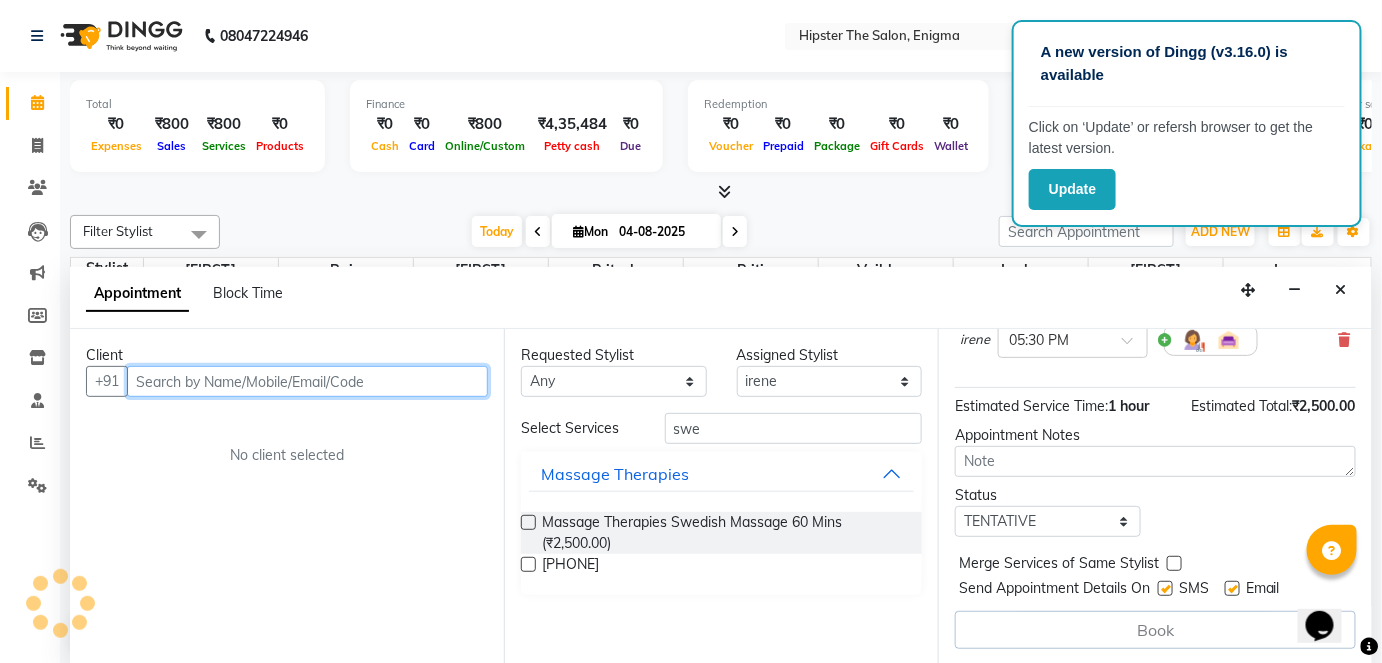 click at bounding box center (307, 381) 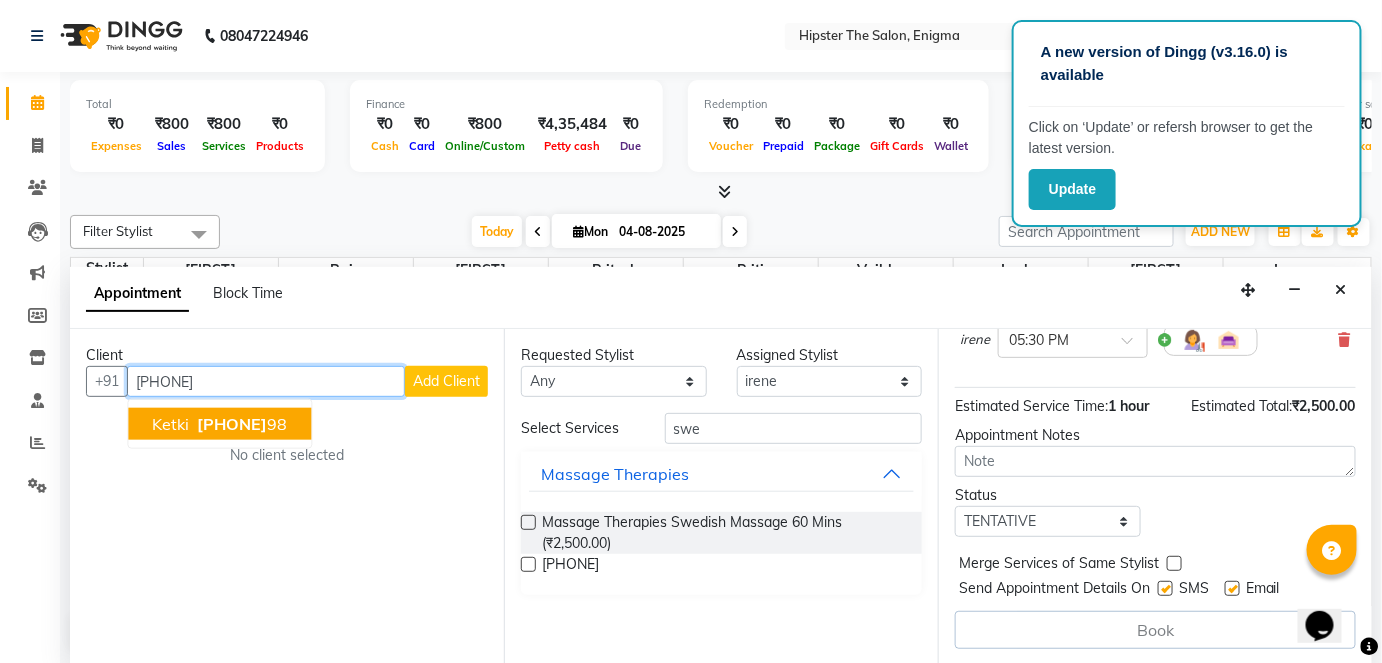 click on "93200200" at bounding box center [232, 424] 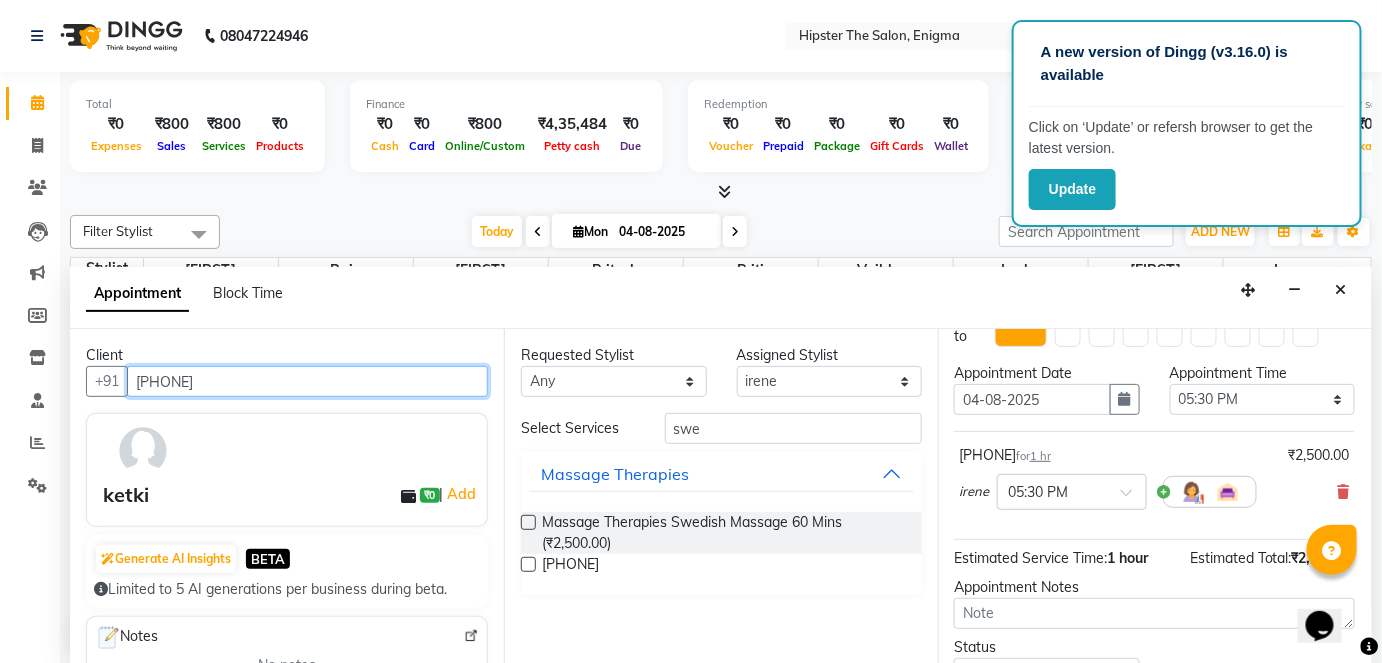 scroll, scrollTop: 64, scrollLeft: 10, axis: both 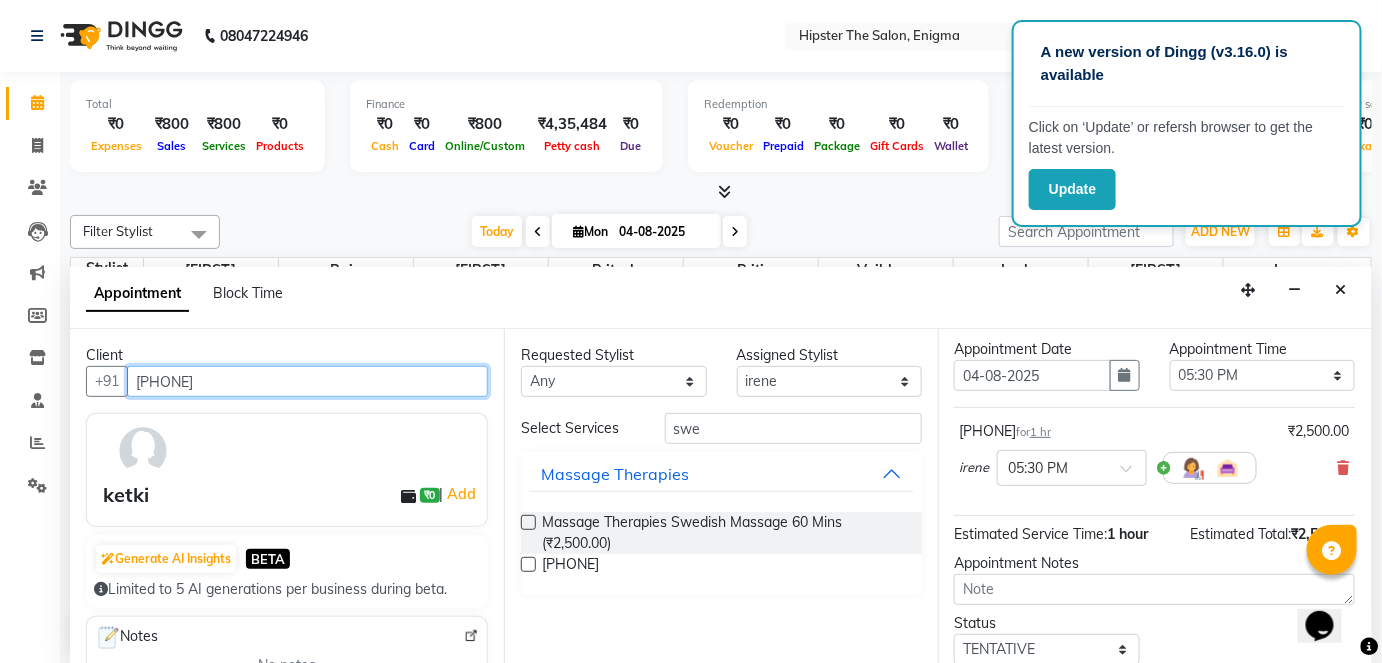 type on "[PHONE]" 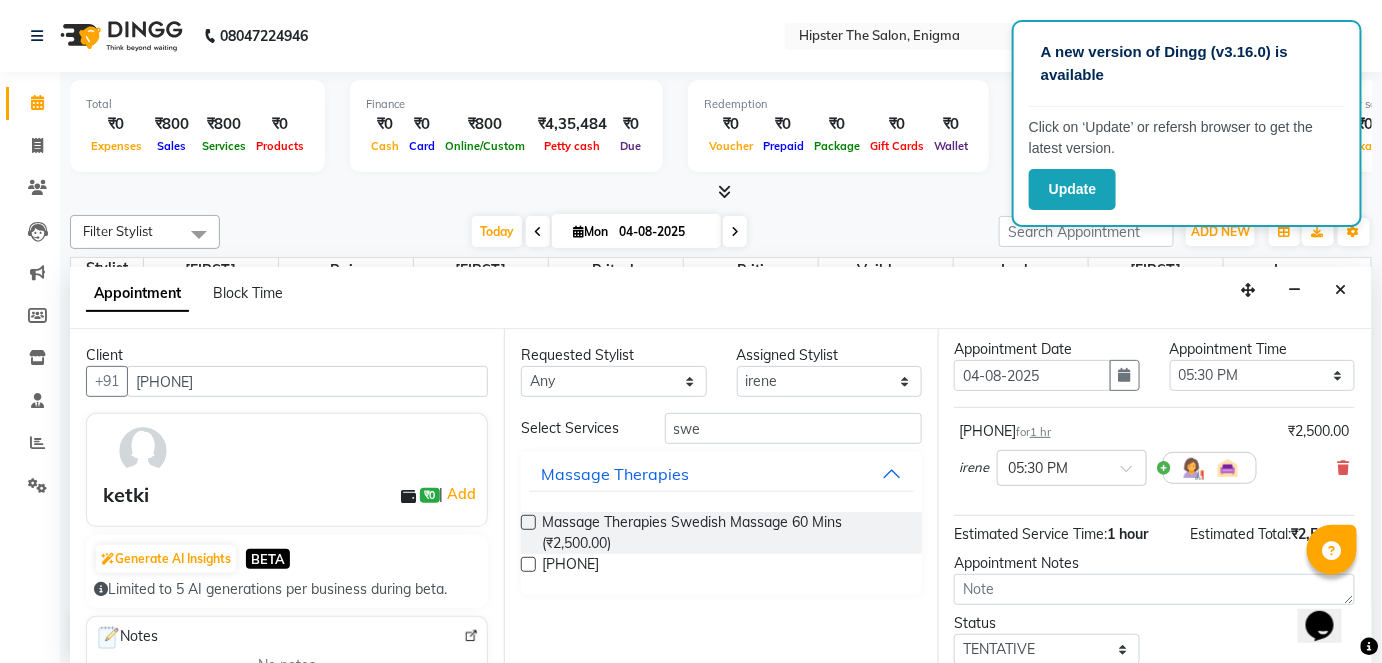 click on "₹2,500.00" at bounding box center [1319, 431] 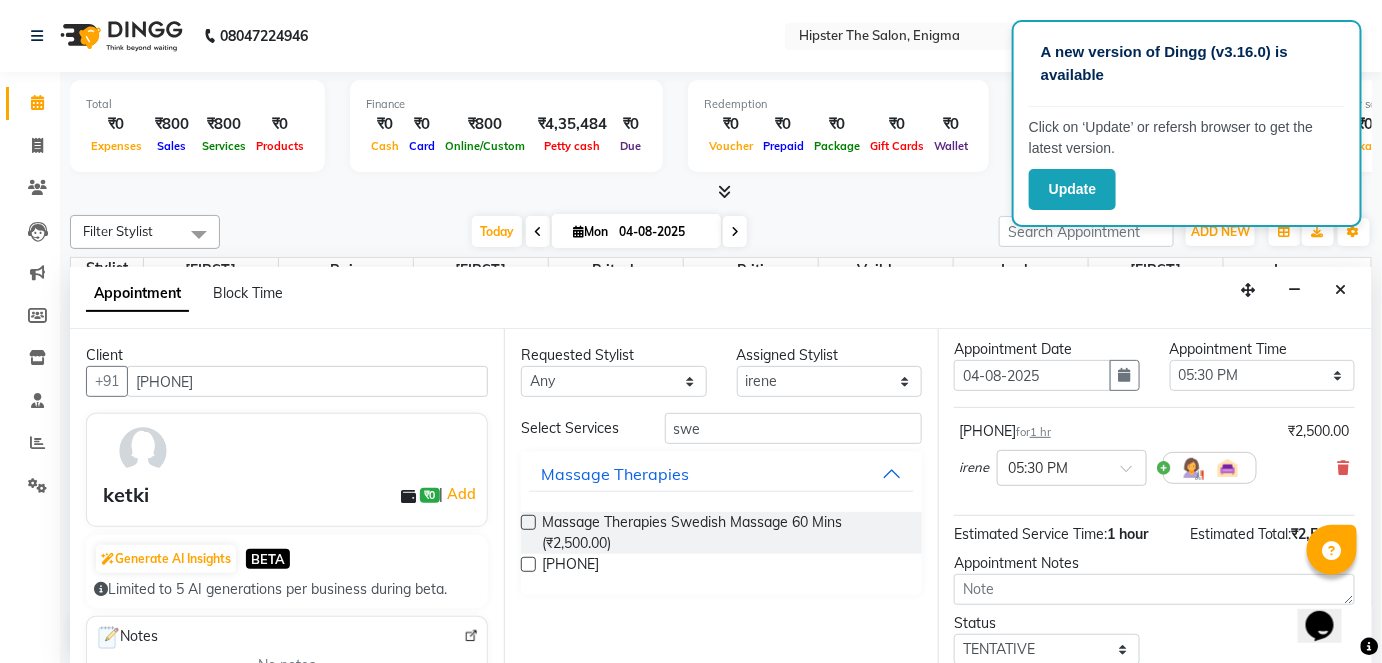 scroll, scrollTop: 210, scrollLeft: 10, axis: both 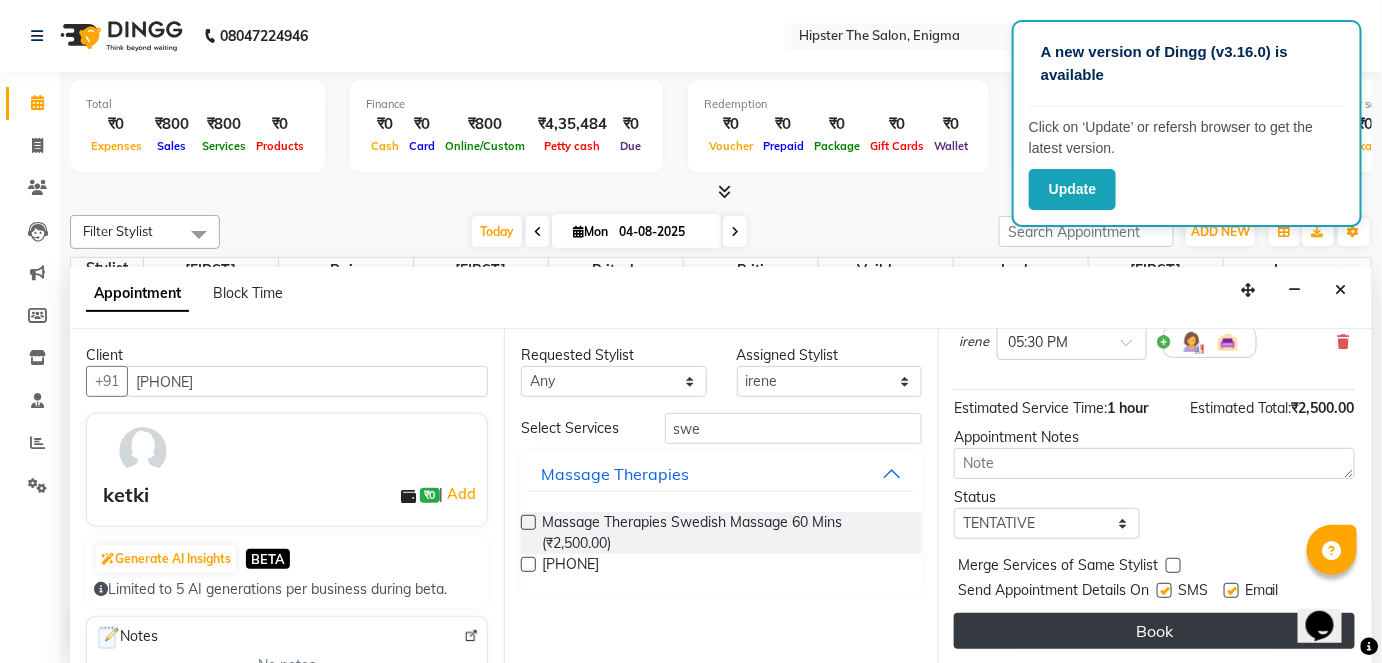 click on "Book" at bounding box center [1154, 631] 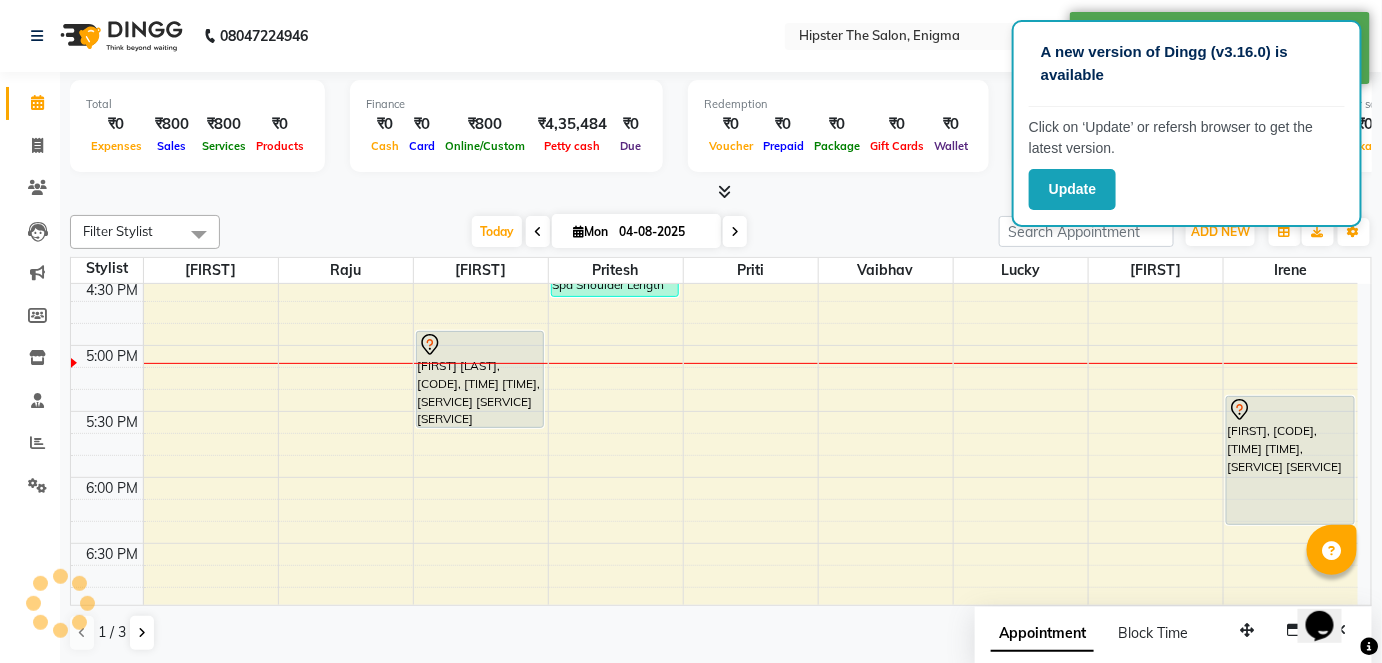 scroll, scrollTop: 0, scrollLeft: 0, axis: both 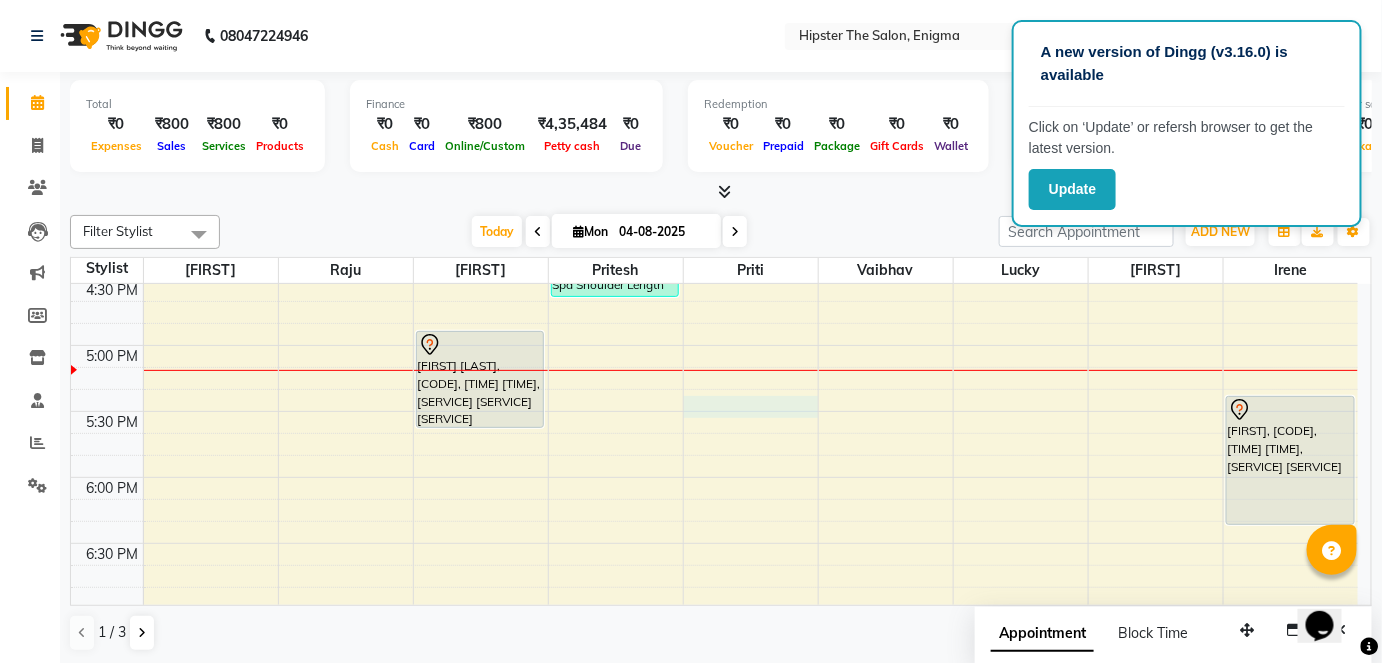 click on "8:00 AM 8:30 AM 9:00 AM 9:30 AM 10:00 AM 10:30 AM 11:00 AM 11:30 AM 12:00 PM 12:30 PM 1:00 PM 1:30 PM 2:00 PM 2:30 PM 3:00 PM 3:30 PM 4:00 PM 4:30 PM 5:00 PM 5:30 PM 6:00 PM 6:30 PM 7:00 PM 7:30 PM 8:00 PM 8:30 PM 9:00 PM 9:30 PM             Madhvi Khona, TK03, 05:00 PM-05:45 PM, Hipster Hair Spa Hipster Hair Spa Shoulder Length             netha, TK01, 11:00 AM-11:20 AM, Head Massage Head Massage Coconut Oil     shraddha, TK02, 04:00 PM-04:45 PM, Hipster Hair Spa Hipster Hair Spa Shoulder Length             ketki, TK04, 05:30 PM-06:30 PM, Massage Therapies Swedish Massage 60 Mins" at bounding box center [714, 81] 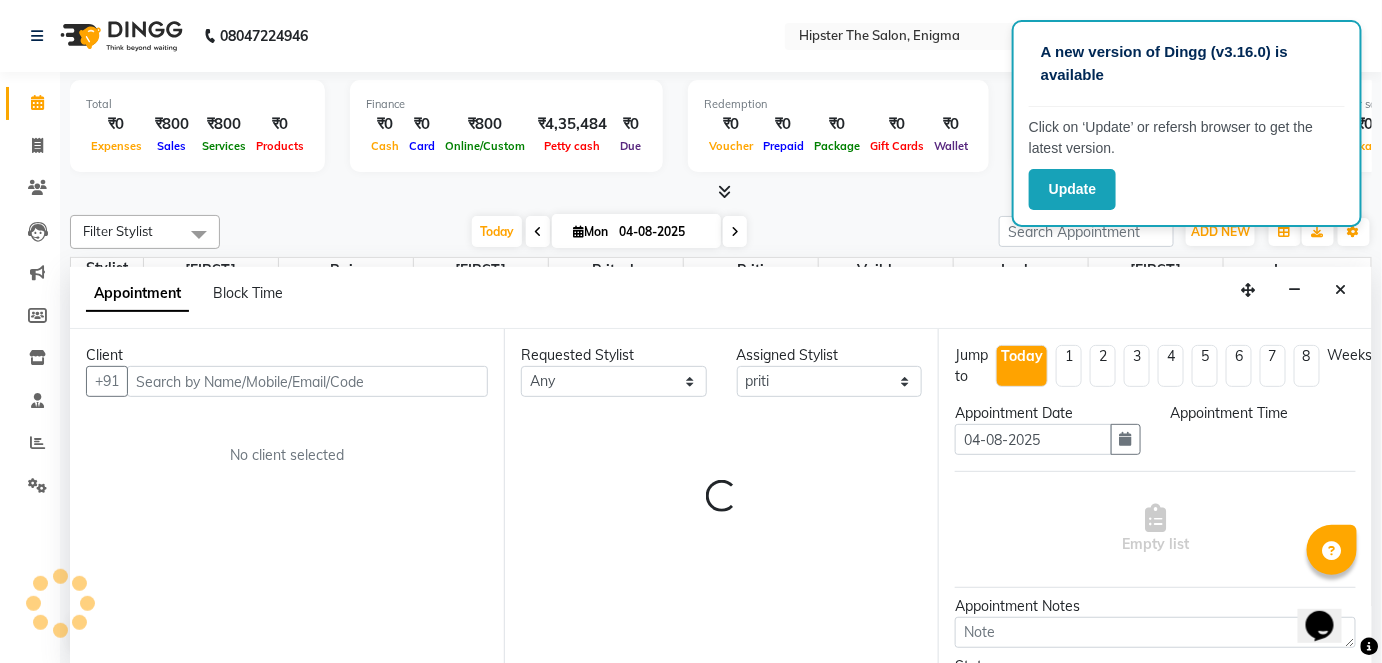 scroll, scrollTop: 0, scrollLeft: 0, axis: both 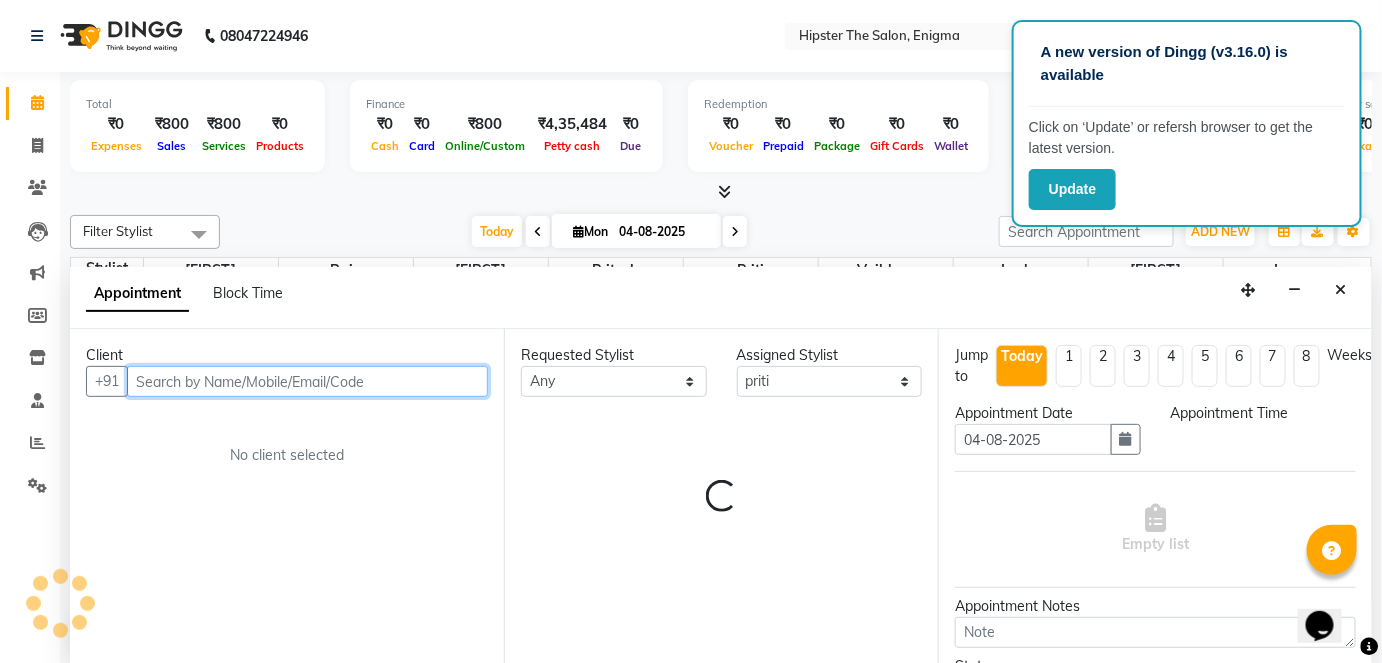 select on "1050" 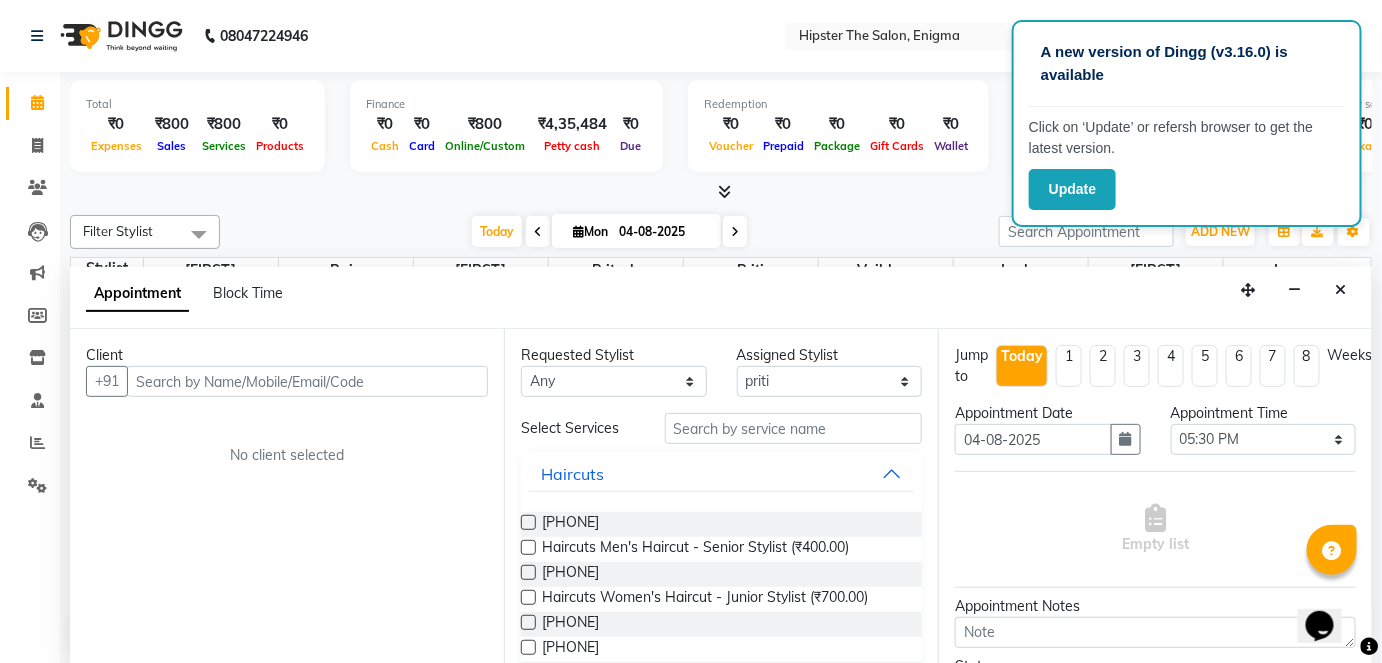 click on "04-08-2025" at bounding box center (663, 232) 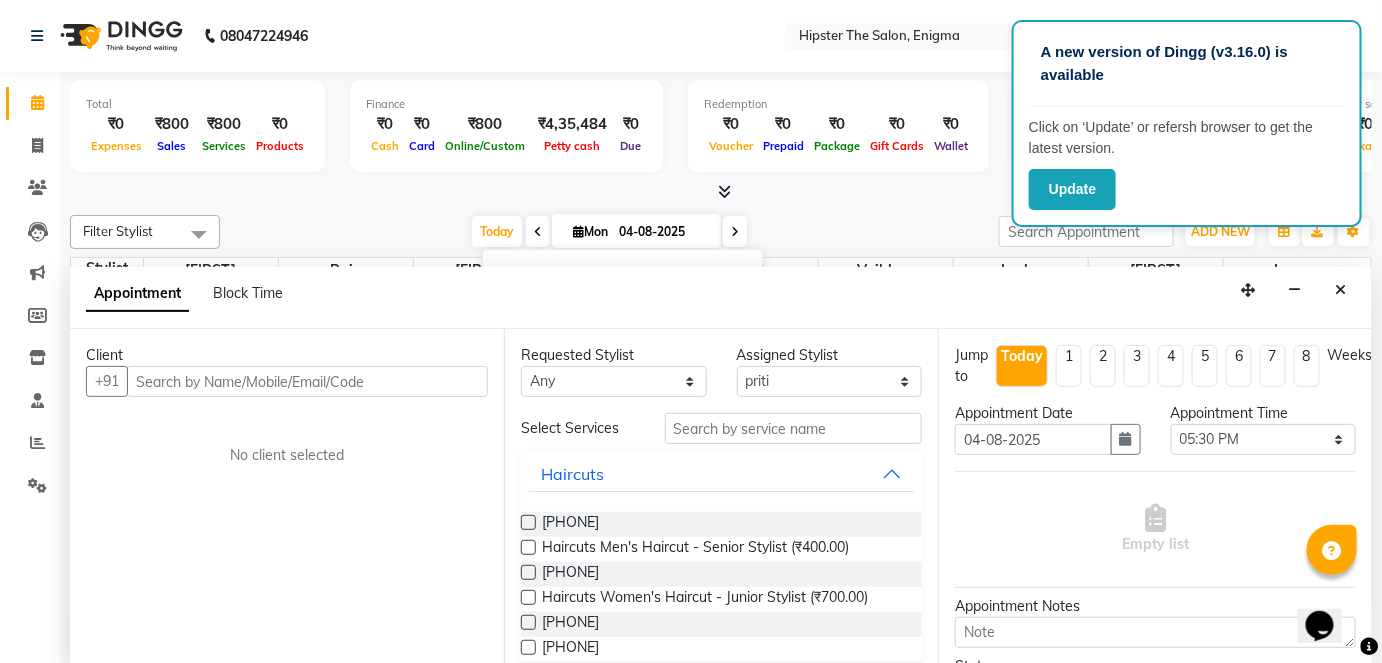click on "Today  Mon 04-08-2025 Jan Feb Mar Apr May Jun Jul Aug Sep Oct Nov Dec 2015 2016 2017 2018 2019 2020 2021 2022 2023 2024 2025 2026 2027 2028 2029 2030 2031 2032 2033 2034 2035 Mo Tu We Th Fr Sa Su  28   29   30   31   1   2   3   4   5   6   7   8   9   10   11   12   13   14   15   16   17   18   19   20   21   22   23   24   25   26   27   28   29   30   31   1   2   3   4   5   6   7" at bounding box center (609, 232) 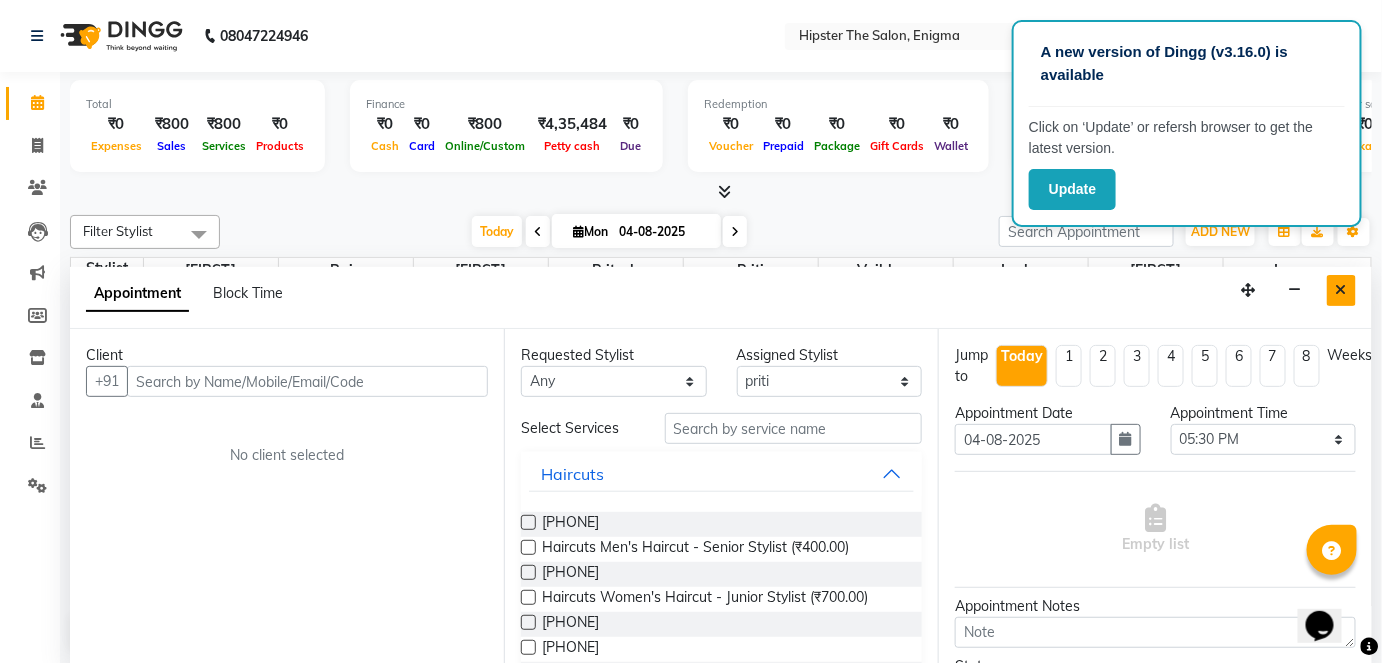 click at bounding box center (1341, 290) 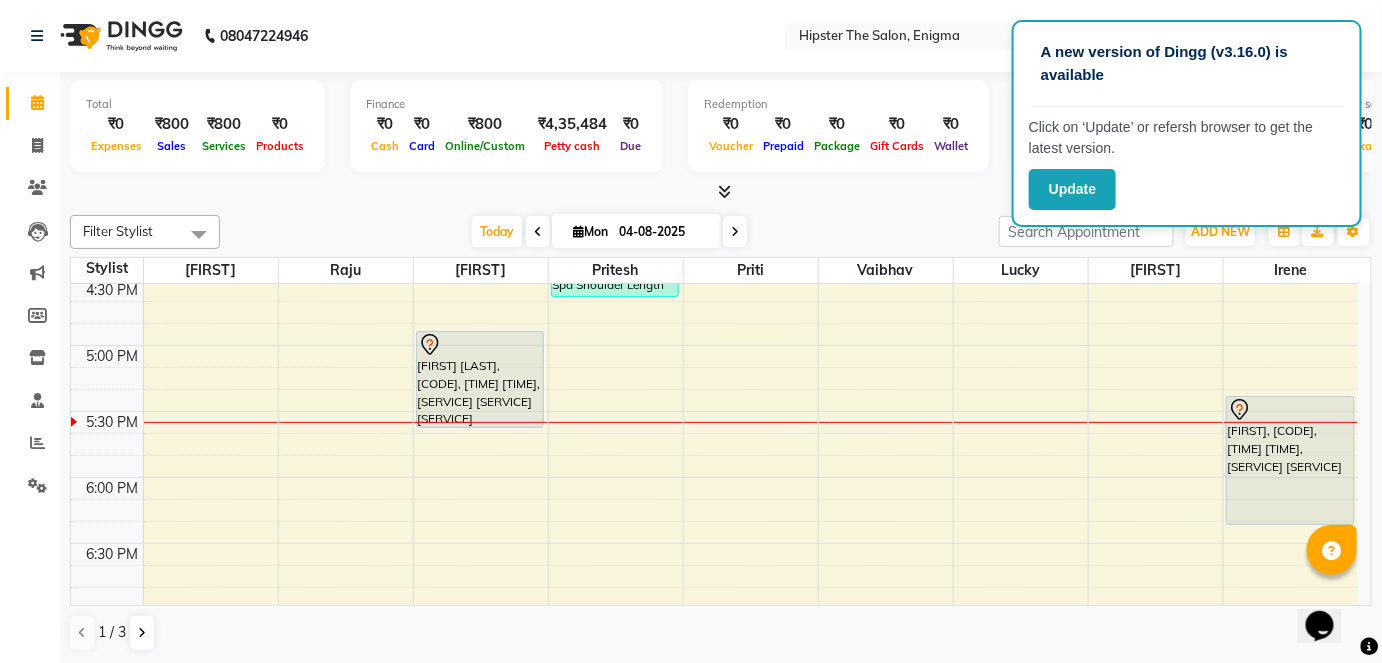 click on "04-08-2025" at bounding box center (663, 232) 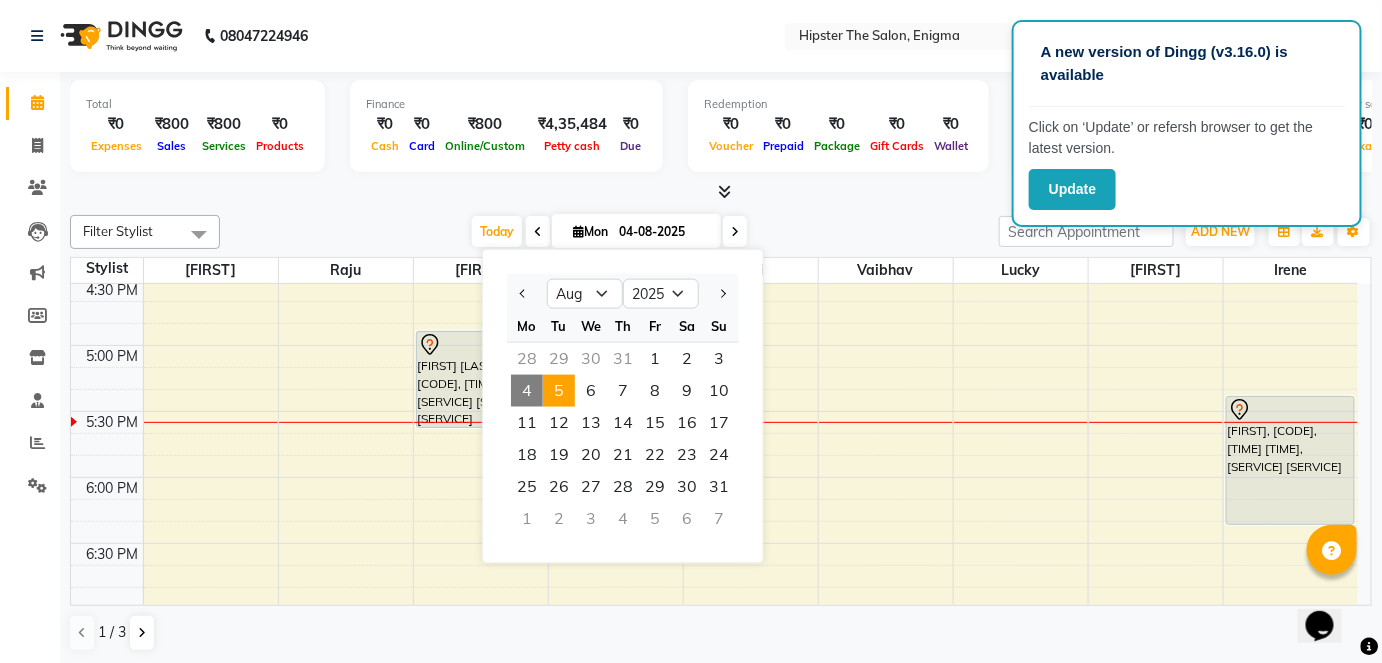 click on "5" at bounding box center [559, 391] 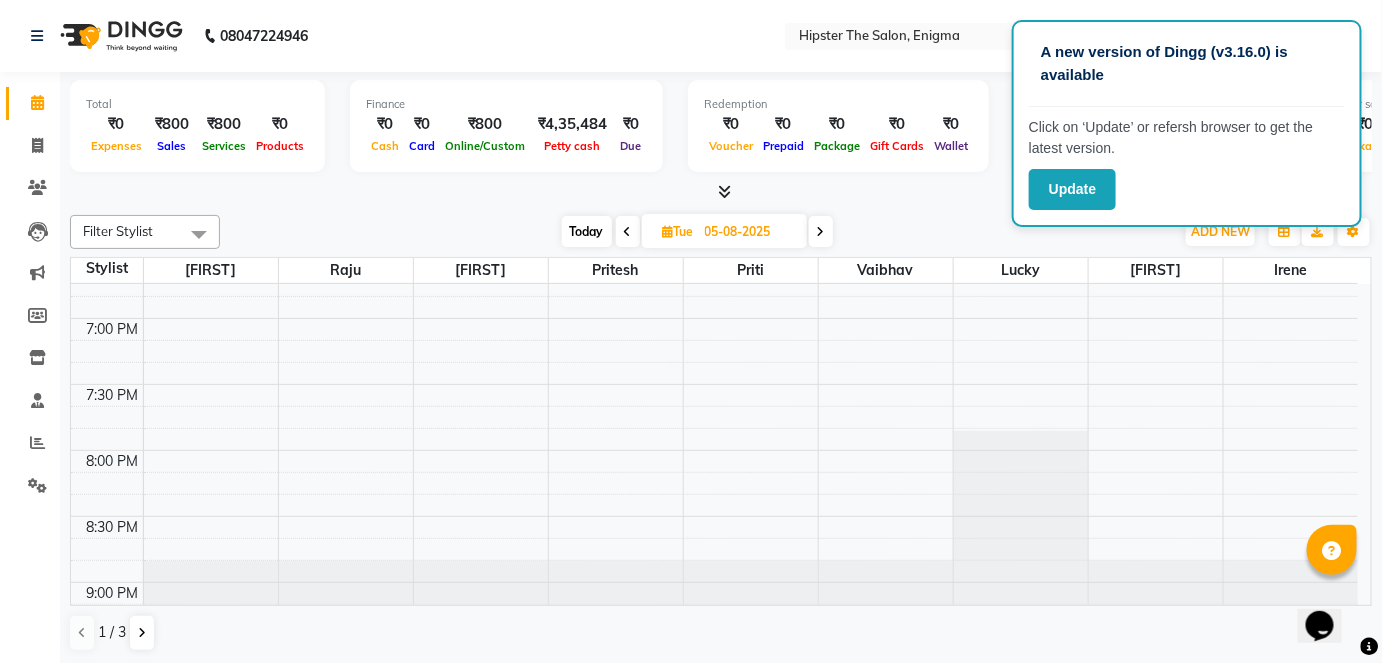 scroll, scrollTop: 1502, scrollLeft: 0, axis: vertical 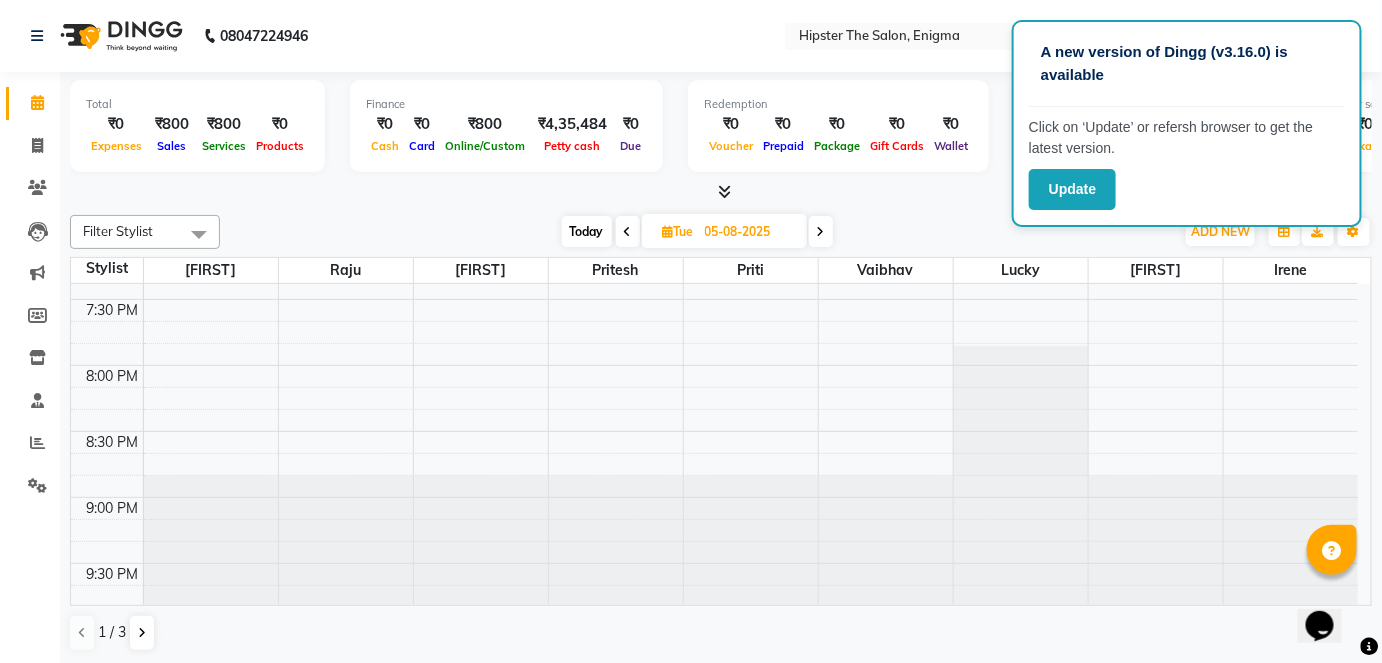 click on "Filter Stylist Select All Bhavin sir Raju meeth pritesh priti vaibhav Lucky Aishu irene Akansha anil arushi Ashik iershad juli Minaz poonam  rebecca Rekha rijvana saif SALMAN Saloni  shweta Today  Tue 05-08-2025 Toggle Dropdown Add Appointment Add Invoice Add Expense Add Attendance Add Client Add Transaction Toggle Dropdown Add Appointment Add Invoice Add Expense Add Attendance Add Client ADD NEW Toggle Dropdown Add Appointment Add Invoice Add Expense Add Attendance Add Client Add Transaction Filter Stylist Select All Bhavin sir Raju meeth pritesh priti vaibhav Lucky Aishu irene Akansha anil arushi Ashik iershad juli Minaz poonam  rebecca Rekha rijvana saif SALMAN Saloni  shweta Group By  Staff View   Room View  View as Vertical  Vertical - Week View  Horizontal  Horizontal - Week View  List  Toggle Dropdown Calendar Settings Manage Tags   Arrange Stylists   Reset Stylists  Full Screen  Show Available Stylist  Appointment Form Zoom 150% Staff/Room Display Count 9" at bounding box center (721, 232) 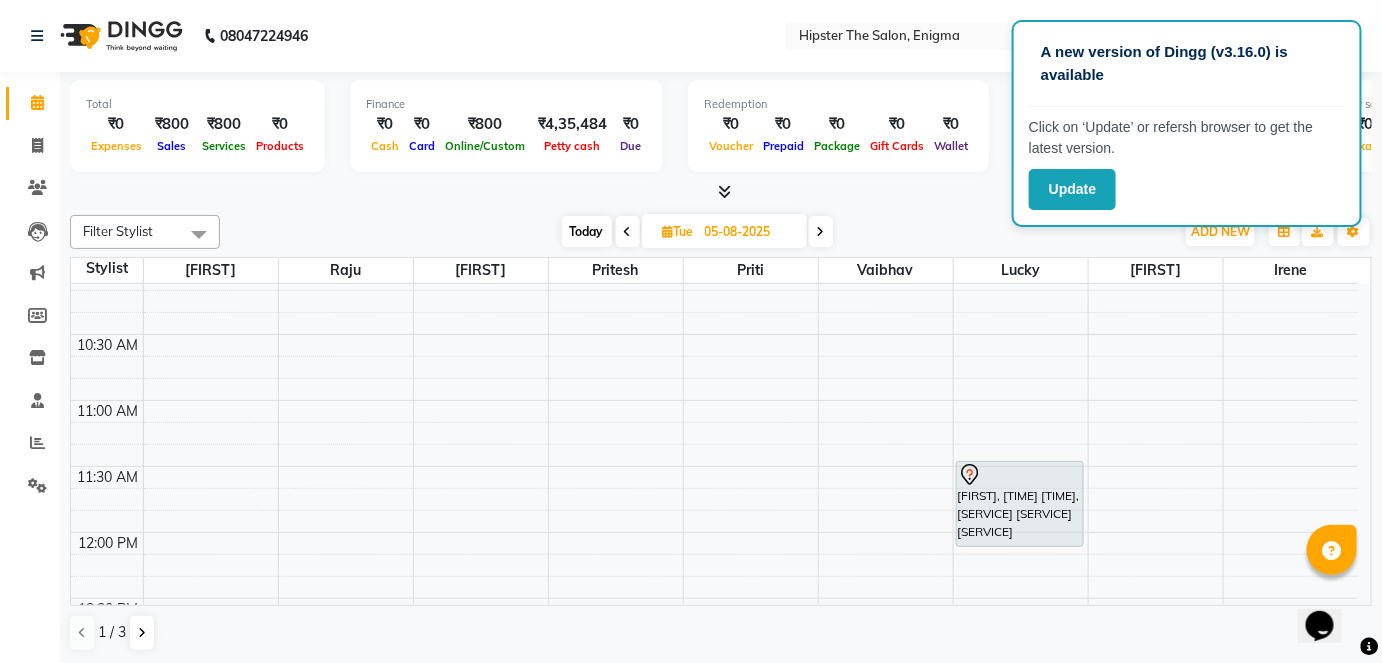 scroll, scrollTop: 280, scrollLeft: 0, axis: vertical 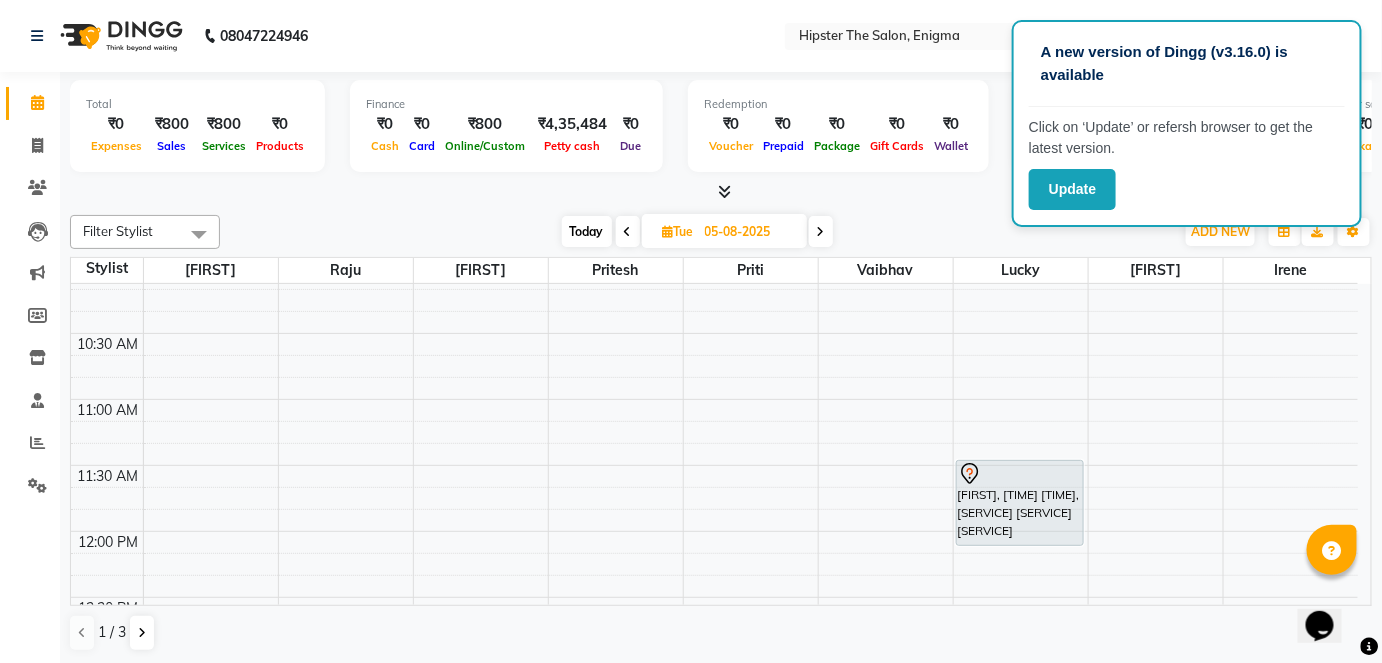 click on "Today  Tue 05-08-2025" at bounding box center (697, 232) 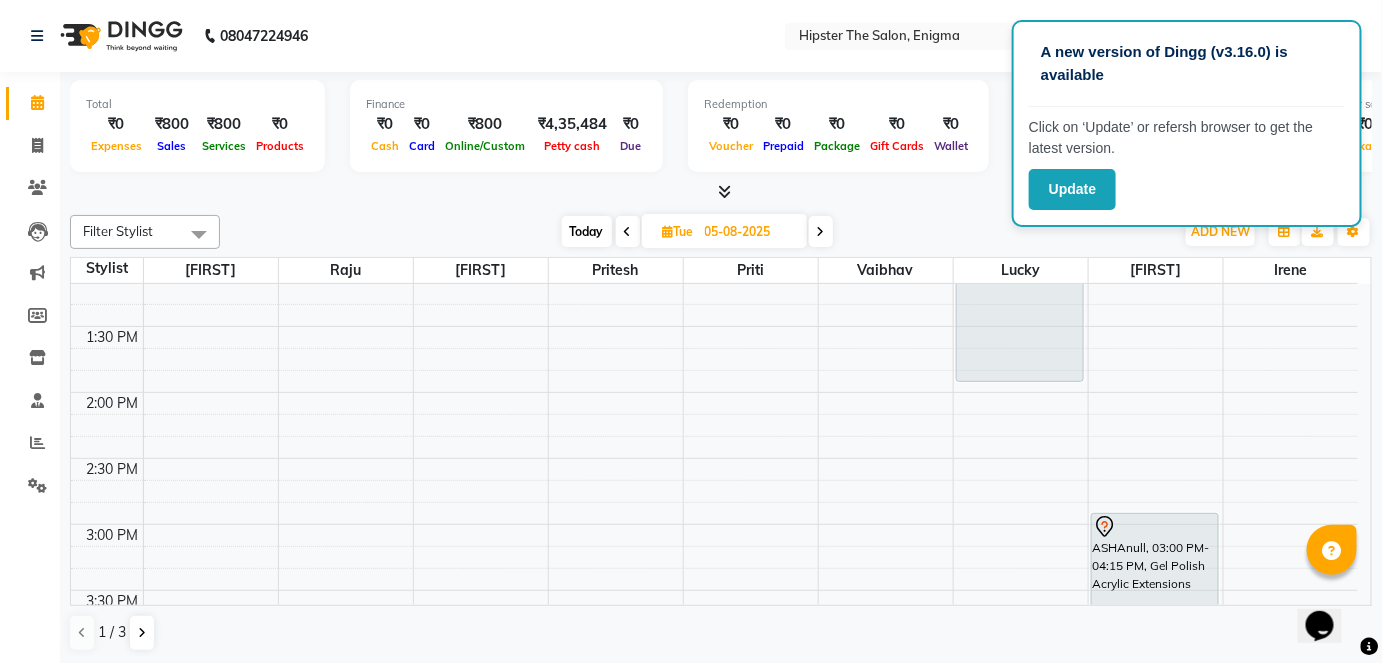 scroll, scrollTop: 685, scrollLeft: 0, axis: vertical 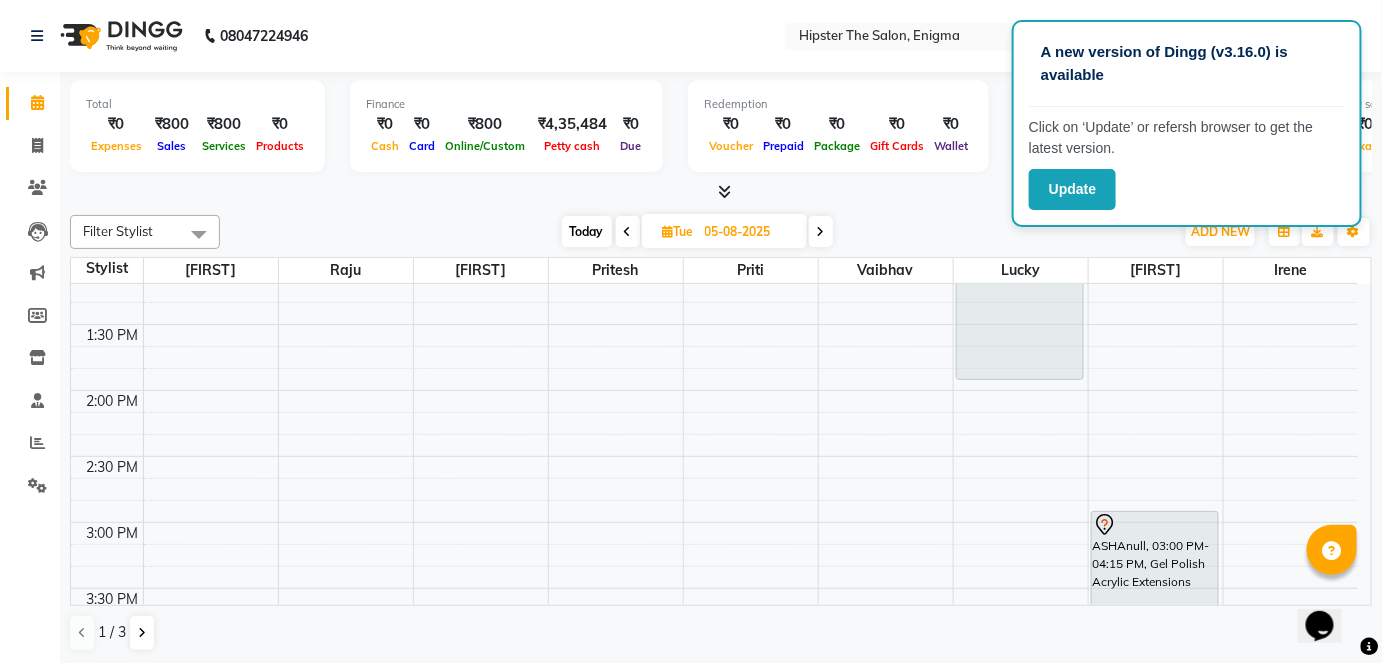 click on "Today" at bounding box center [587, 231] 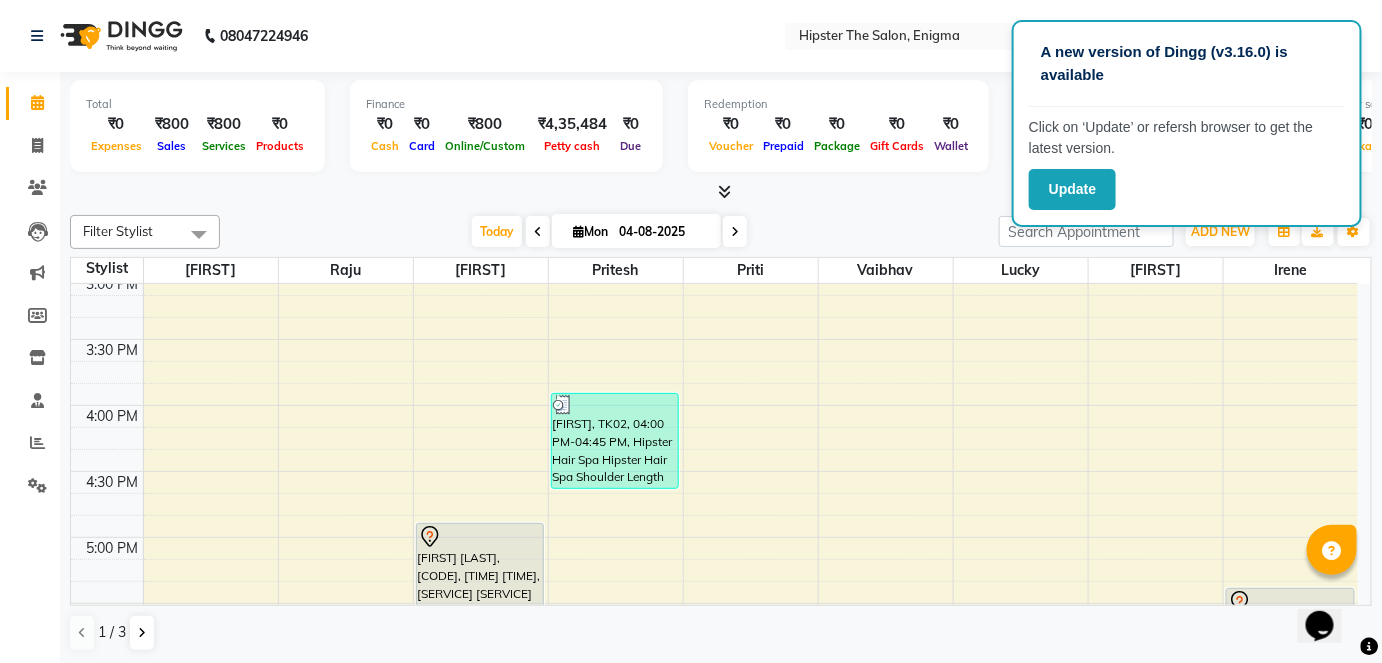 scroll, scrollTop: 928, scrollLeft: 0, axis: vertical 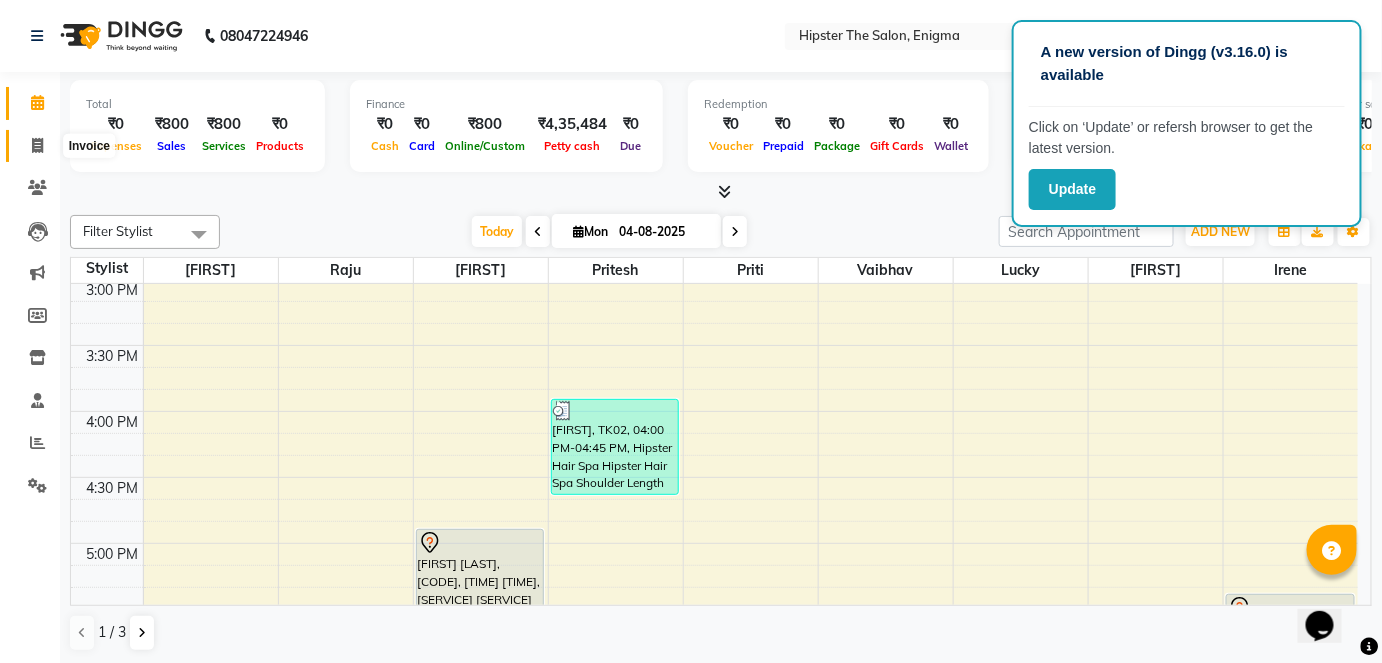 click 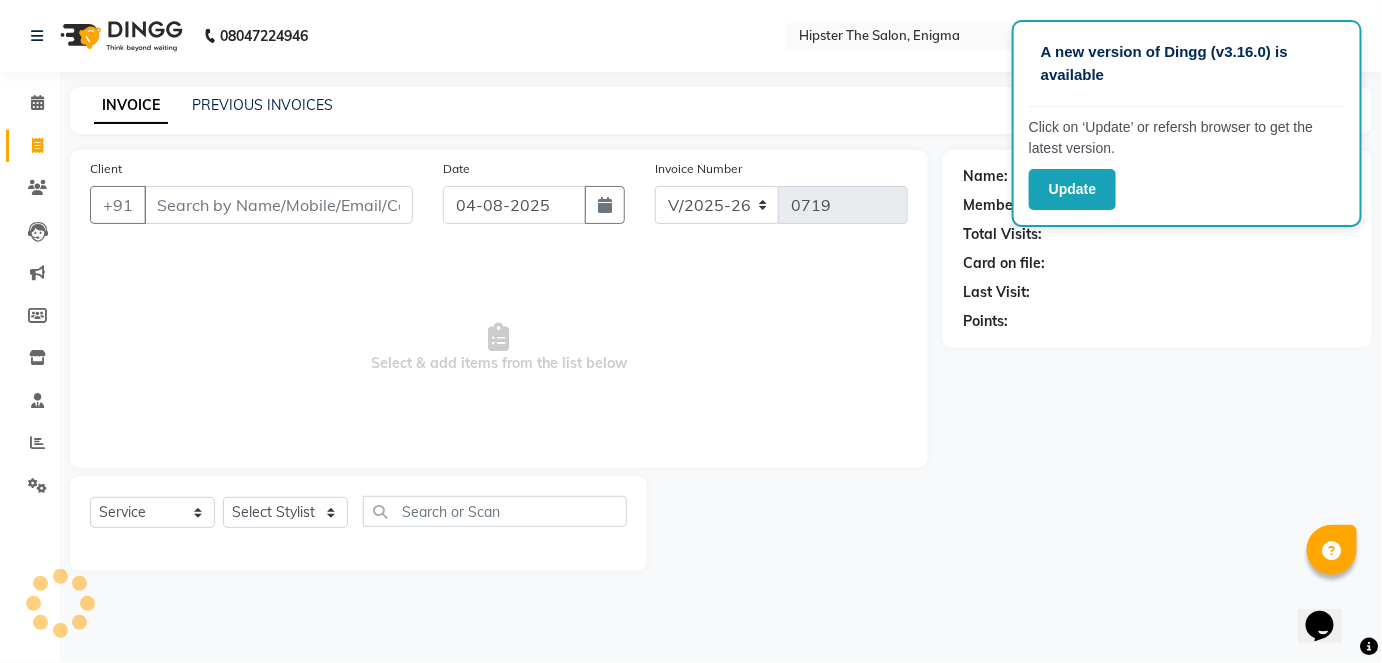 scroll, scrollTop: 0, scrollLeft: 0, axis: both 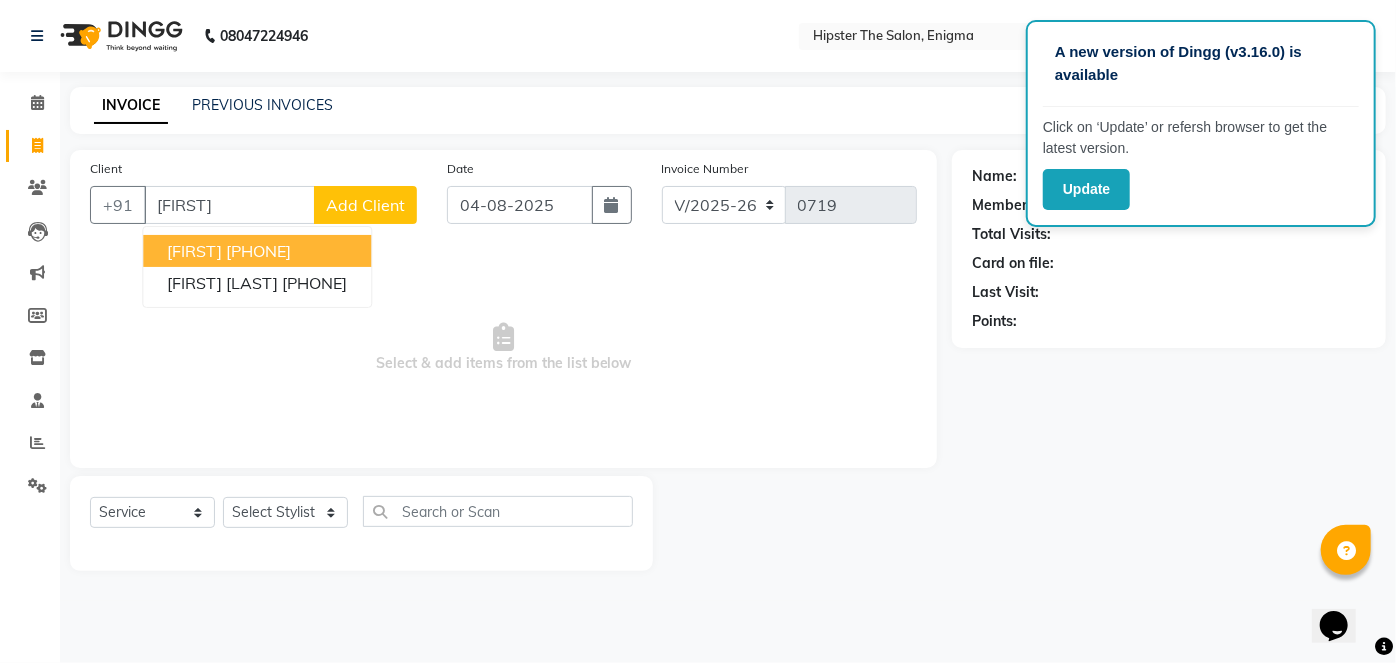 click on "jude  9167457685" at bounding box center (257, 251) 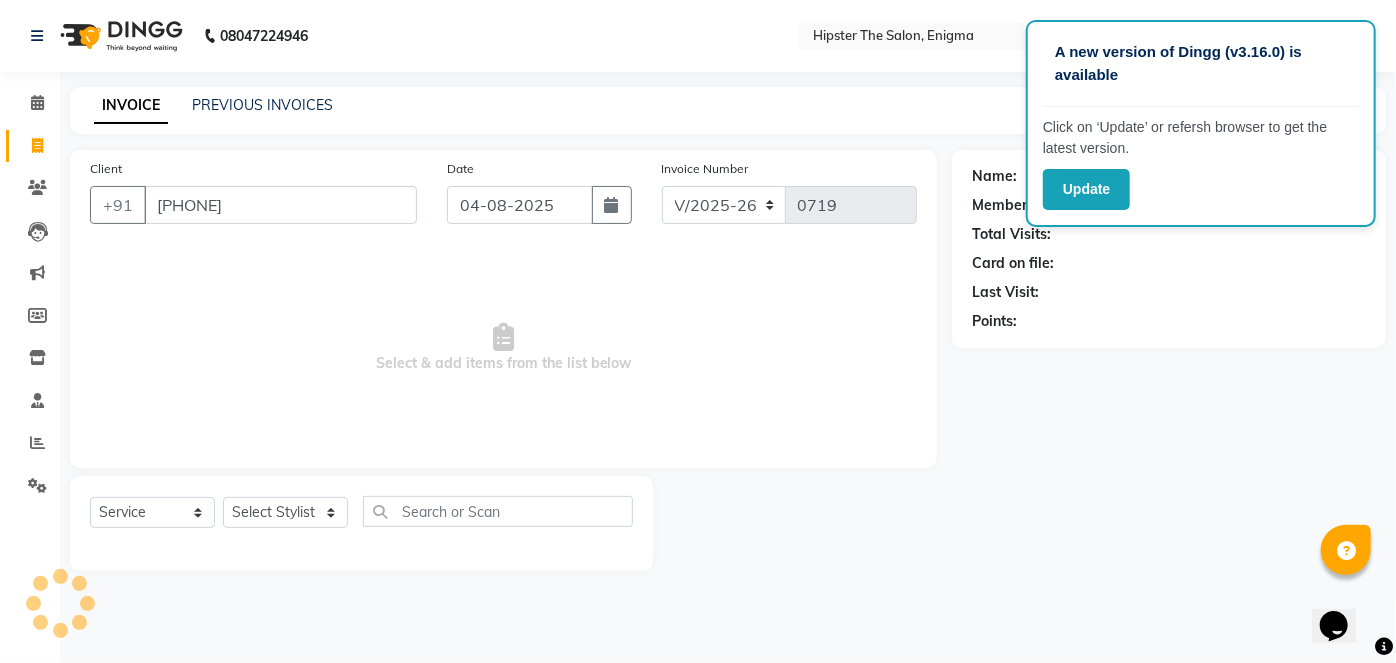 type on "[PHONE]" 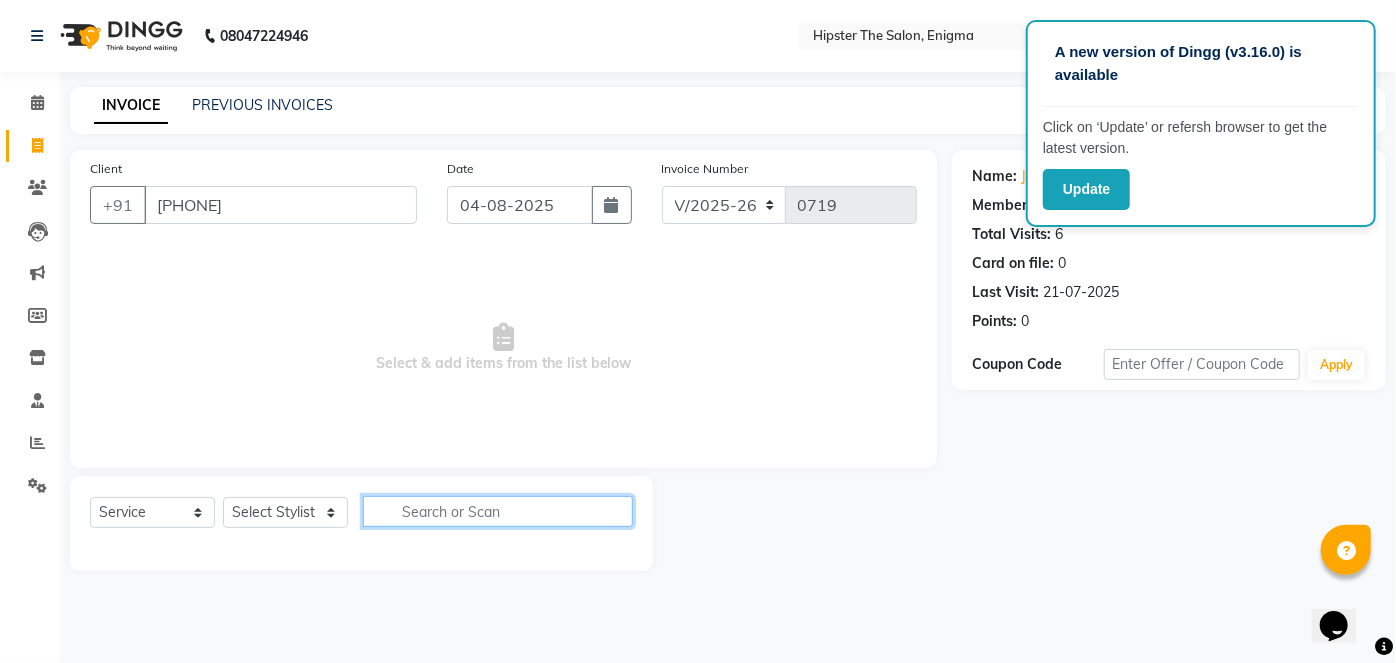 click 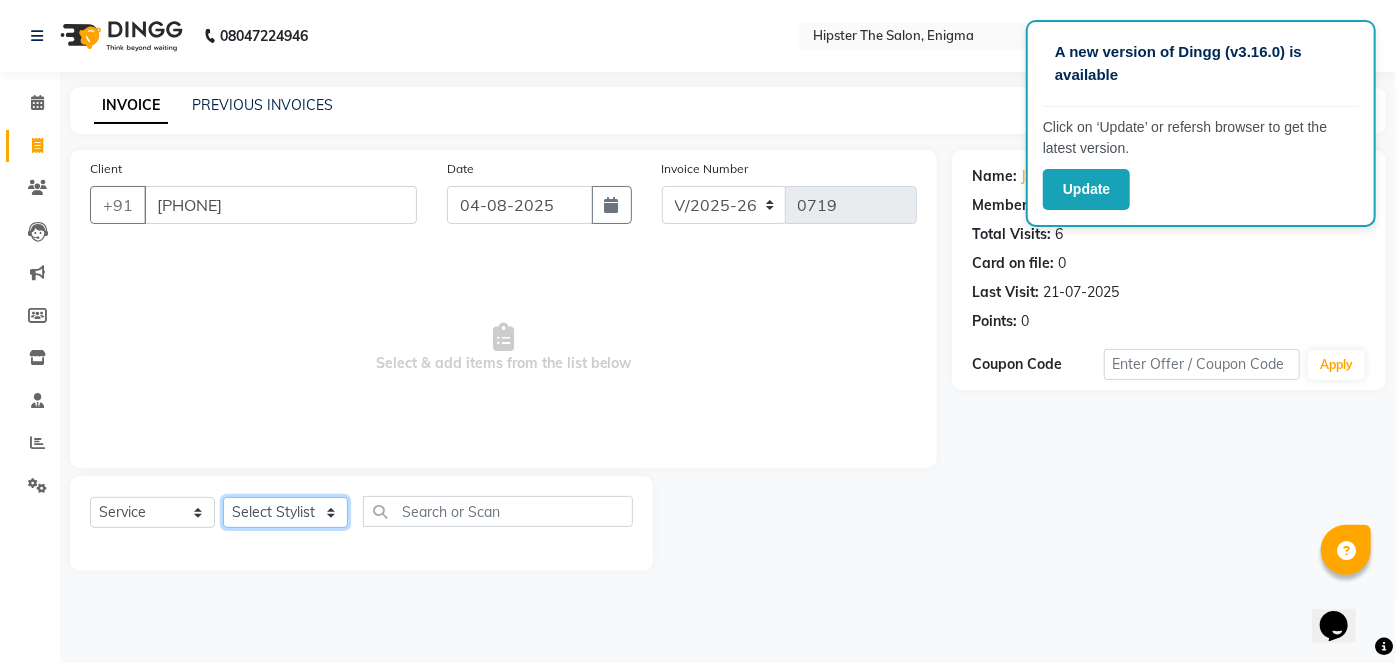 click on "Select Stylist Aishu Akansha anil arushi Ashik Bhavin sir iershad irene juli Lucky meeth Minaz poonam  pritesh priti Raju rebecca Rekha rijvana saif SALMAN Saloni  shweta vaibhav" 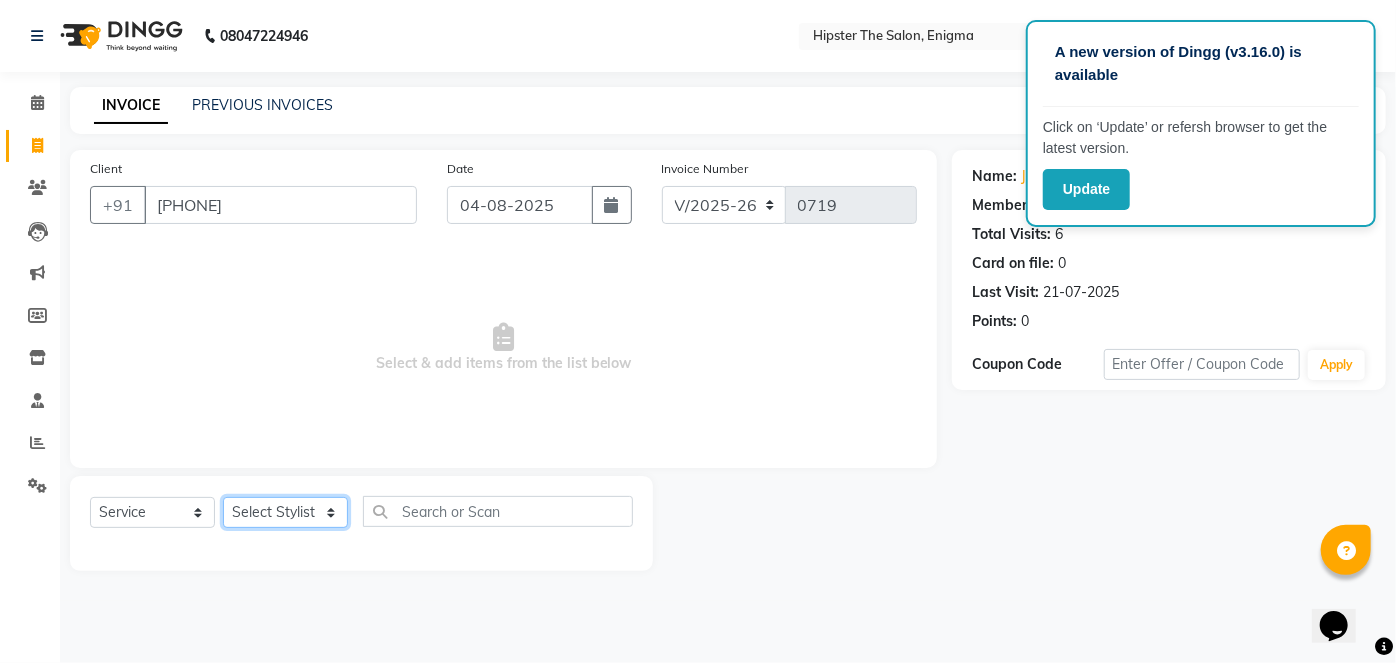select on "85573" 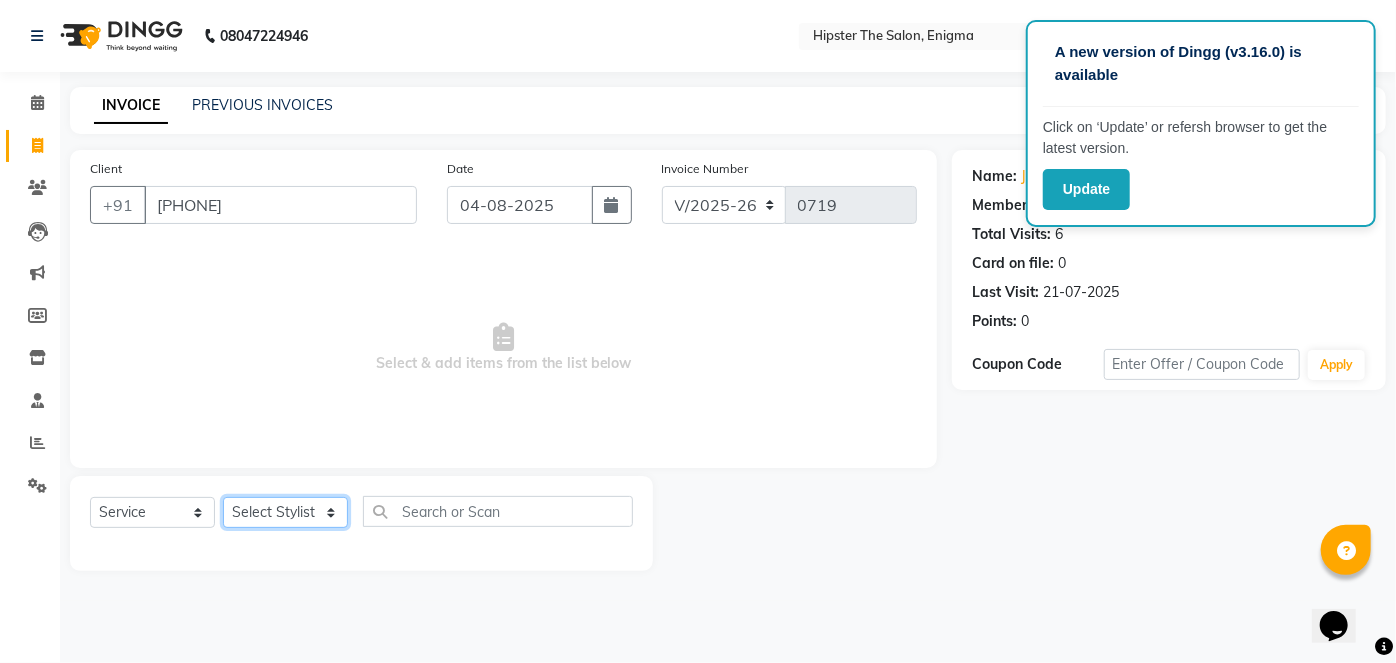 click on "Select Stylist Aishu Akansha anil arushi Ashik Bhavin sir iershad irene juli Lucky meeth Minaz poonam  pritesh priti Raju rebecca Rekha rijvana saif SALMAN Saloni  shweta vaibhav" 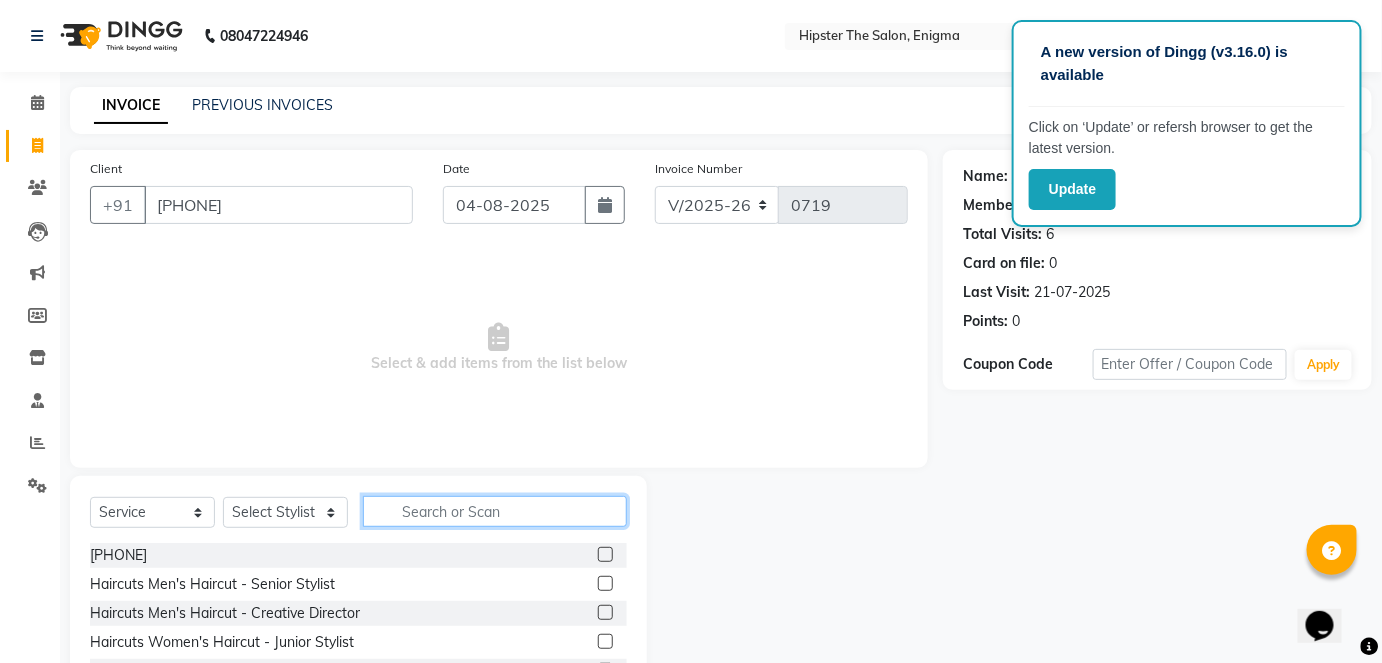 click 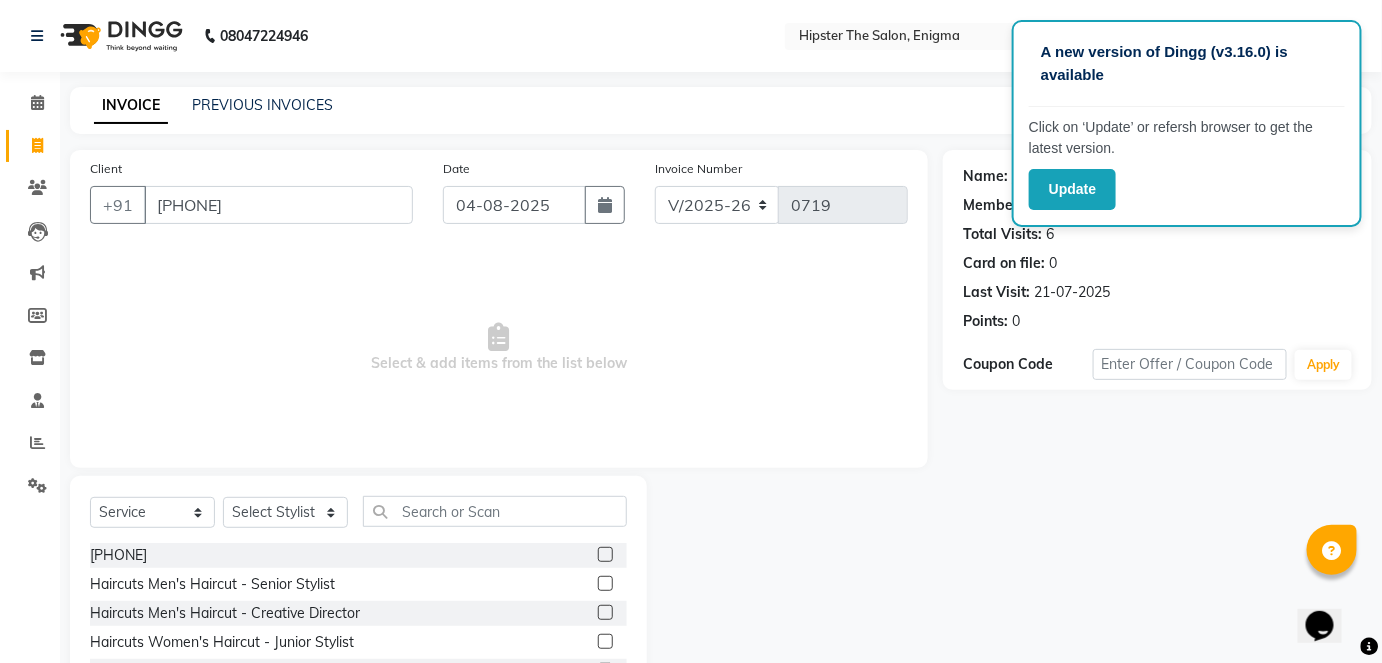click 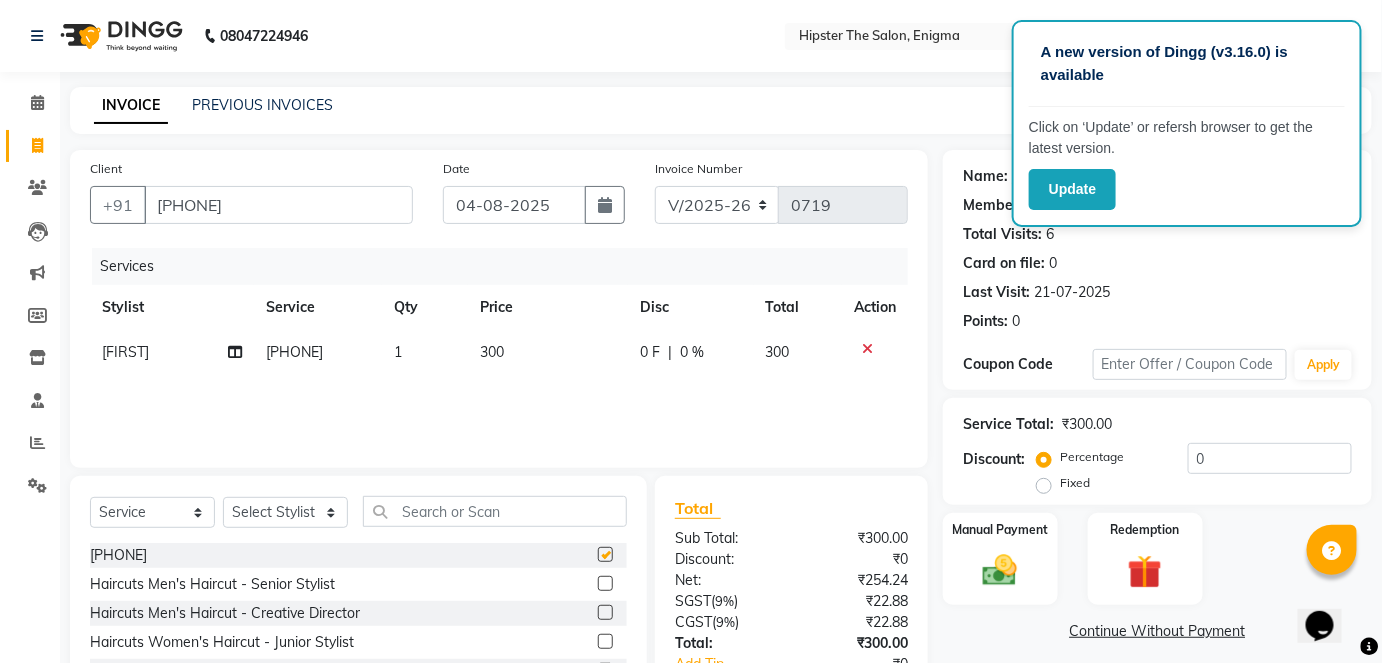 checkbox on "false" 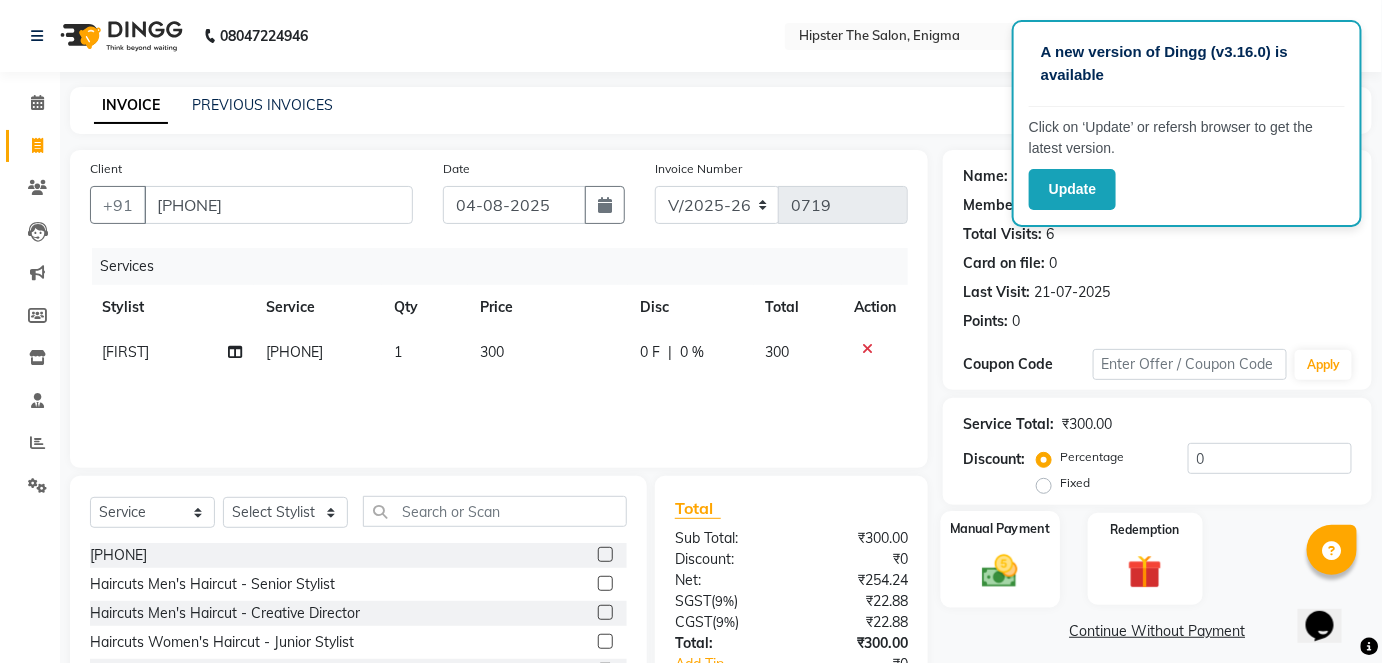 click 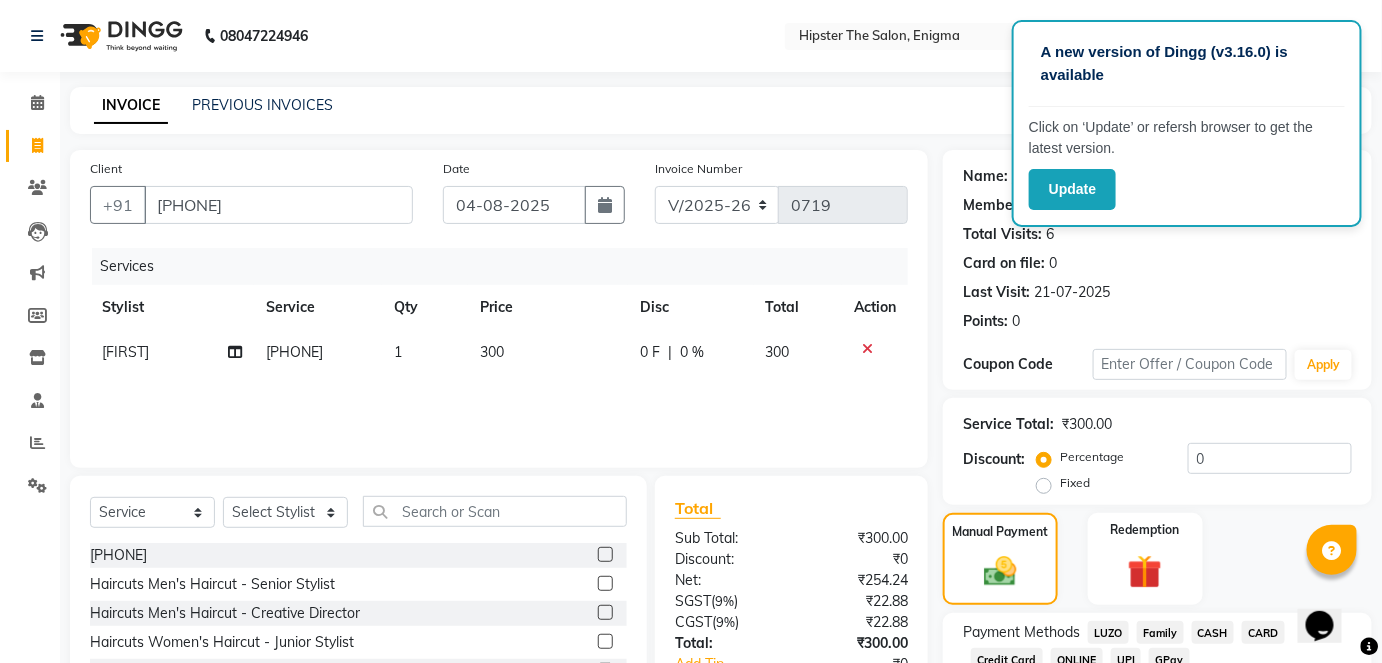 scroll, scrollTop: 102, scrollLeft: 0, axis: vertical 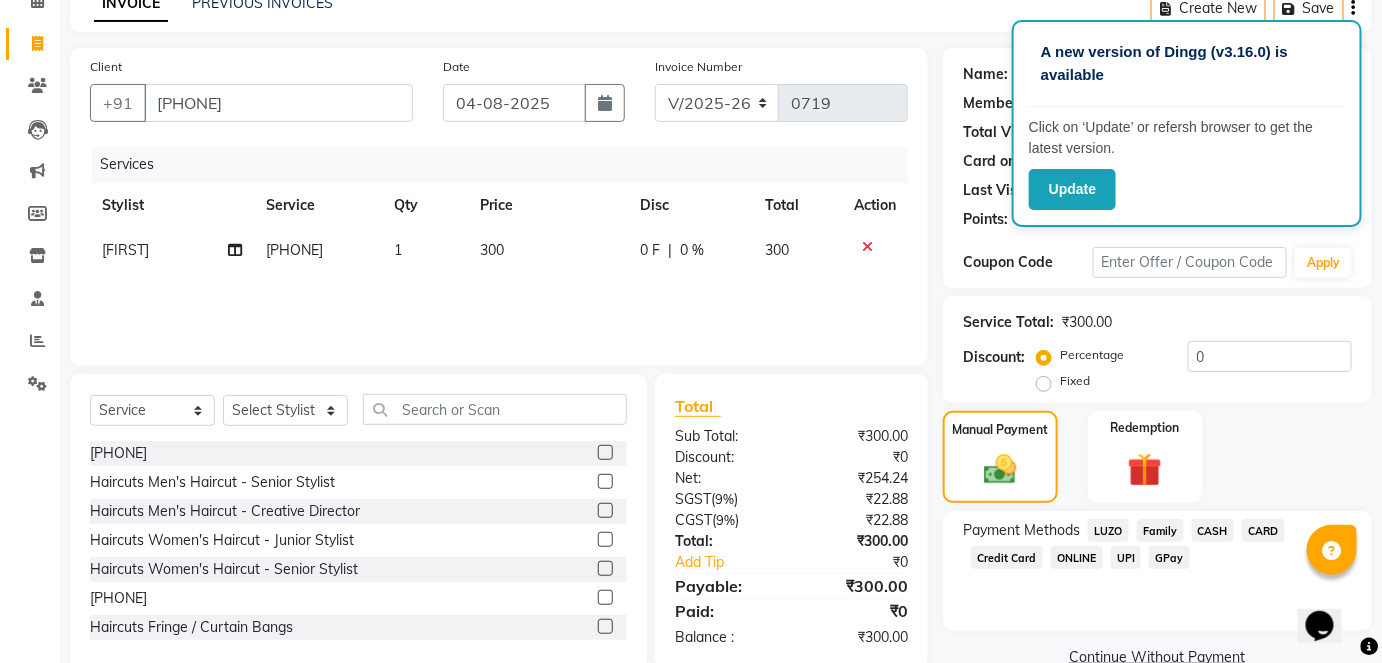 click on "CASH" 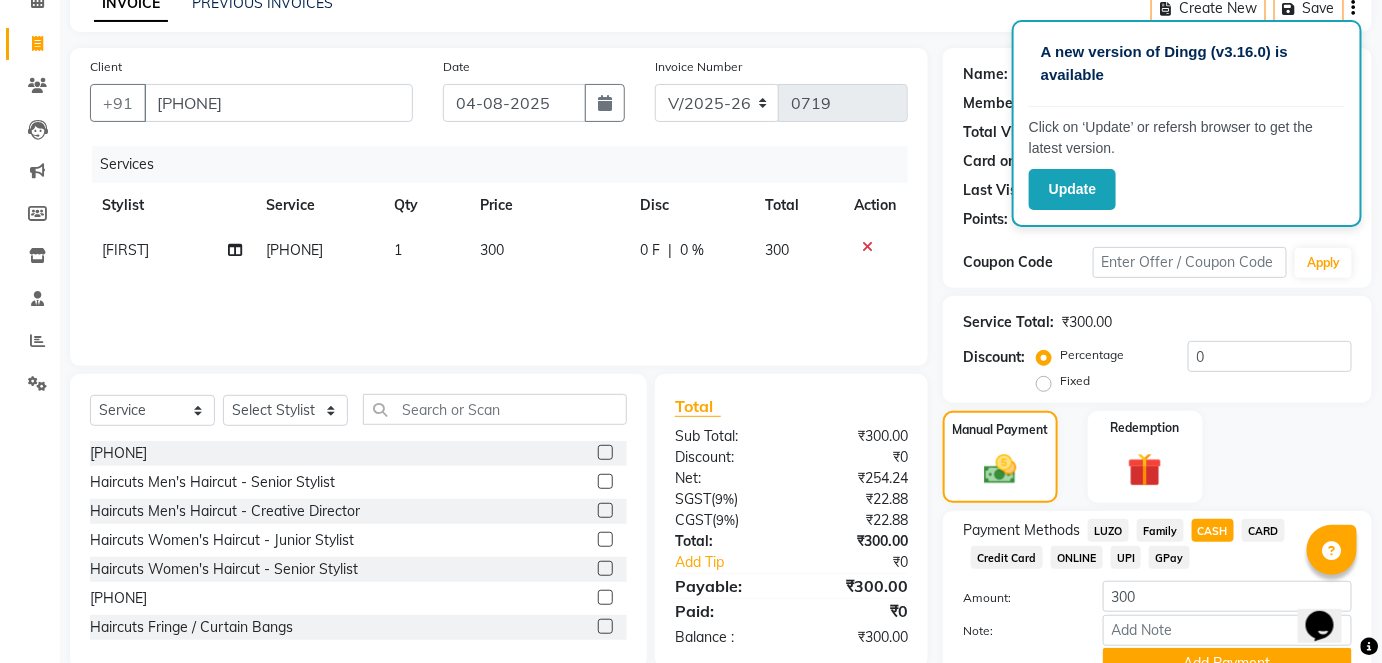 scroll, scrollTop: 196, scrollLeft: 0, axis: vertical 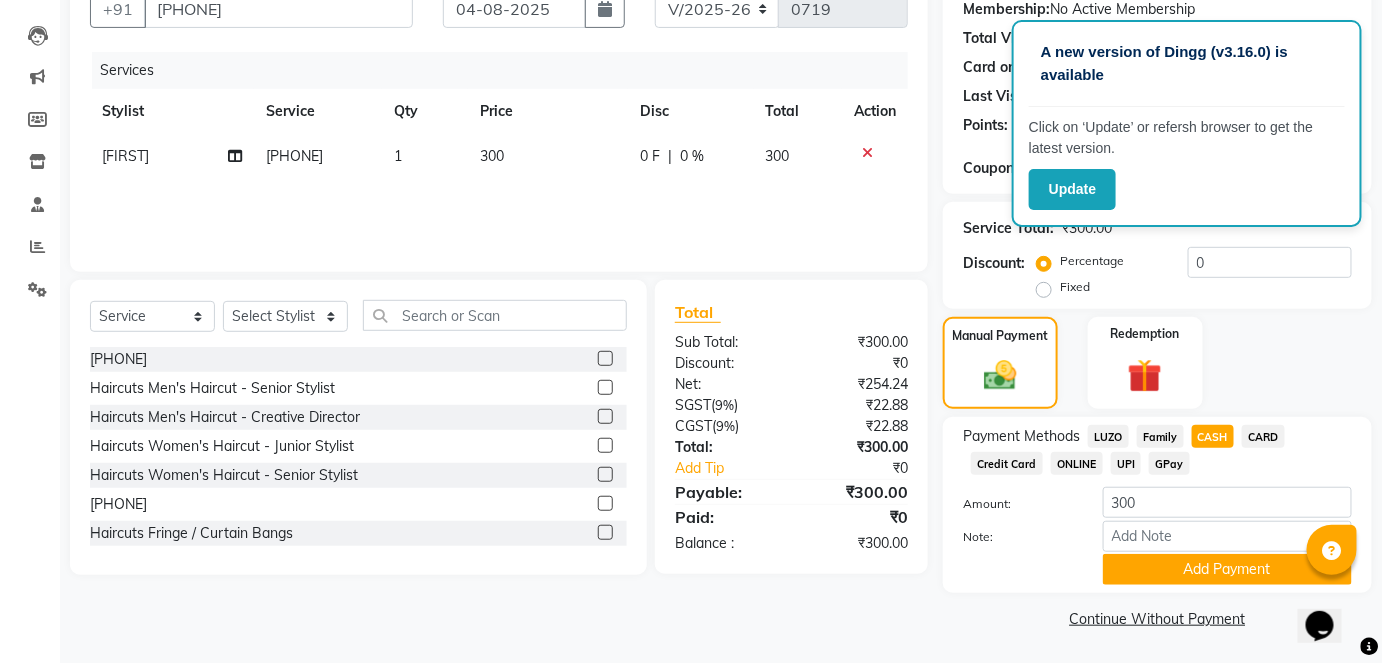 click on "Add Payment" 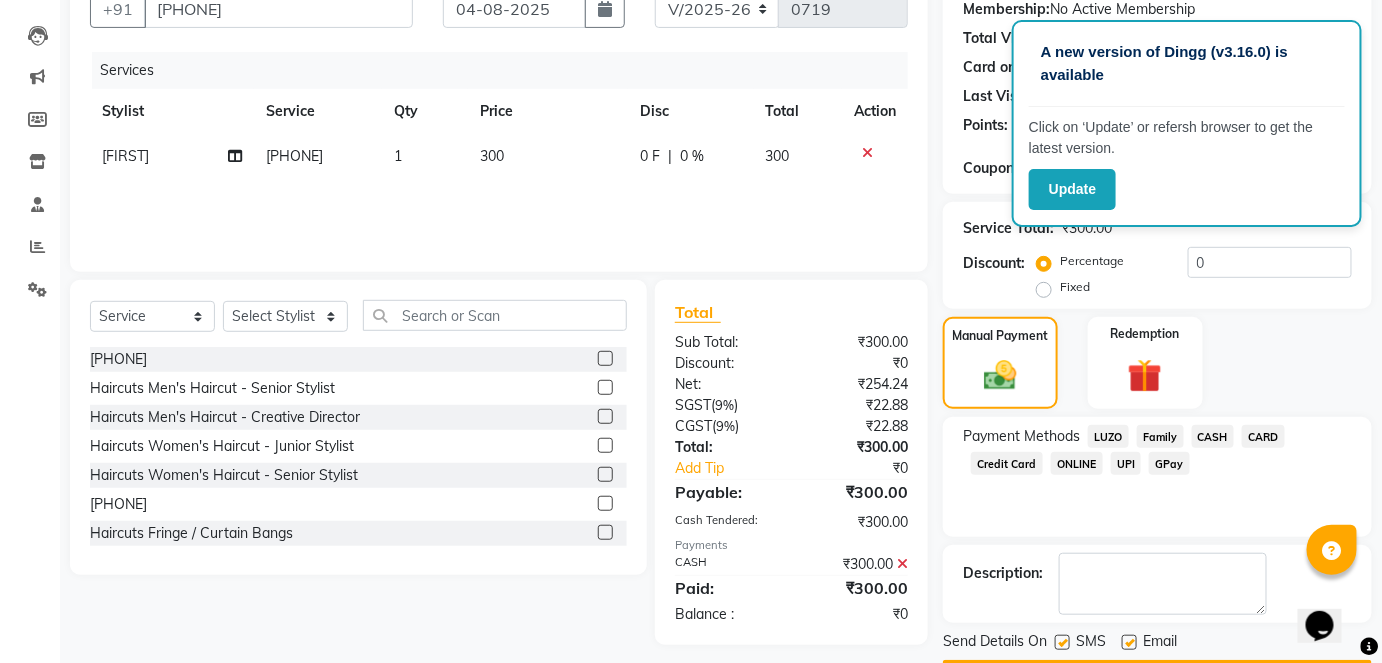 scroll, scrollTop: 252, scrollLeft: 0, axis: vertical 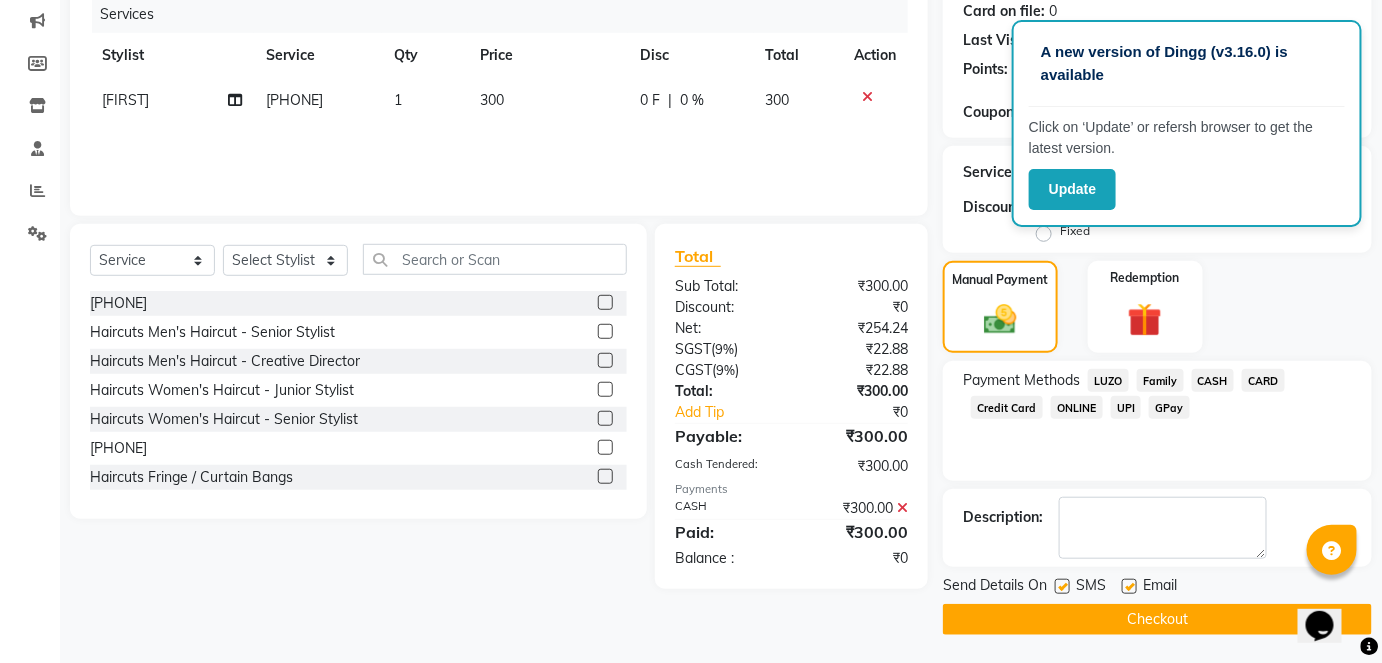 click on "Checkout" 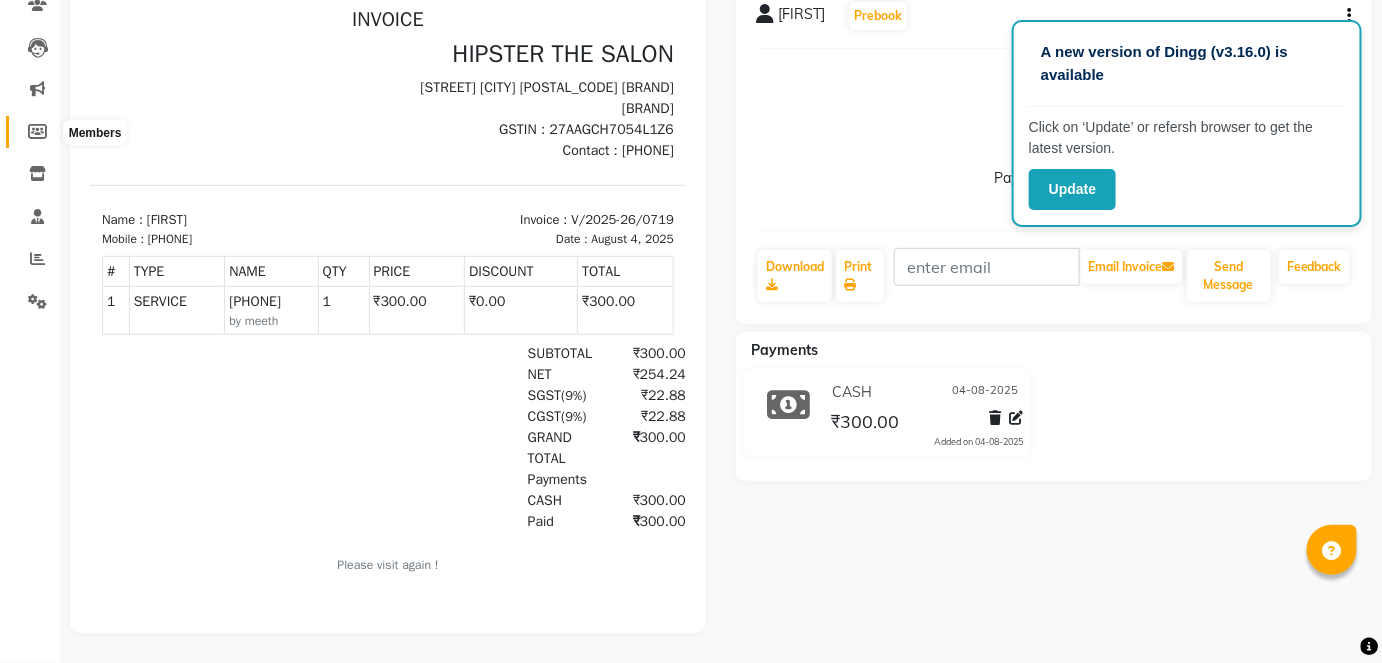 scroll, scrollTop: 0, scrollLeft: 0, axis: both 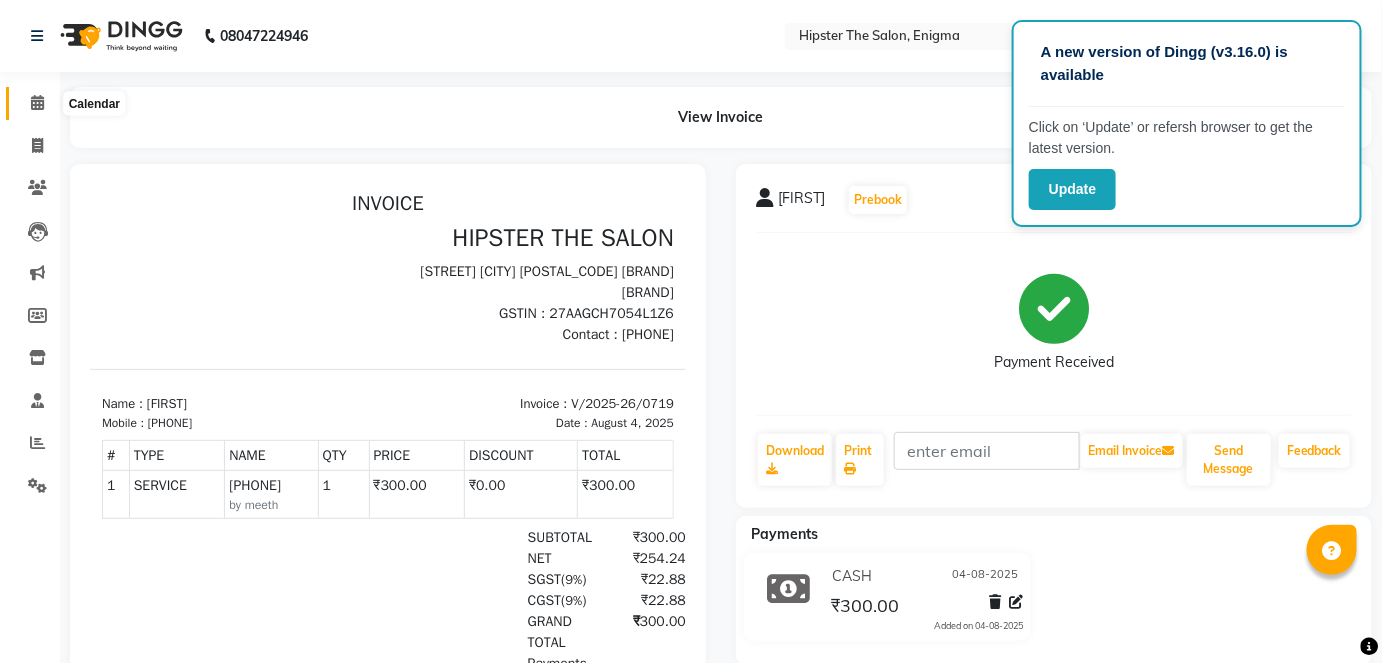 click 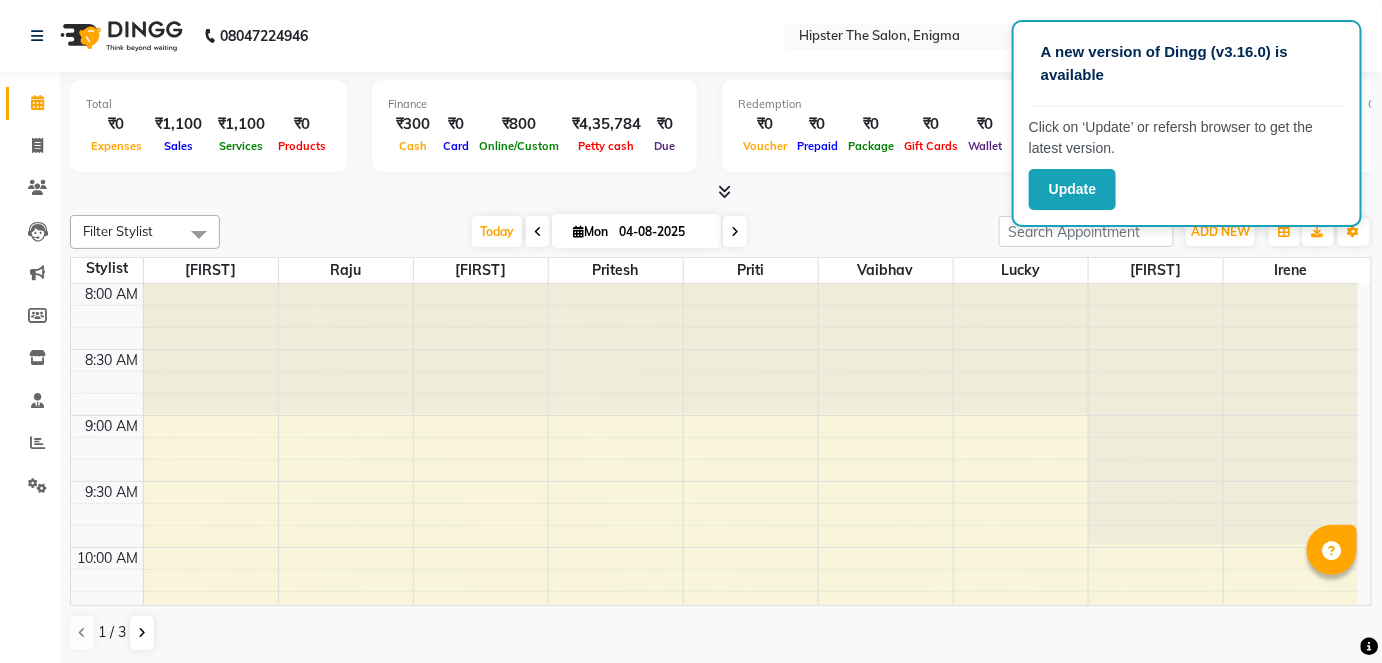 scroll, scrollTop: 0, scrollLeft: 0, axis: both 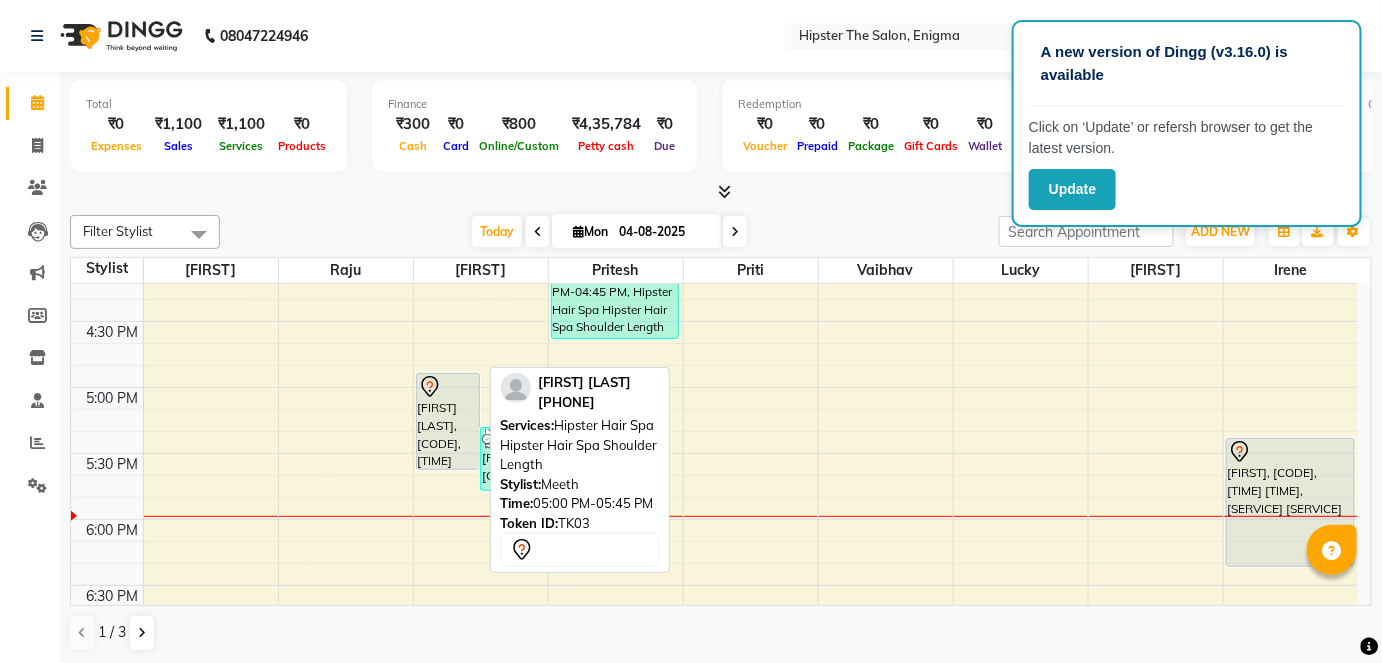 click on "Madhvi Khona, TK03, 05:00 PM-05:45 PM, Hipster Hair Spa Hipster Hair Spa Shoulder Length" at bounding box center [448, 421] 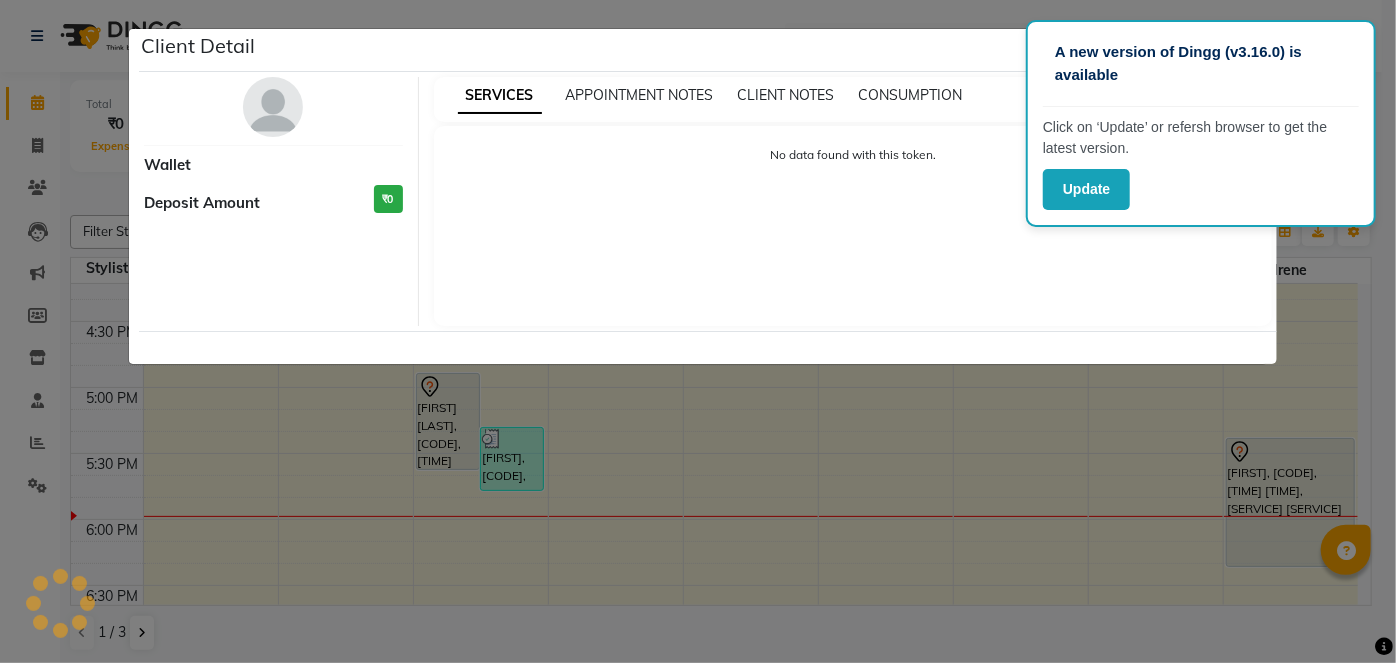 select on "7" 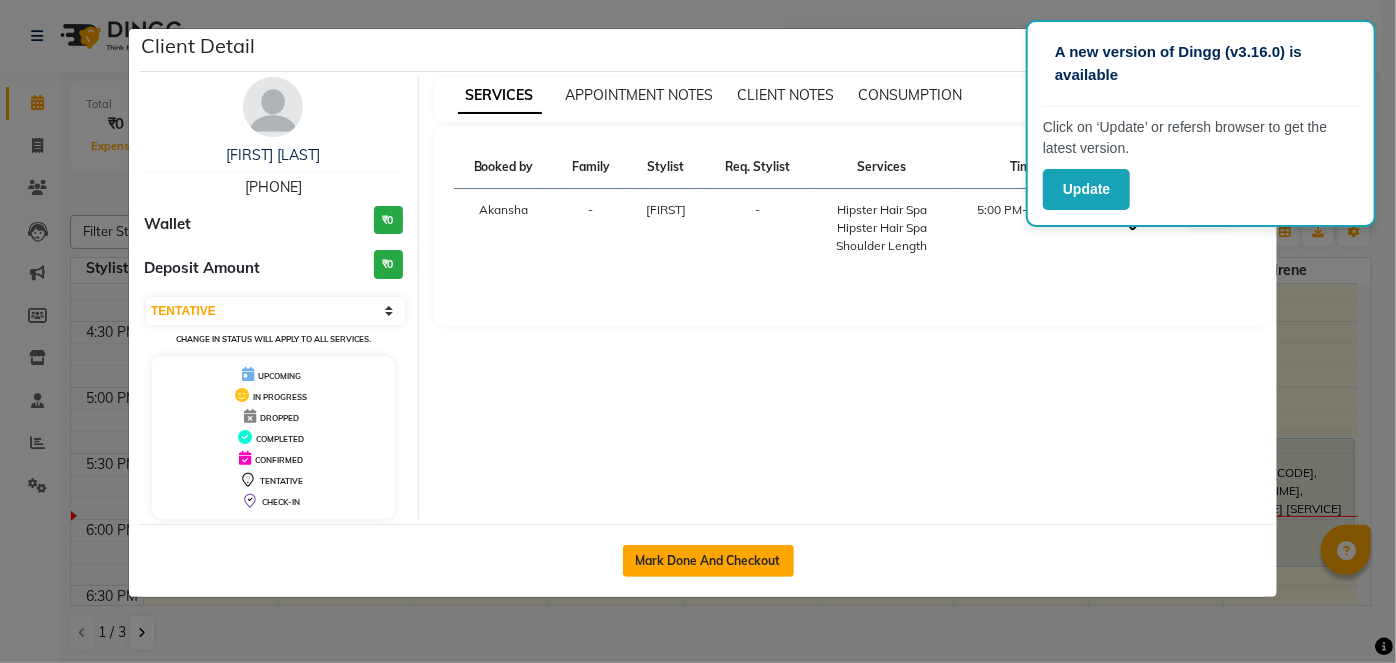 click on "Mark Done And Checkout" 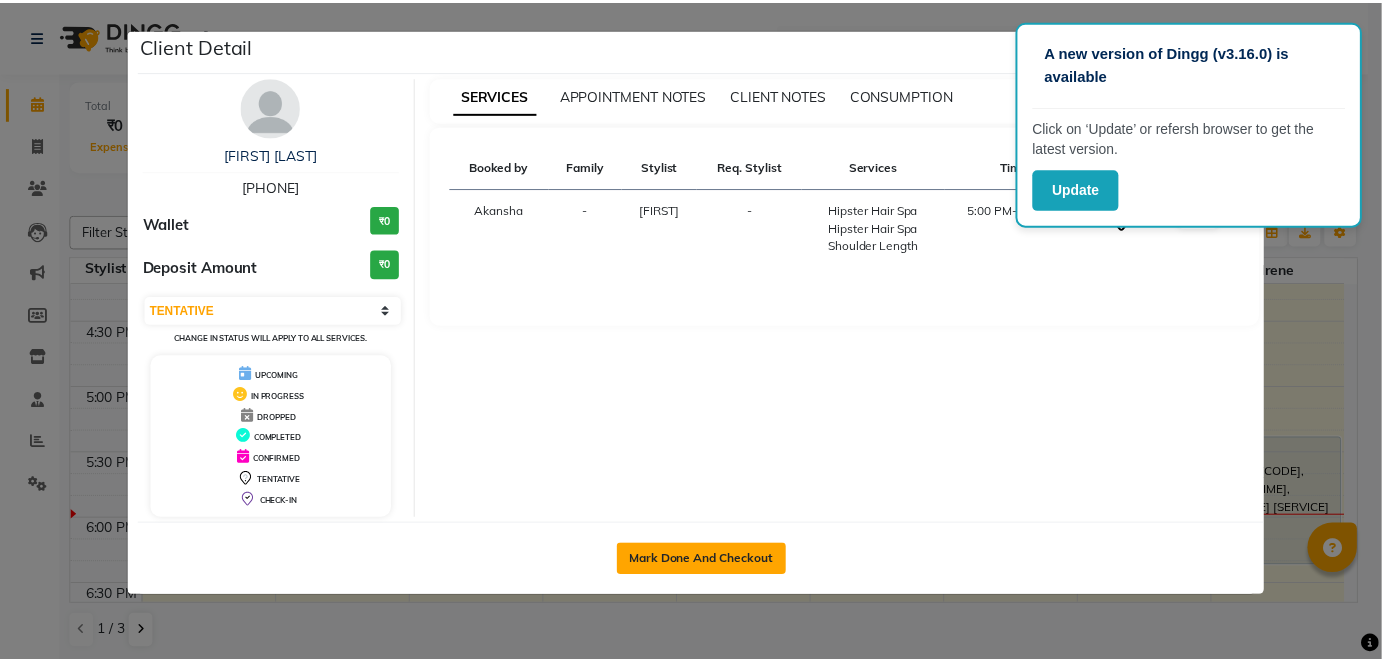 scroll, scrollTop: 0, scrollLeft: 0, axis: both 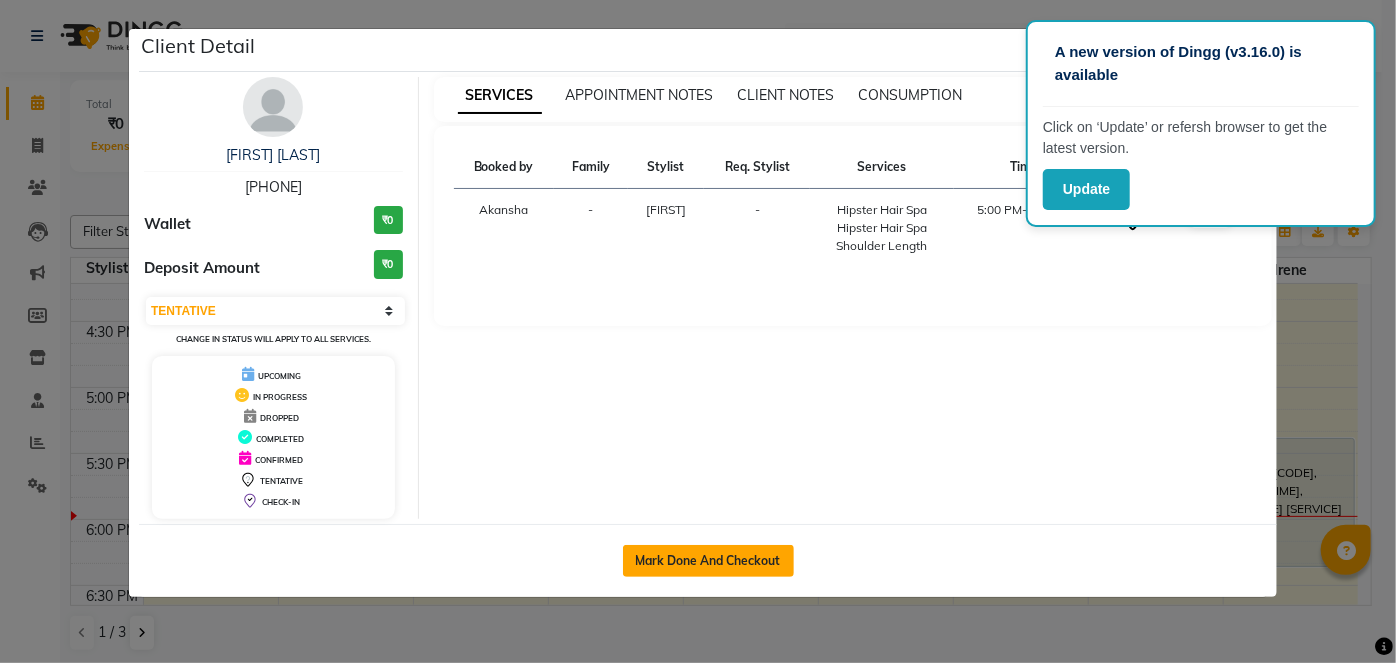 select on "4468" 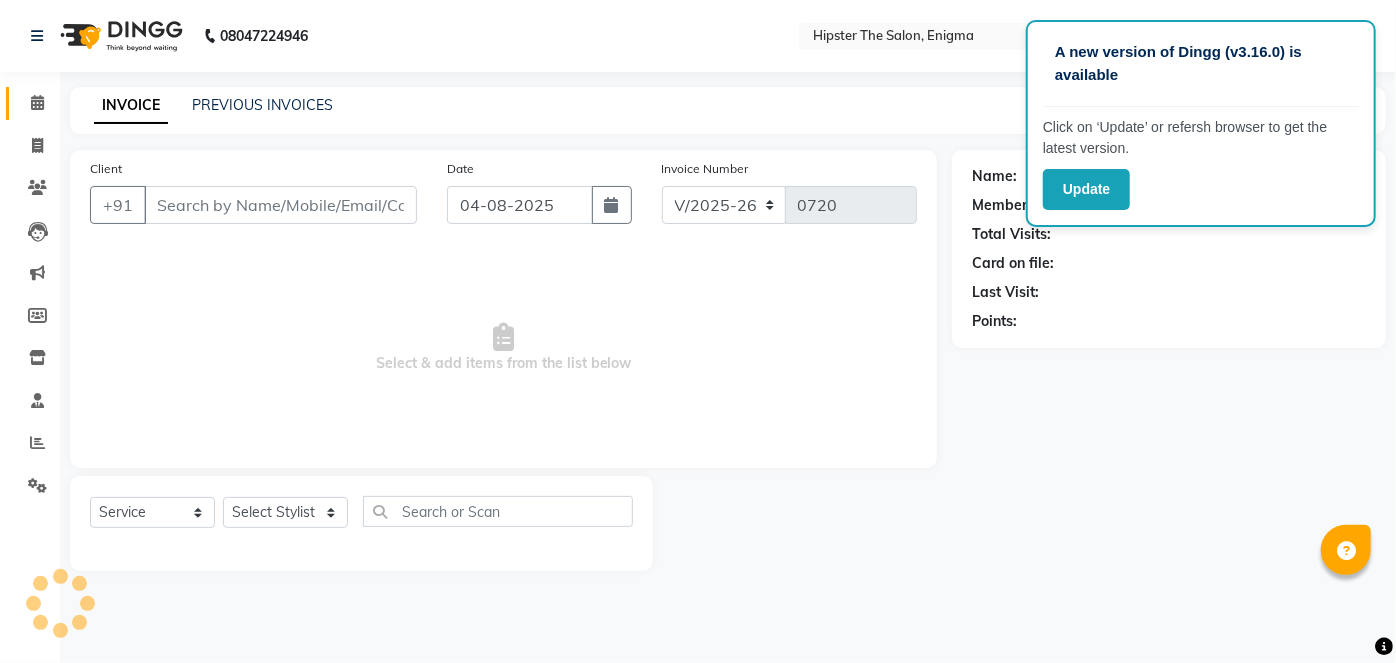 type on "[PHONE]" 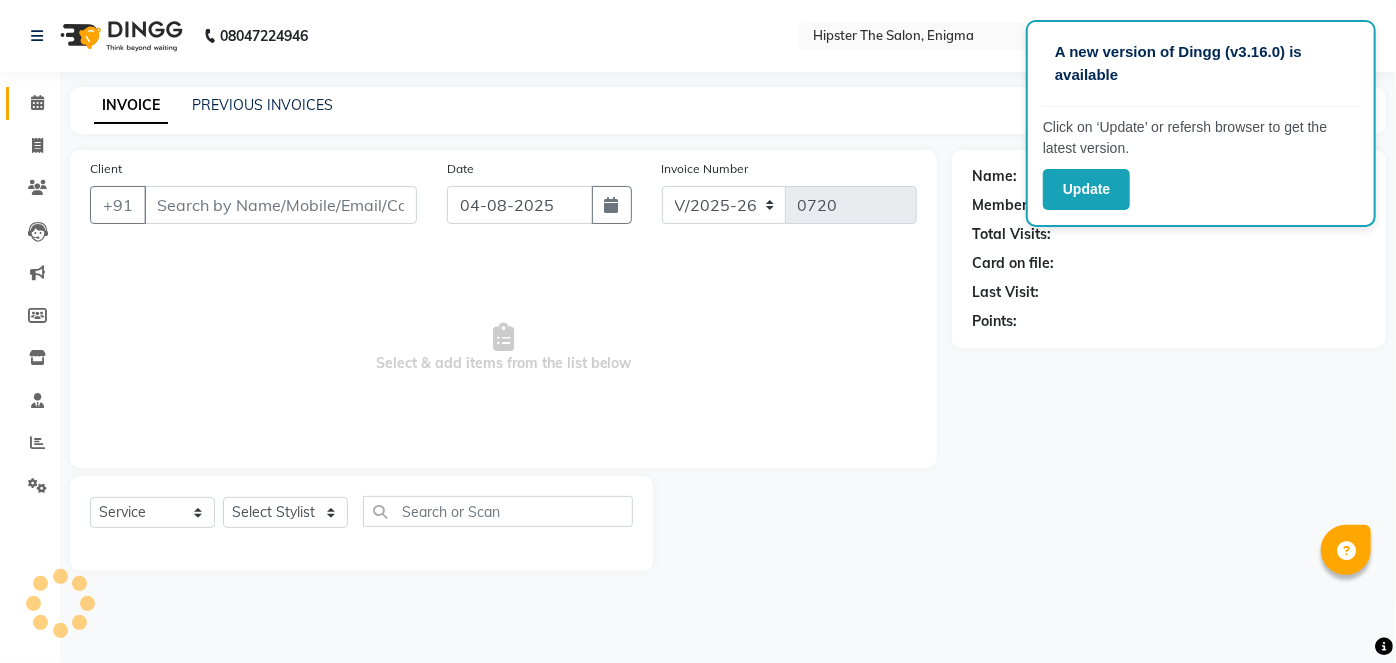 select on "85573" 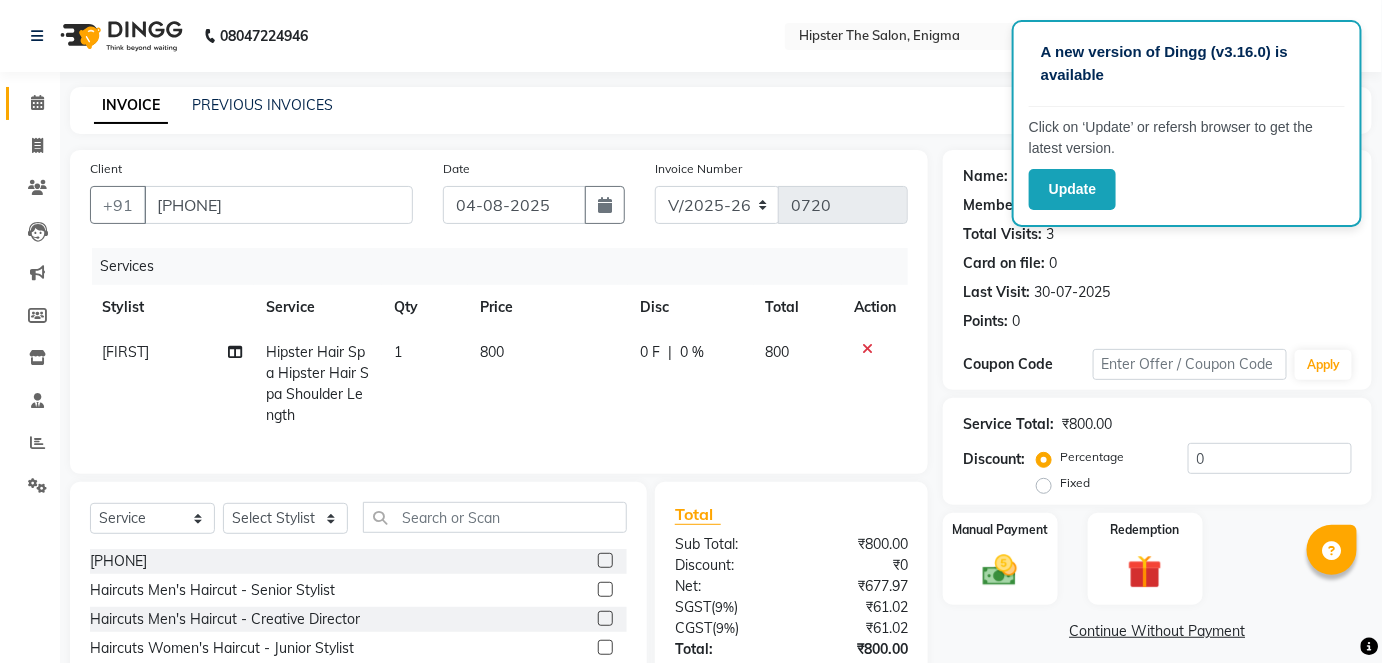 scroll, scrollTop: 157, scrollLeft: 0, axis: vertical 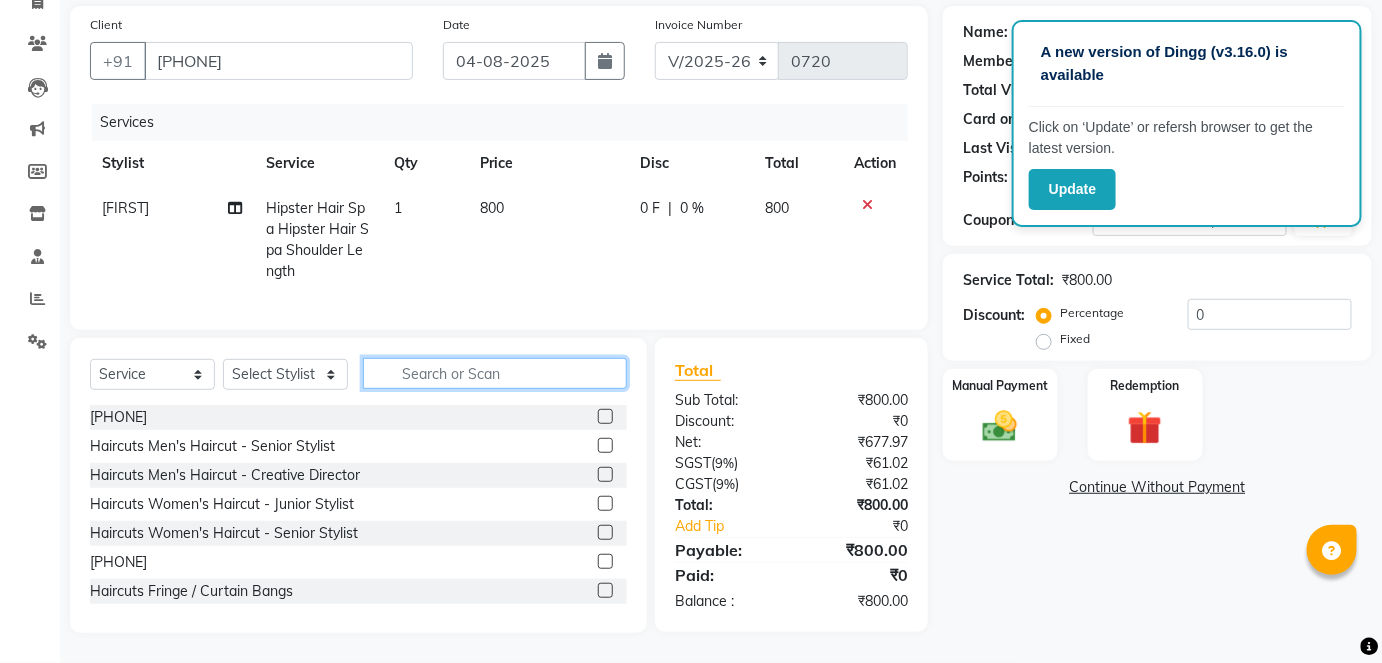 click 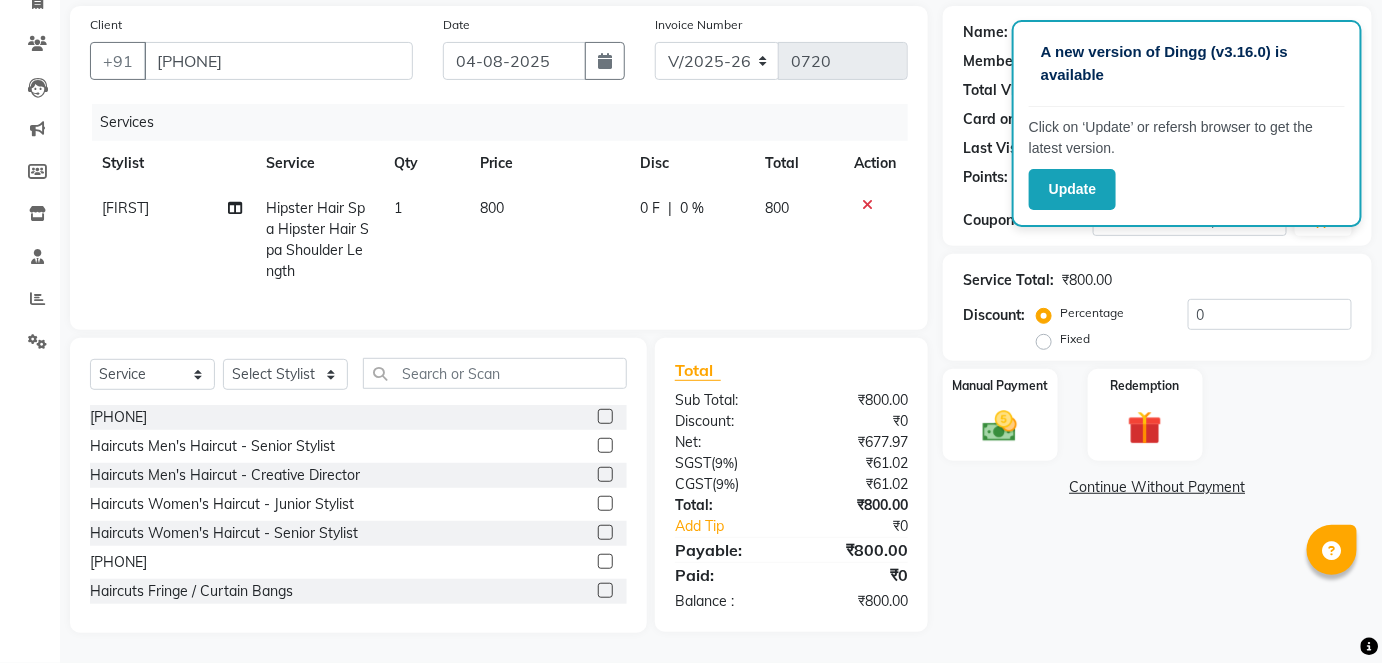click 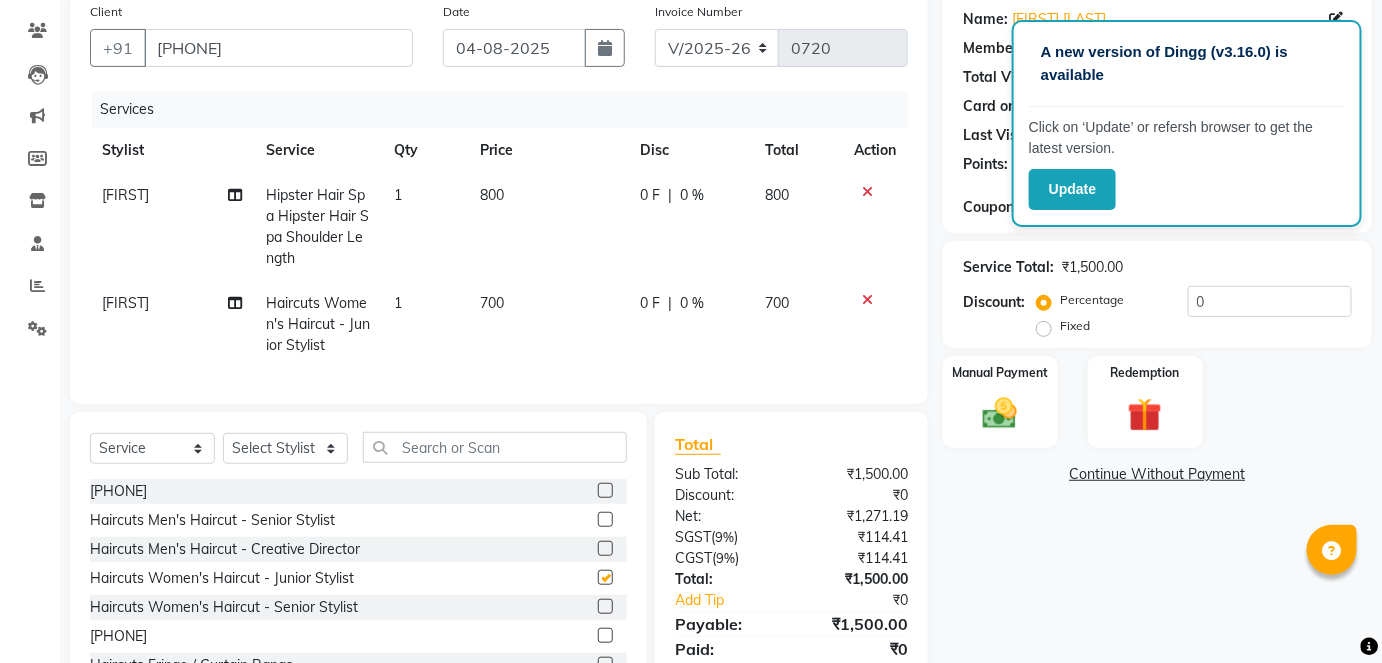 checkbox on "false" 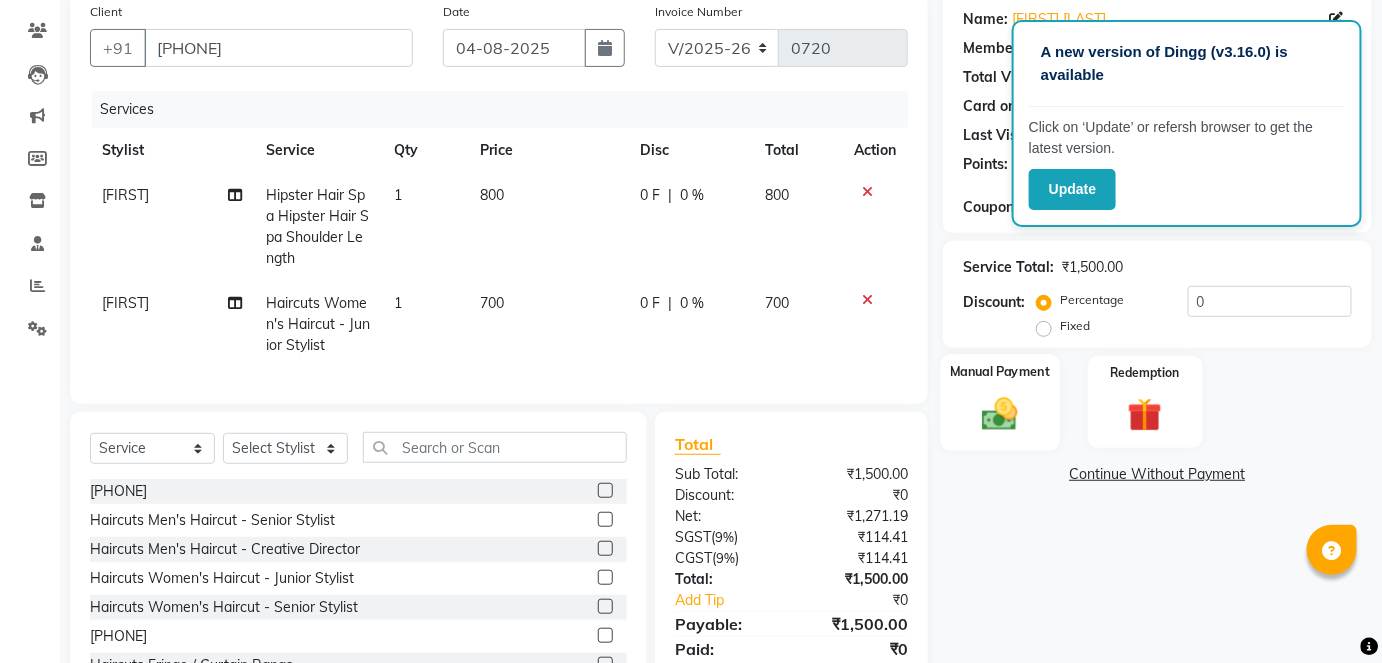 click 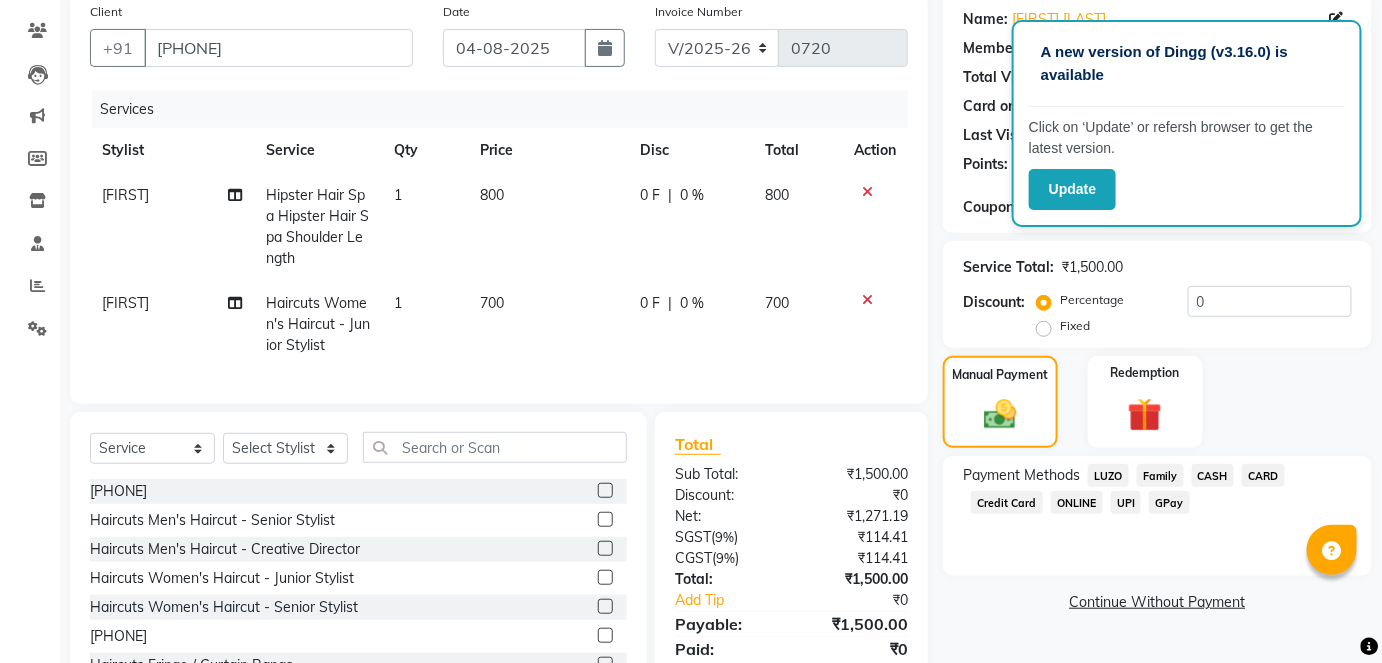 click on "GPay" 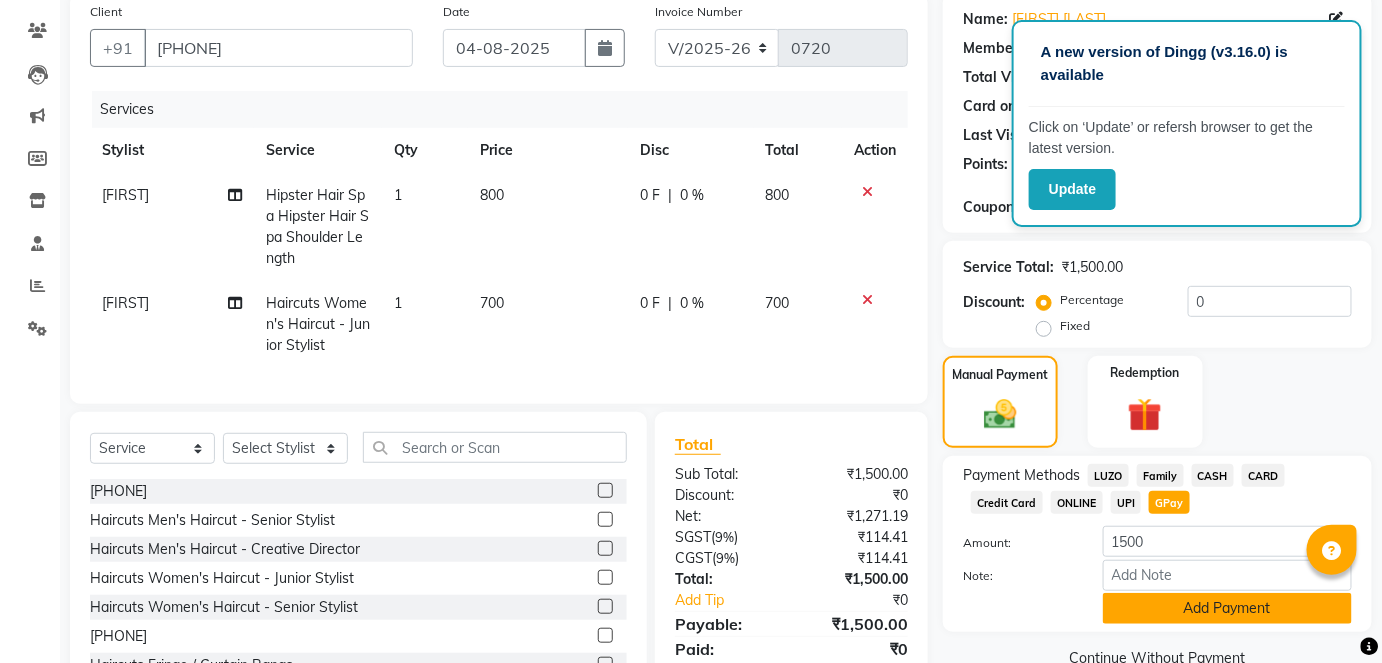 click on "Add Payment" 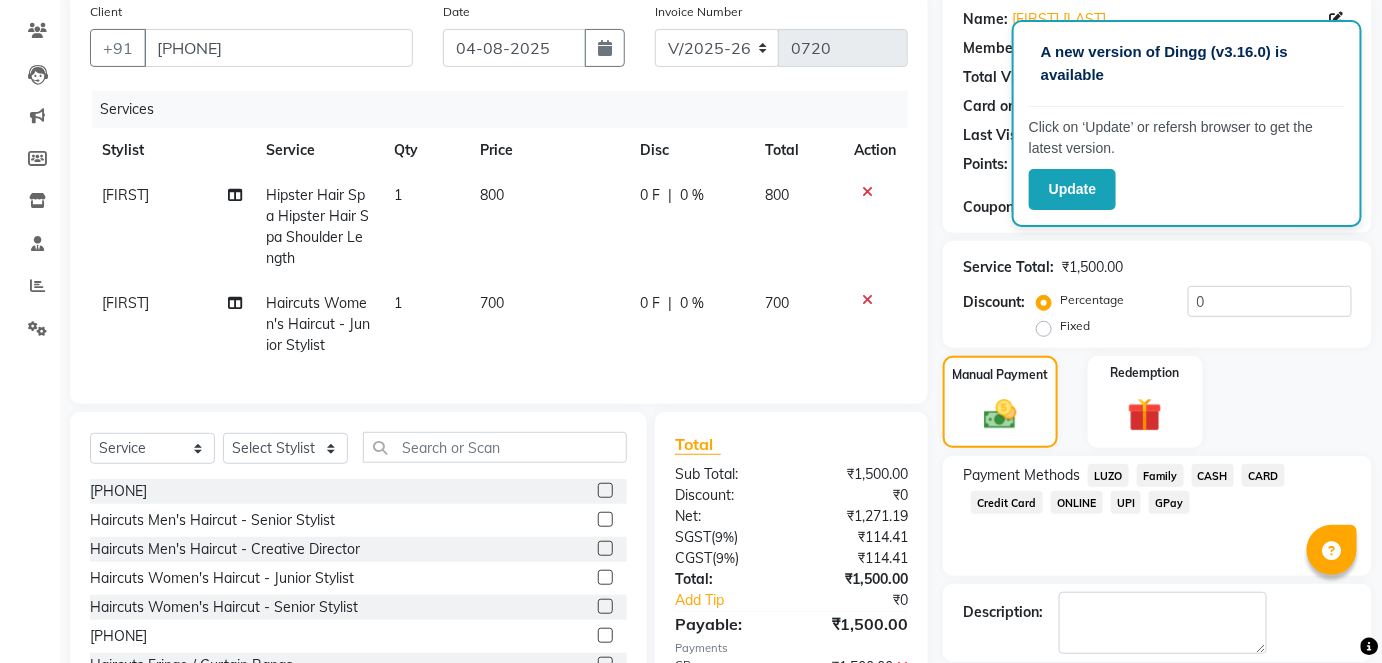 scroll, scrollTop: 284, scrollLeft: 0, axis: vertical 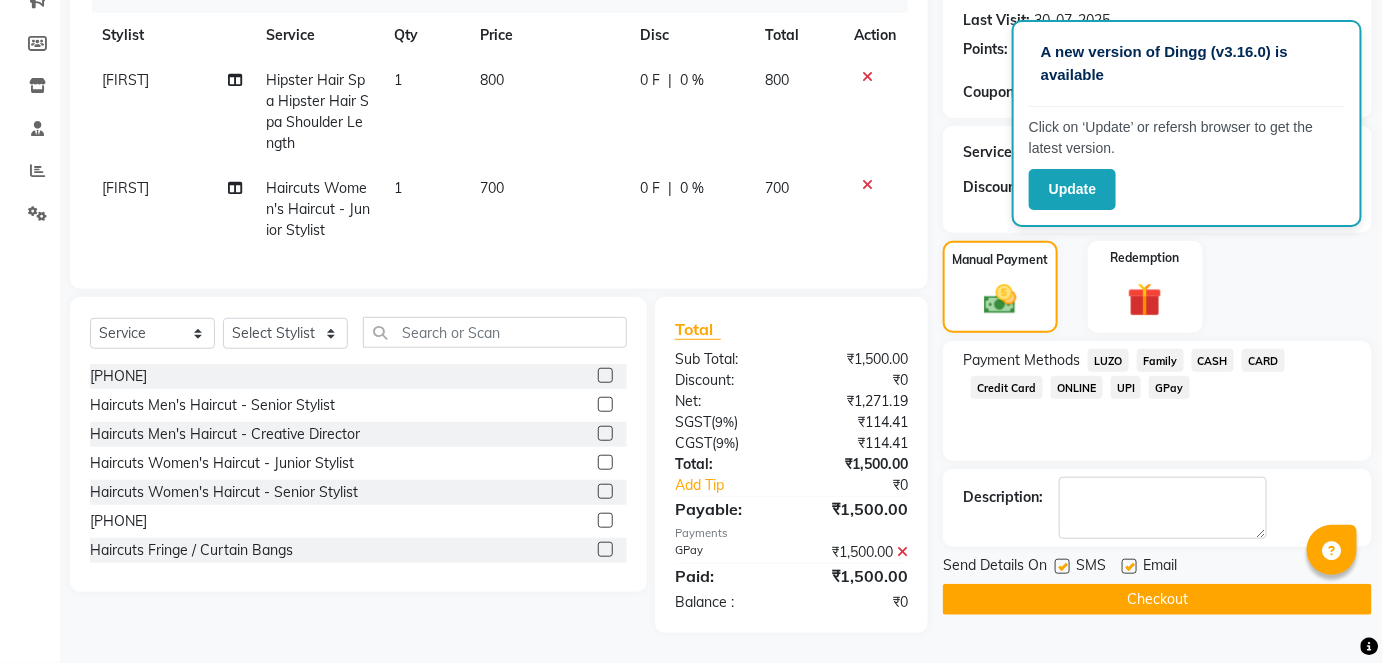 click on "Checkout" 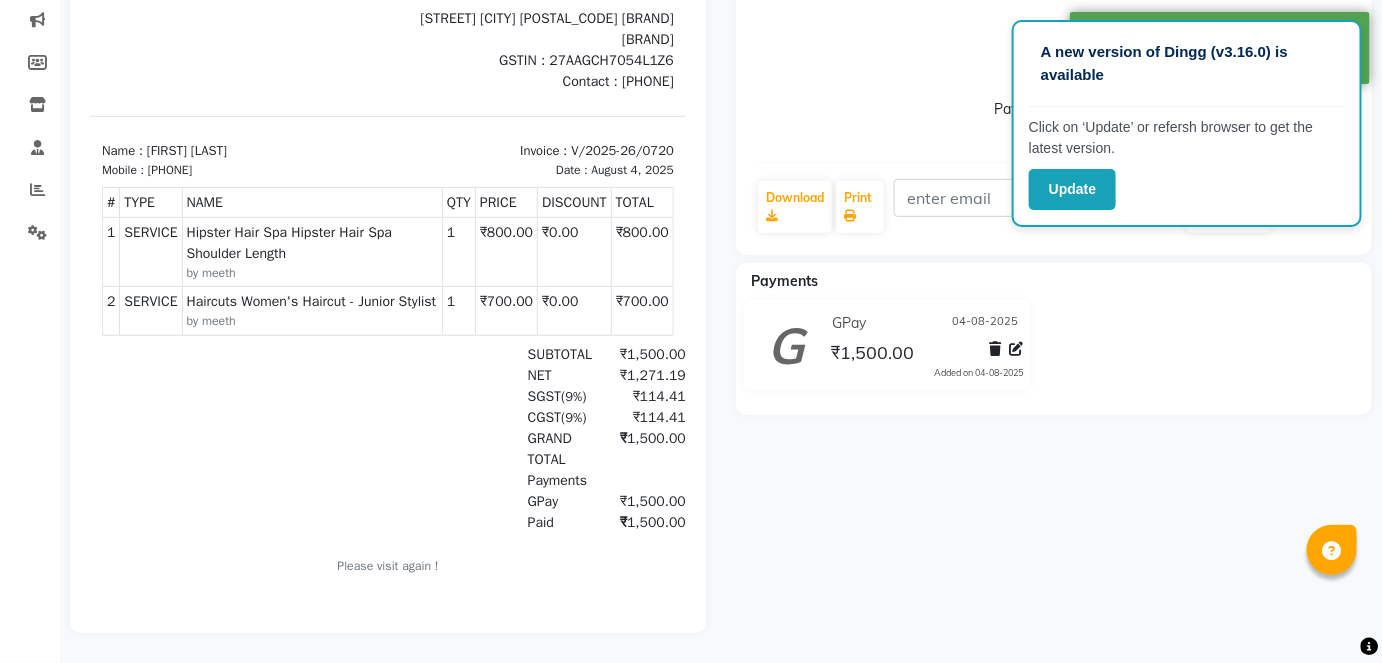 scroll, scrollTop: 0, scrollLeft: 0, axis: both 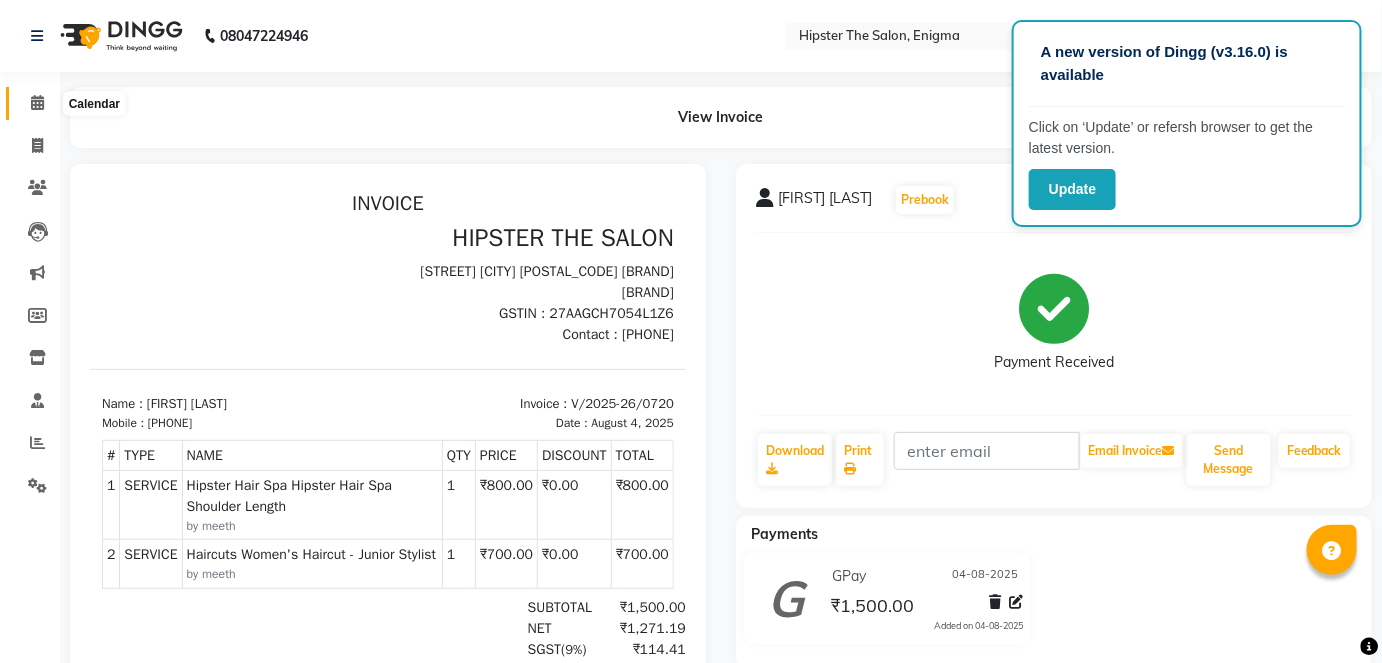 click 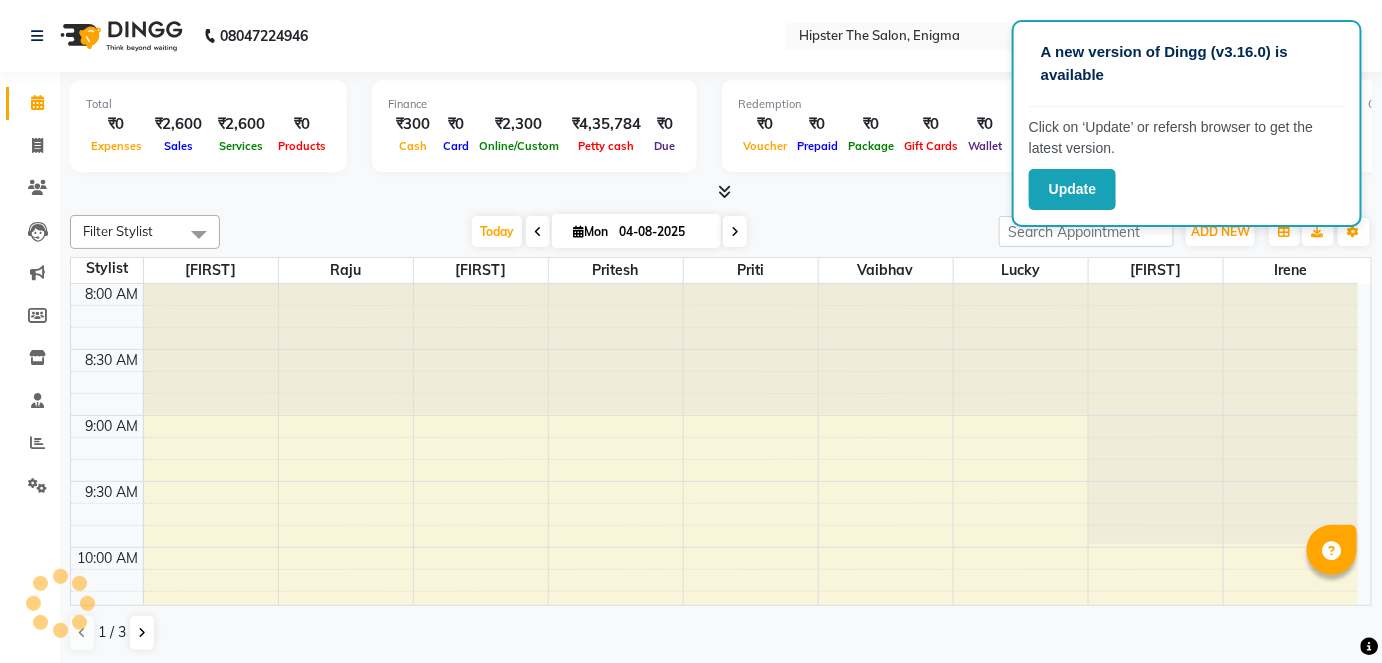 scroll, scrollTop: 0, scrollLeft: 0, axis: both 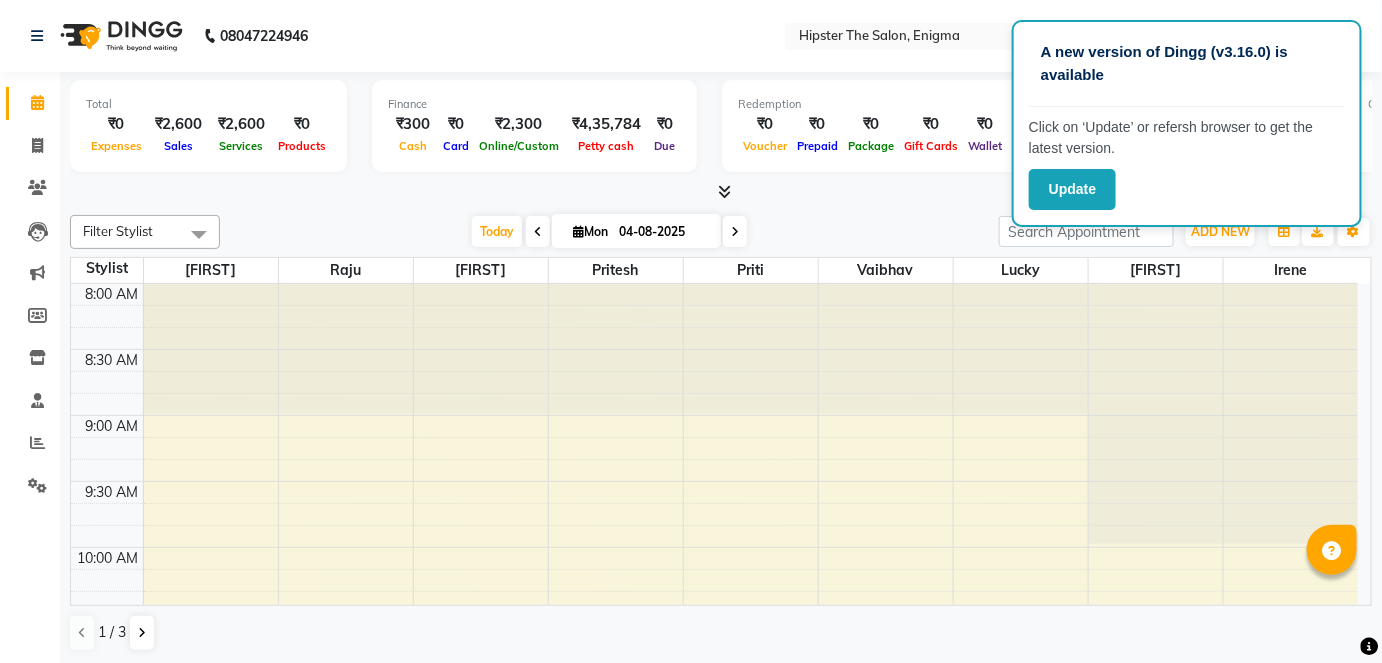 click at bounding box center (721, 192) 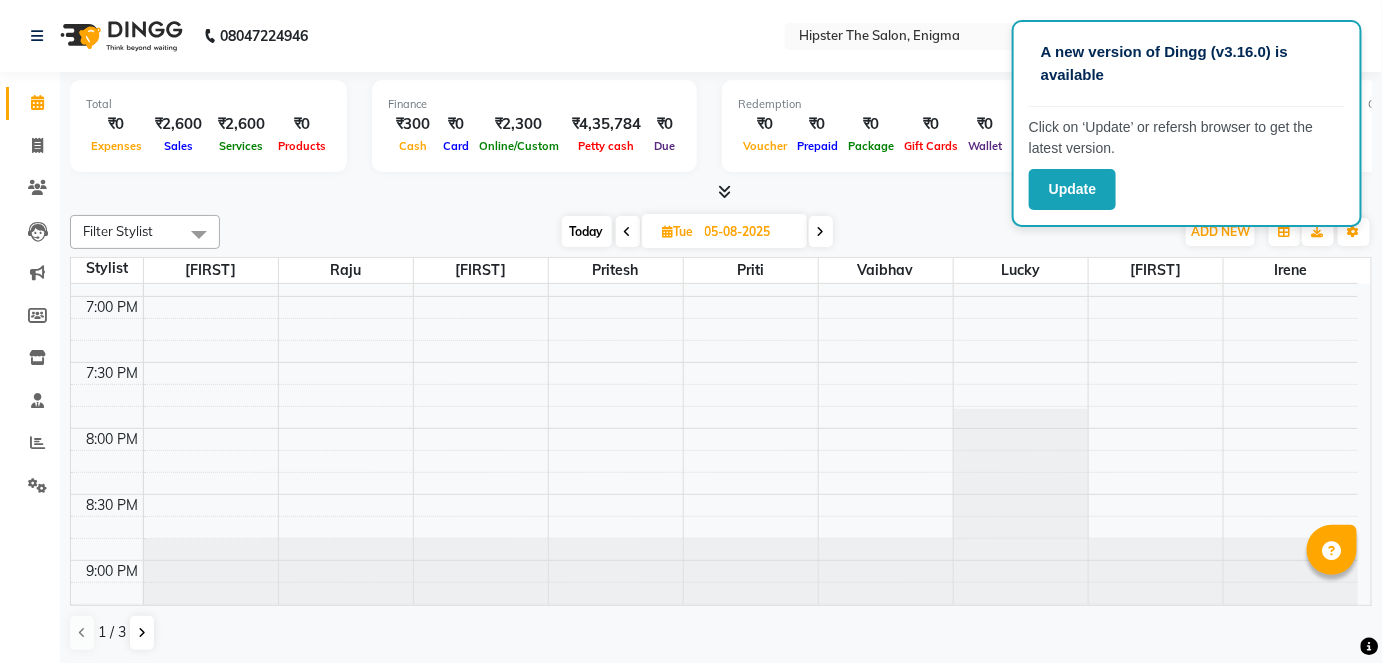 scroll, scrollTop: 1502, scrollLeft: 0, axis: vertical 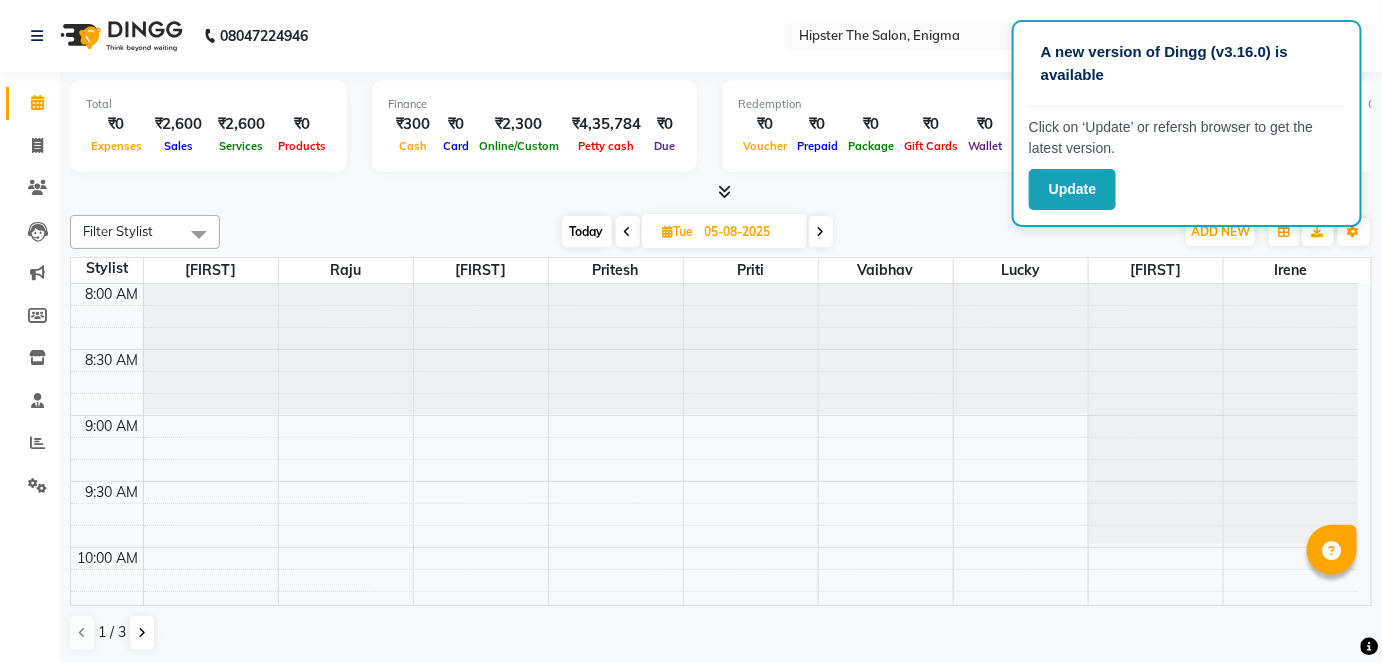 click on "Today" at bounding box center (587, 231) 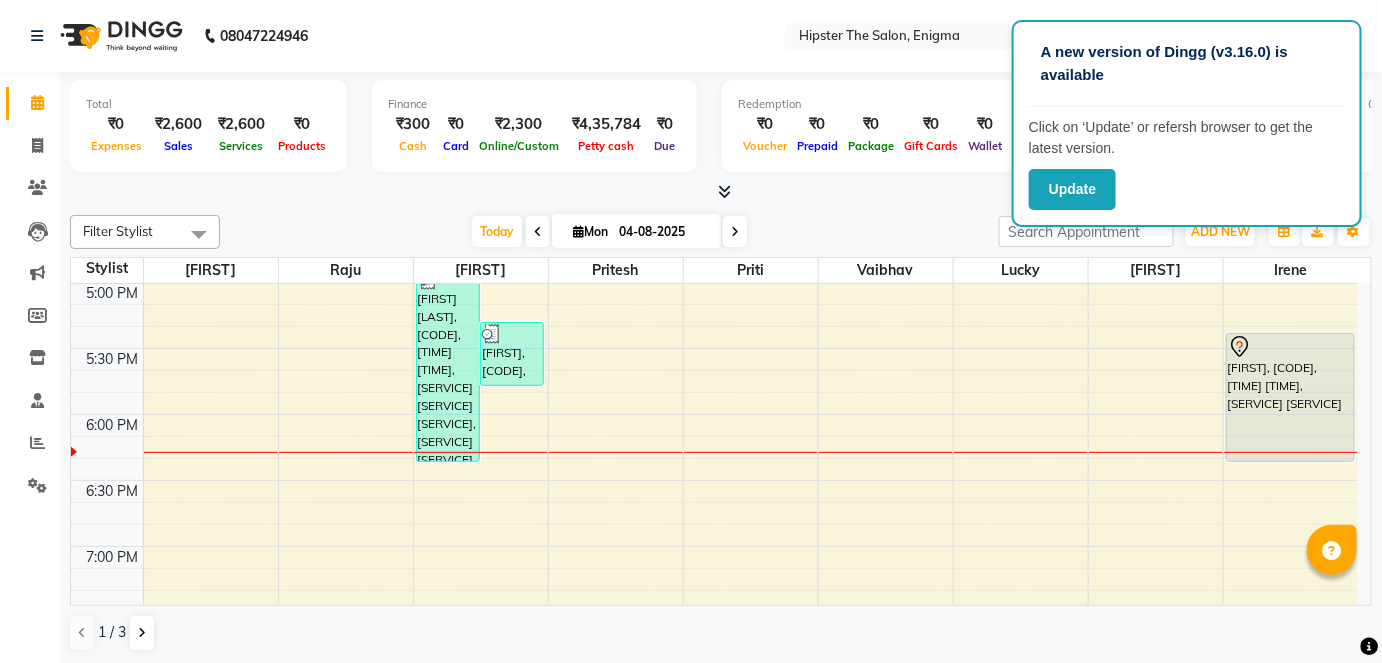 scroll, scrollTop: 1187, scrollLeft: 0, axis: vertical 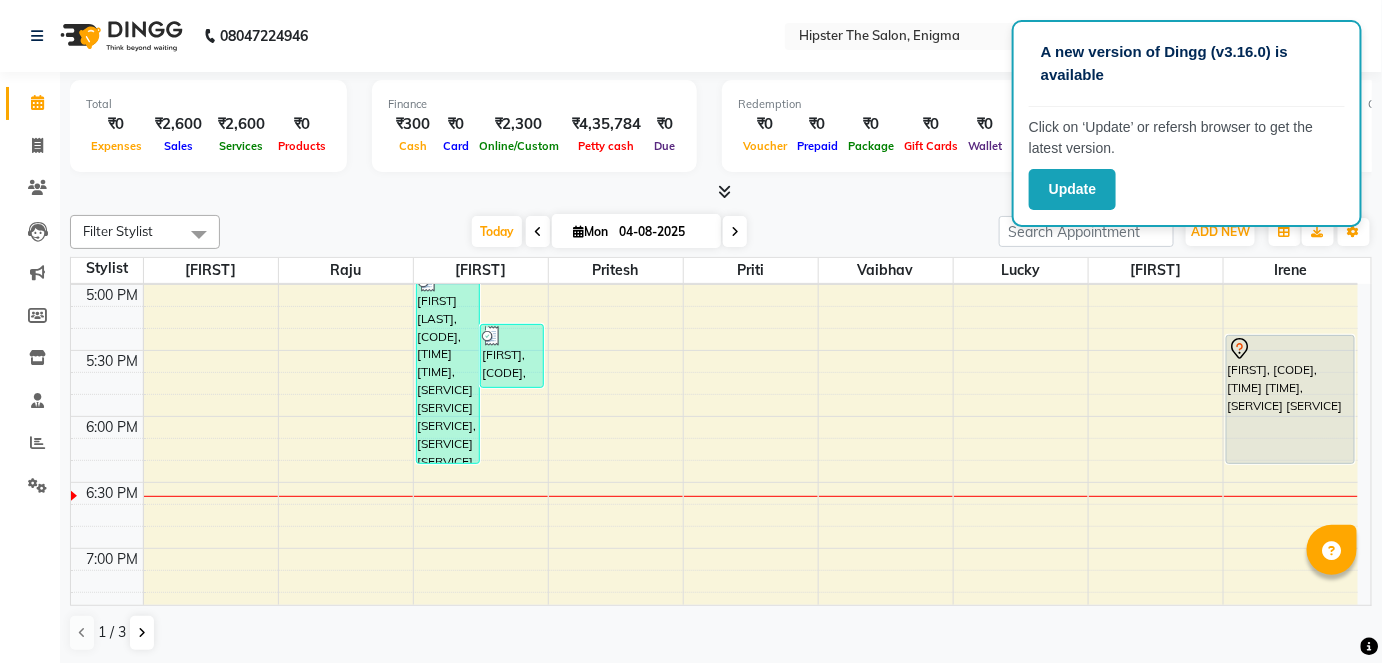 click at bounding box center [735, 232] 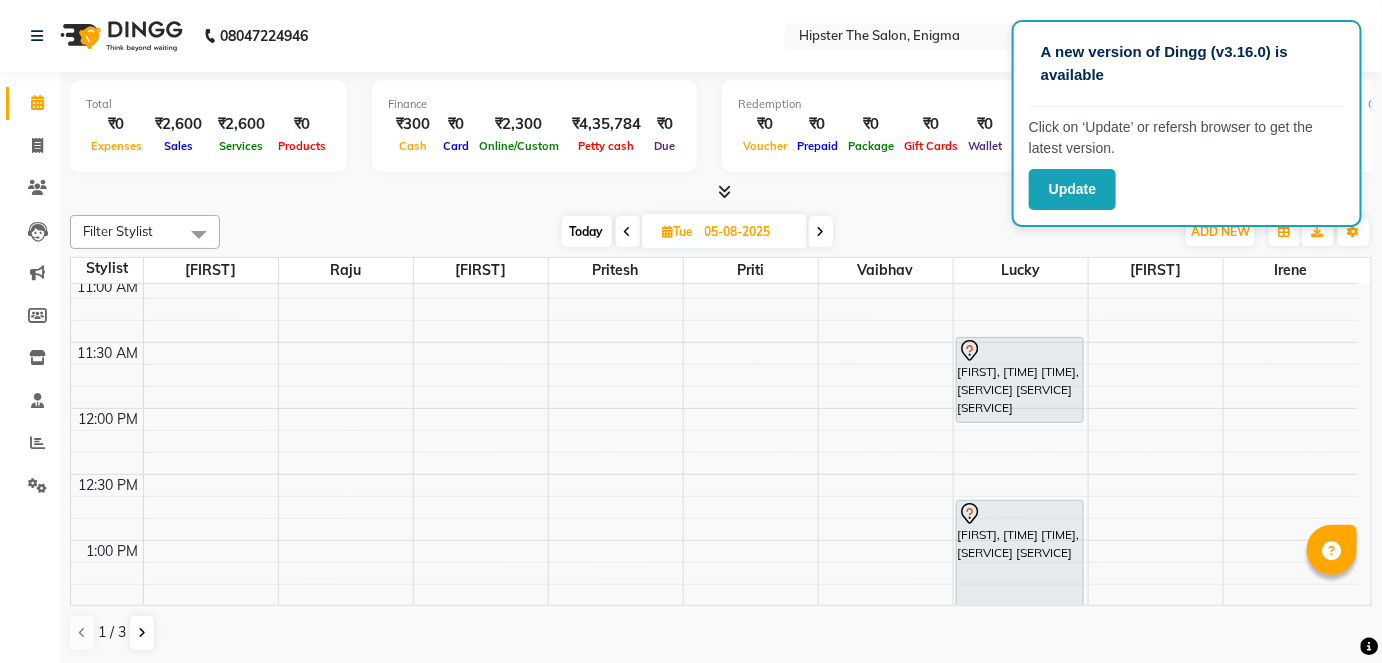 scroll, scrollTop: 402, scrollLeft: 0, axis: vertical 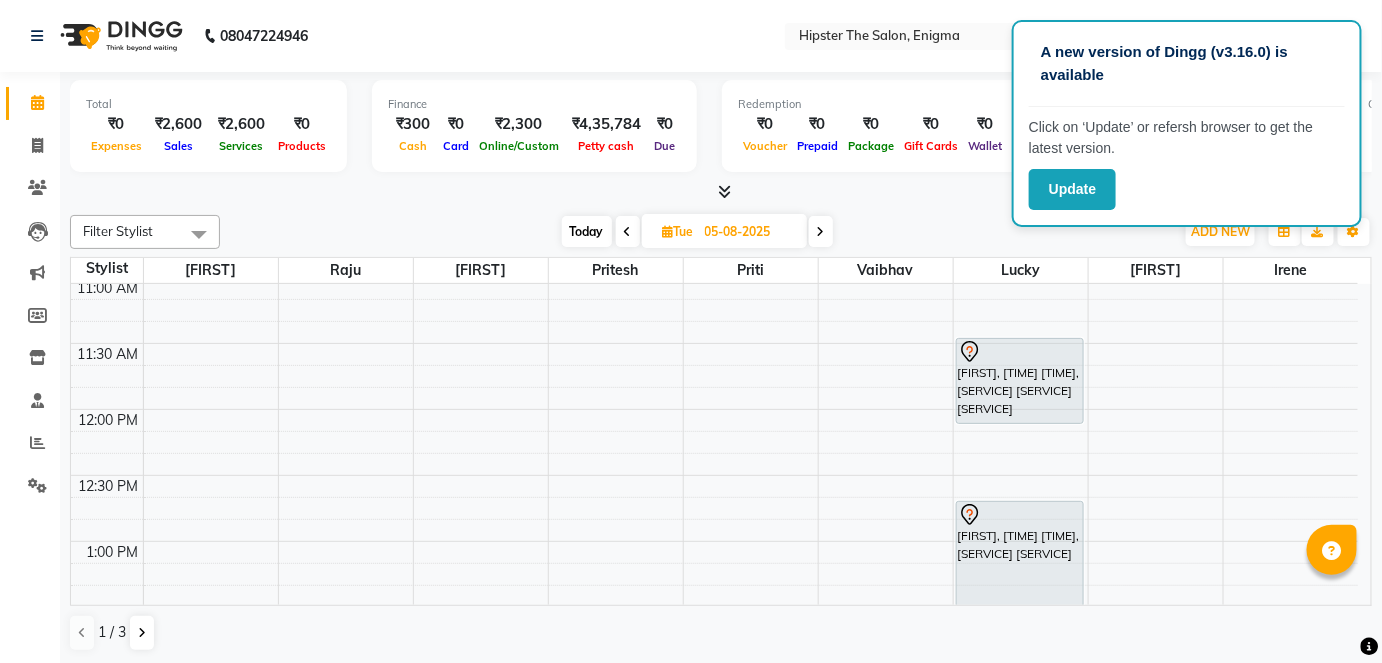 click at bounding box center [821, 232] 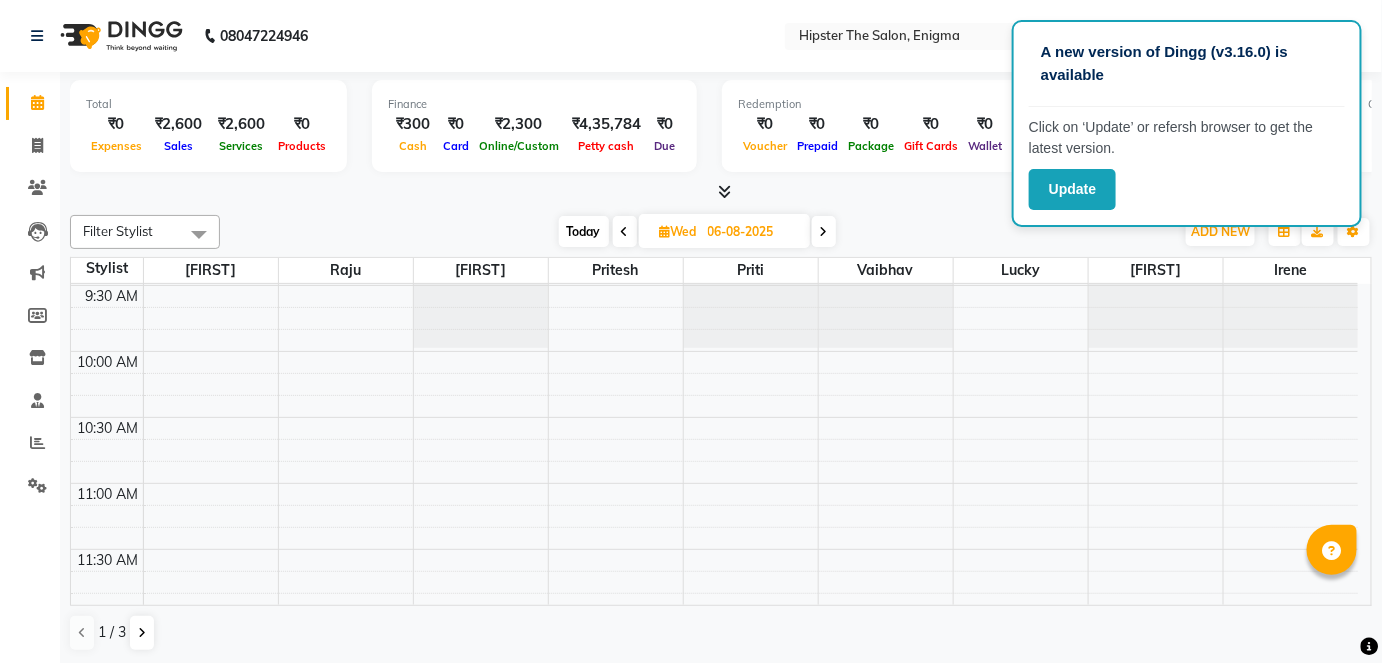 scroll, scrollTop: 197, scrollLeft: 0, axis: vertical 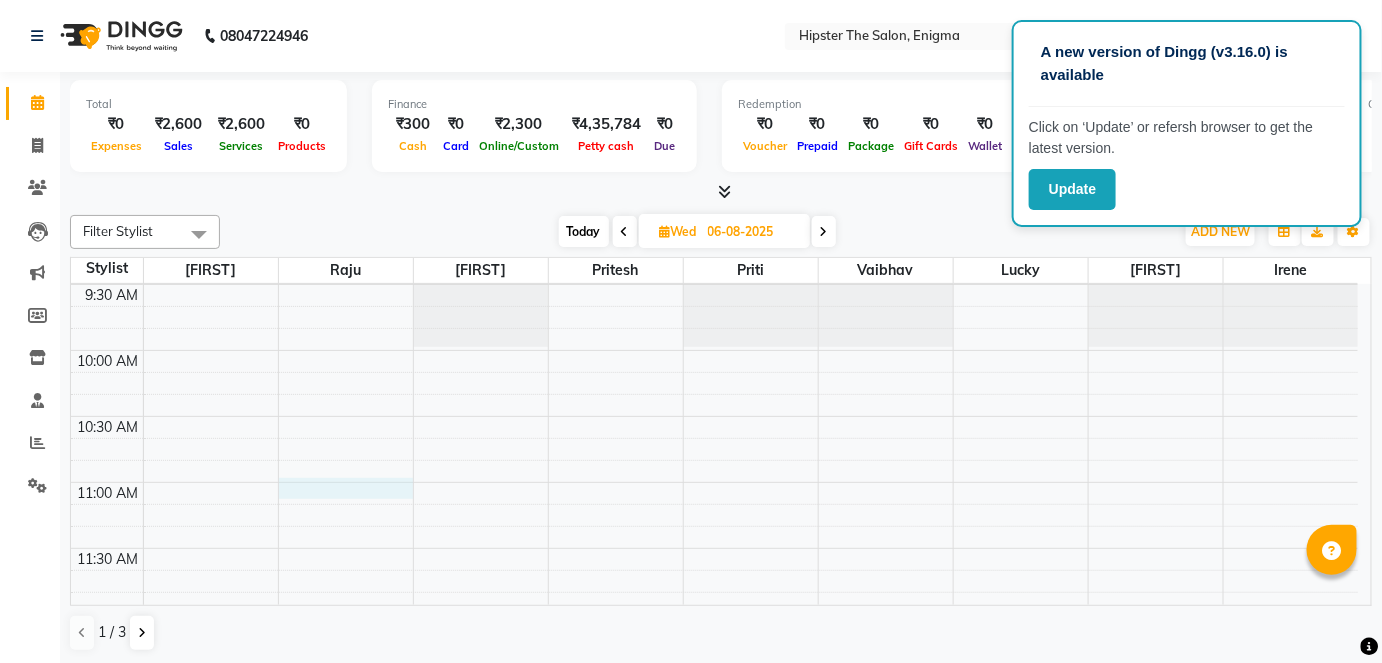click on "8:00 AM 8:30 AM 9:00 AM 9:30 AM 10:00 AM 10:30 AM 11:00 AM 11:30 AM 12:00 PM 12:30 PM 1:00 PM 1:30 PM 2:00 PM 2:30 PM 3:00 PM 3:30 PM 4:00 PM 4:30 PM 5:00 PM 5:30 PM 6:00 PM 6:30 PM 7:00 PM 7:30 PM 8:00 PM 8:30 PM 9:00 PM 9:30 PM" at bounding box center [714, 1010] 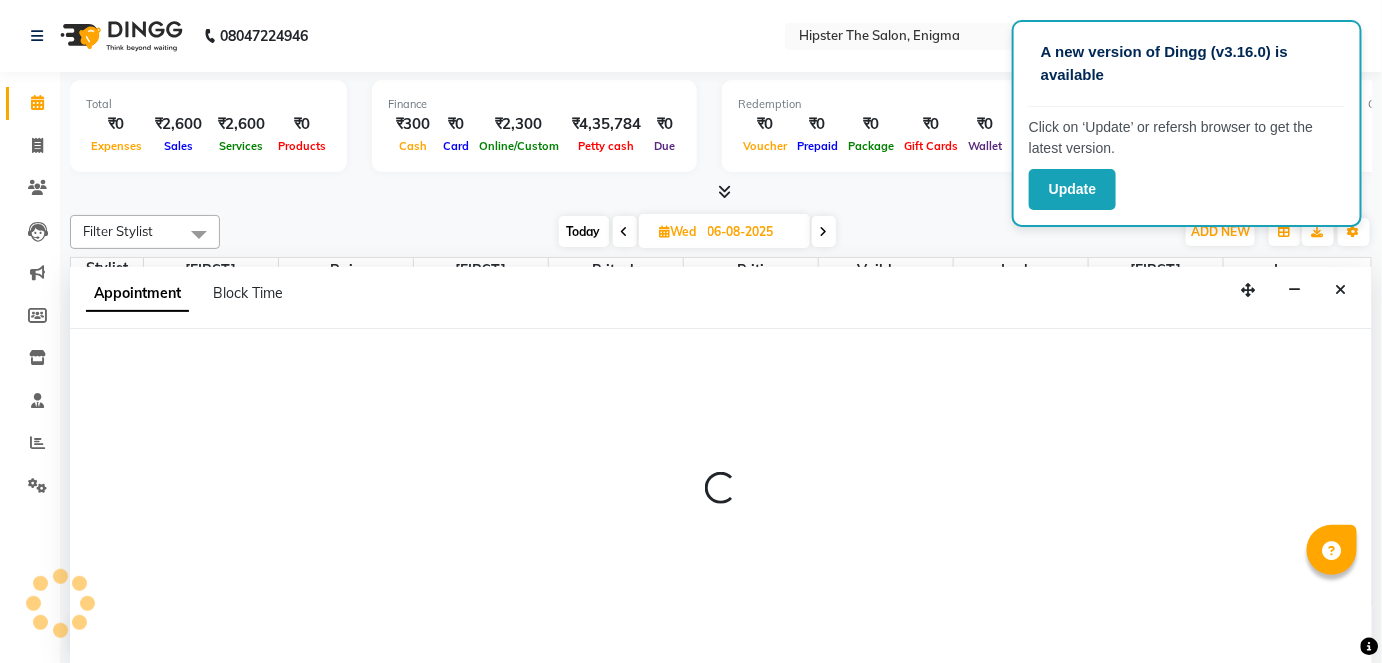 select on "27612" 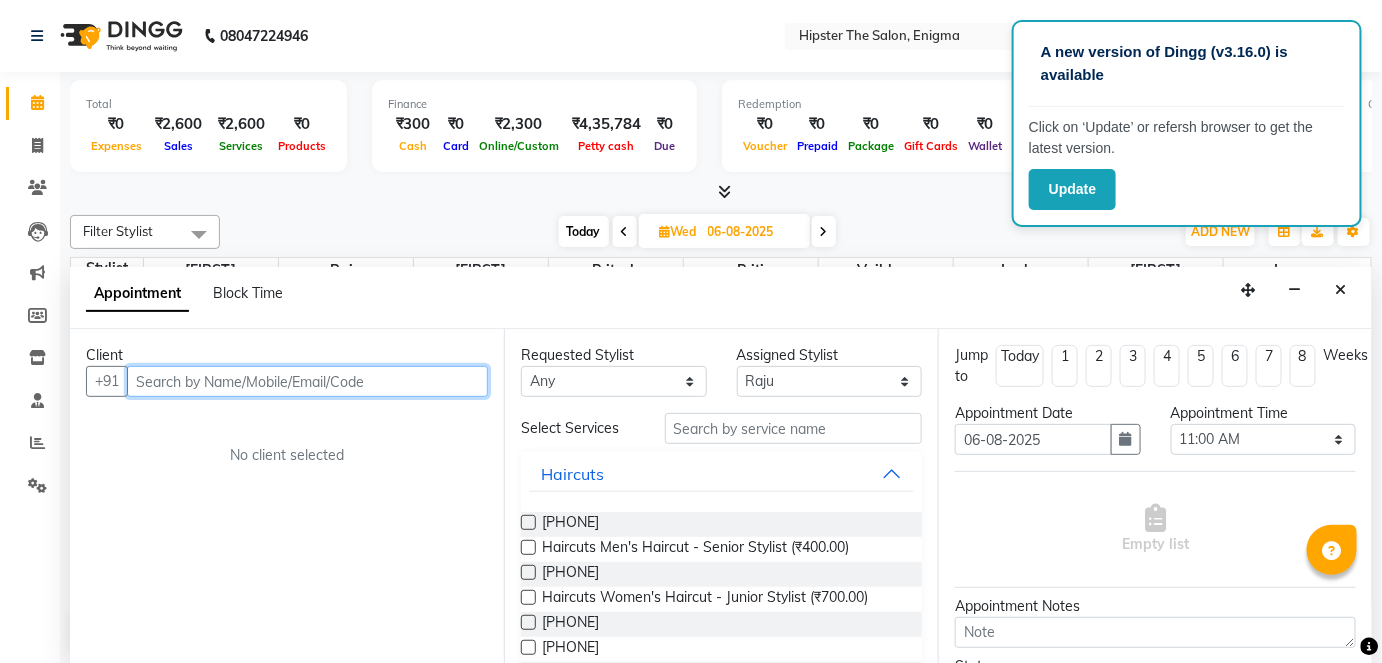 click at bounding box center (307, 381) 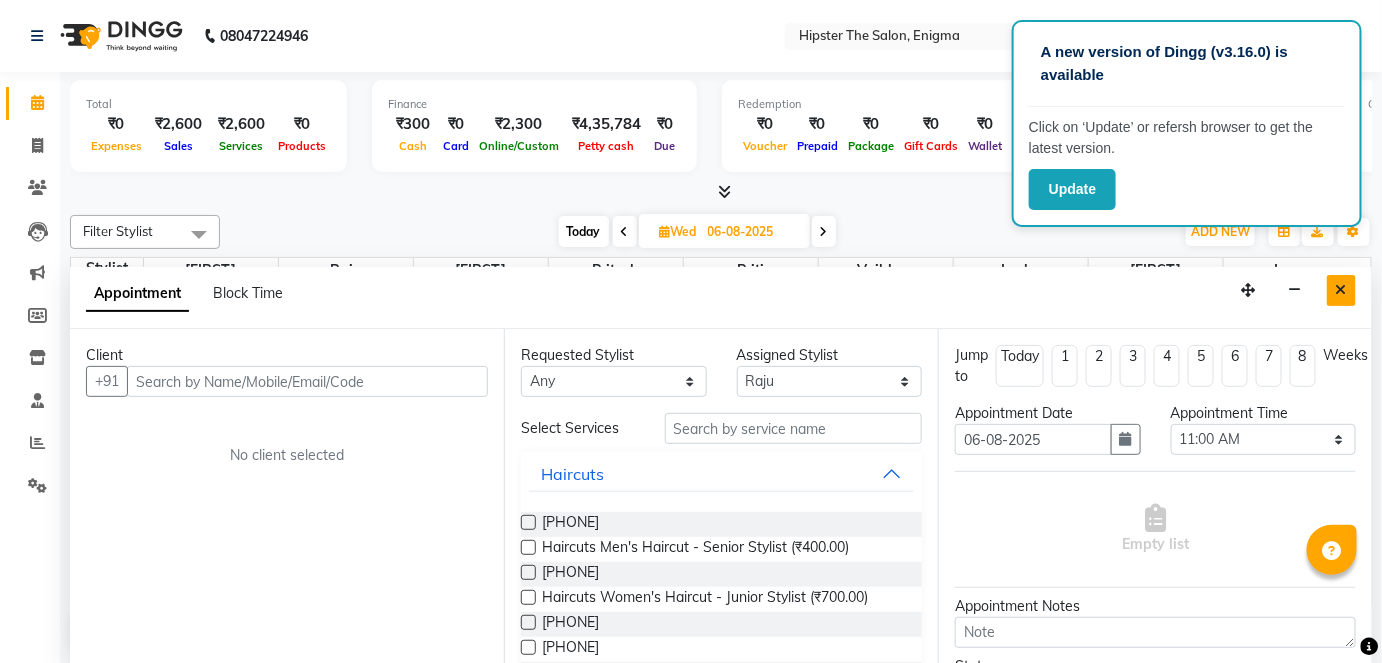 click at bounding box center (1341, 290) 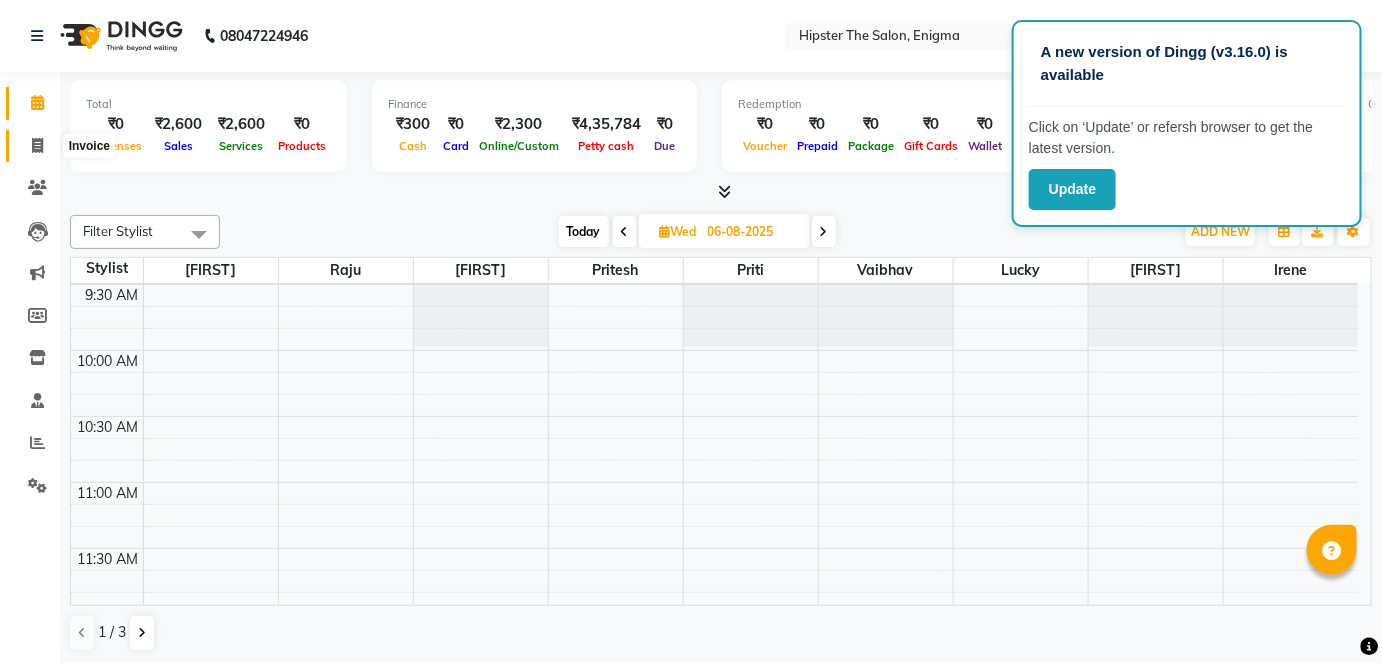 click 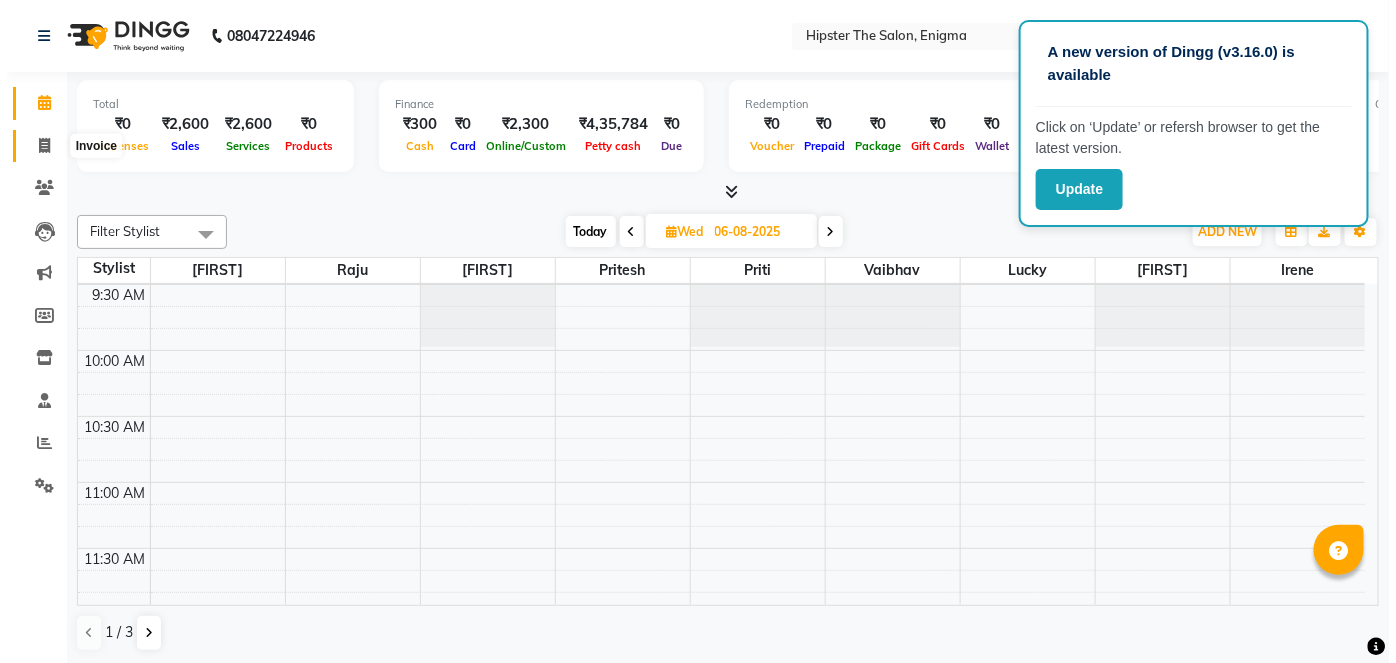 scroll, scrollTop: 0, scrollLeft: 0, axis: both 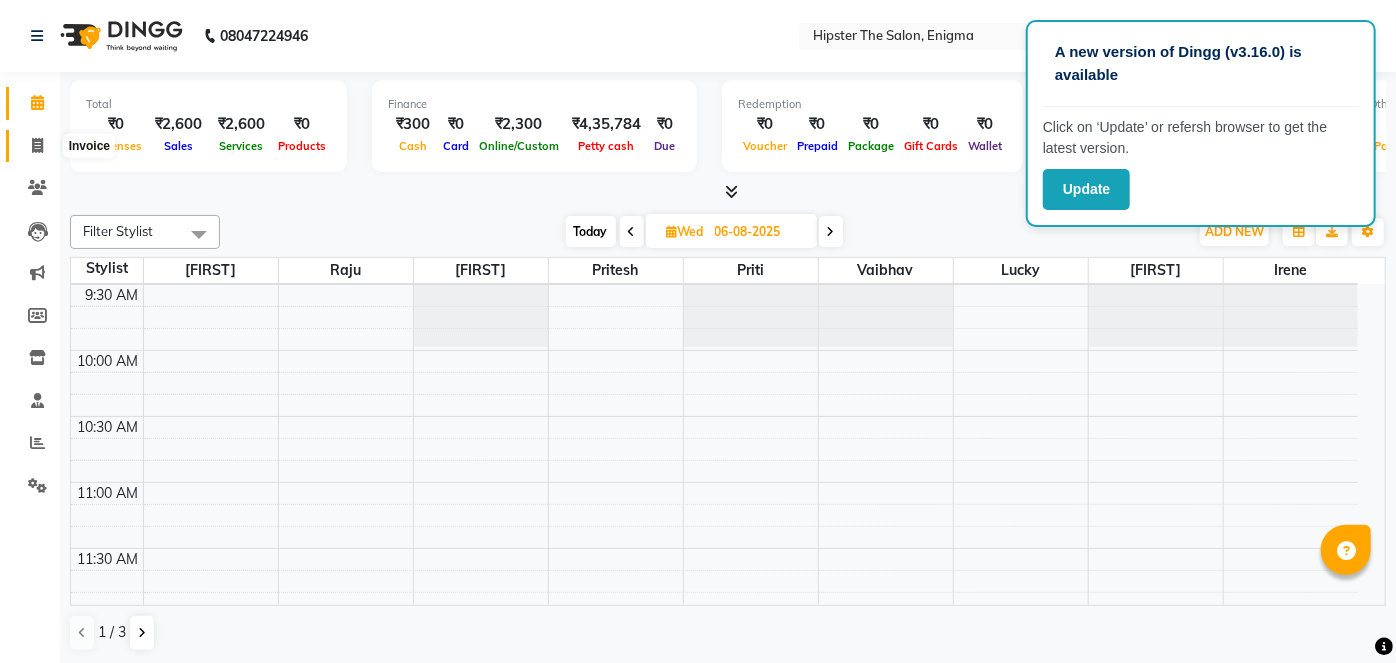 select on "4468" 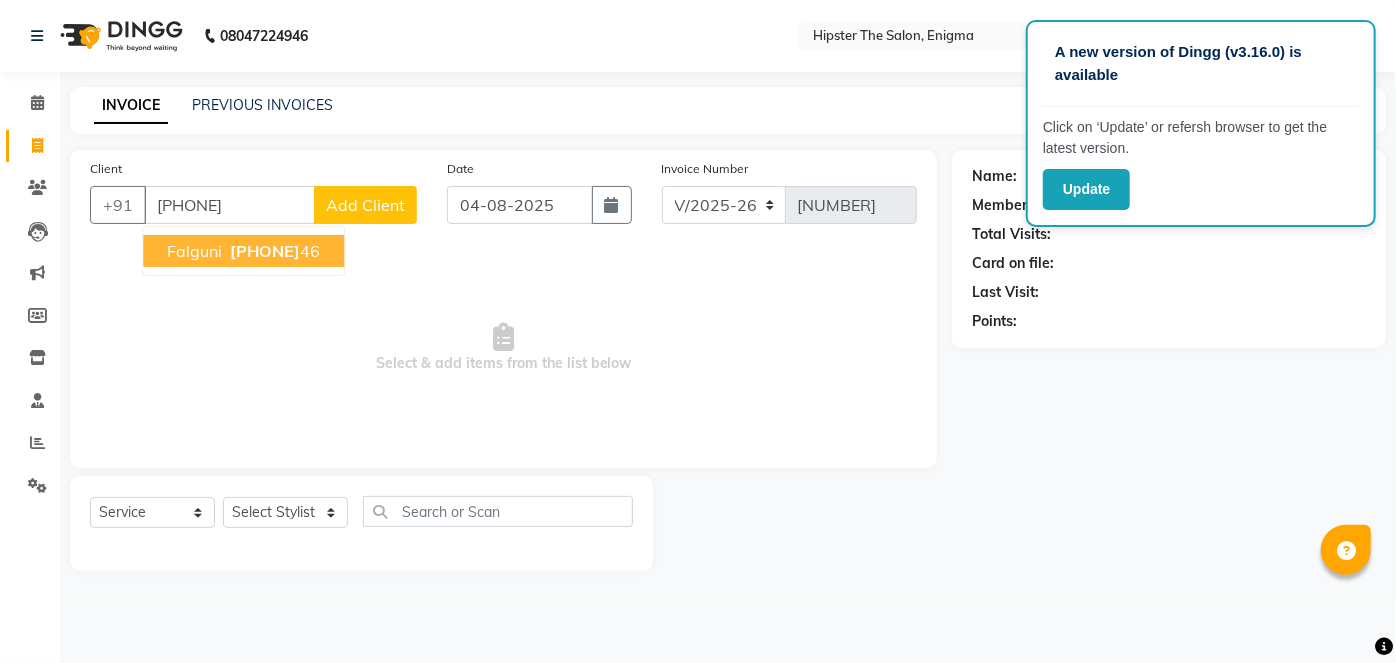 click on "falguni   96190299 46" at bounding box center [243, 251] 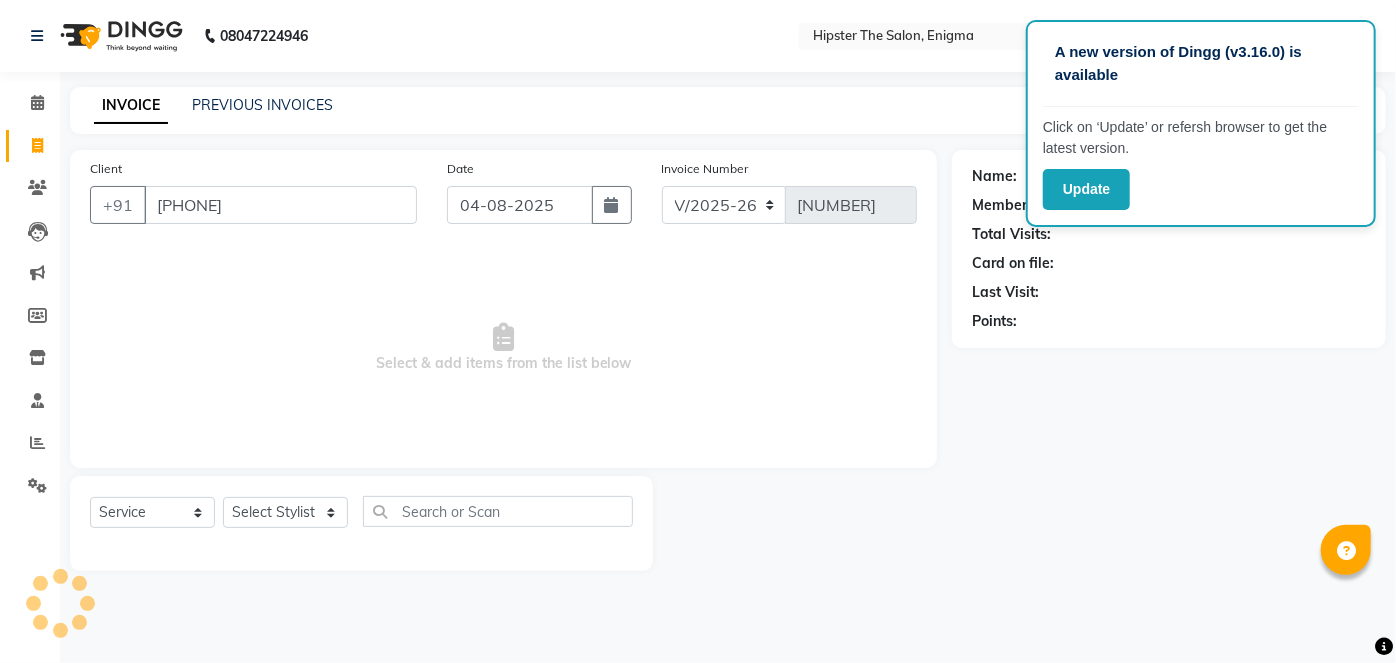 type on "[PHONE]" 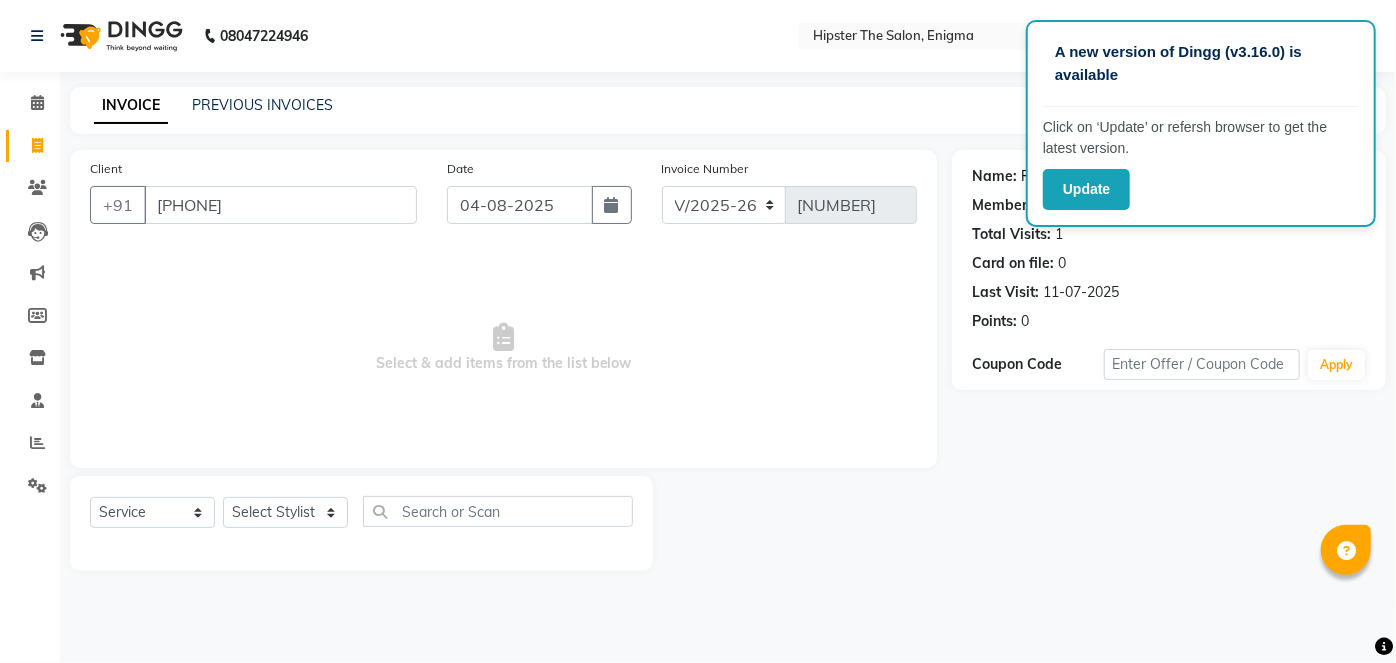 click on "Falguni" 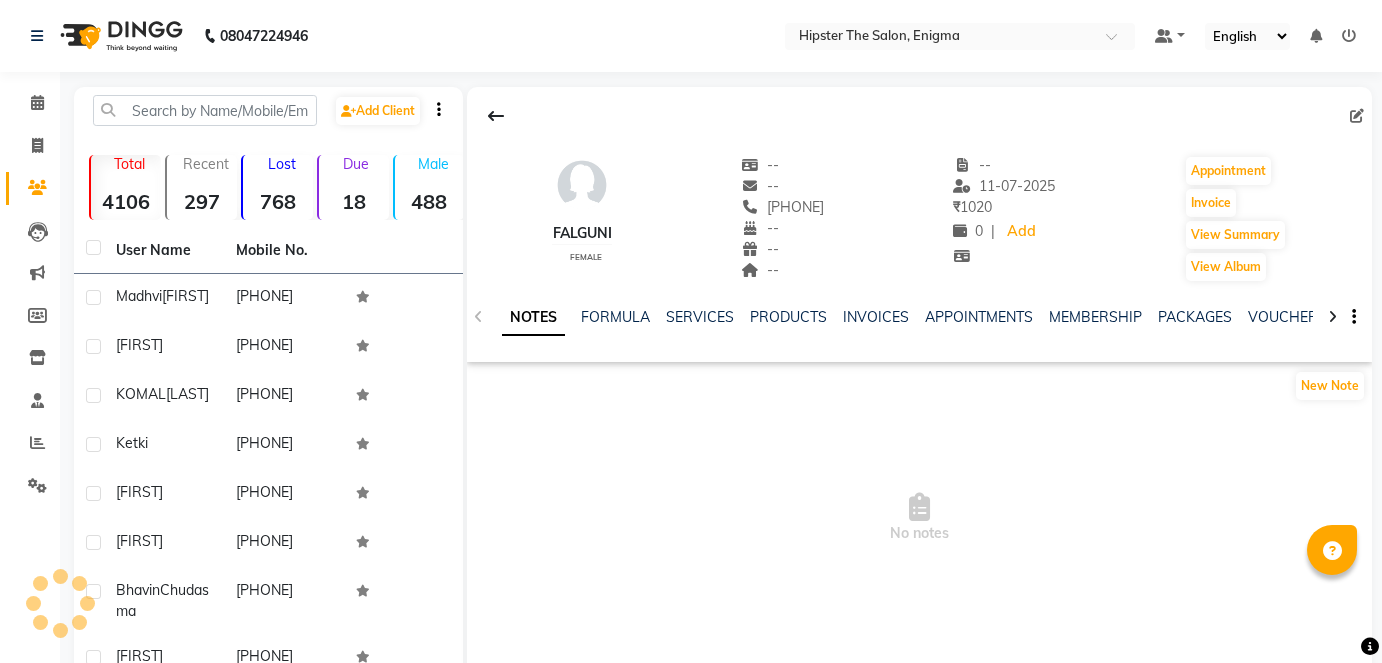 scroll, scrollTop: 0, scrollLeft: 0, axis: both 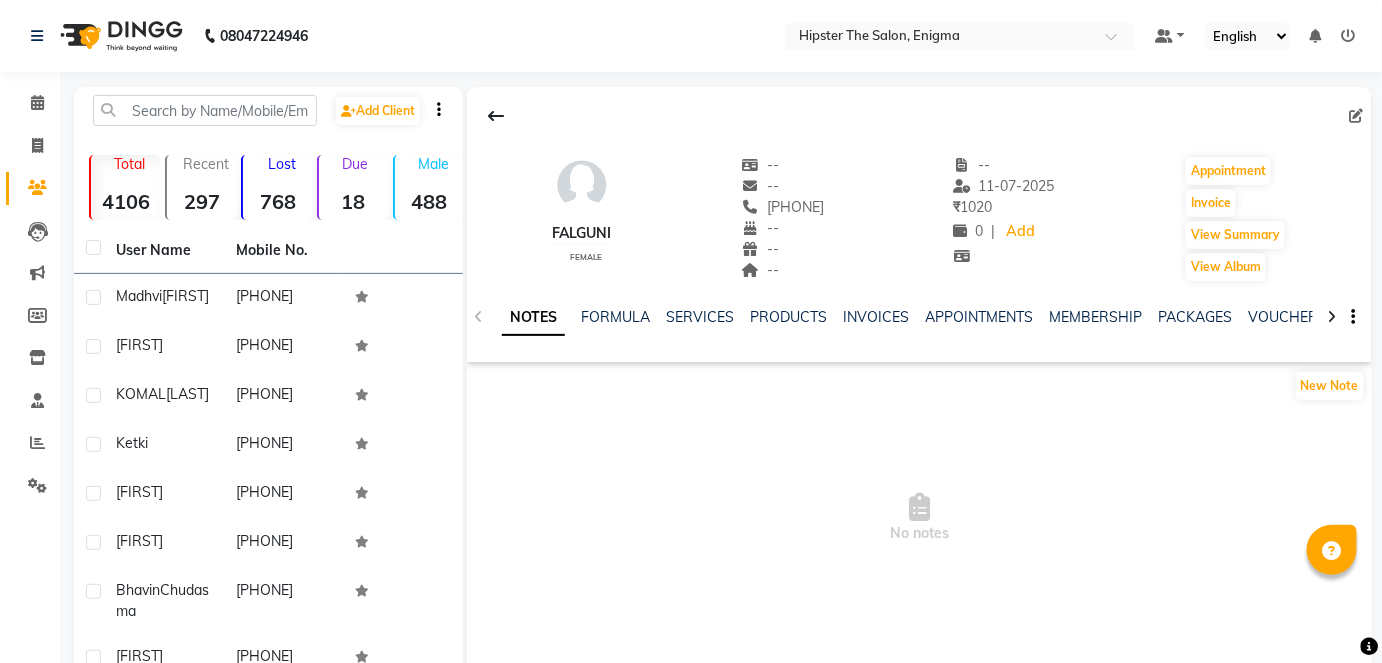 click on "SERVICES" 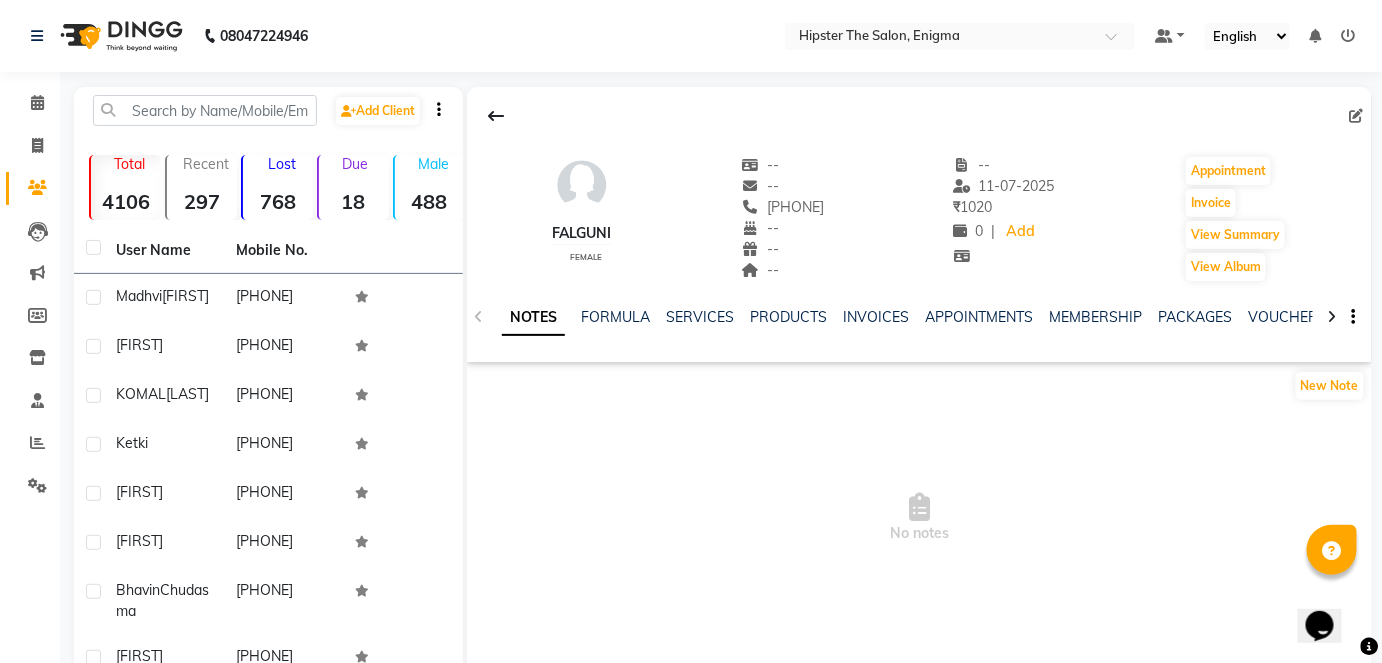 scroll, scrollTop: 0, scrollLeft: 0, axis: both 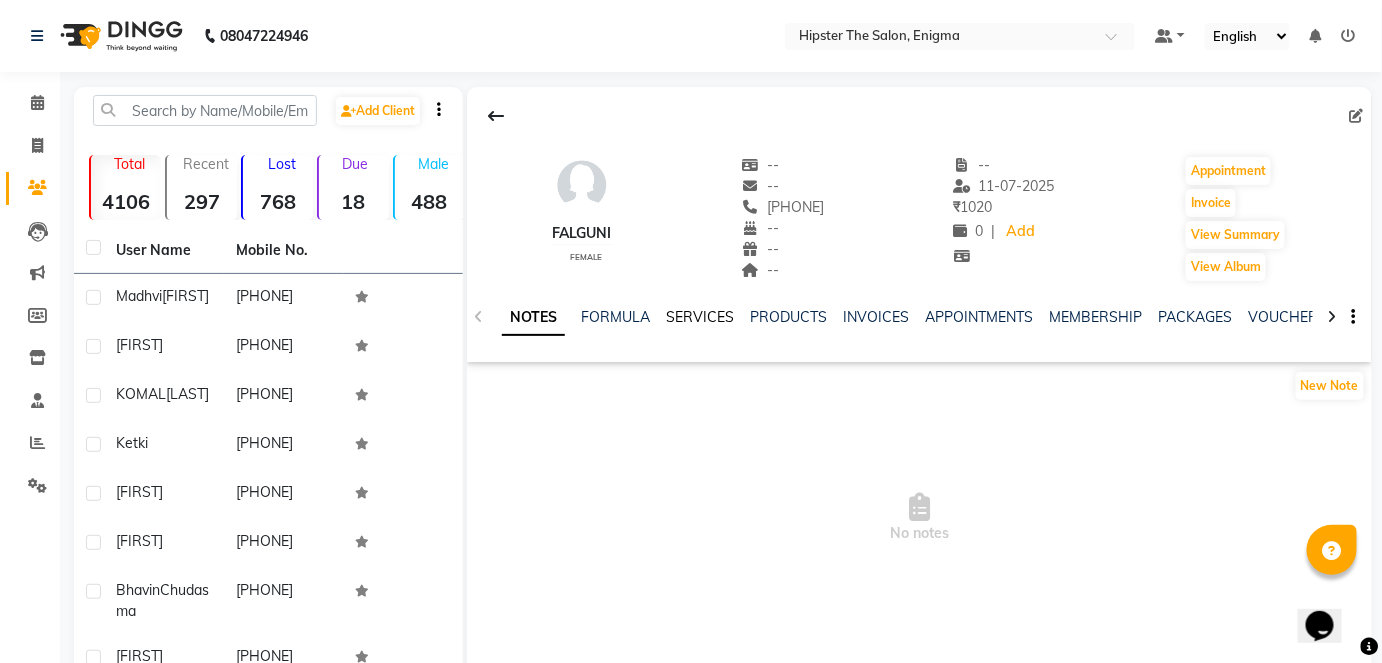 click on "SERVICES" 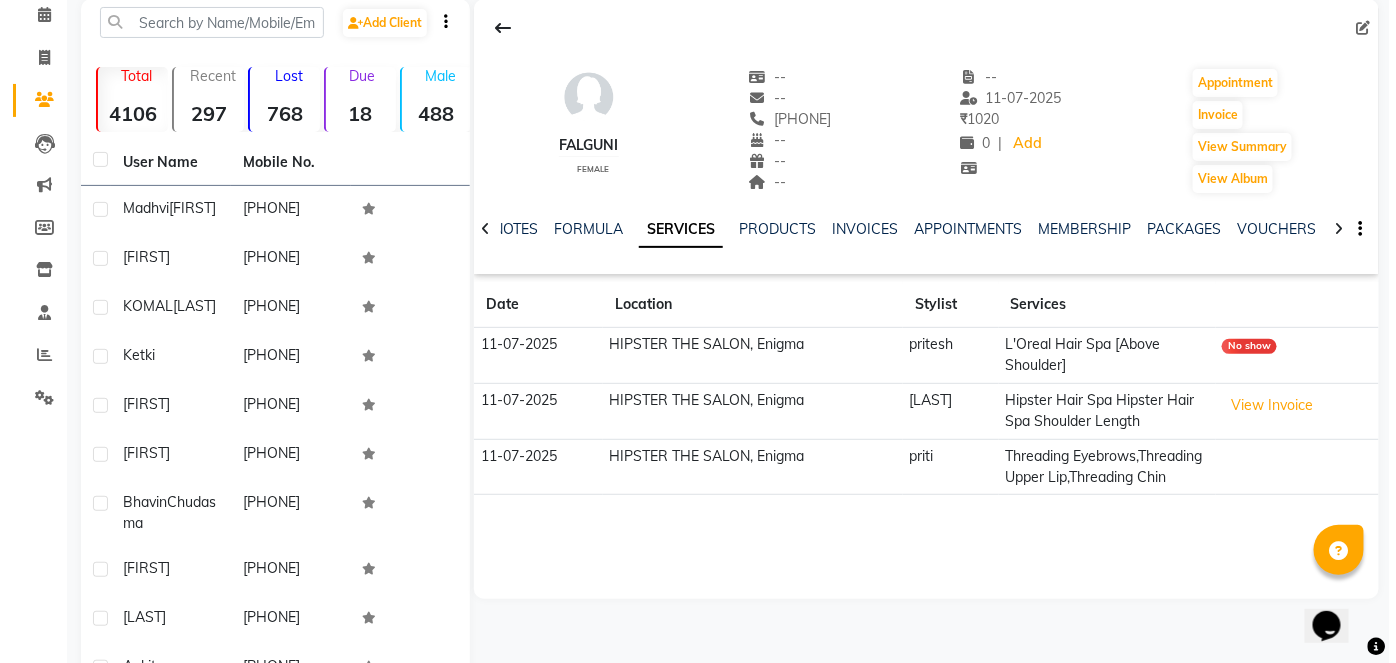 scroll, scrollTop: 90, scrollLeft: 0, axis: vertical 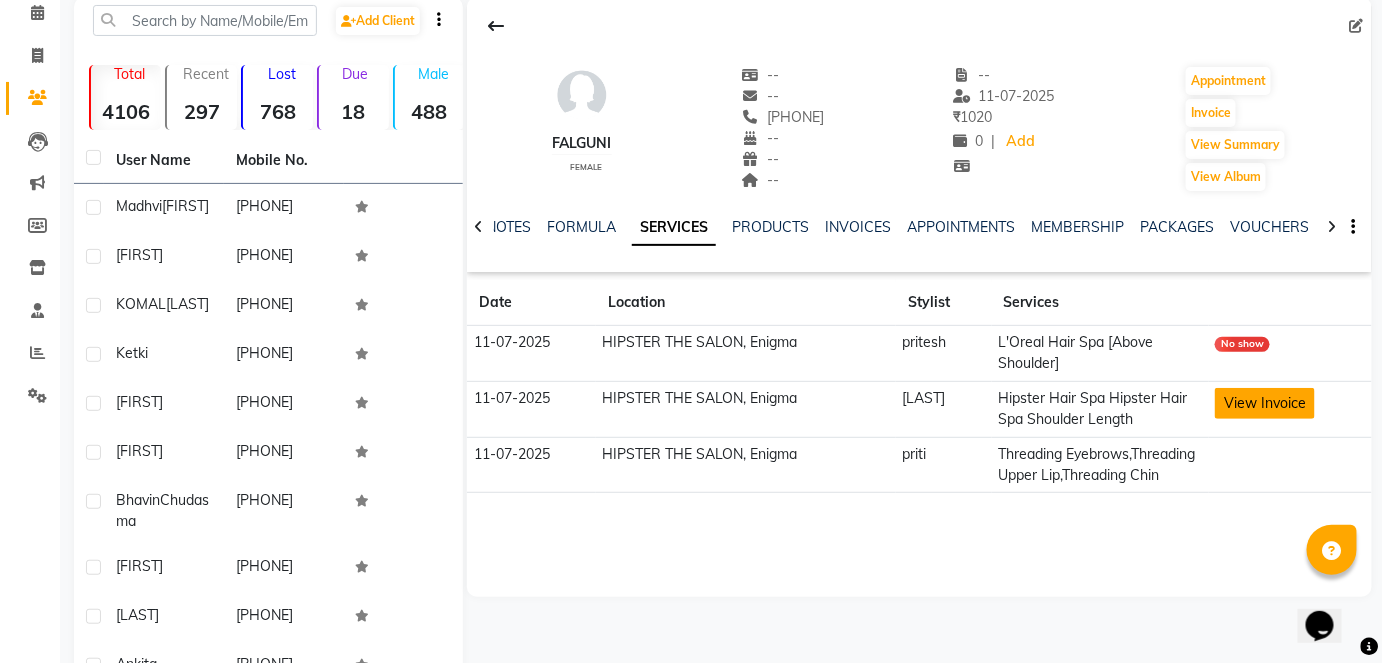 click on "View Invoice" 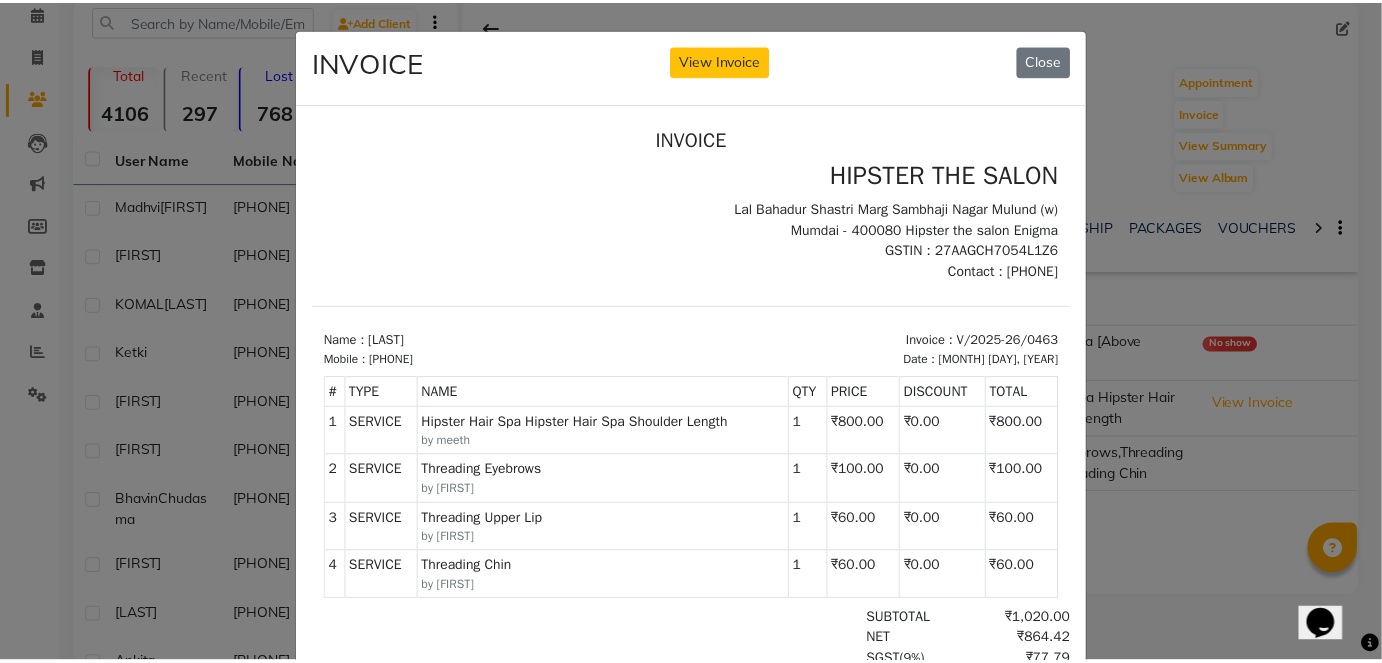 scroll, scrollTop: 7, scrollLeft: 0, axis: vertical 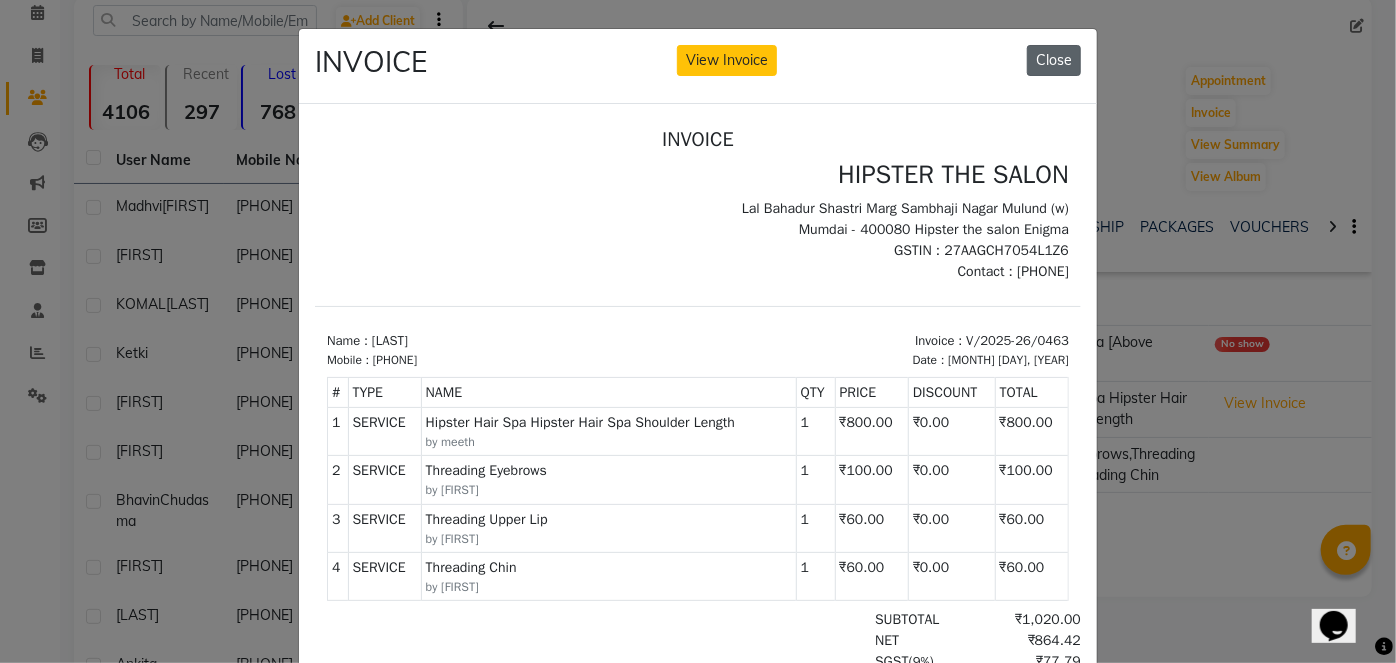 click on "Close" 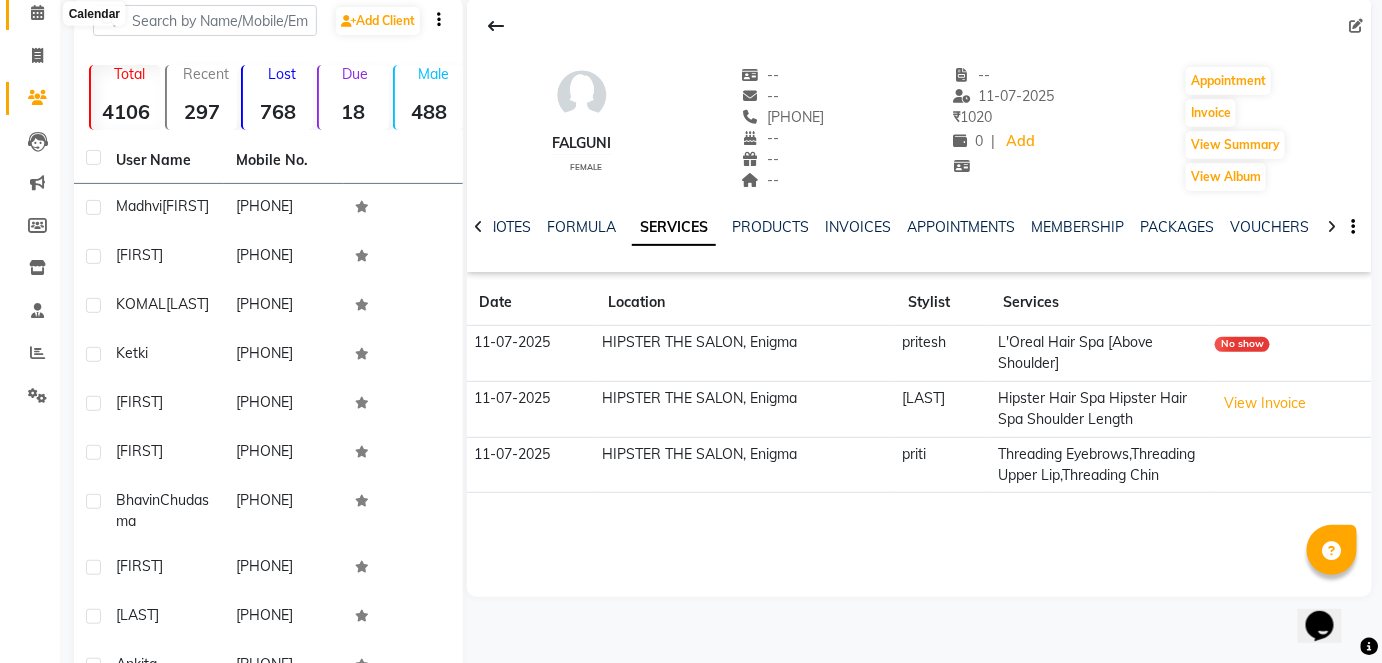 click 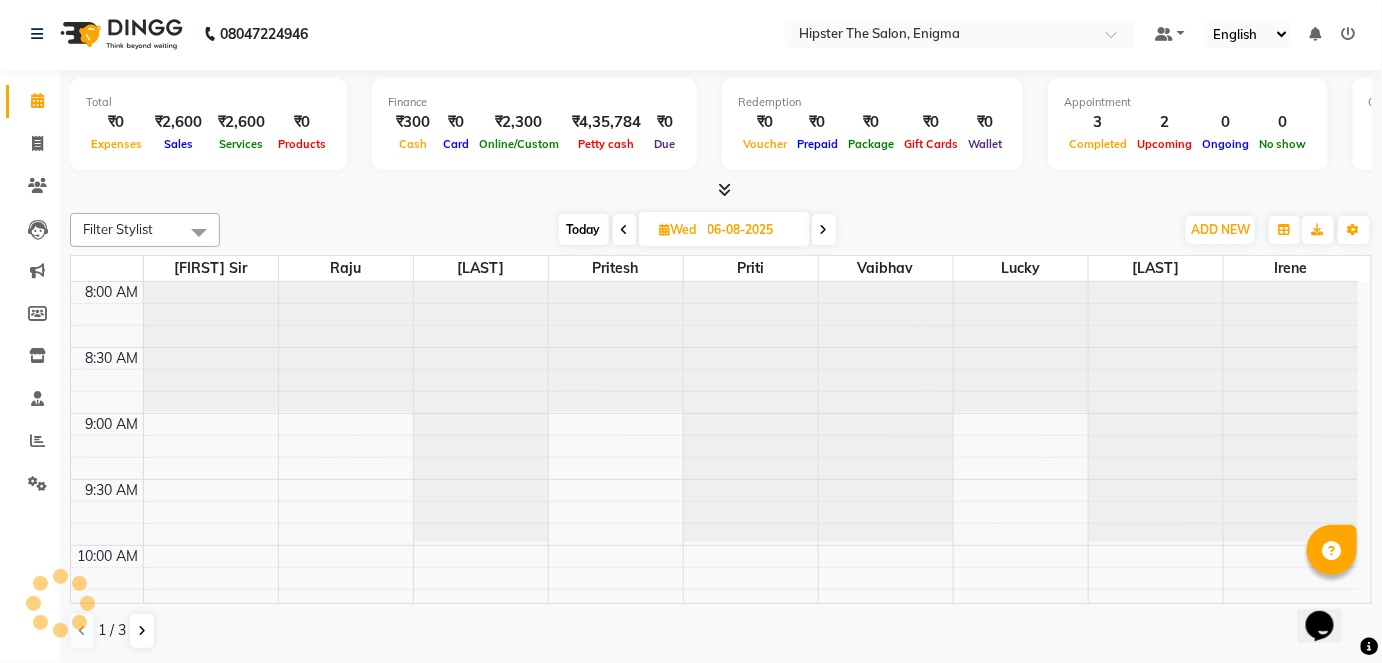 scroll, scrollTop: 0, scrollLeft: 0, axis: both 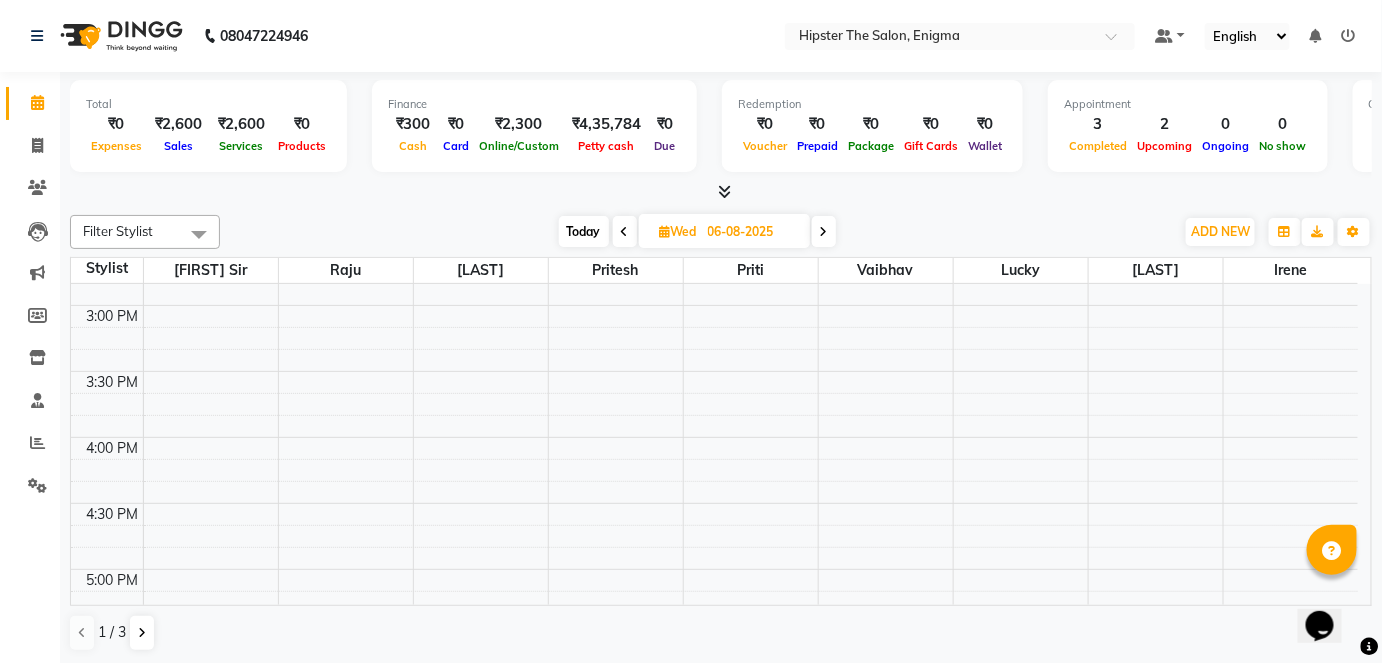 click on "Today" at bounding box center (584, 231) 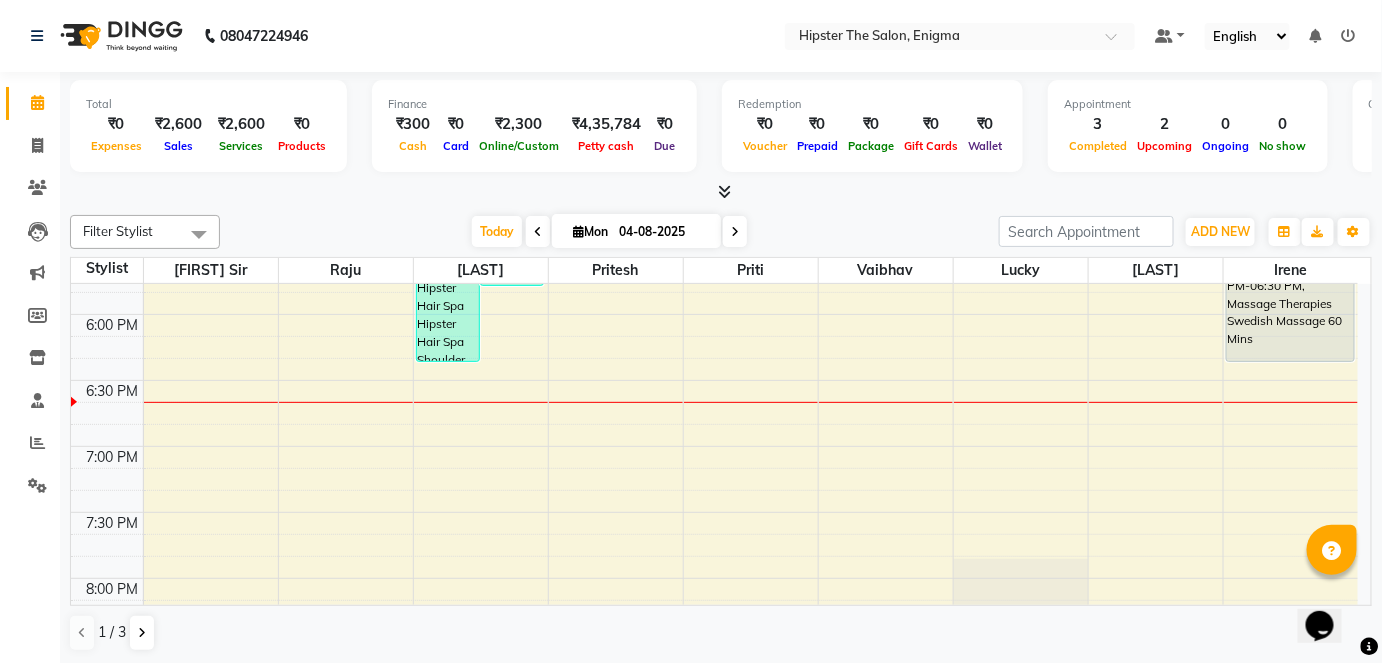 scroll, scrollTop: 1285, scrollLeft: 0, axis: vertical 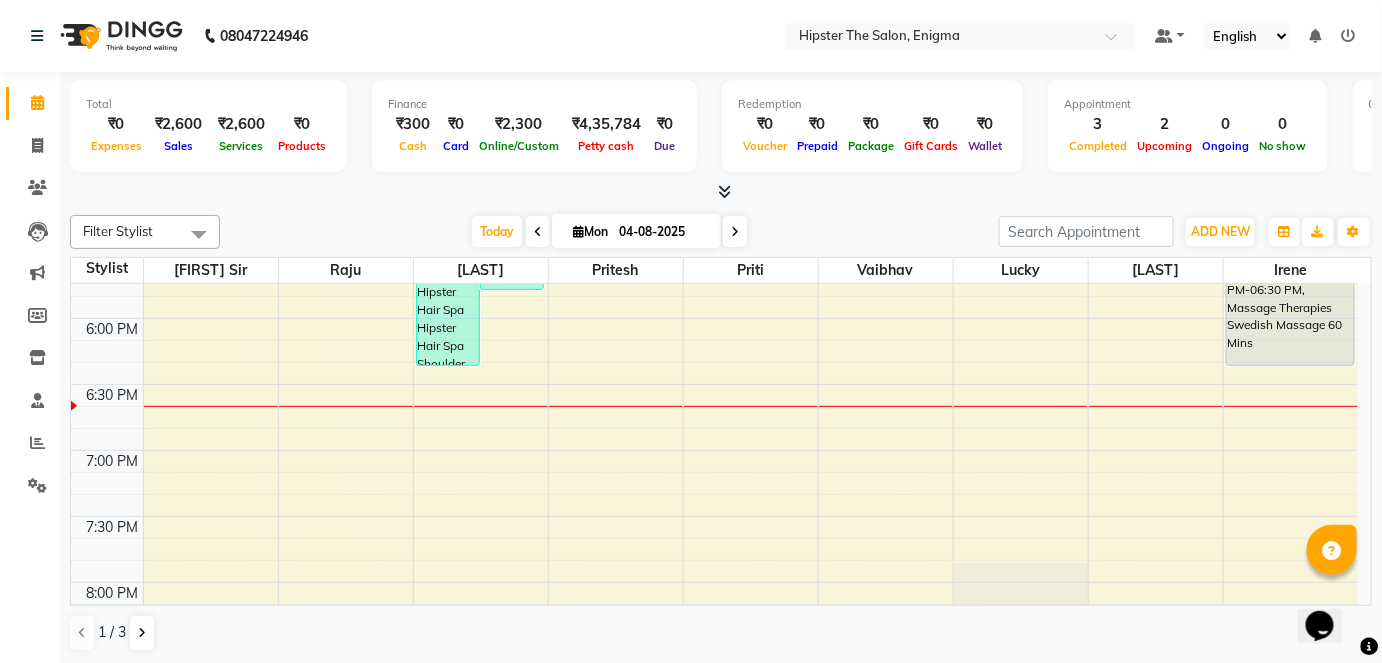 click on "04-08-2025" at bounding box center (663, 232) 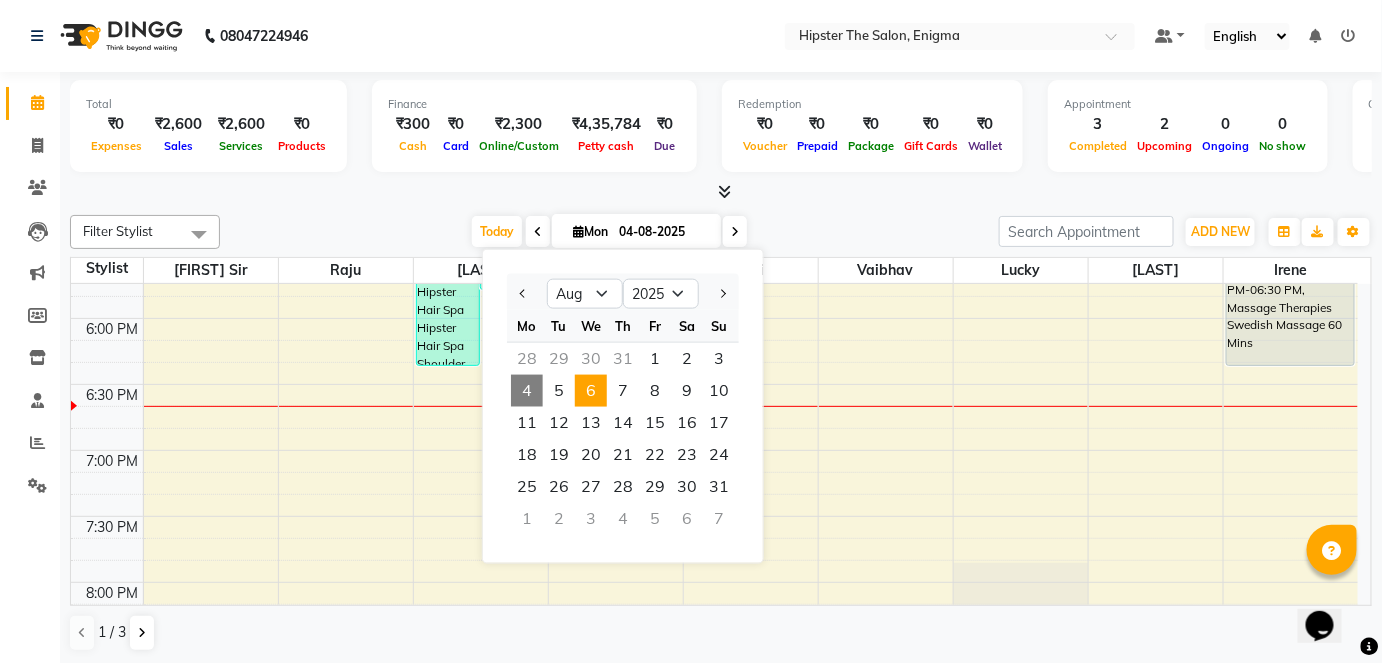 click on "6" at bounding box center (591, 391) 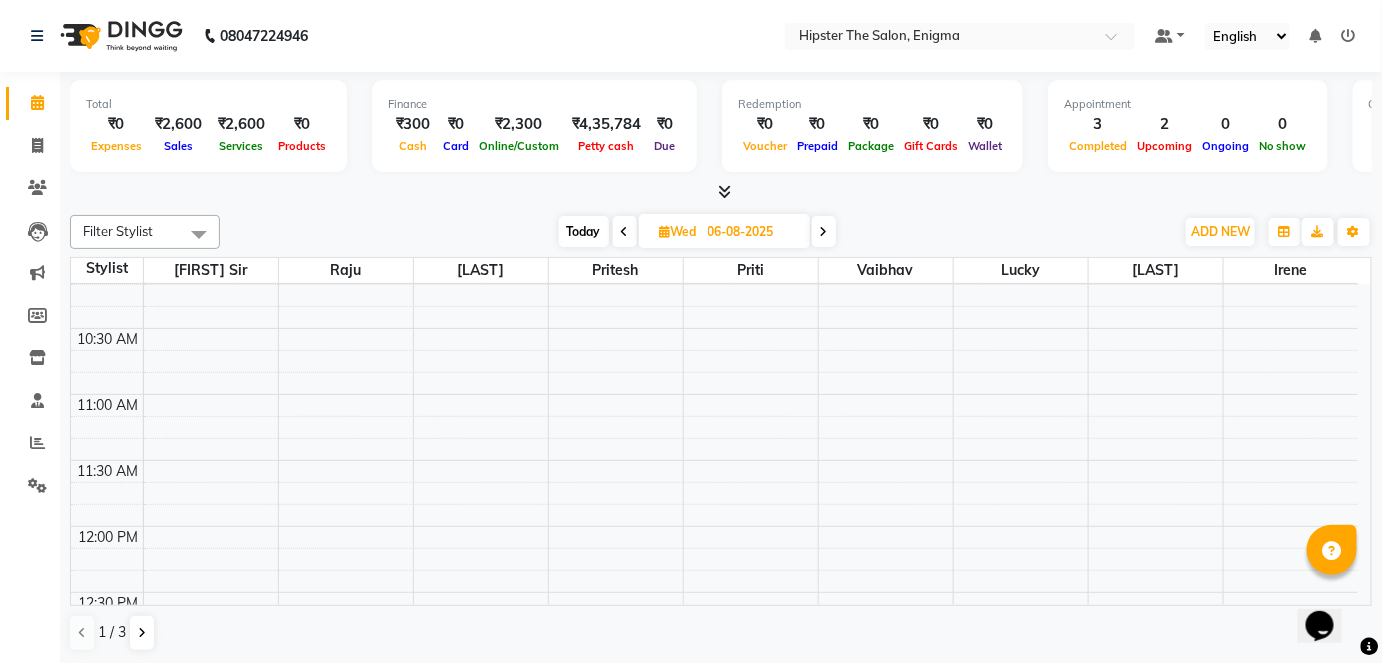 scroll, scrollTop: 256, scrollLeft: 0, axis: vertical 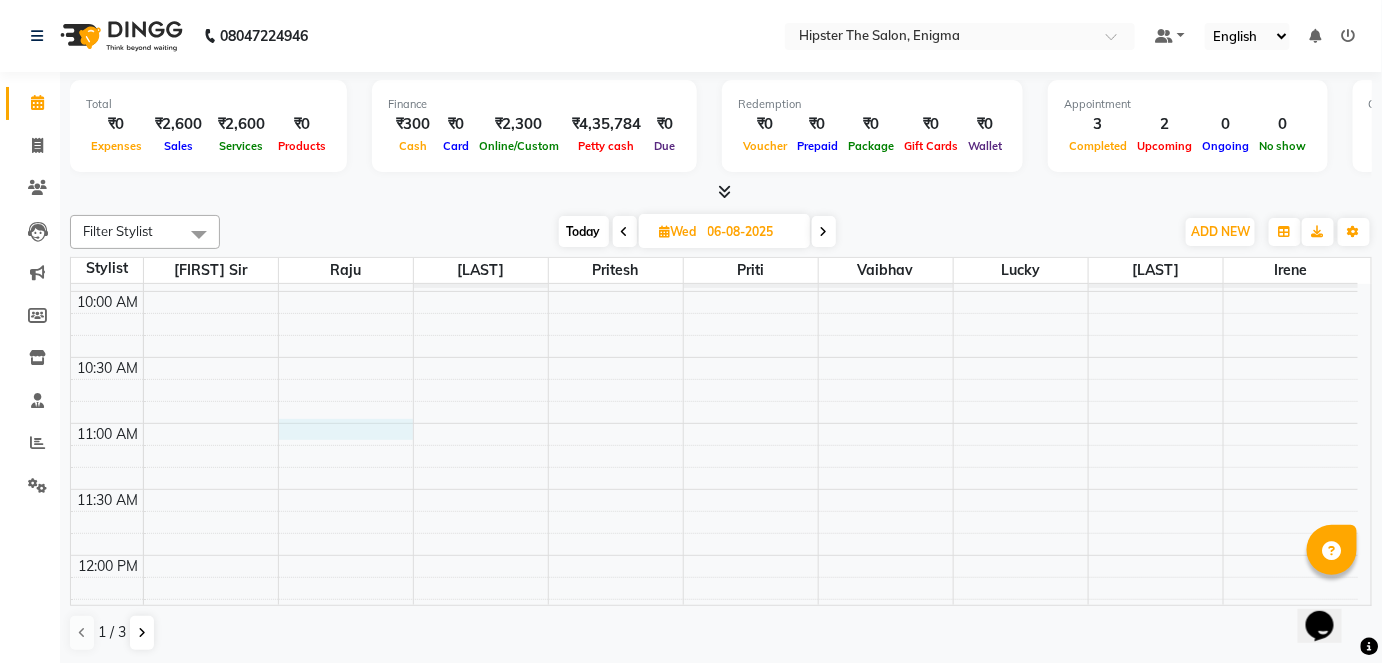 click on "8:00 AM 8:30 AM 9:00 AM 9:30 AM 10:00 AM 10:30 AM 11:00 AM 11:30 AM 12:00 PM 12:30 PM 1:00 PM 1:30 PM 2:00 PM 2:30 PM 3:00 PM 3:30 PM 4:00 PM 4:30 PM 5:00 PM 5:30 PM 6:00 PM 6:30 PM 7:00 PM 7:30 PM 8:00 PM 8:30 PM 9:00 PM 9:30 PM" at bounding box center [714, 951] 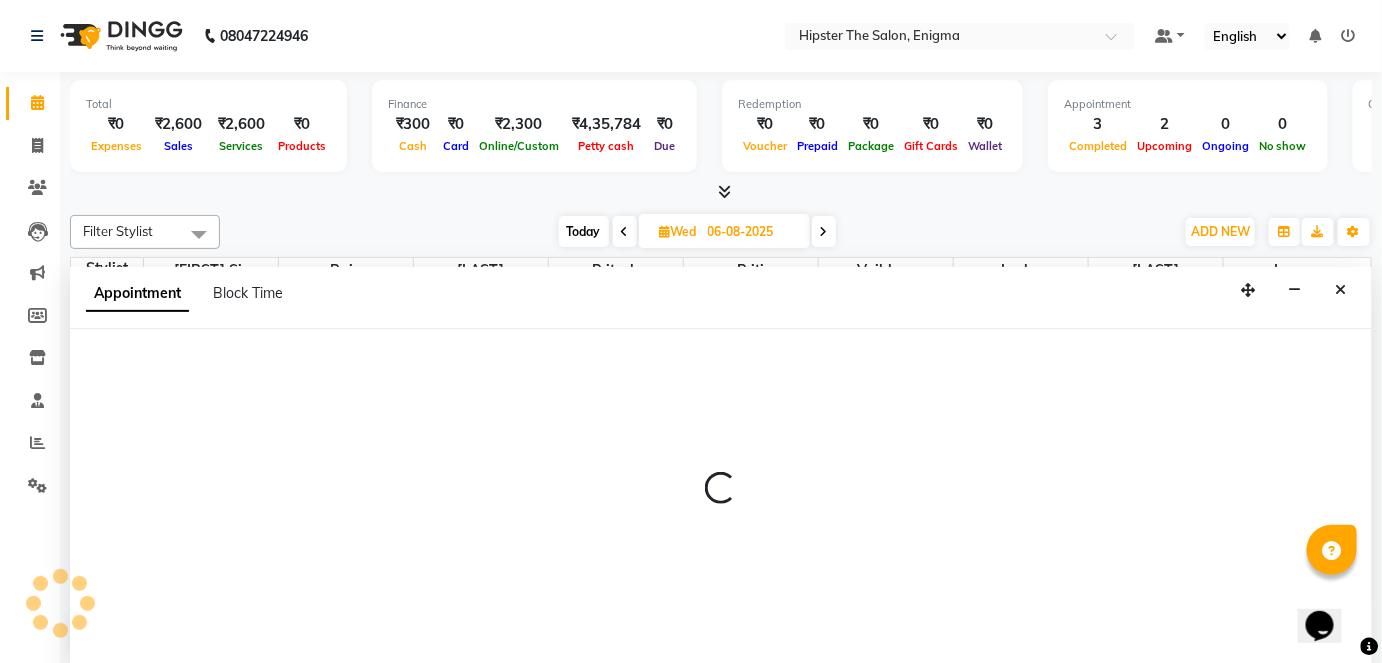 scroll, scrollTop: 0, scrollLeft: 0, axis: both 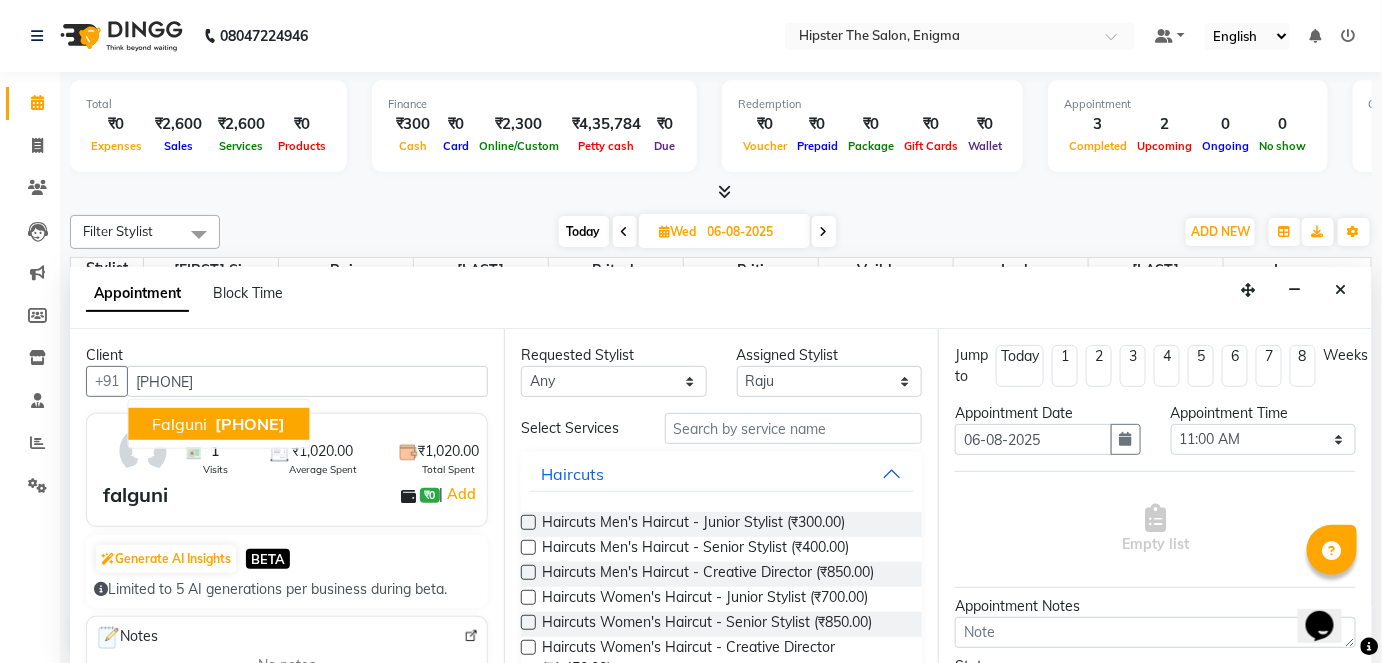 click on "[PHONE]" at bounding box center [250, 424] 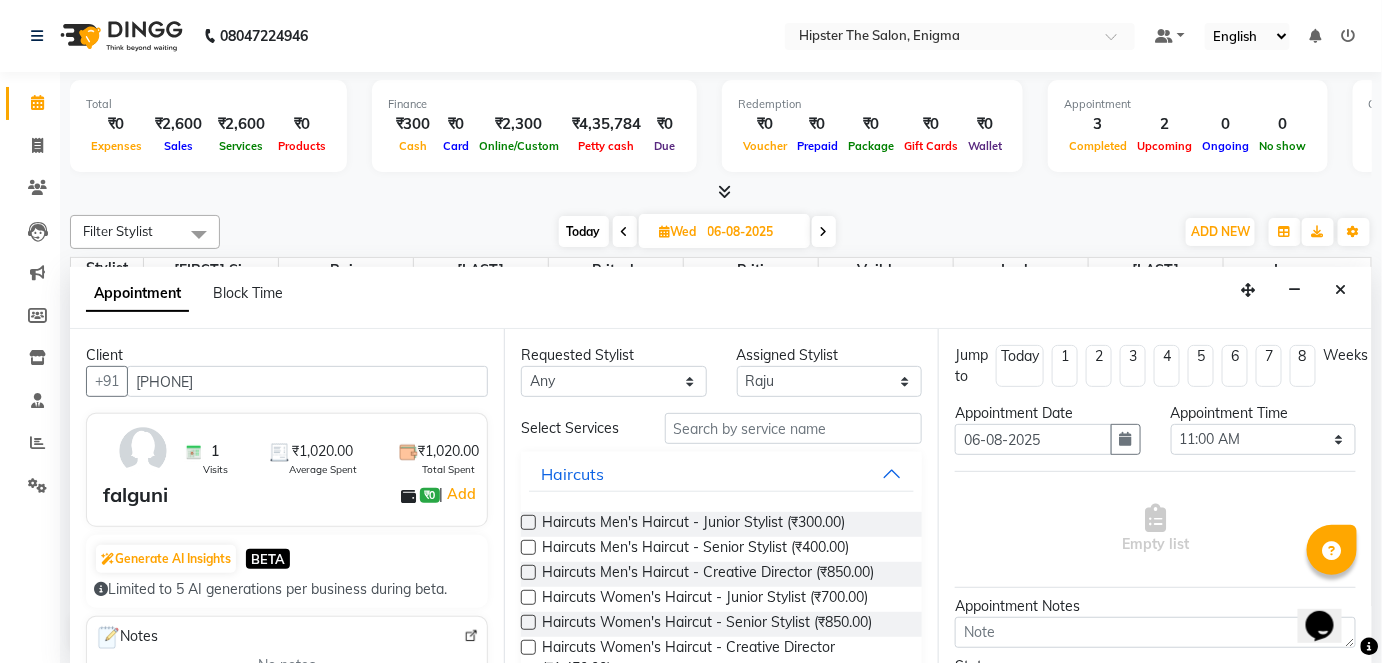 type on "[PHONE]" 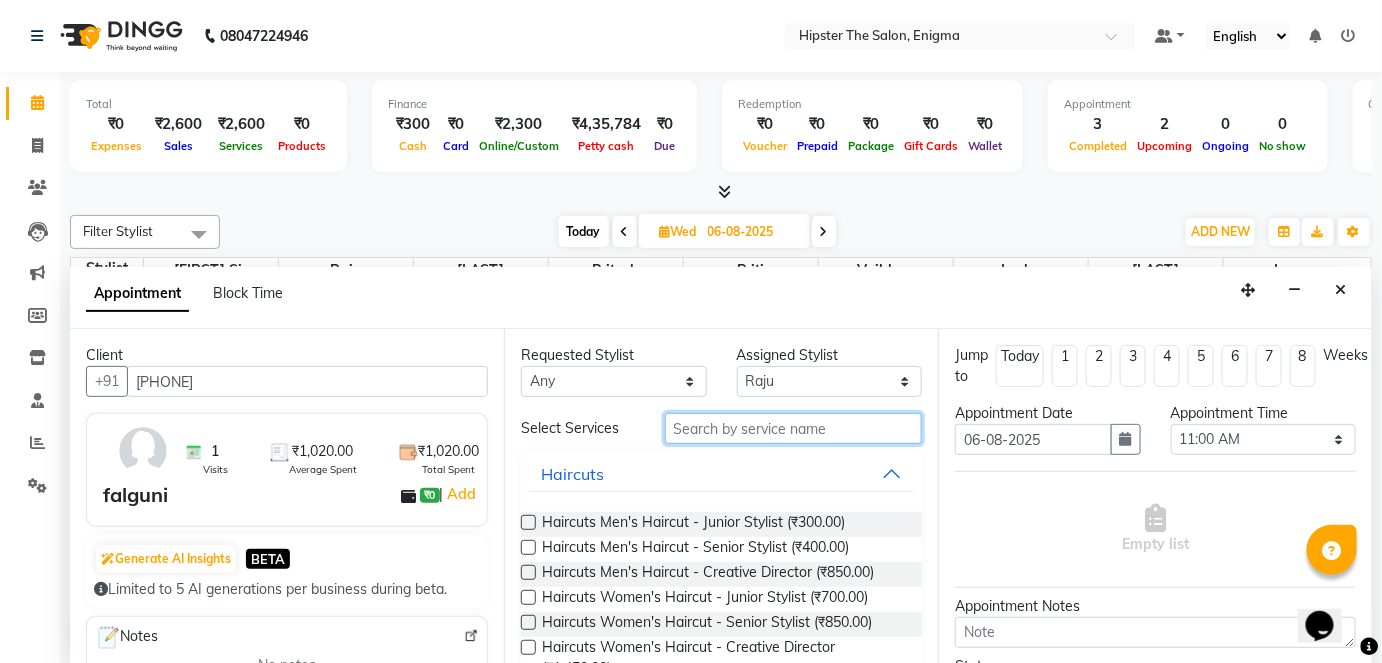click at bounding box center [793, 428] 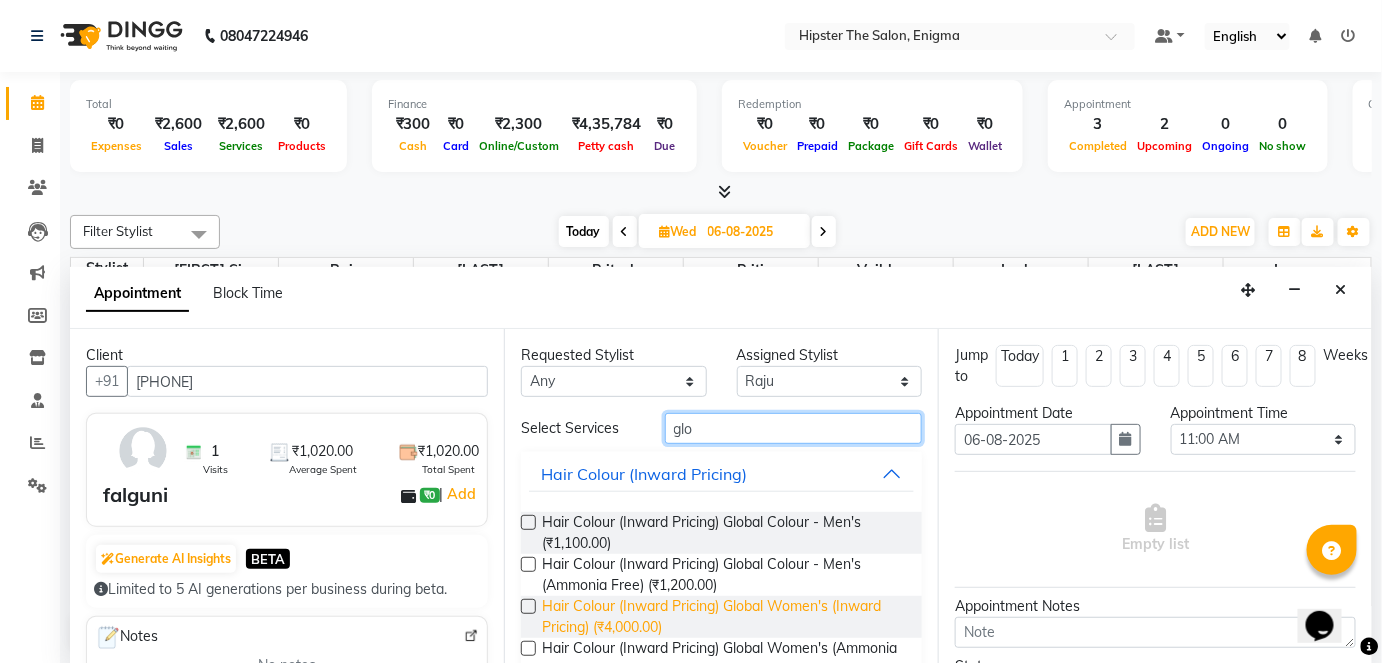 type on "glo" 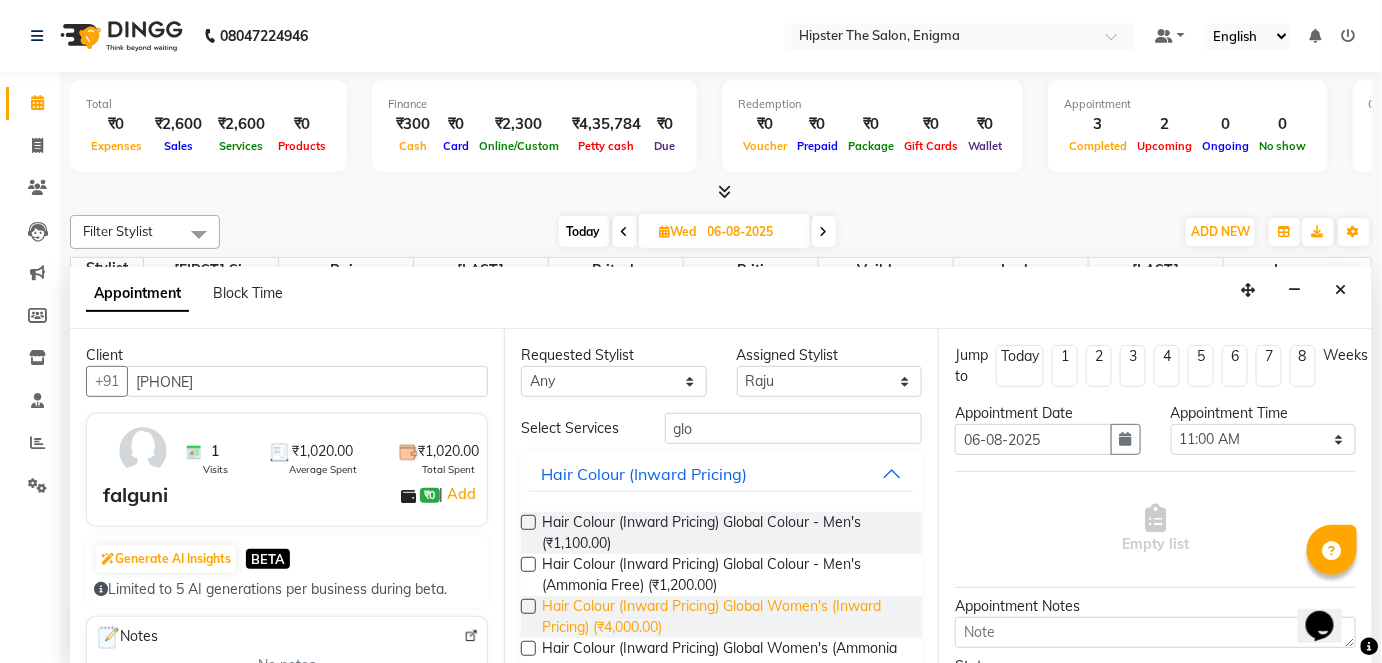 click on "Hair Colour (Inward Pricing) Global Women's (Inward Pricing) (₹4,000.00)" at bounding box center (724, 617) 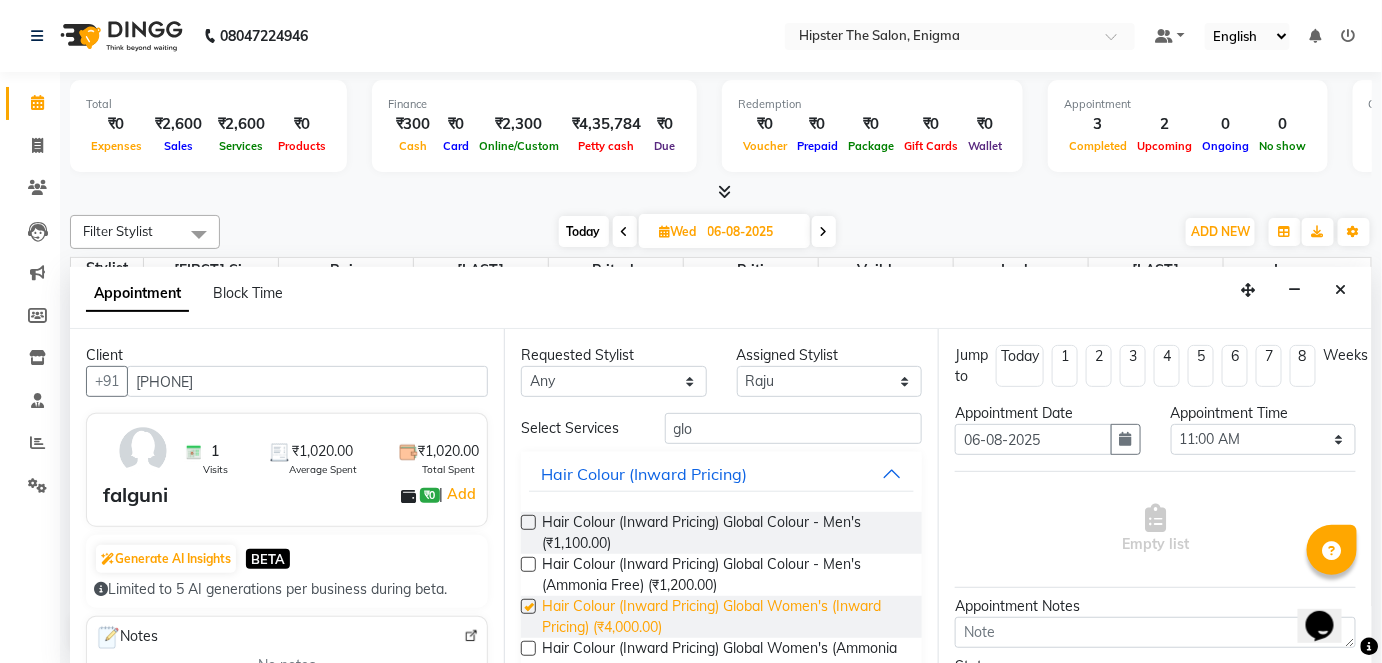 checkbox on "false" 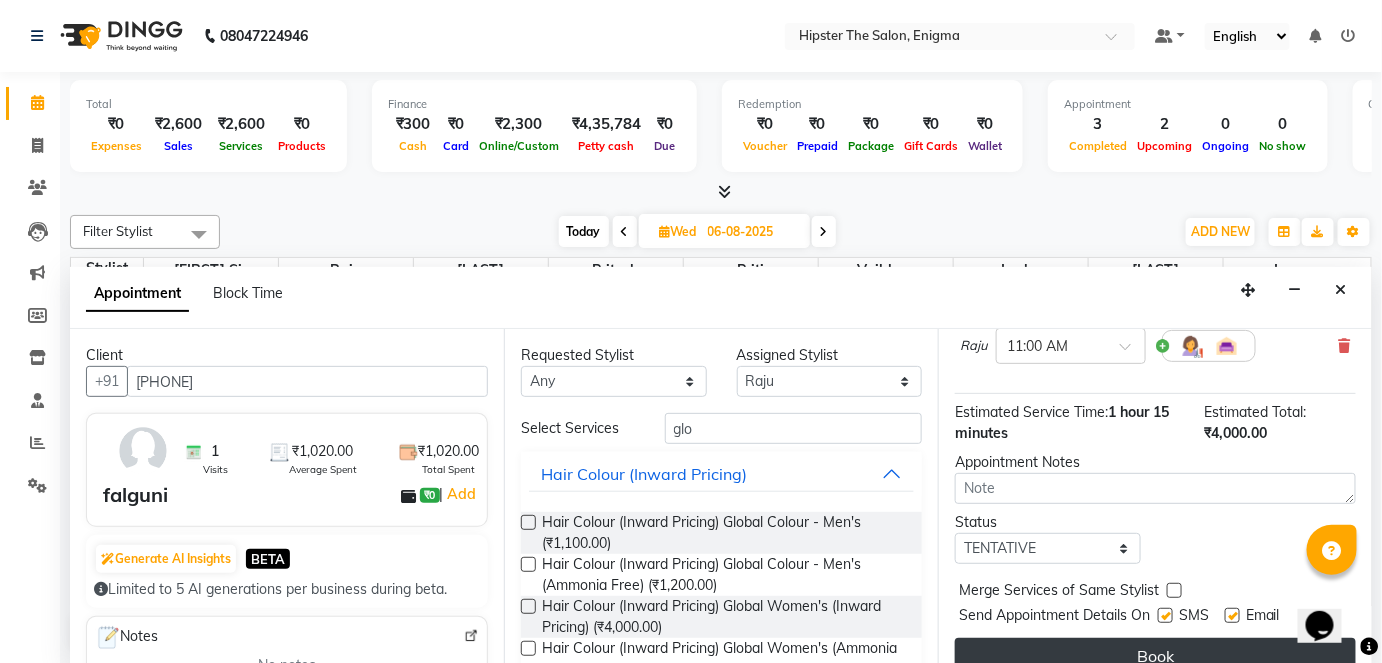 scroll, scrollTop: 225, scrollLeft: 0, axis: vertical 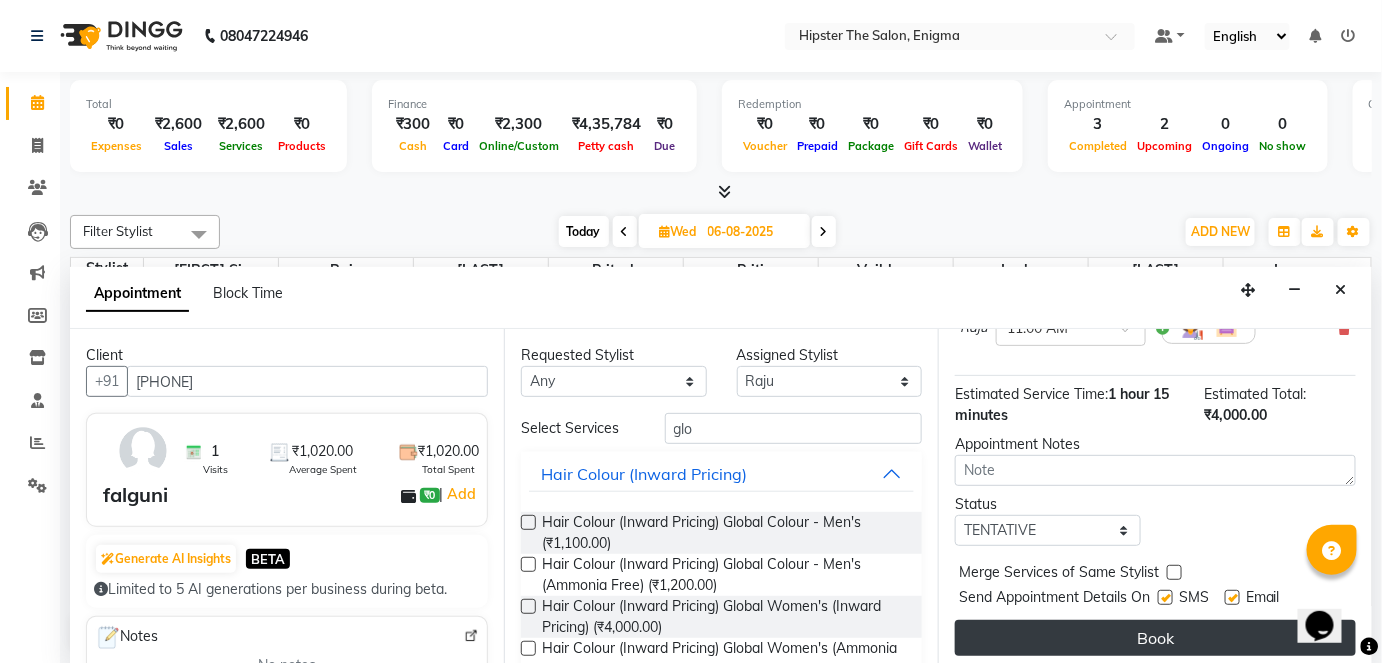 click on "Book" at bounding box center [1155, 638] 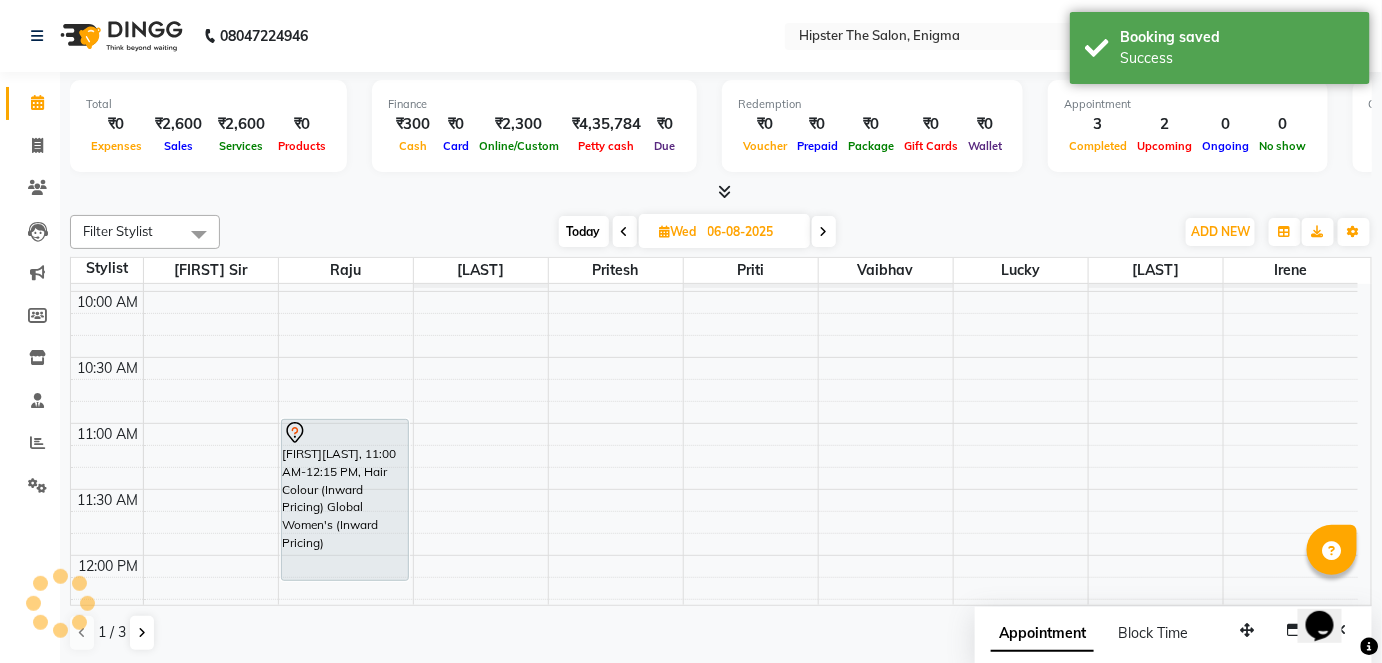 scroll, scrollTop: 0, scrollLeft: 0, axis: both 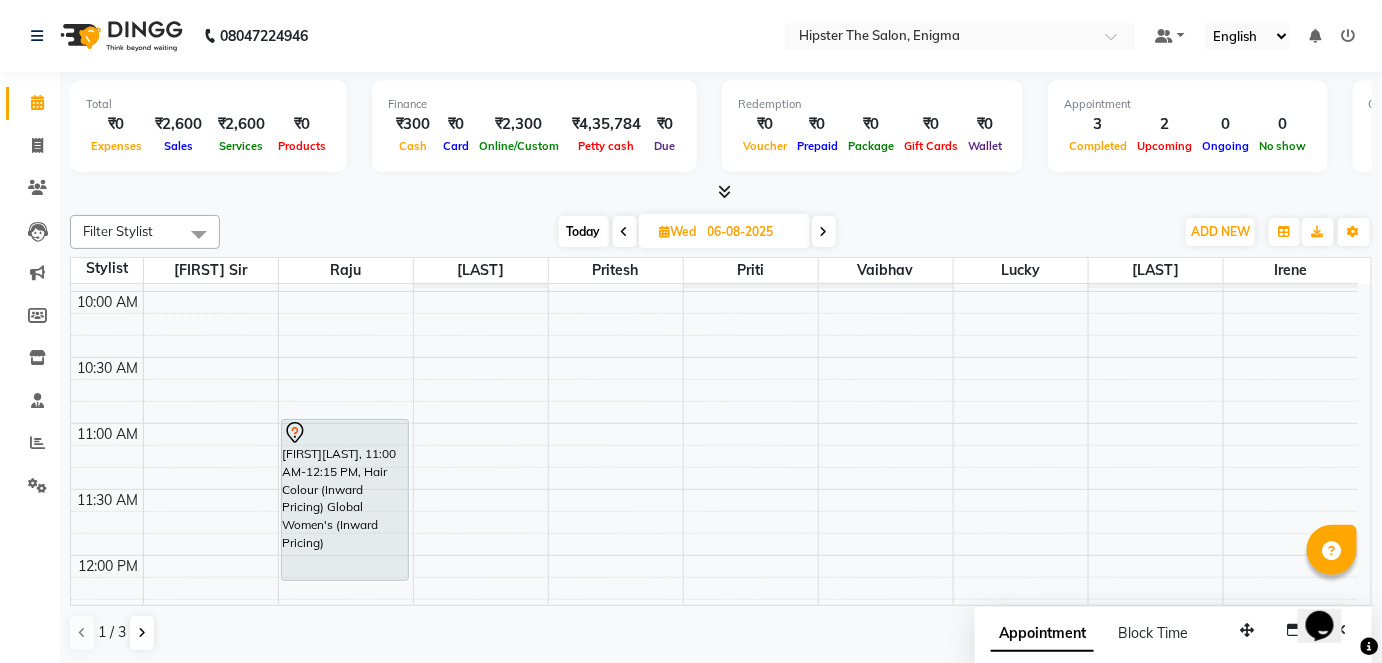click on "06-08-2025" at bounding box center [752, 232] 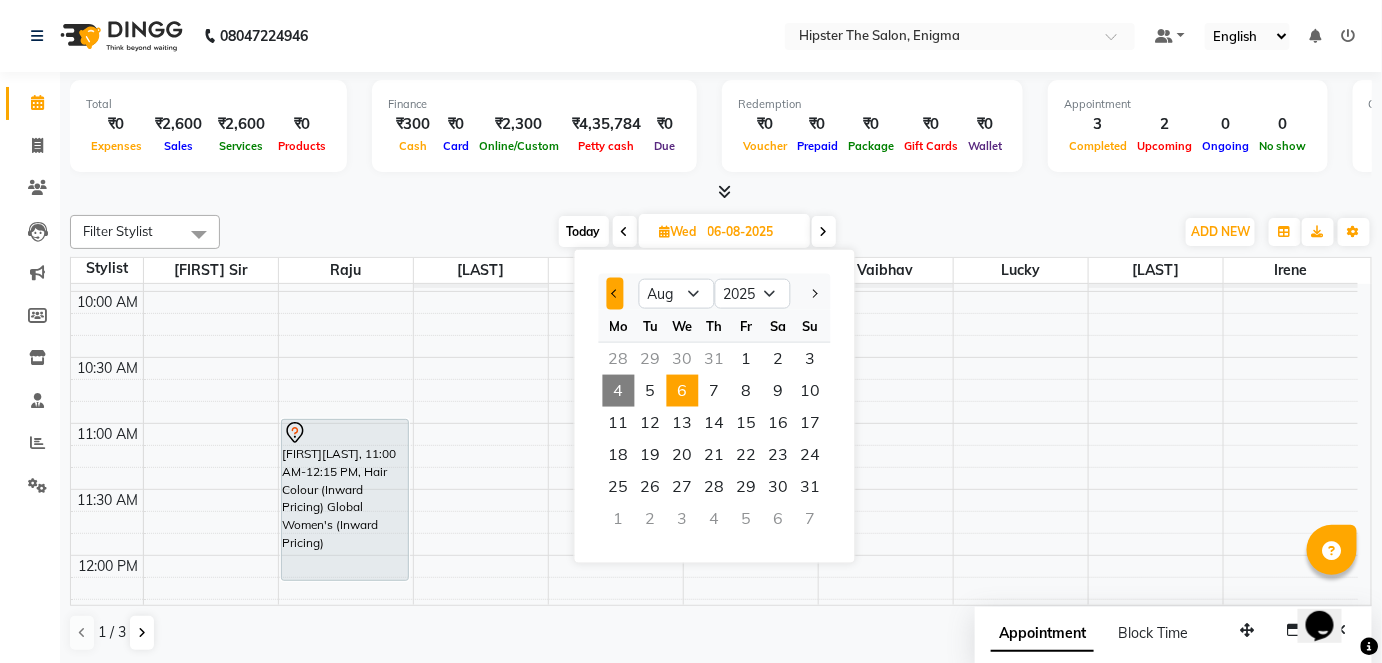 click at bounding box center [615, 293] 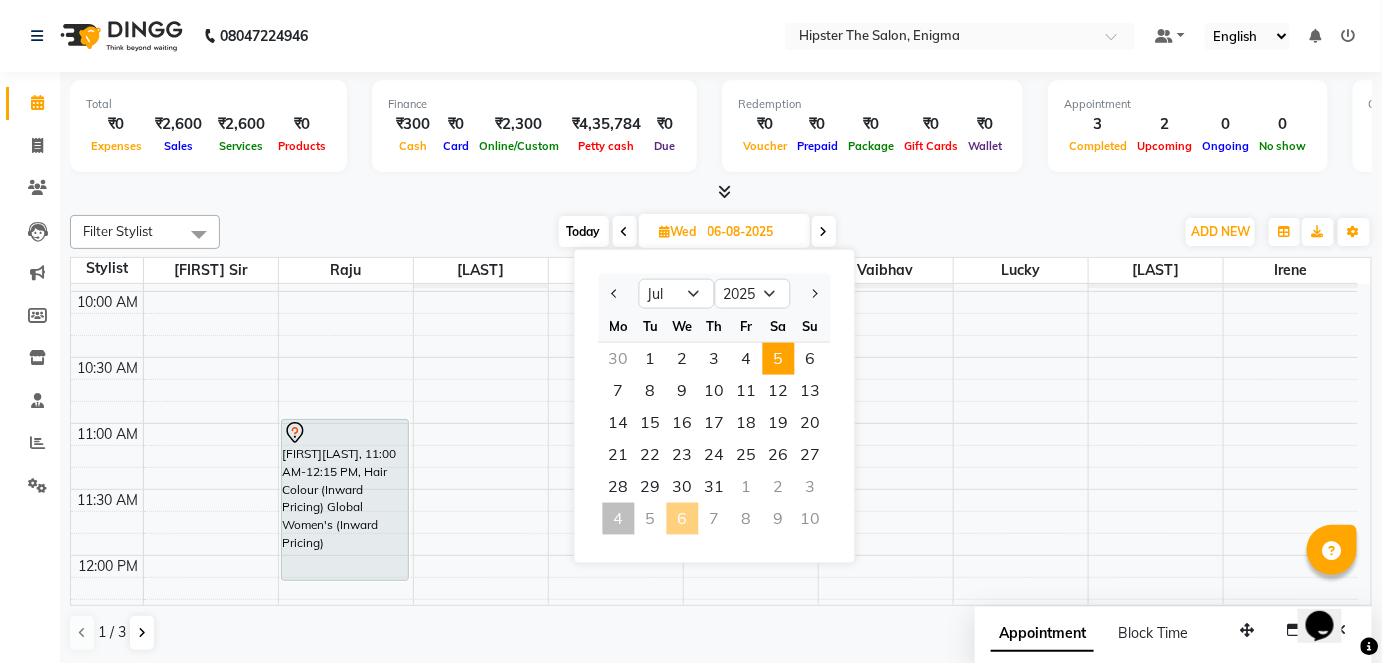 click on "5" at bounding box center (779, 359) 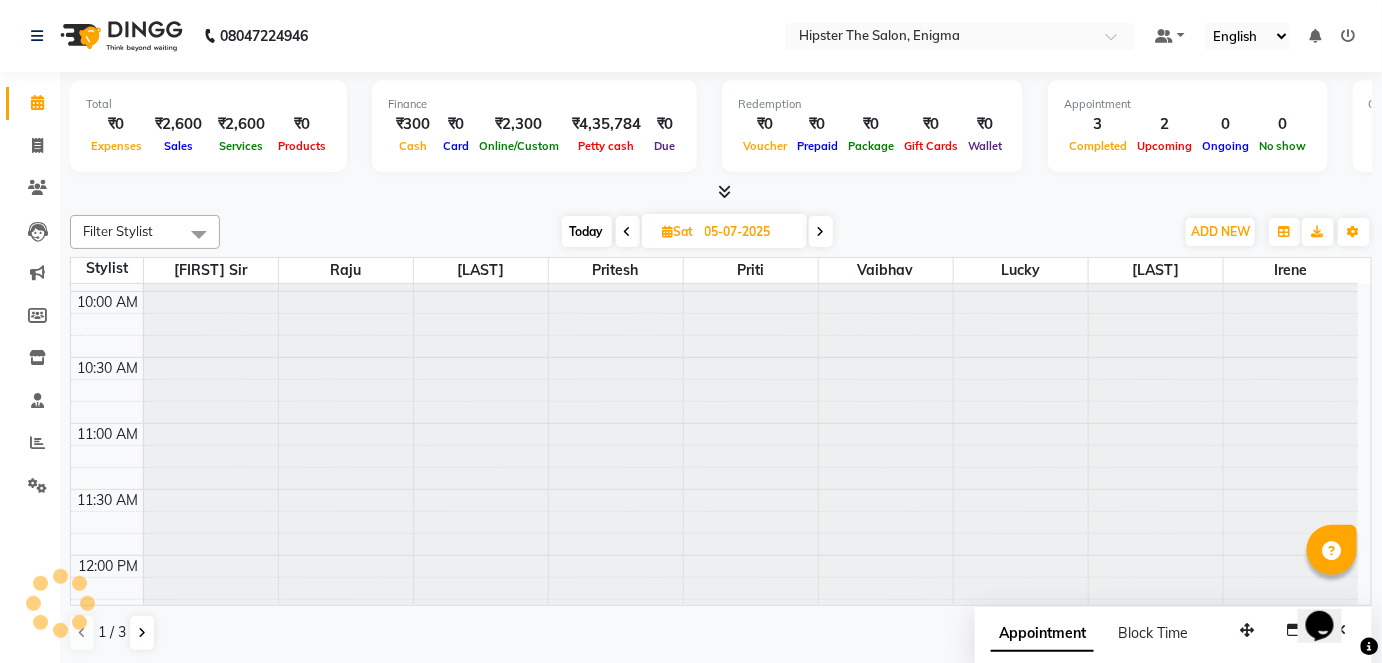 scroll, scrollTop: 1435, scrollLeft: 0, axis: vertical 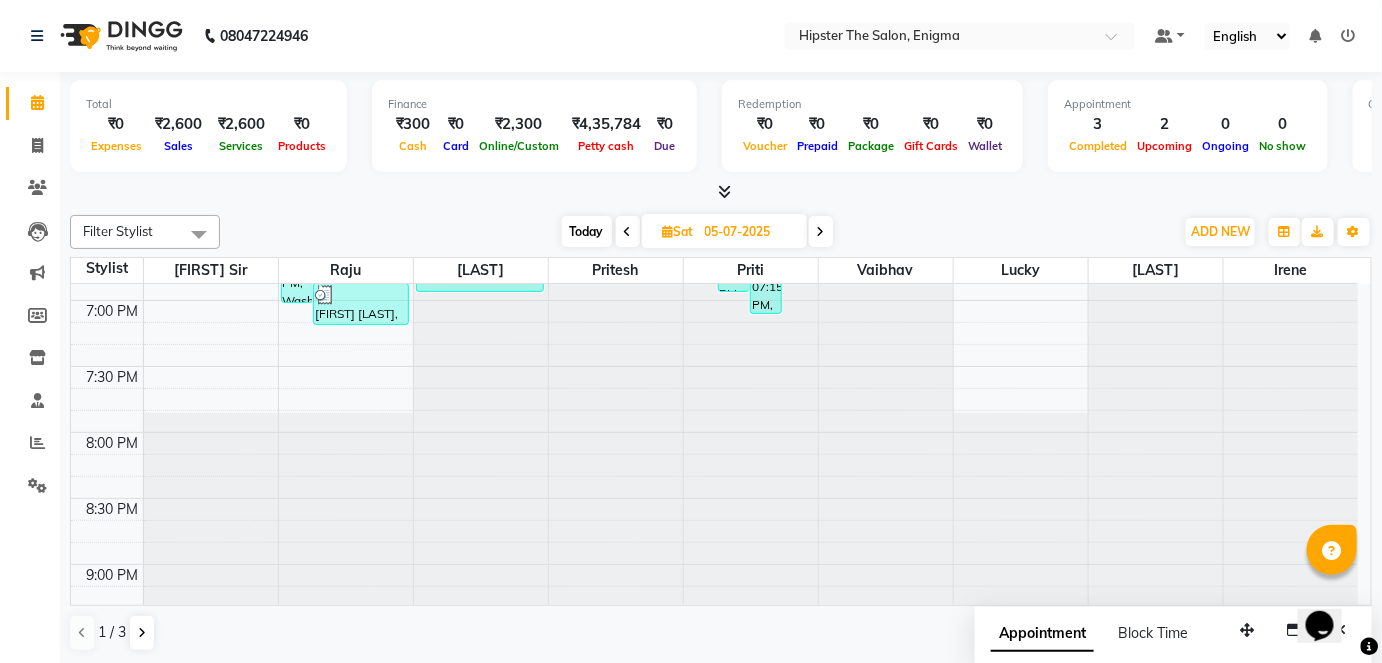 click on "Today" at bounding box center [587, 231] 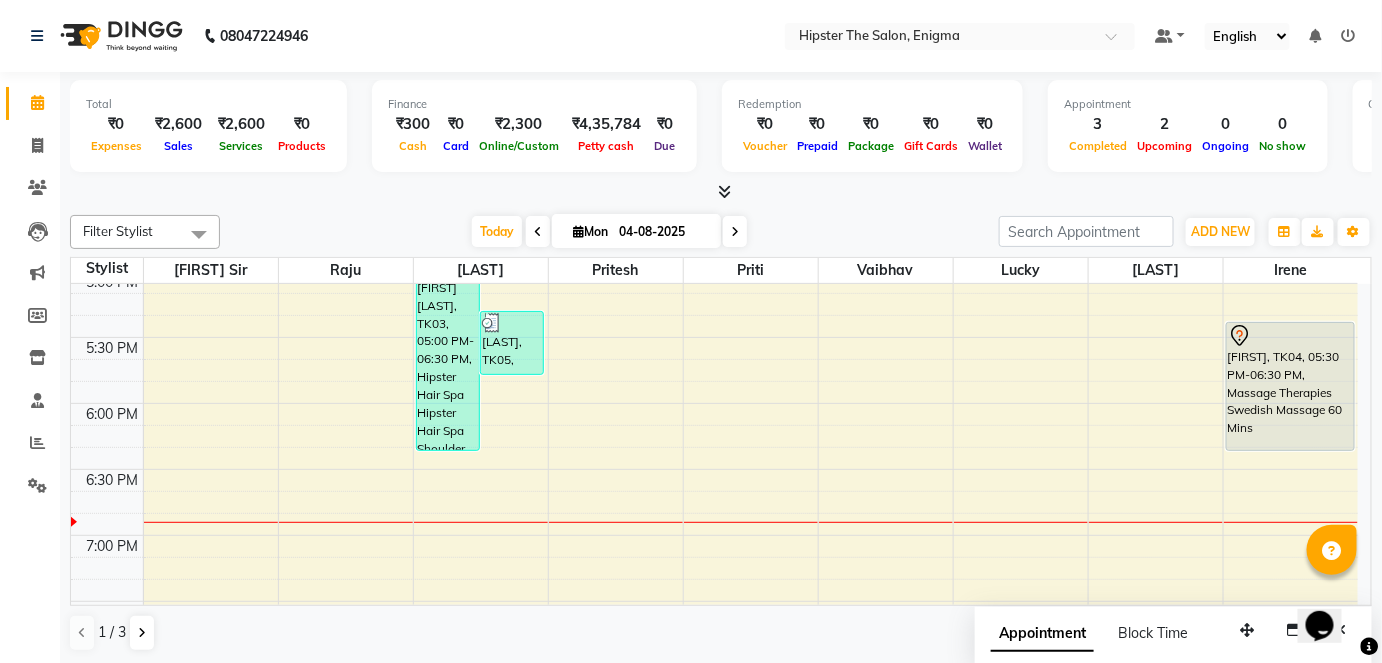 scroll, scrollTop: 1199, scrollLeft: 0, axis: vertical 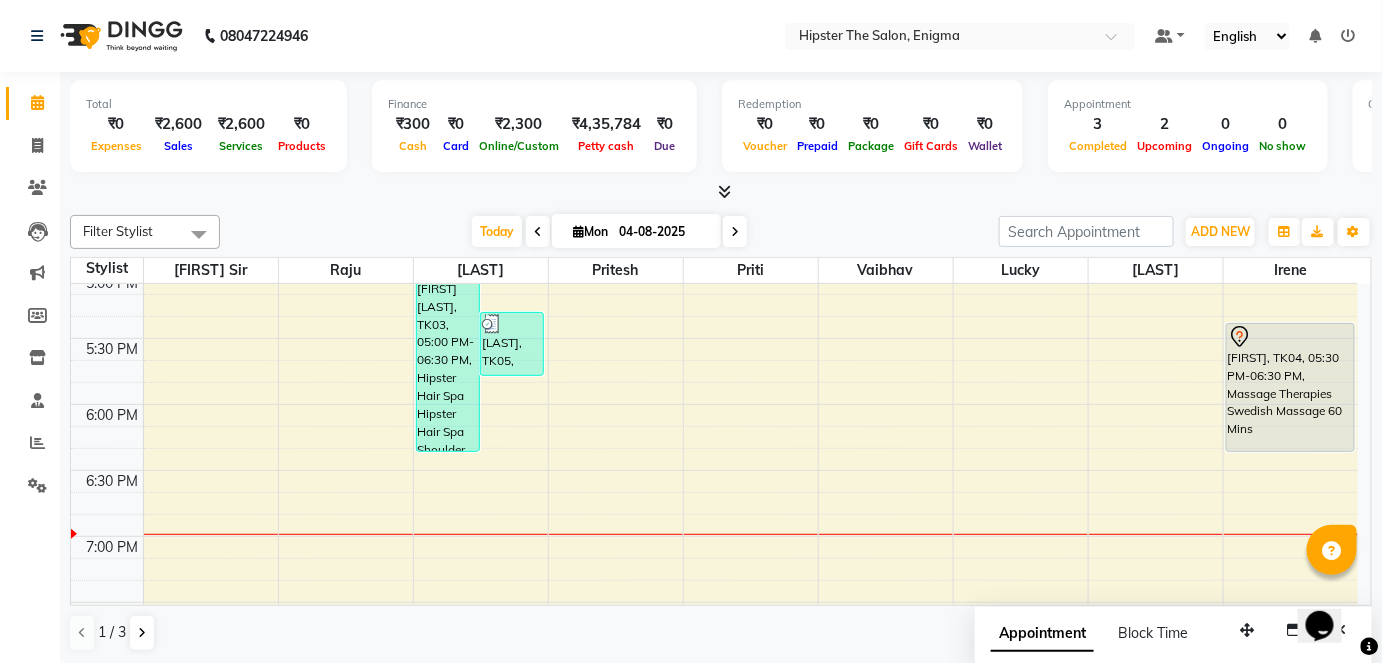 click on "Mon 04-08-2025" at bounding box center [636, 231] 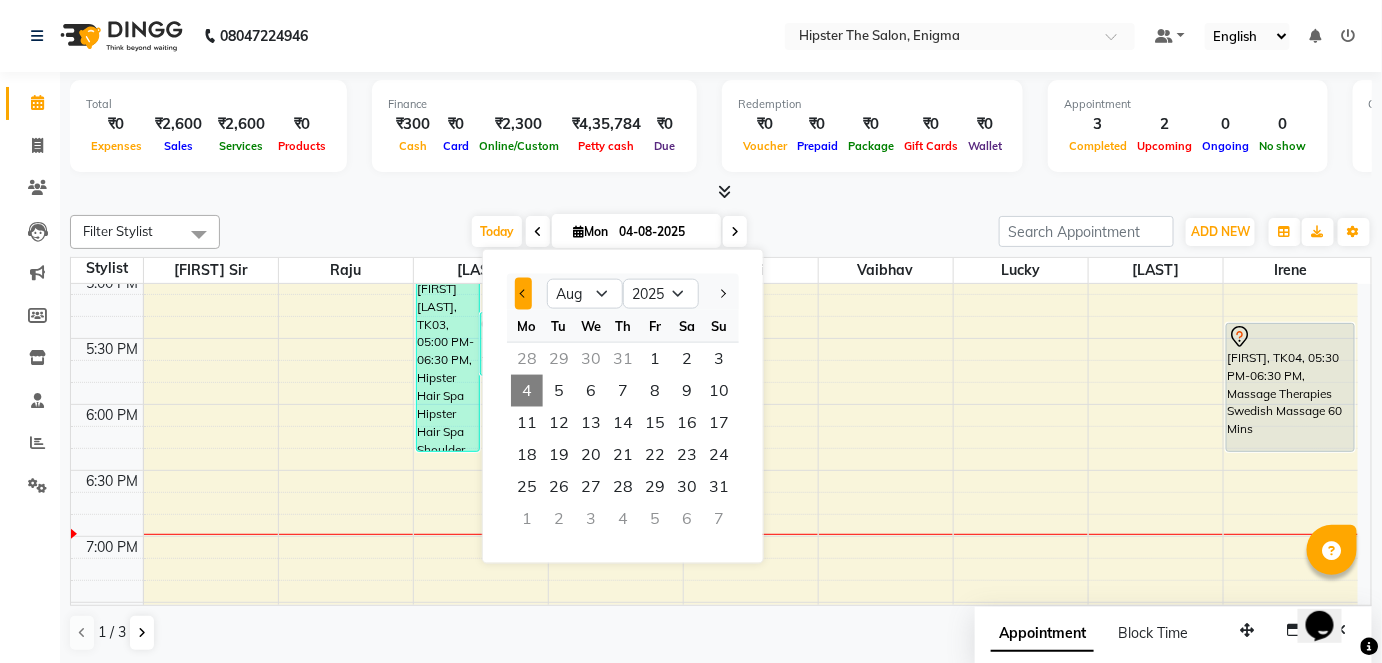 click at bounding box center [523, 294] 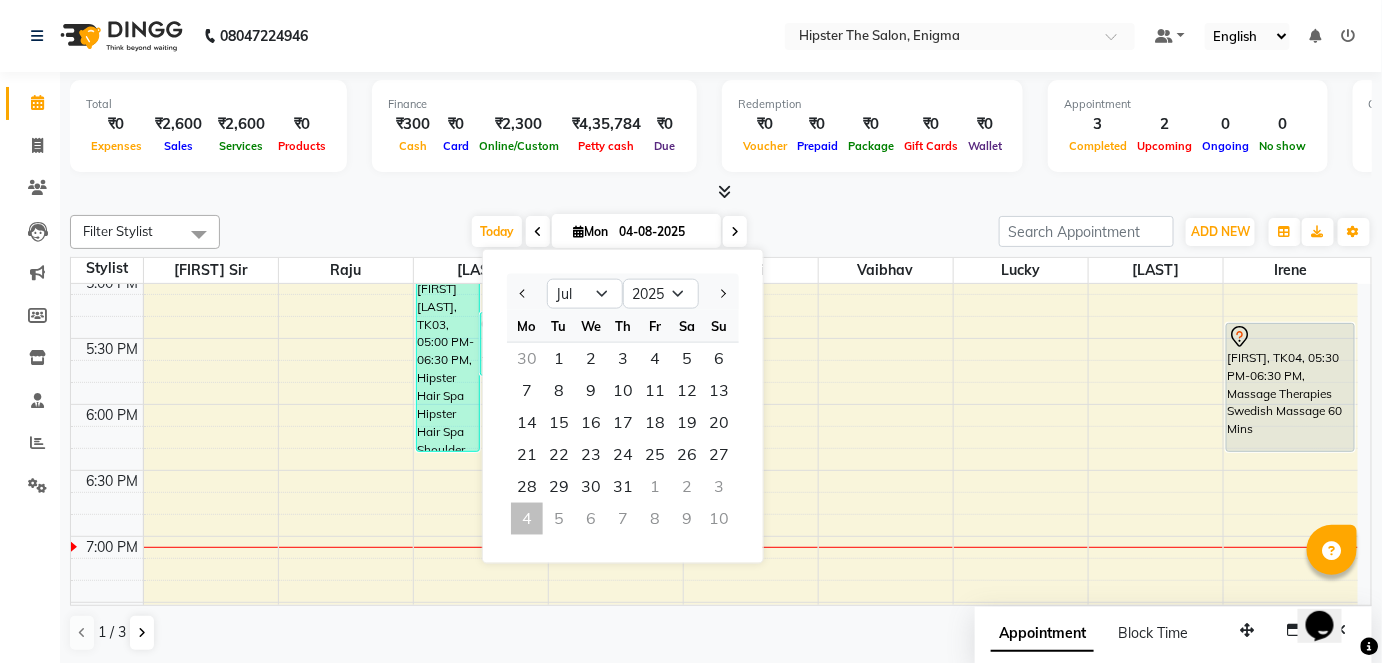 click on "Filter Stylist Select All Bhavin sir Raju meeth pritesh priti vaibhav Lucky Aishu irene Akansha anil arushi Ashik iershad juli Minaz poonam  rebecca Rekha saif Today  Mon 04-08-2025 Jan Feb Mar Apr May Jun Jul Aug Sep Oct Nov Dec 2015 2016 2017 2018 2019 2020 2021 2022 2023 2024 2025 2026 2027 2028 2029 2030 2031 2032 2033 2034 2035 Mo Tu We Th Fr Sa Su  30   1   2   3   4   5   6   7   8   9   10   11   12   13   14   15   16   17   18   19   20   21   22   23   24   25   26   27   28   29   30   31   1   2   3   4   5   6   7   8   9   10  Toggle Dropdown Add Appointment Add Invoice Add Expense Add Attendance Add Client Add Transaction Toggle Dropdown Add Appointment Add Invoice Add Expense Add Attendance Add Client ADD NEW Toggle Dropdown Add Appointment Add Invoice Add Expense Add Attendance Add Client Add Transaction Filter Stylist Select All Bhavin sir Raju meeth pritesh priti vaibhav Lucky Aishu irene Akansha anil arushi Ashik iershad juli Minaz poonam  rebecca Rekha saif" 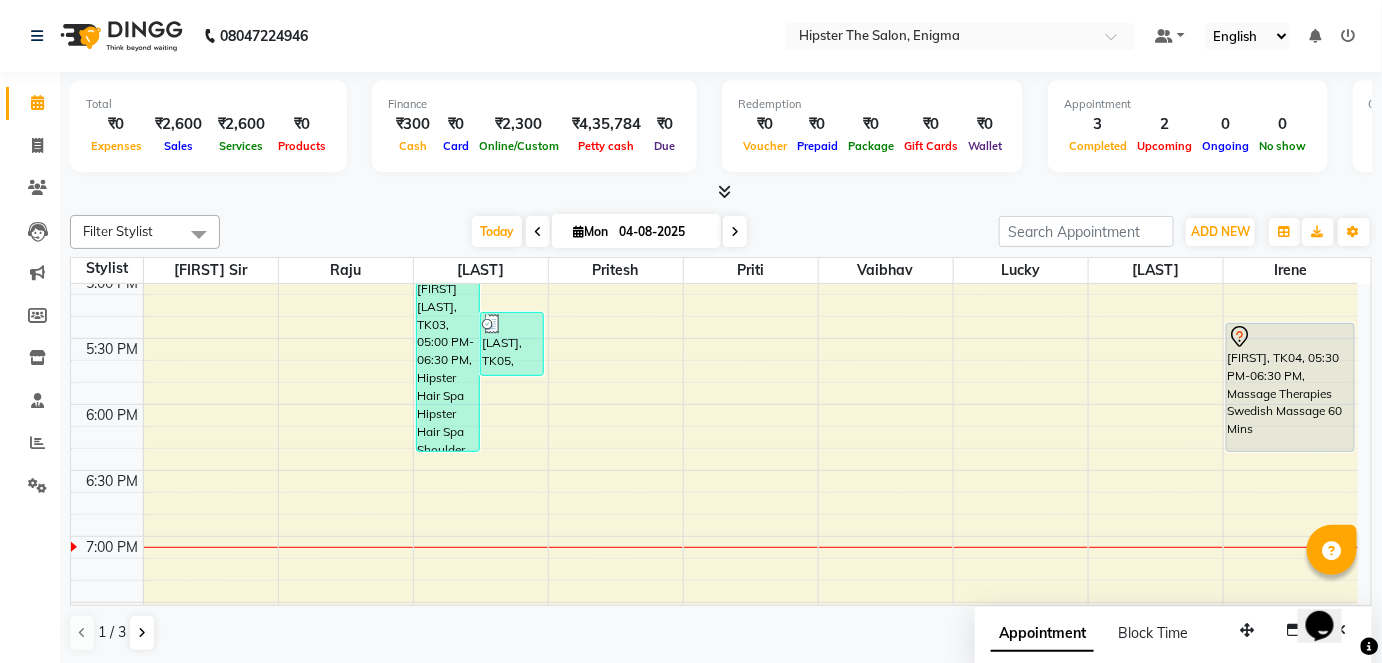 click at bounding box center [735, 231] 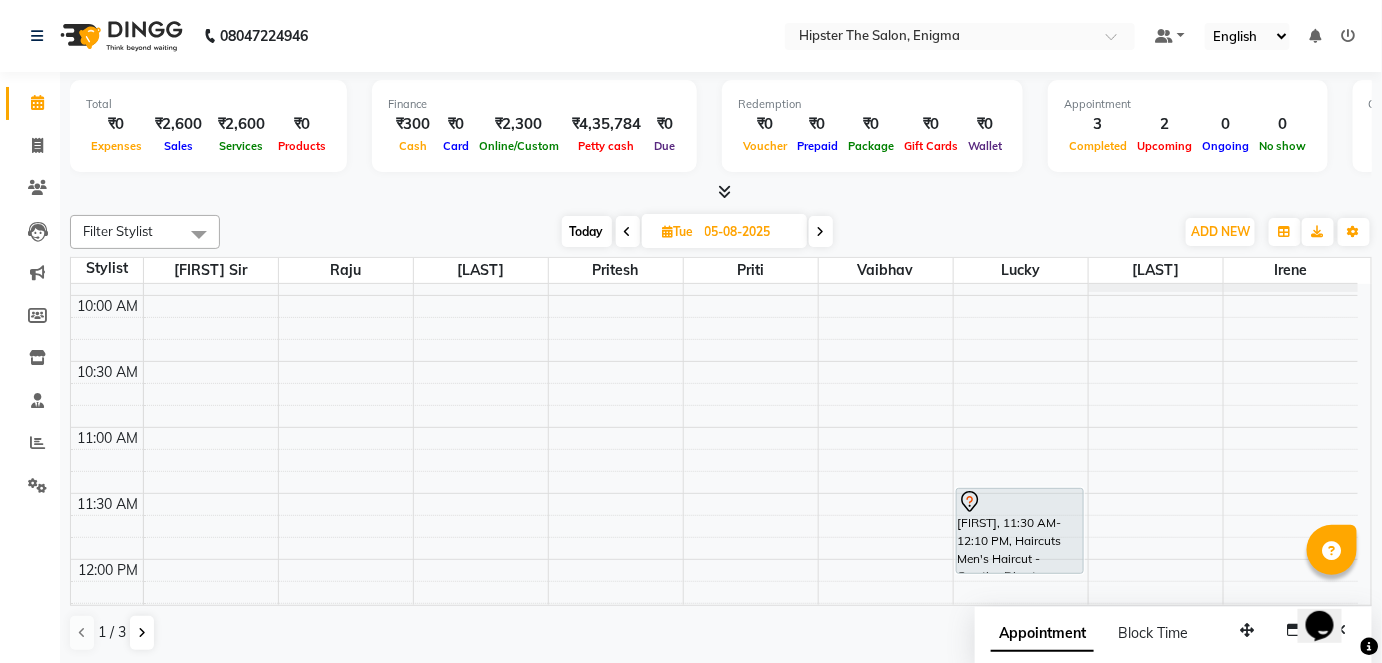 scroll, scrollTop: 251, scrollLeft: 0, axis: vertical 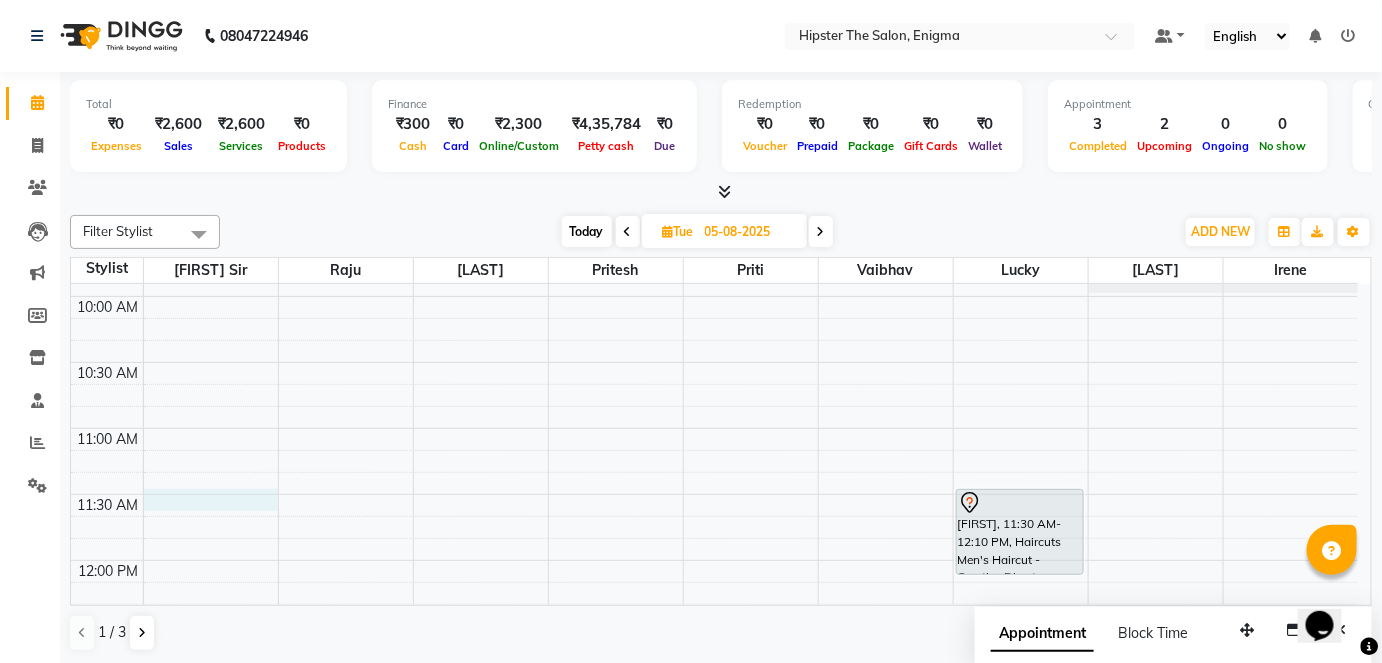 click on "[TIME] [TIME] [TIME] [TIME] [TIME] [TIME] [TIME] [TIME] [TIME] [TIME] [TIME] [TIME] [TIME] [TIME] [TIME] [TIME] [TIME] [TIME] [TIME] [TIME] [TIME] [TIME] [TIME] [TIME] [TIME] [TIME] [TIME] [TIME]             [FIRST], [TIME]-[TIME], Haircuts Men's Haircut - Creative Director             [FIRST], [TIME]-[TIME], Hair Colour (Inward Pricing) Global Women's (Inward Pricing)             [FIRST]null, [TIME]-[TIME], Gel Polish Acrylic Extensions" at bounding box center [714, 956] 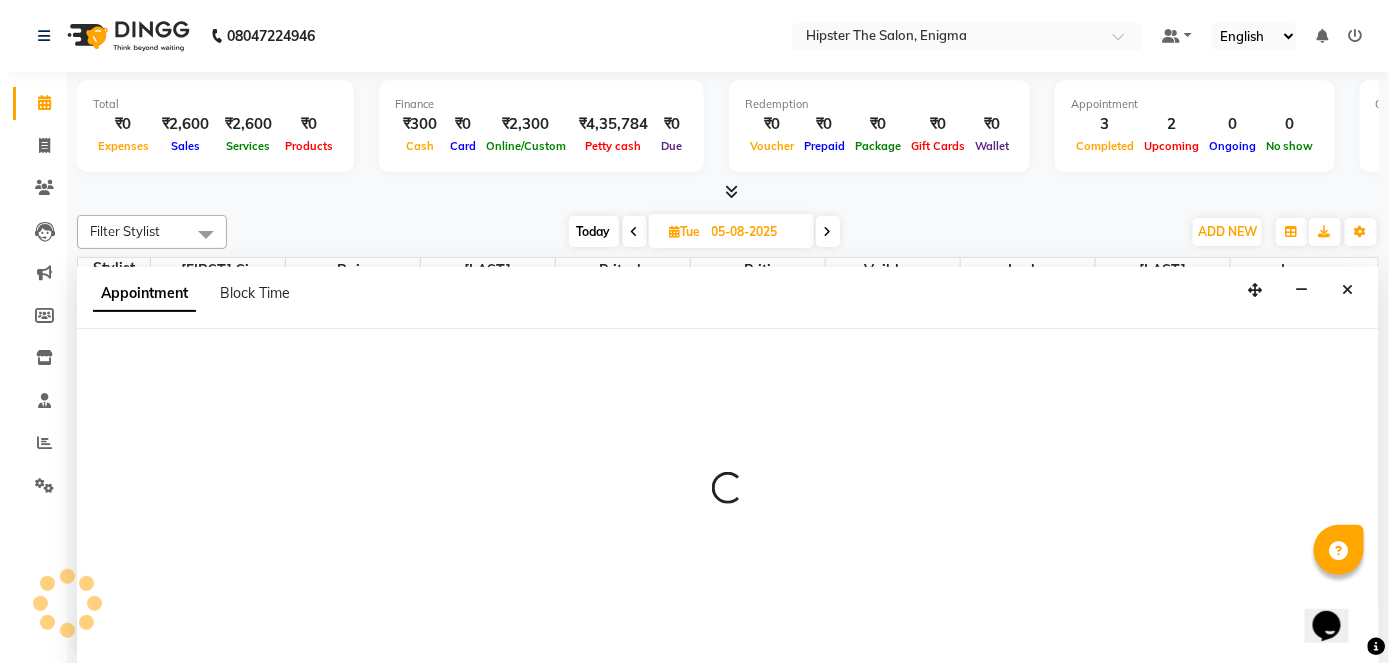scroll, scrollTop: 0, scrollLeft: 0, axis: both 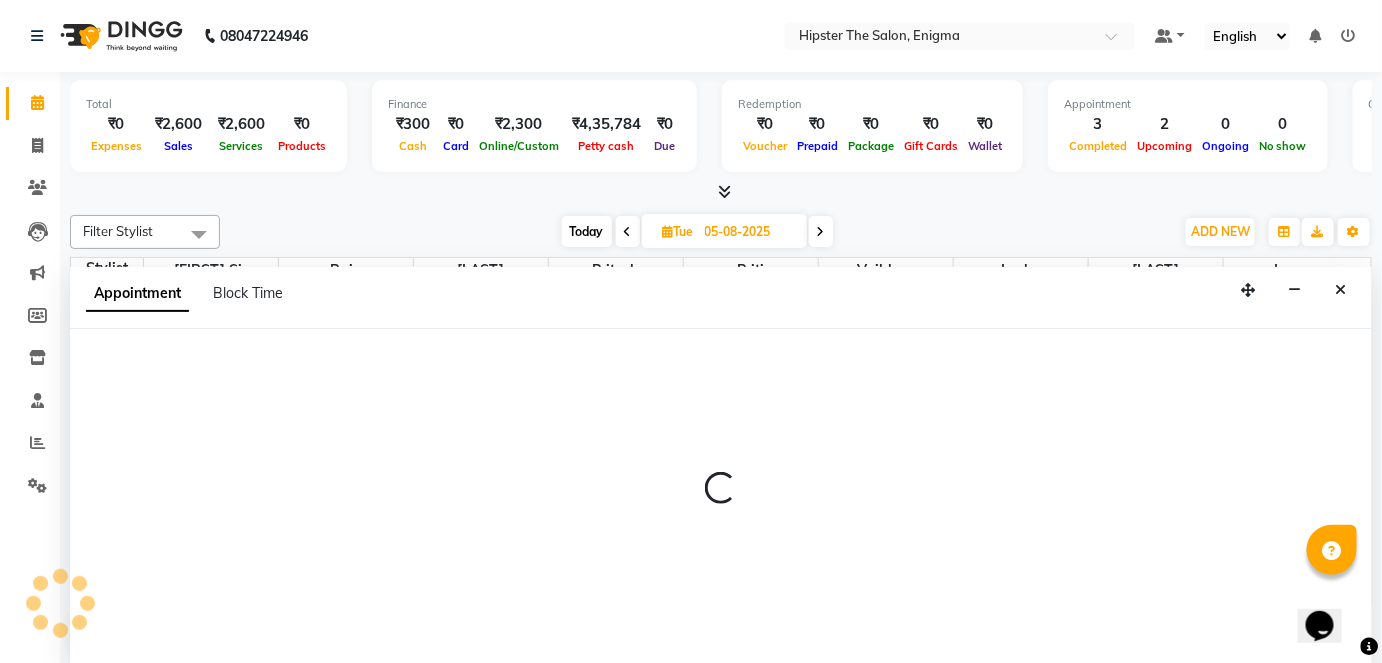select on "25294" 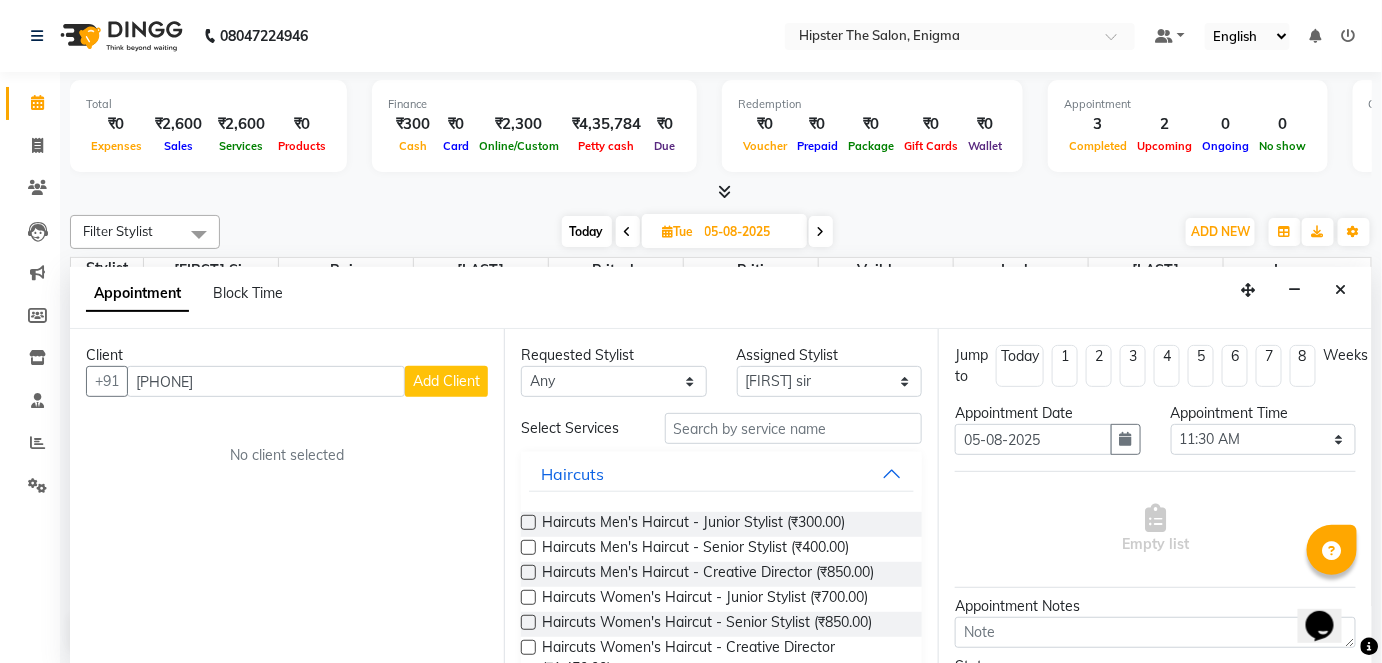 type on "[PHONE]" 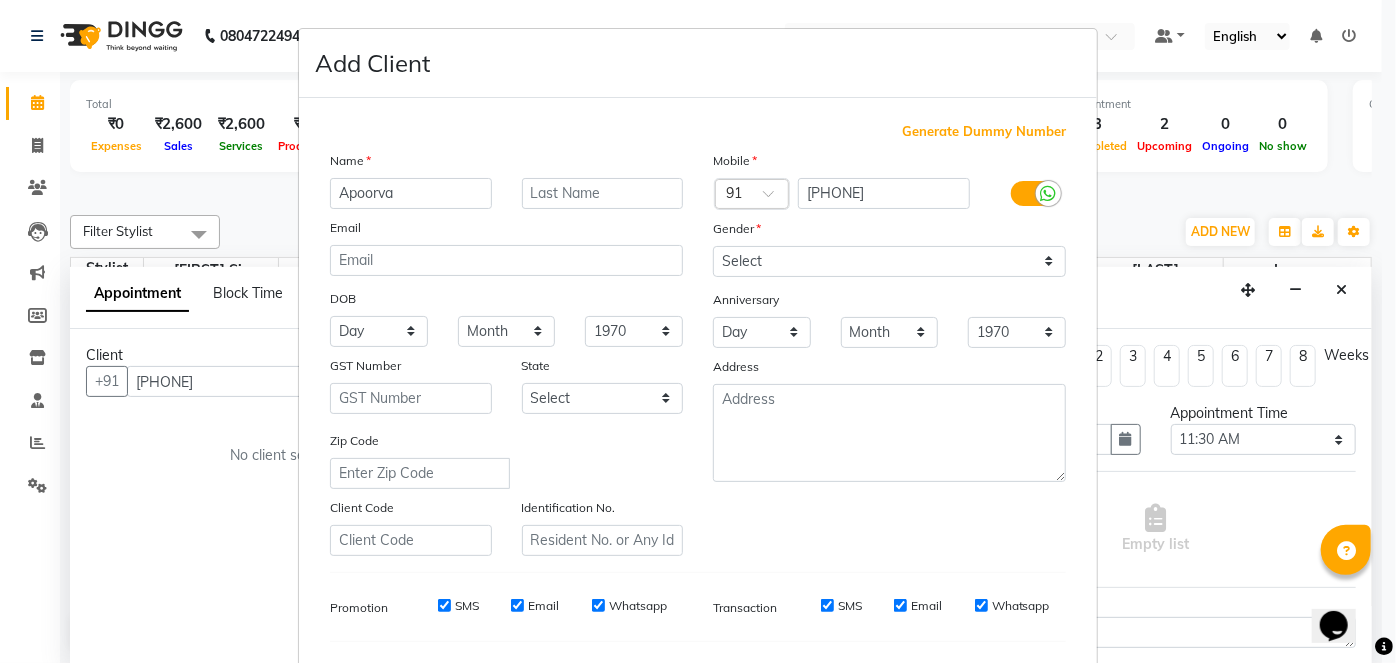 type on "Apoorva" 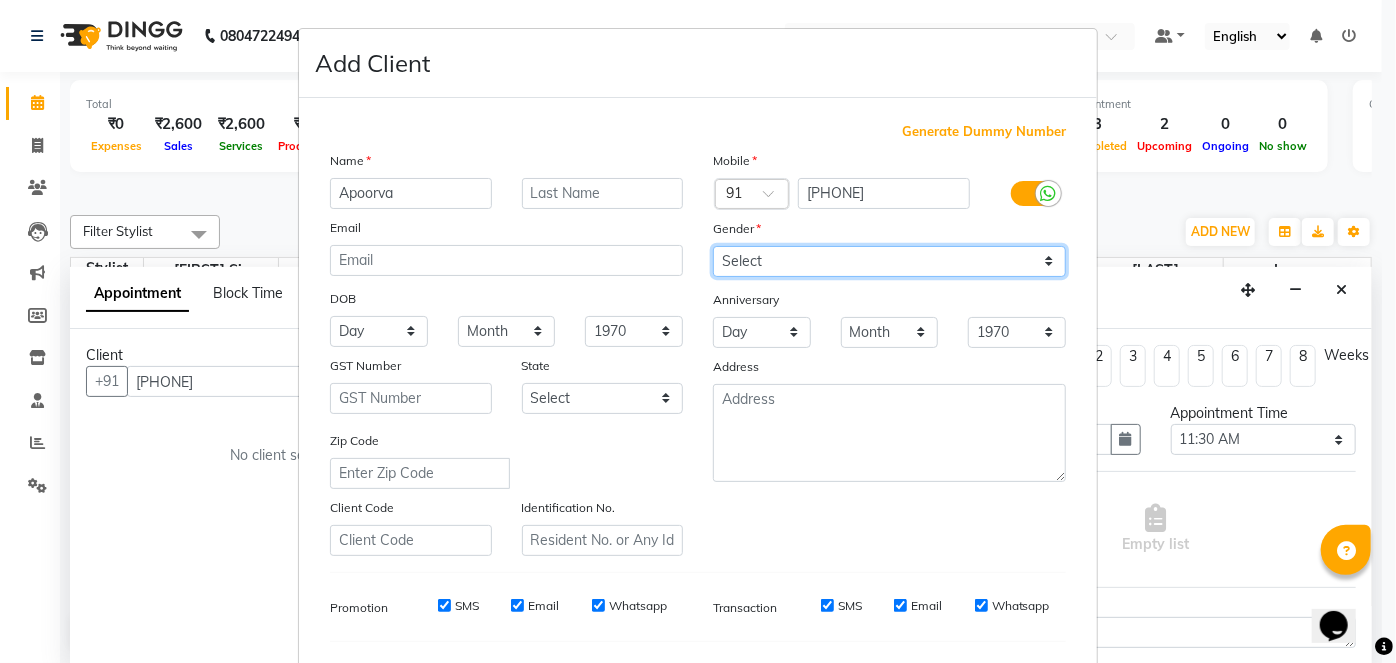 click on "Select Male Female Other Prefer Not To Say" at bounding box center (889, 261) 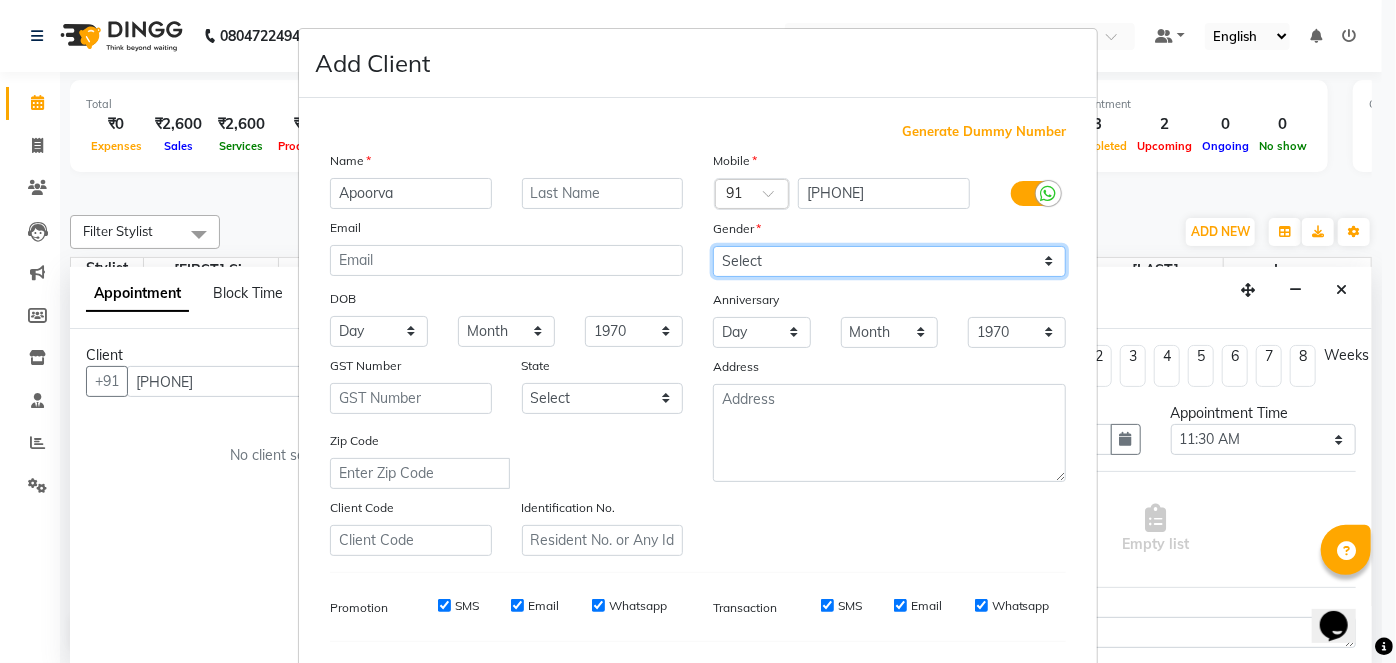 select on "female" 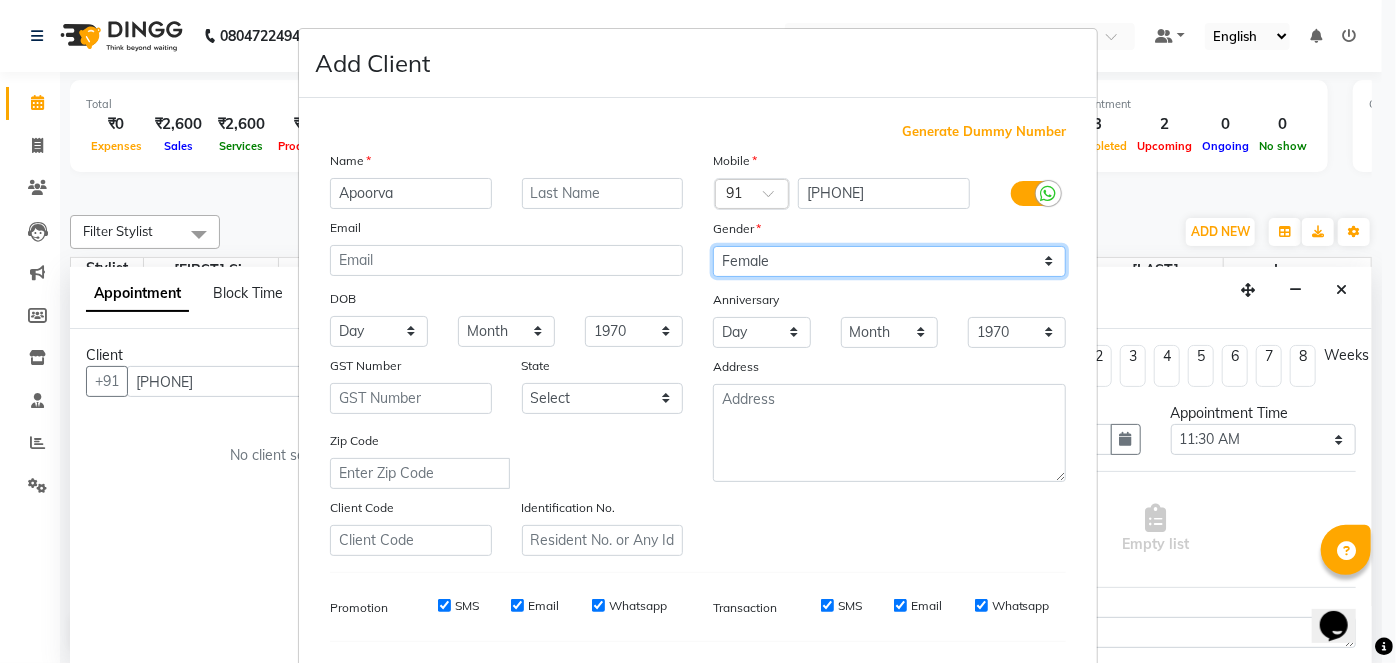 click on "Select Male Female Other Prefer Not To Say" at bounding box center [889, 261] 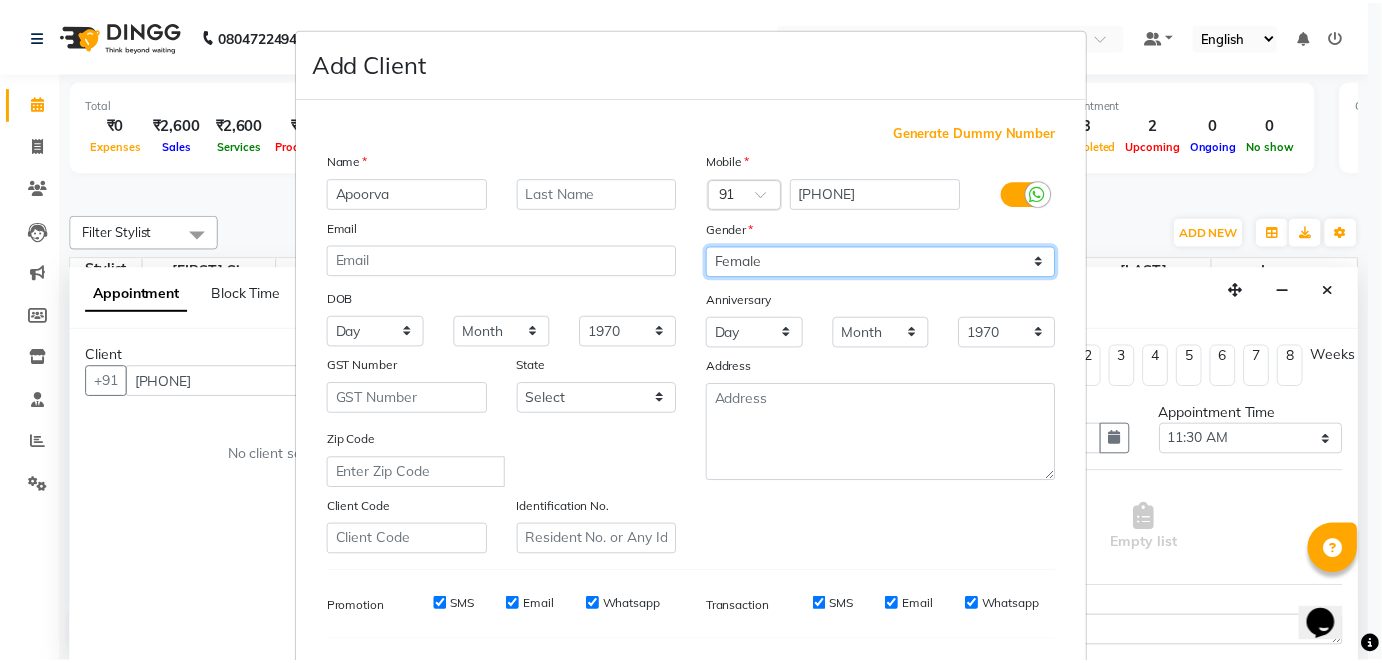 scroll, scrollTop: 258, scrollLeft: 0, axis: vertical 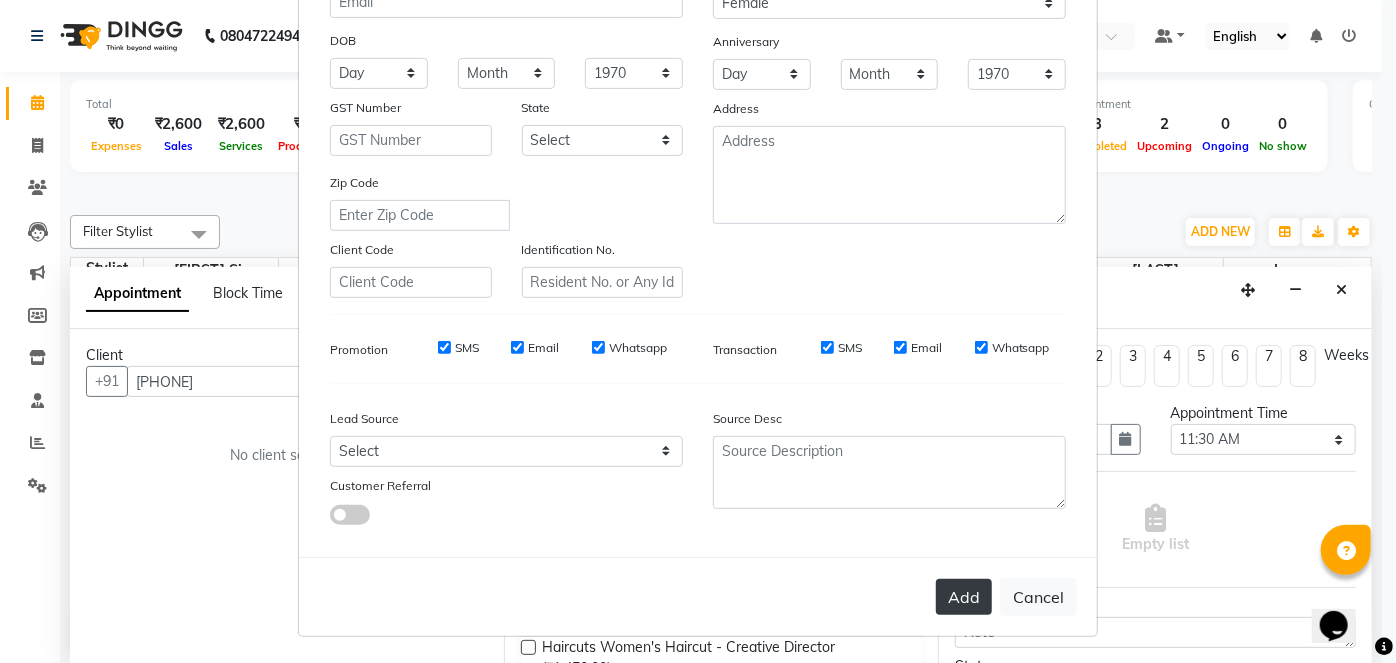 click on "Add" at bounding box center (964, 597) 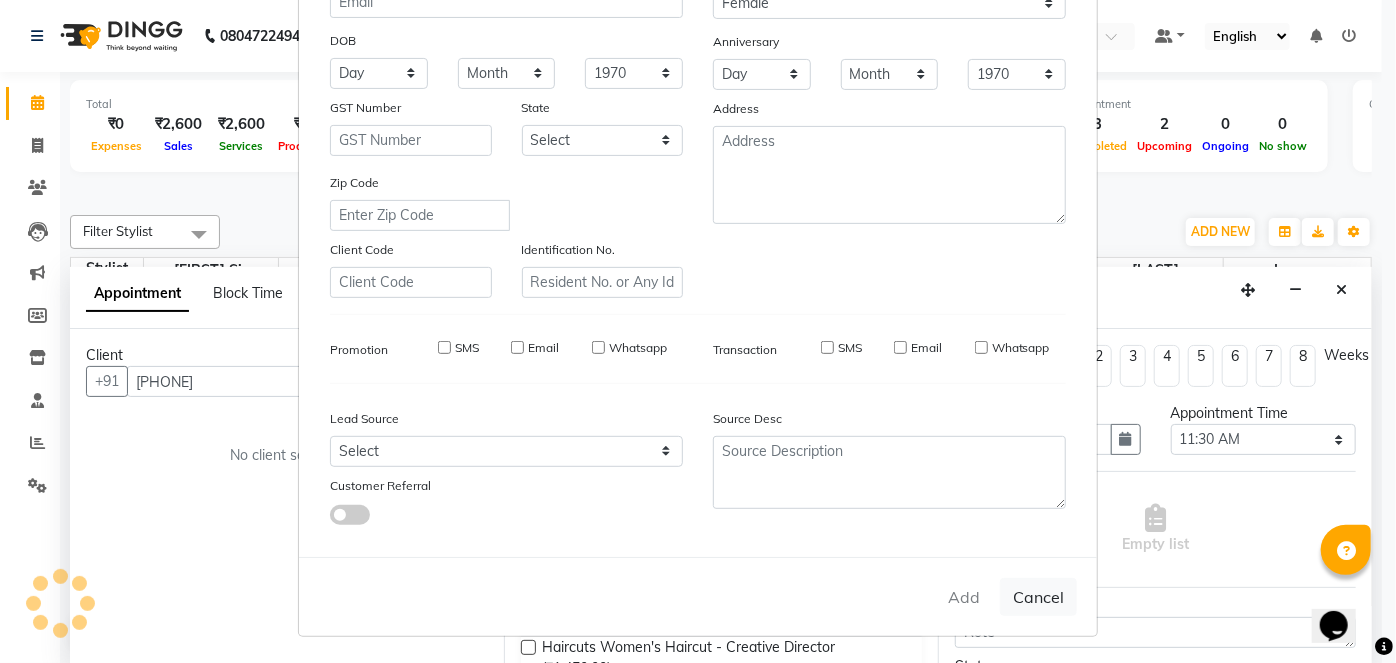 type 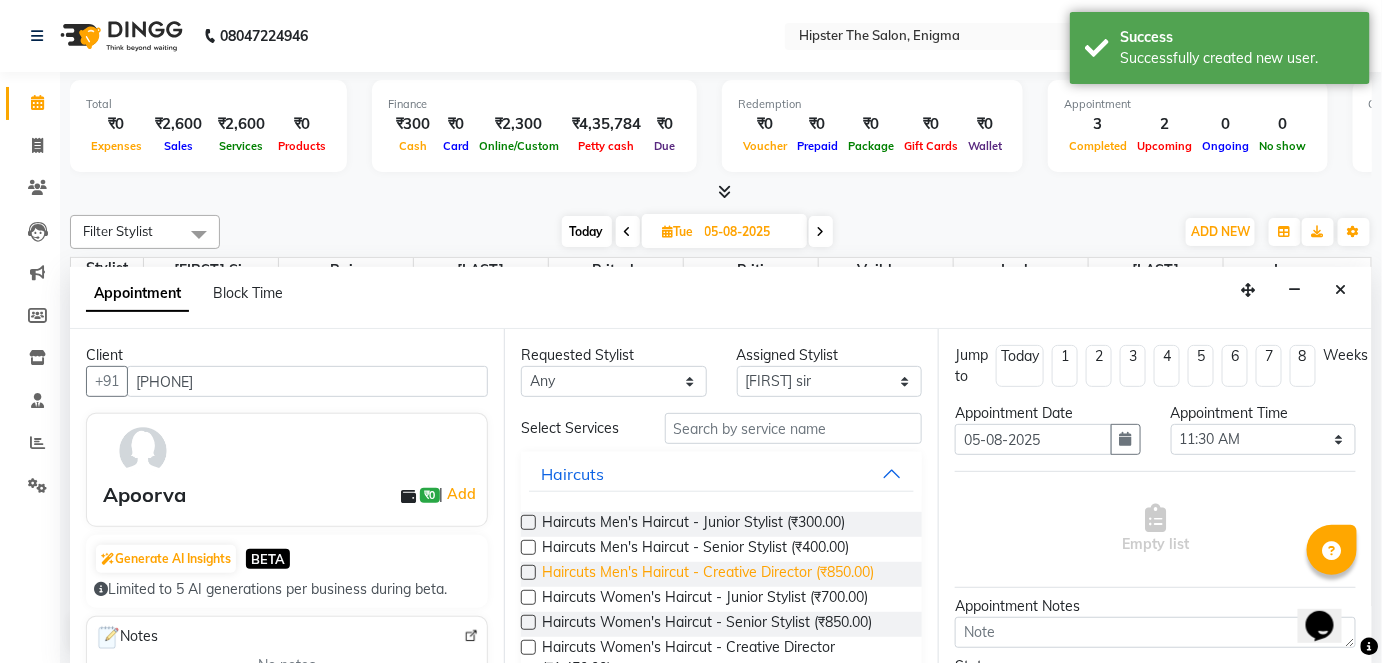 click on "Haircuts Men's Haircut - Creative Director (₹850.00)" at bounding box center (708, 574) 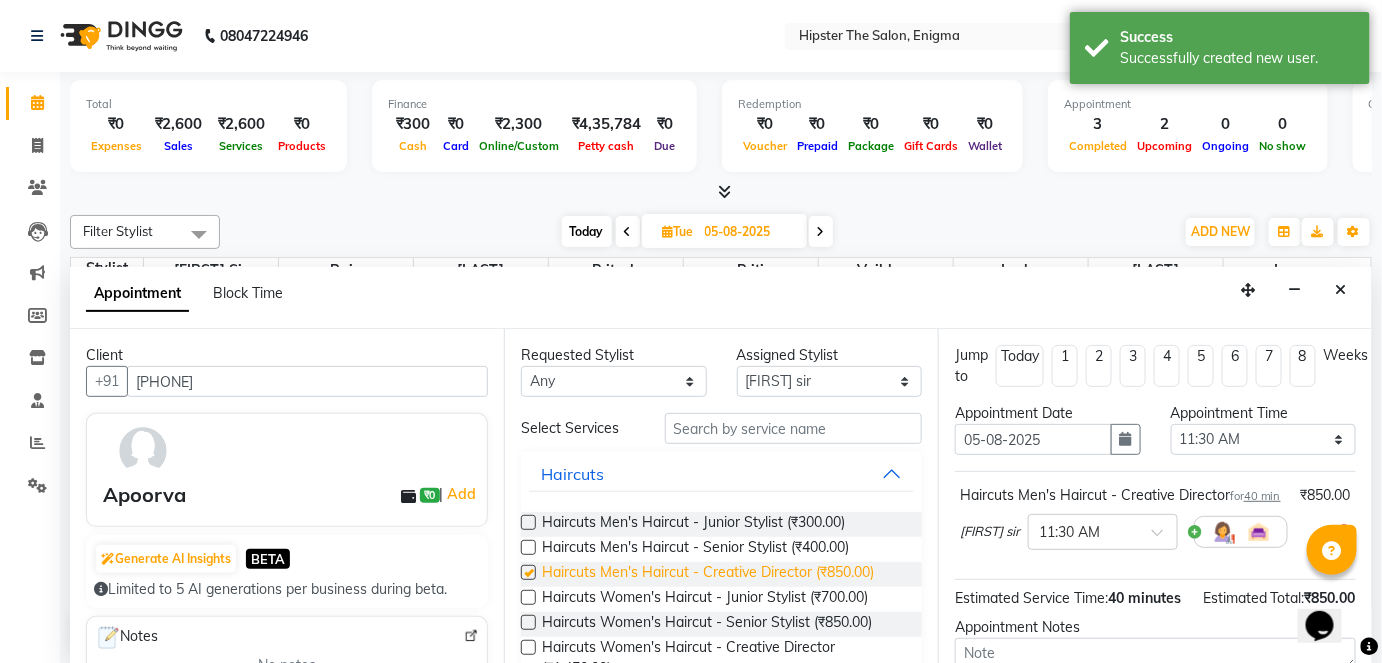 checkbox on "false" 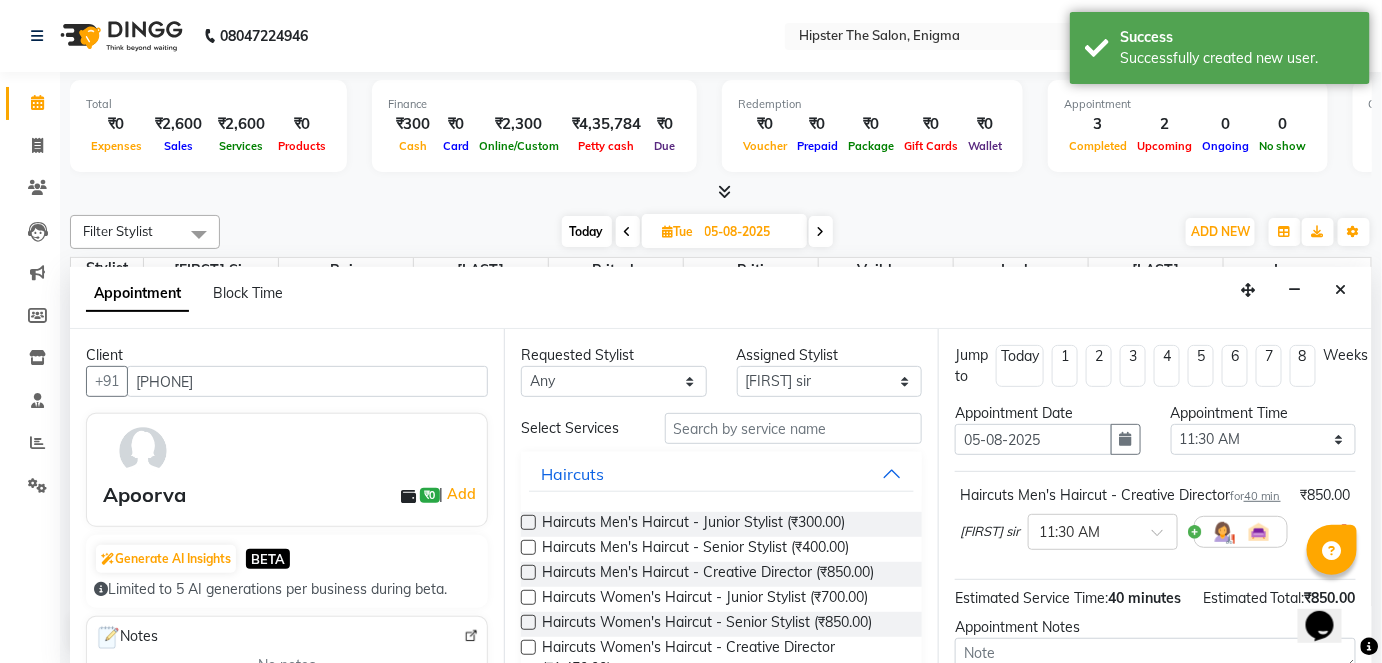 scroll, scrollTop: 84, scrollLeft: 0, axis: vertical 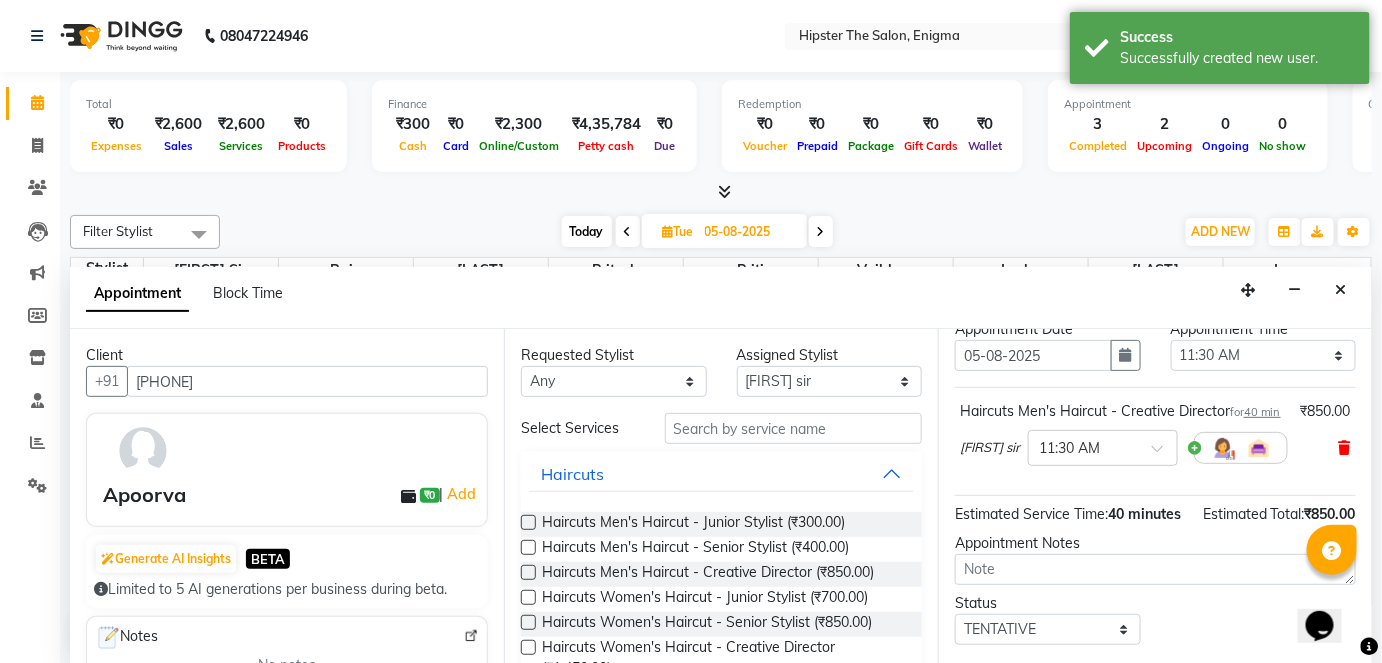 click at bounding box center (1345, 448) 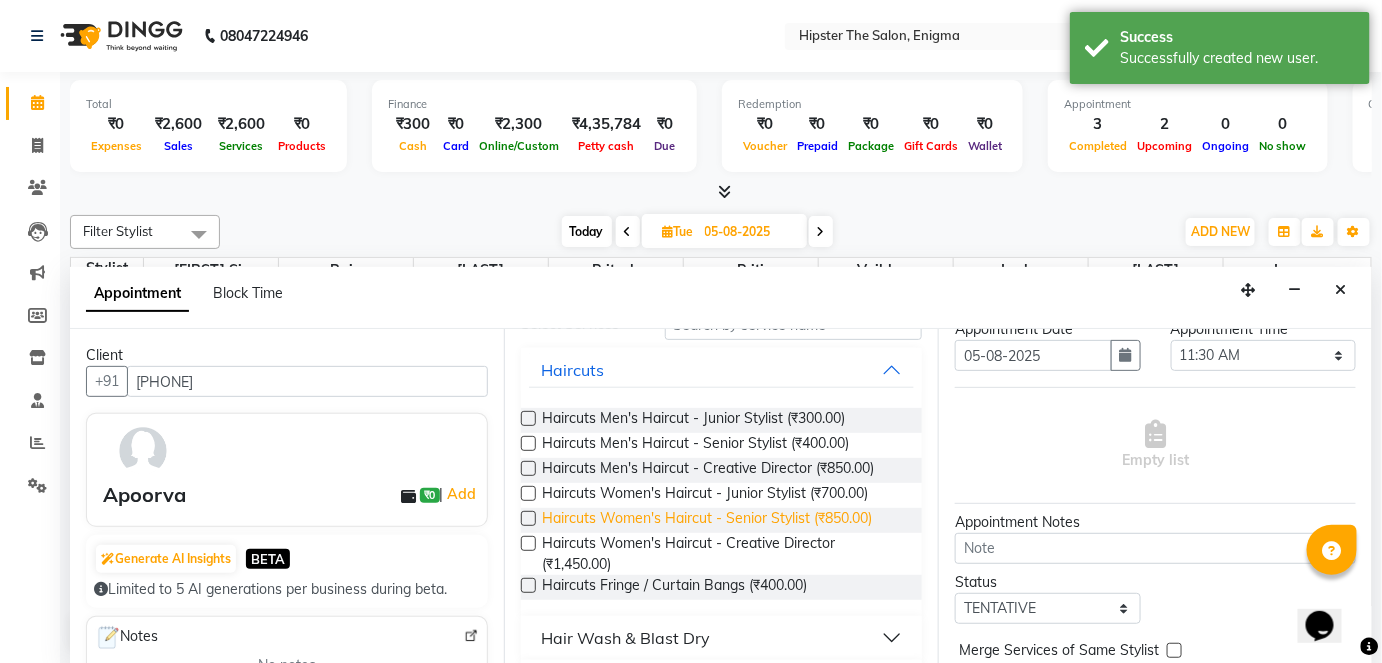 scroll, scrollTop: 106, scrollLeft: 0, axis: vertical 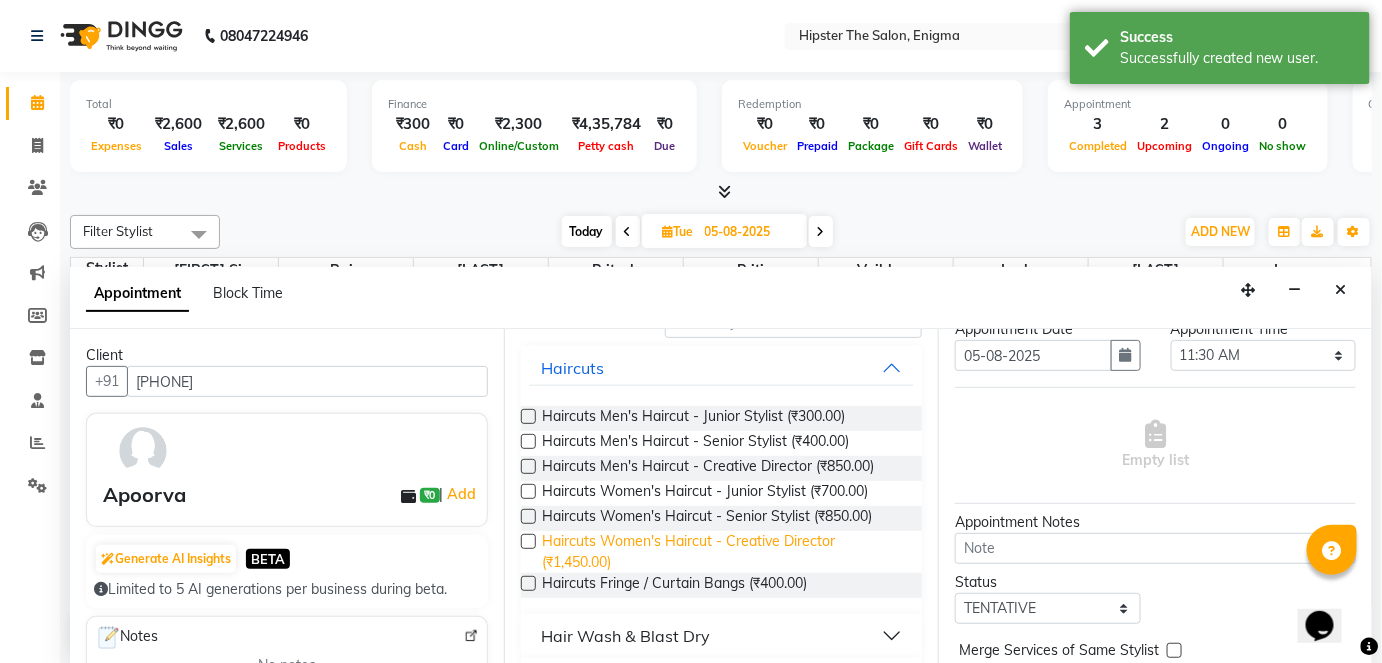 click on "Haircuts Women's Haircut - Creative Director (₹1,450.00)" at bounding box center [724, 552] 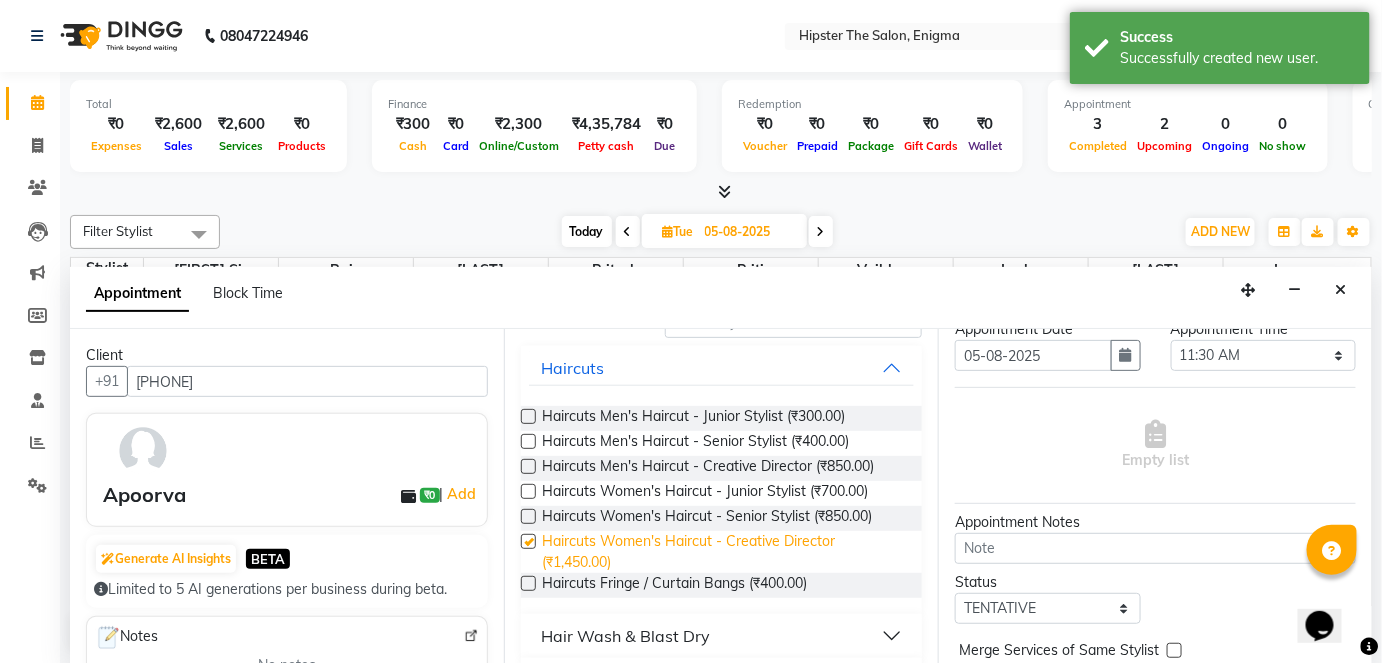 checkbox on "false" 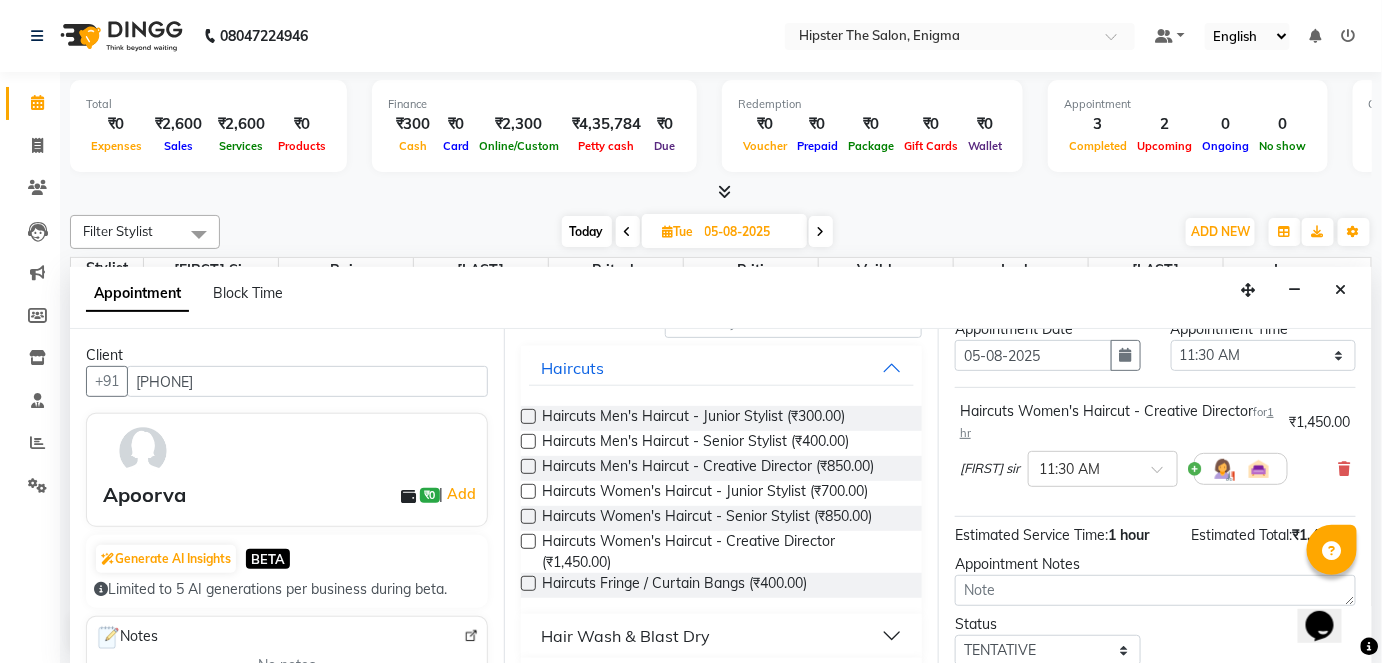 scroll, scrollTop: 210, scrollLeft: 0, axis: vertical 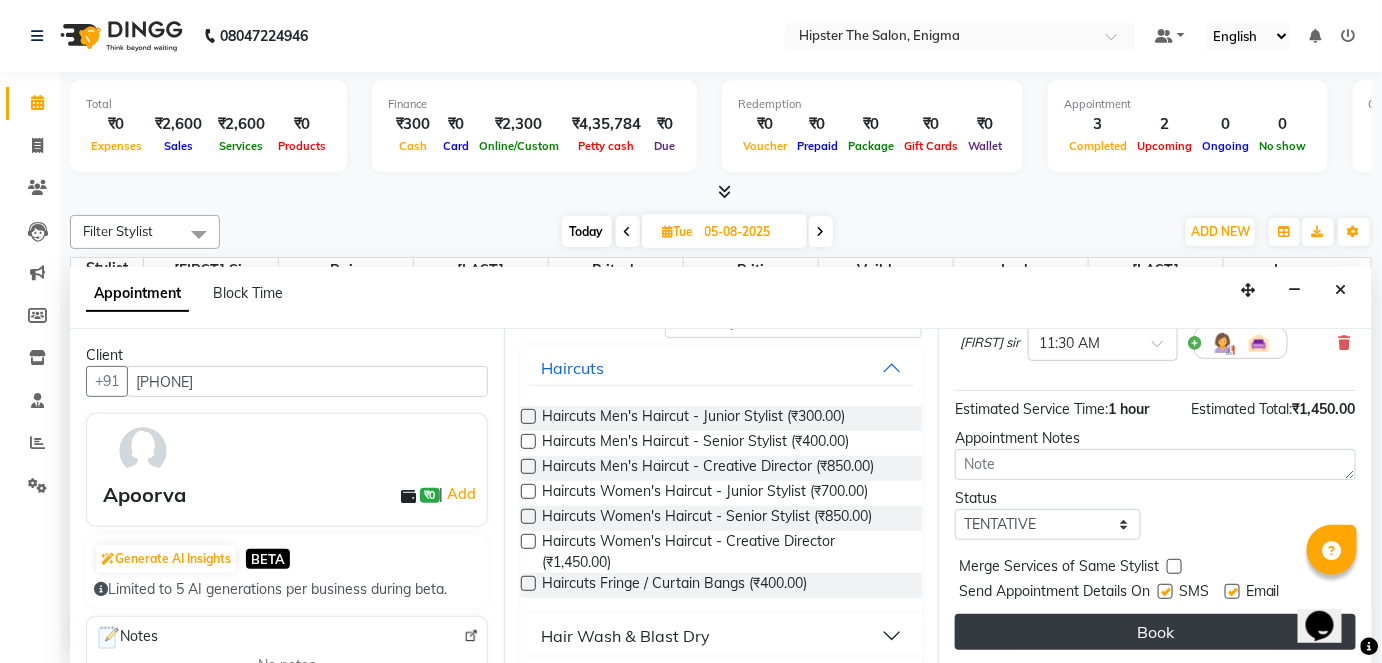 click on "Book" at bounding box center [1155, 632] 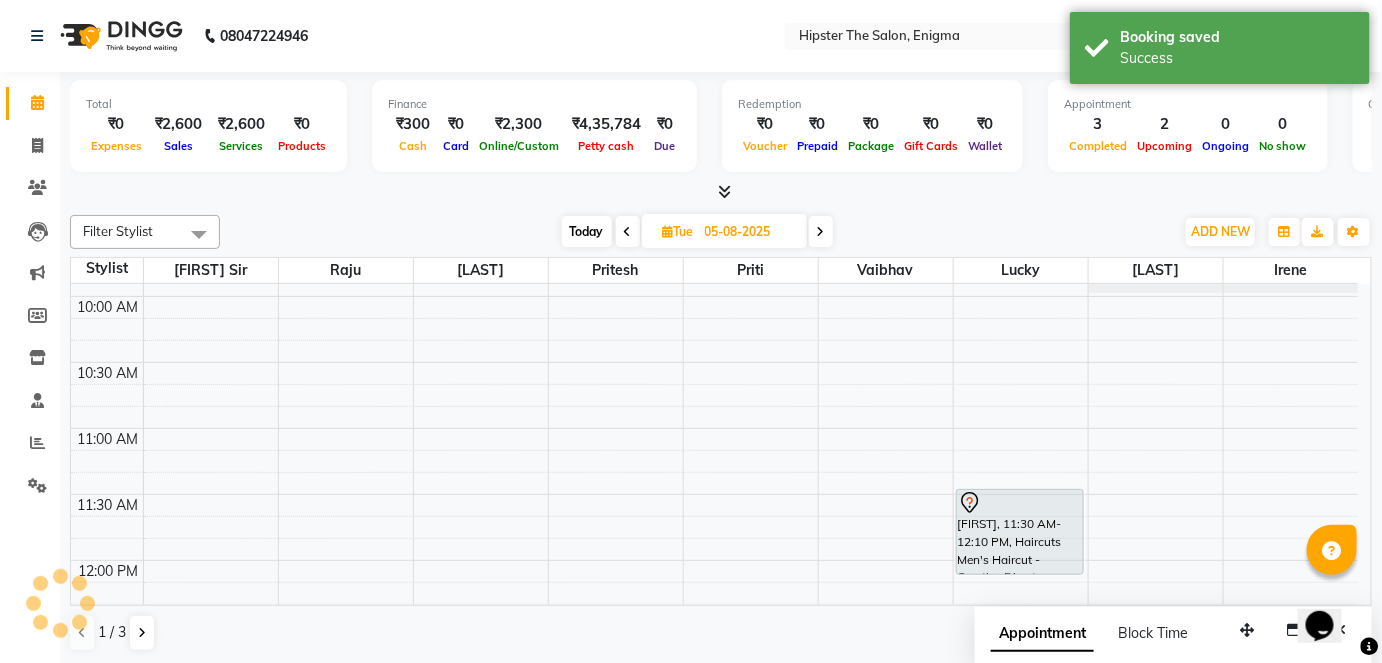 scroll, scrollTop: 0, scrollLeft: 0, axis: both 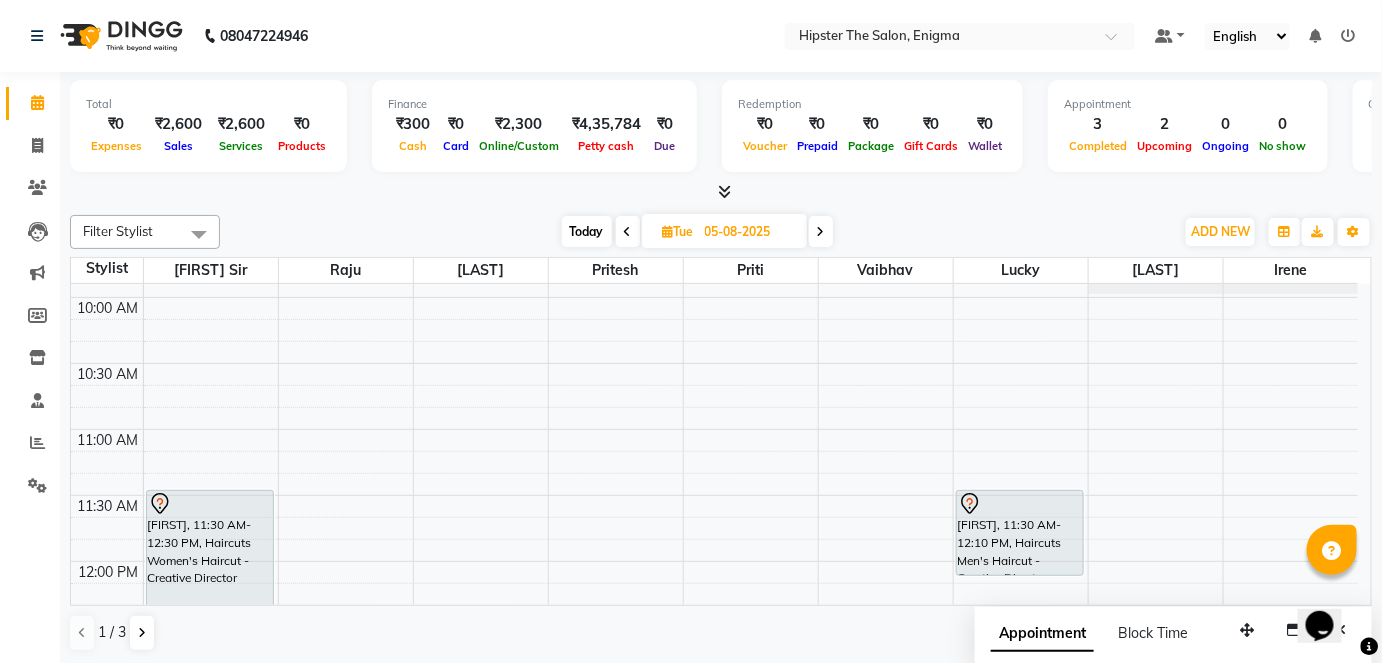 click at bounding box center (628, 232) 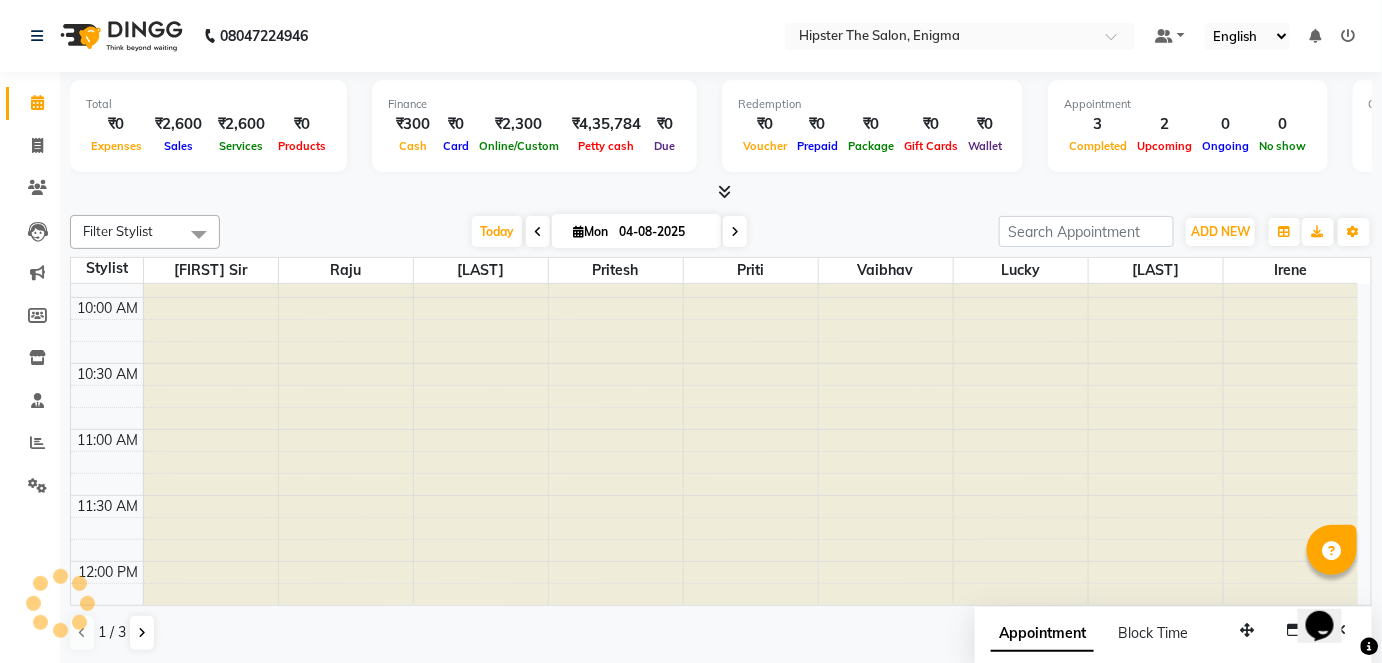 scroll, scrollTop: 1435, scrollLeft: 0, axis: vertical 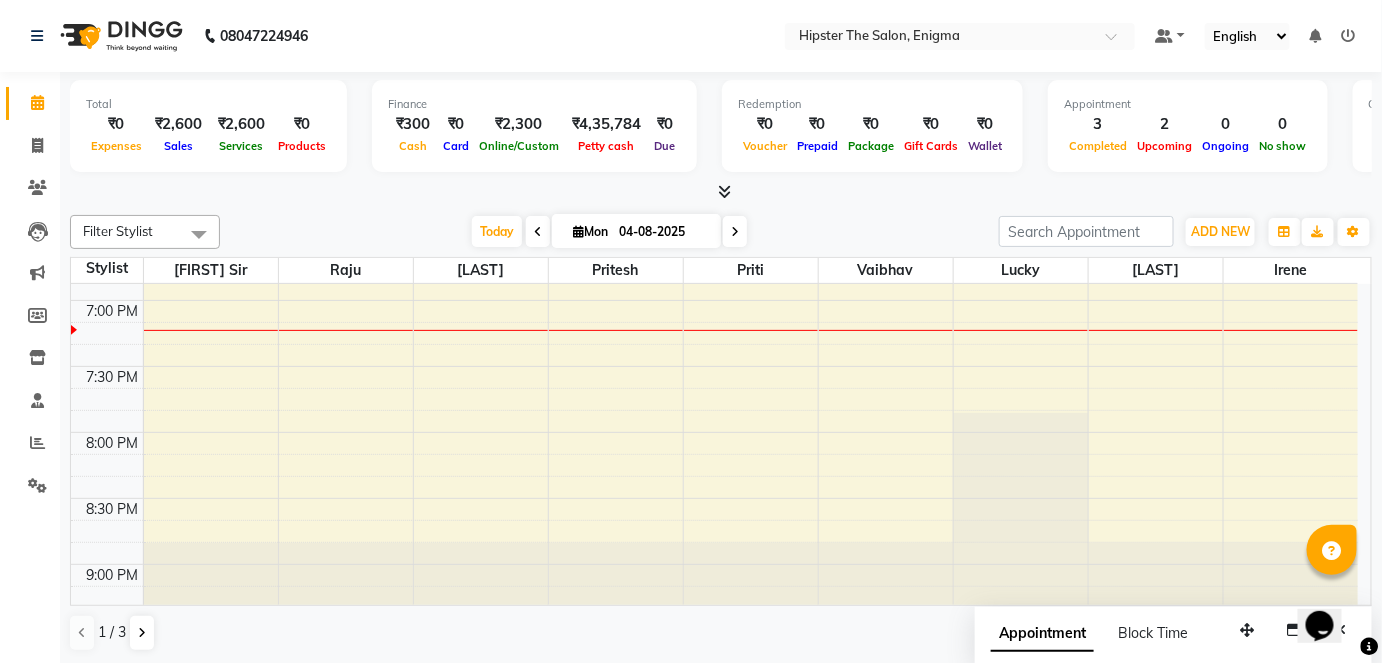 click on "04-08-2025" at bounding box center [663, 232] 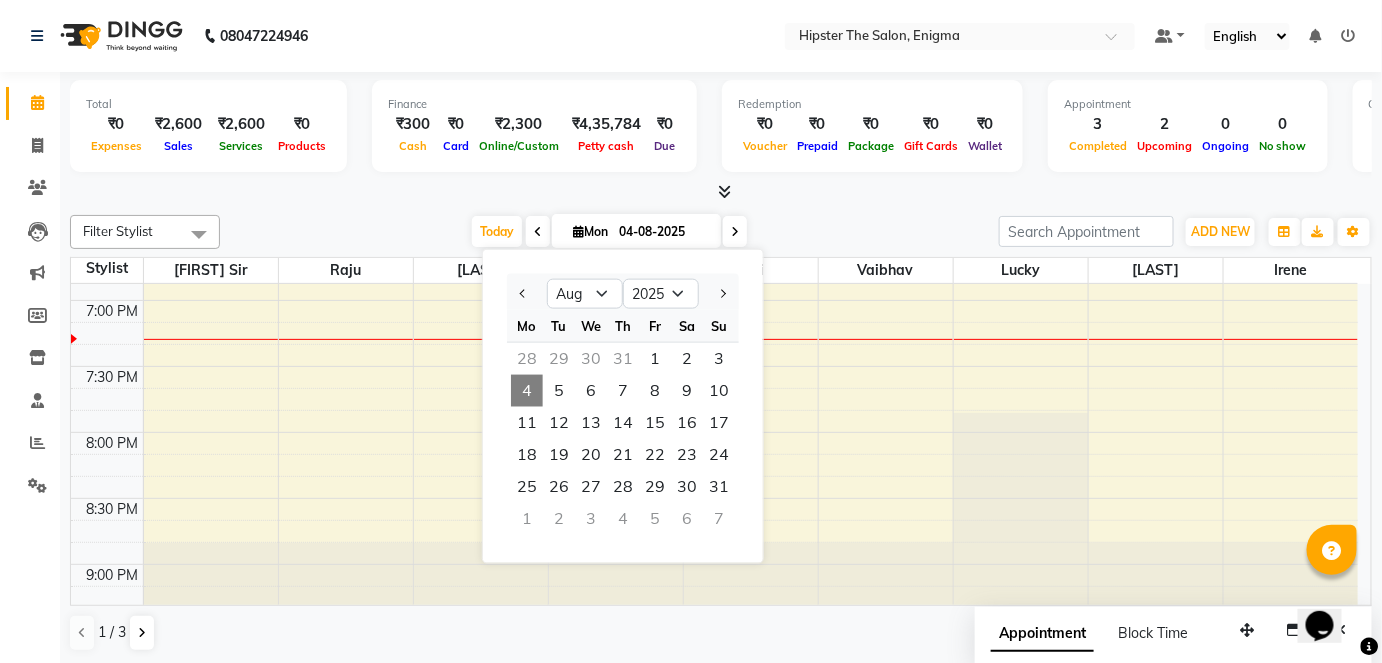 click at bounding box center (735, 232) 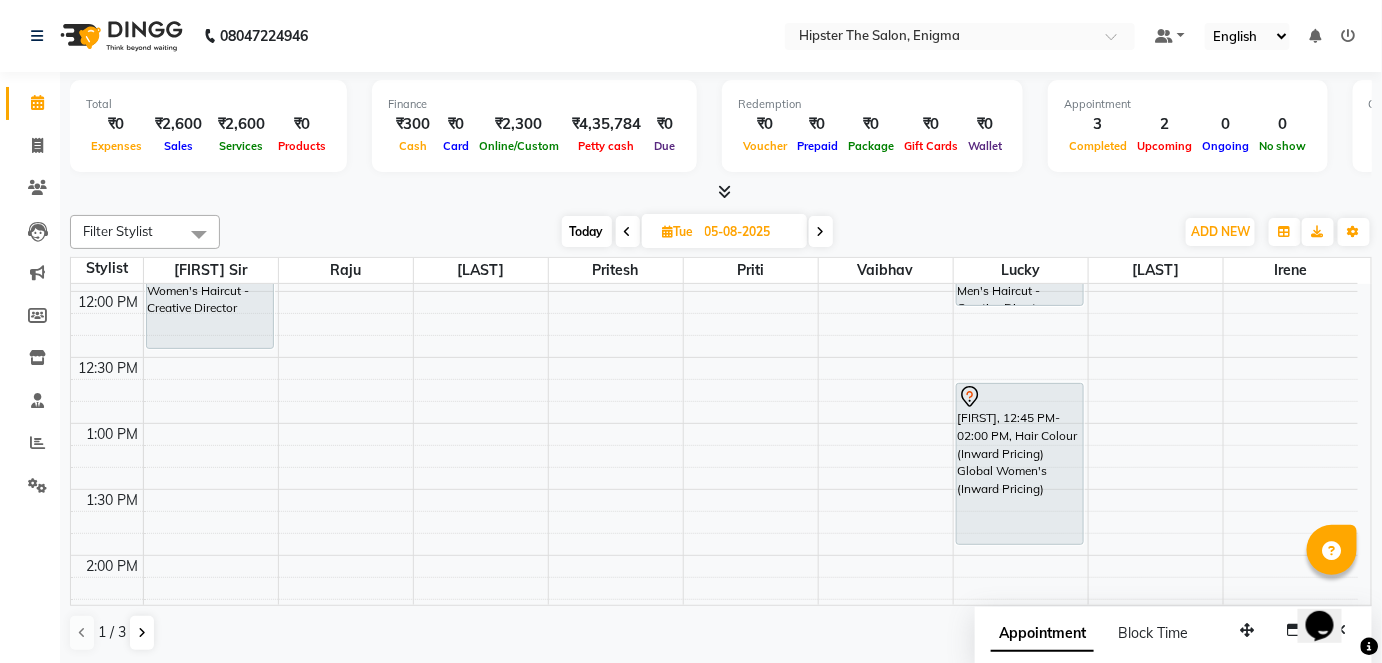 scroll, scrollTop: 528, scrollLeft: 0, axis: vertical 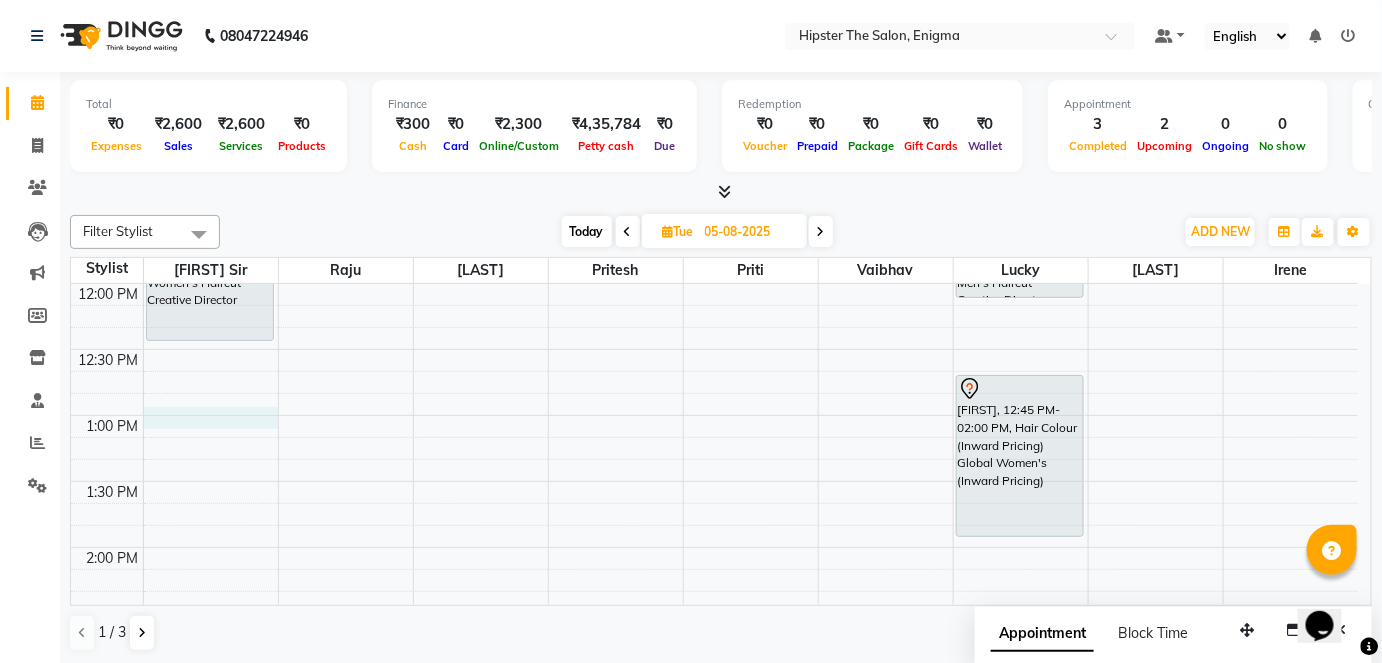 click on "8:00 AM 8:30 AM 9:00 AM 9:30 AM 10:00 AM 10:30 AM 11:00 AM 11:30 AM 12:00 PM 12:30 PM 1:00 PM 1:30 PM 2:00 PM 2:30 PM 3:00 PM 3:30 PM 4:00 PM 4:30 PM 5:00 PM 5:30 PM 6:00 PM 6:30 PM 7:00 PM 7:30 PM 8:00 PM 8:30 PM 9:00 PM 9:30 PM [FIRST], 11:30 AM-12:30 PM, Haircuts Women's Haircut - Creative Director [FIRST], 11:30 AM-12:10 PM, Haircuts Men's Haircut - Creative Director [FIRST], 12:45 PM-02:00 PM, Hair Colour (Inward Pricing) Global Women's (Inward Pricing) ASHAnull, 03:00 PM-04:15 PM, Gel Polish Acrylic Extensions" at bounding box center (714, 679) 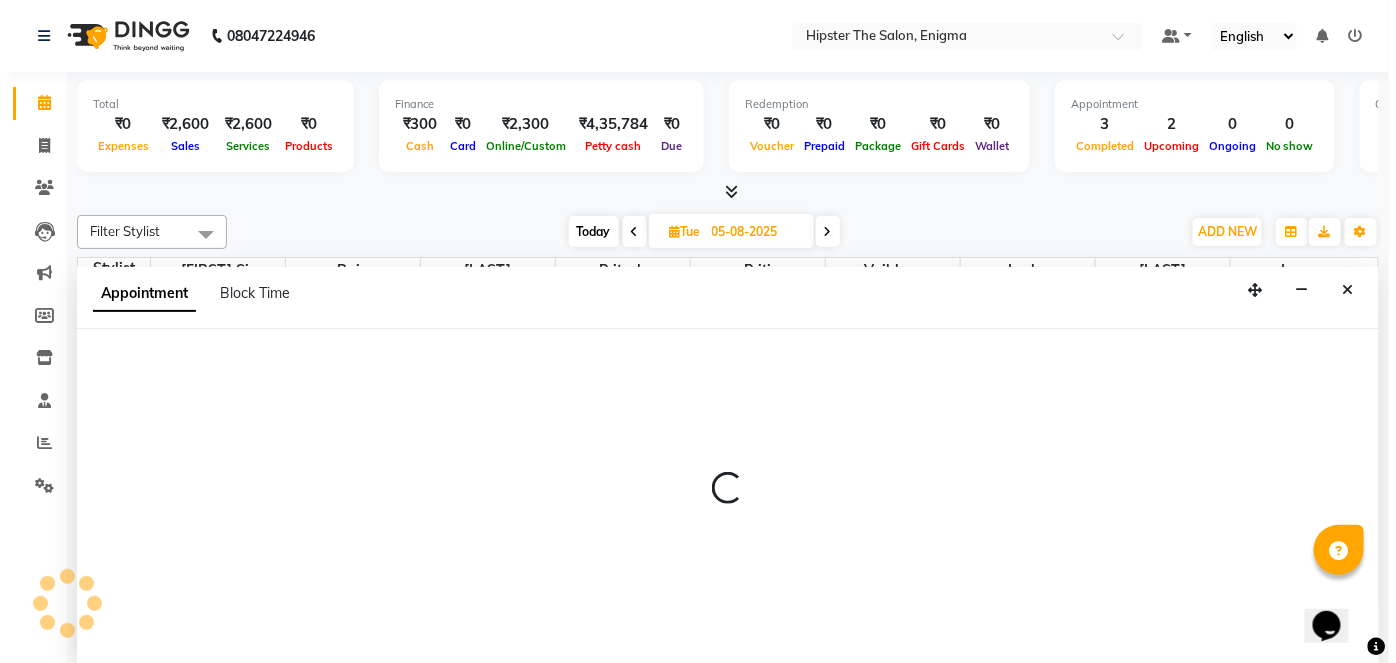 scroll, scrollTop: 0, scrollLeft: 0, axis: both 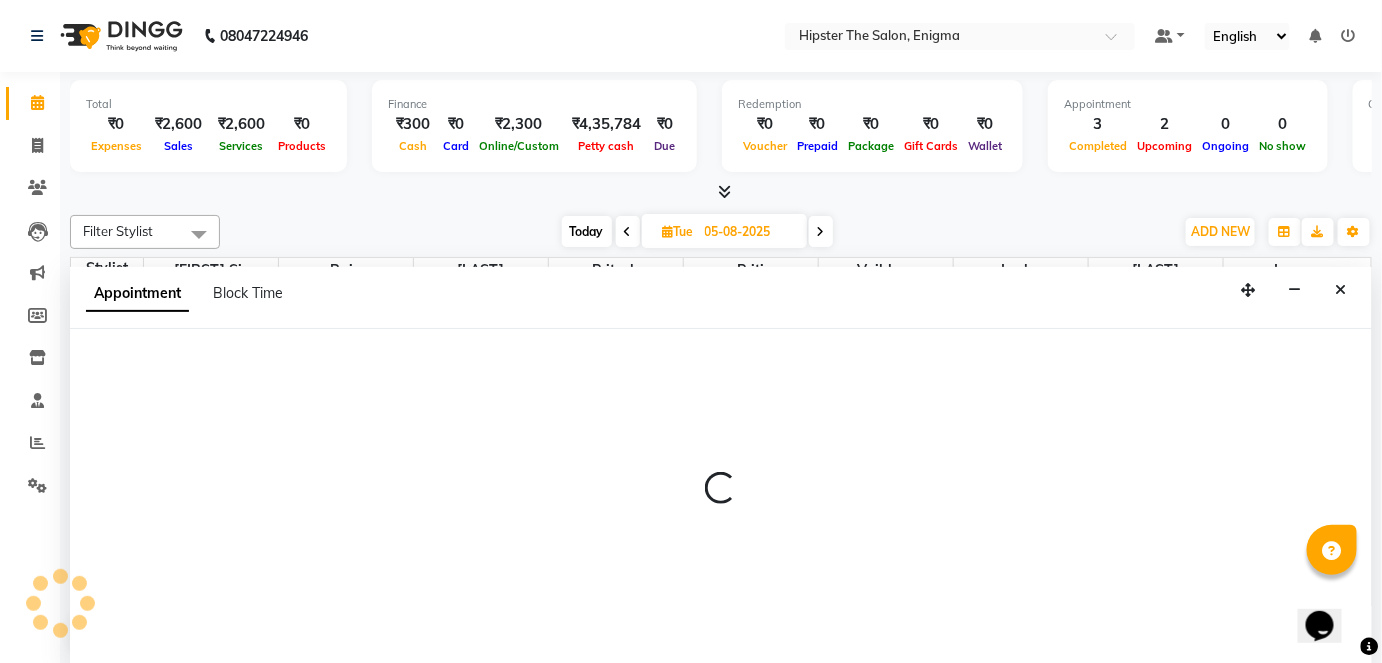 select on "25294" 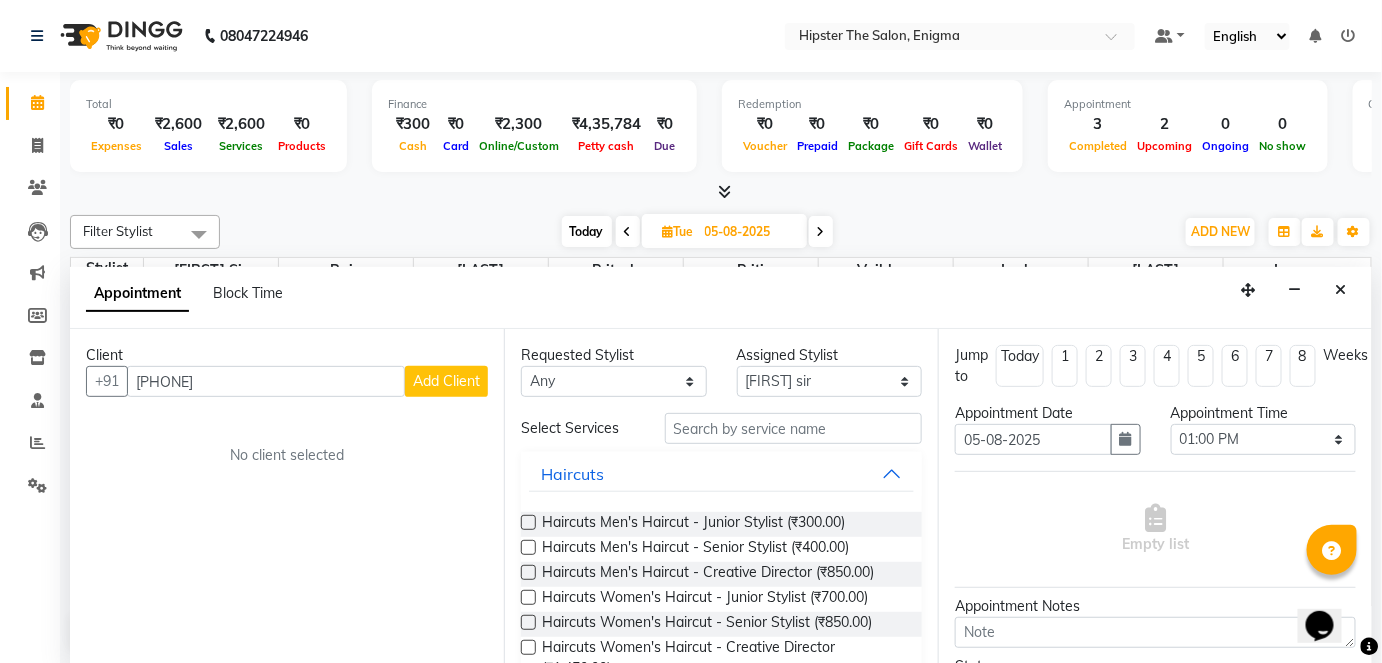 type on "[PHONE]" 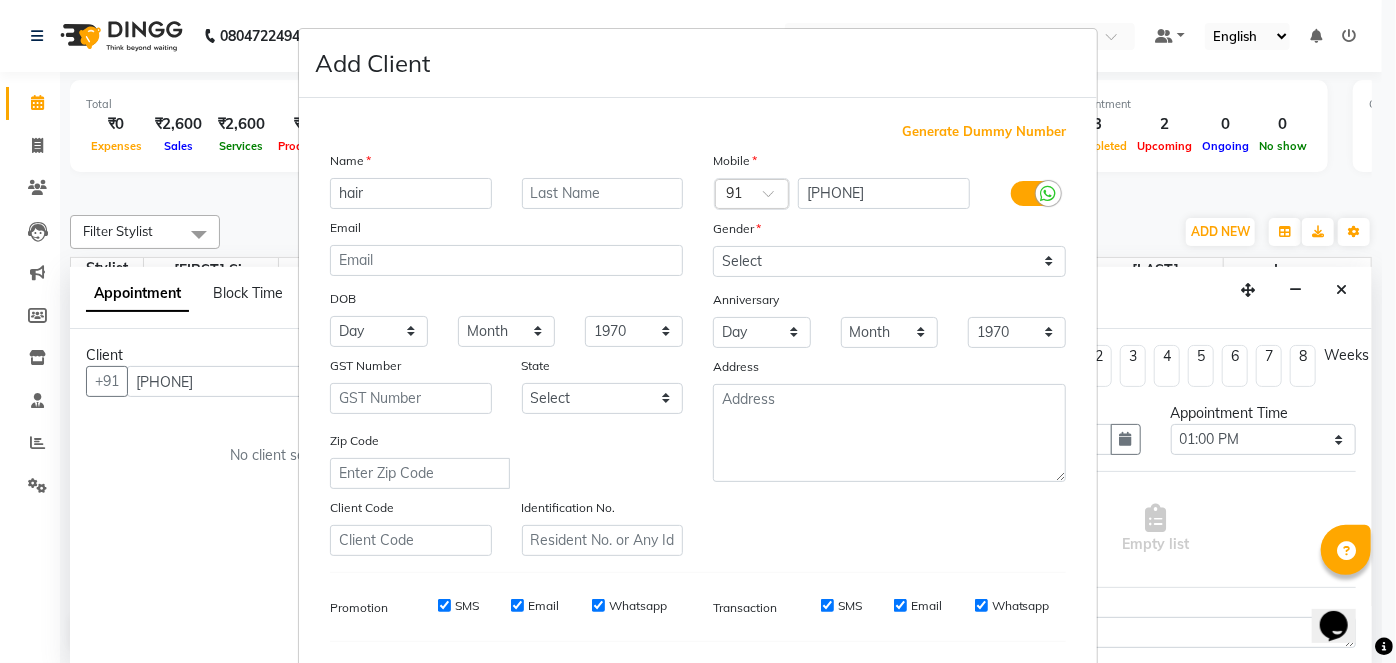 type on "hair" 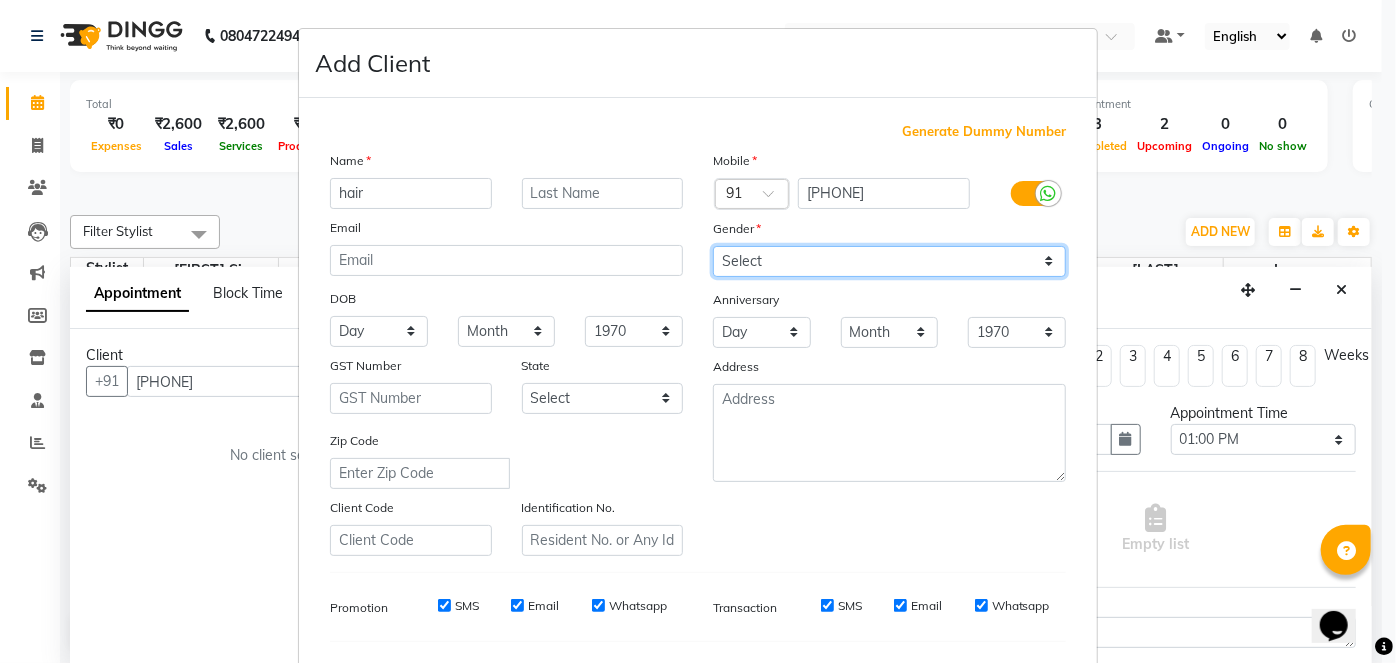 click on "Select Male Female Other Prefer Not To Say" at bounding box center [889, 261] 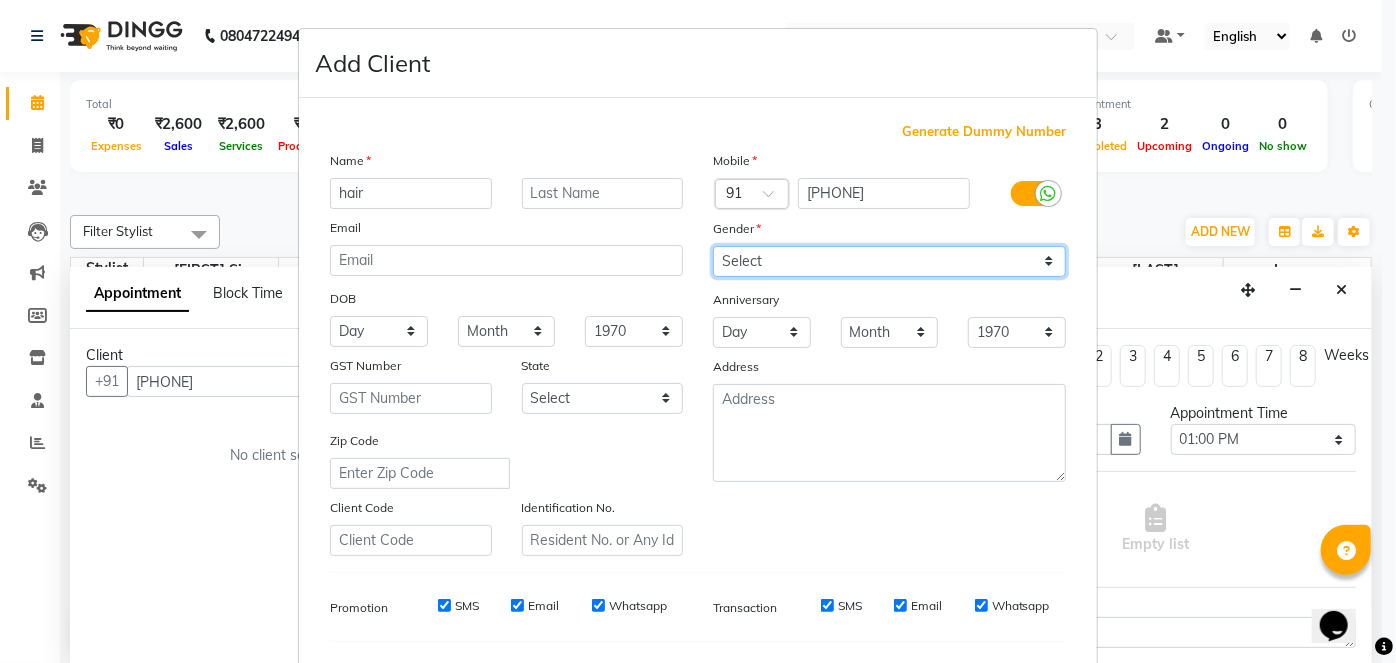 select on "female" 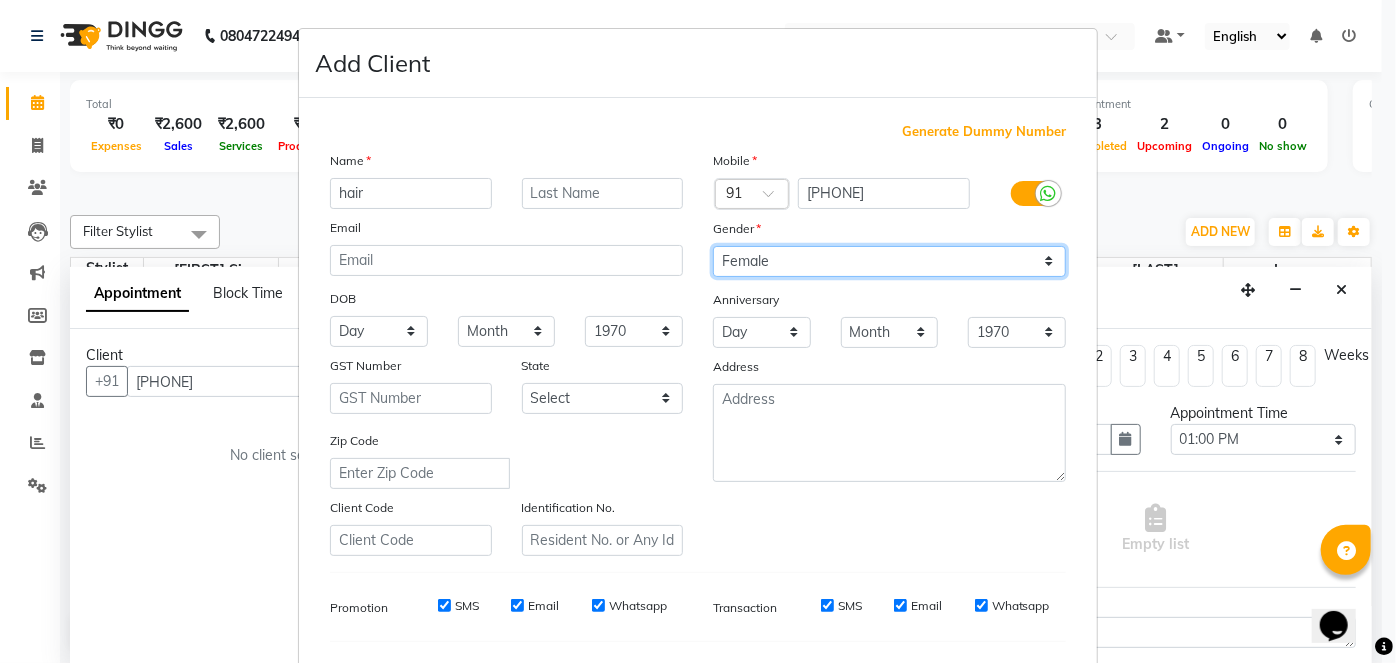 click on "Select Male Female Other Prefer Not To Say" at bounding box center [889, 261] 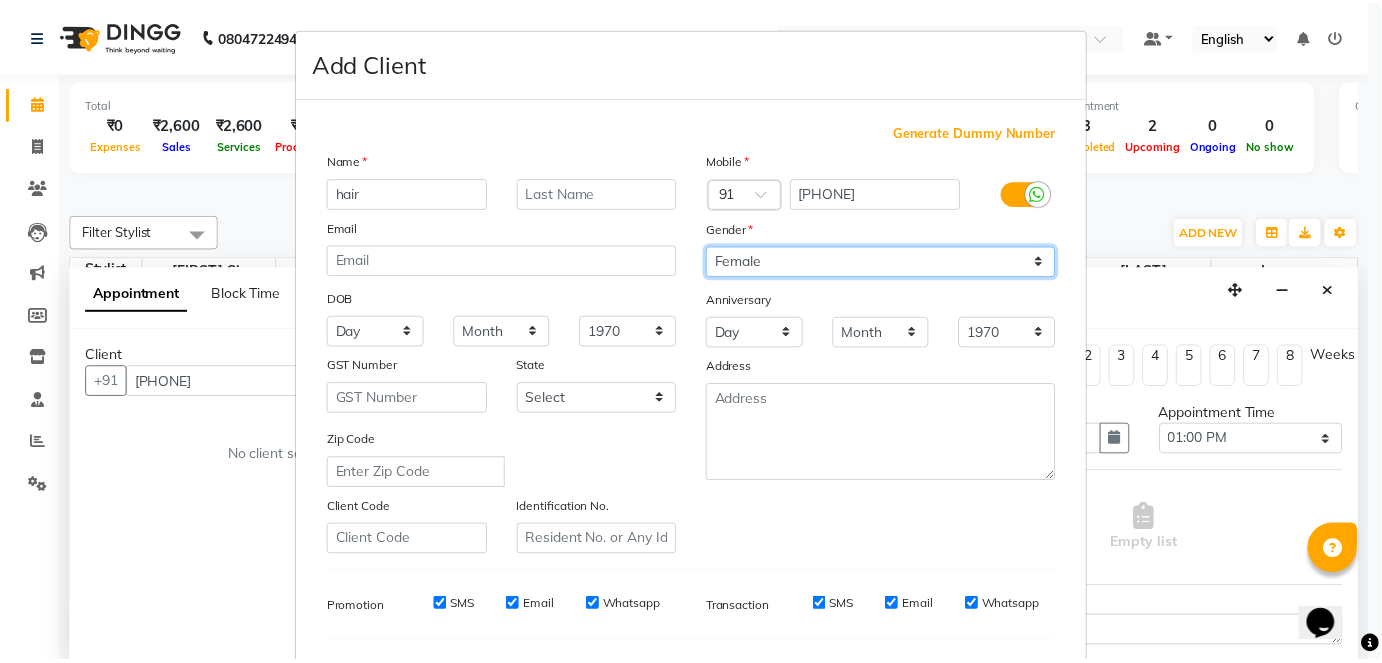 scroll, scrollTop: 258, scrollLeft: 0, axis: vertical 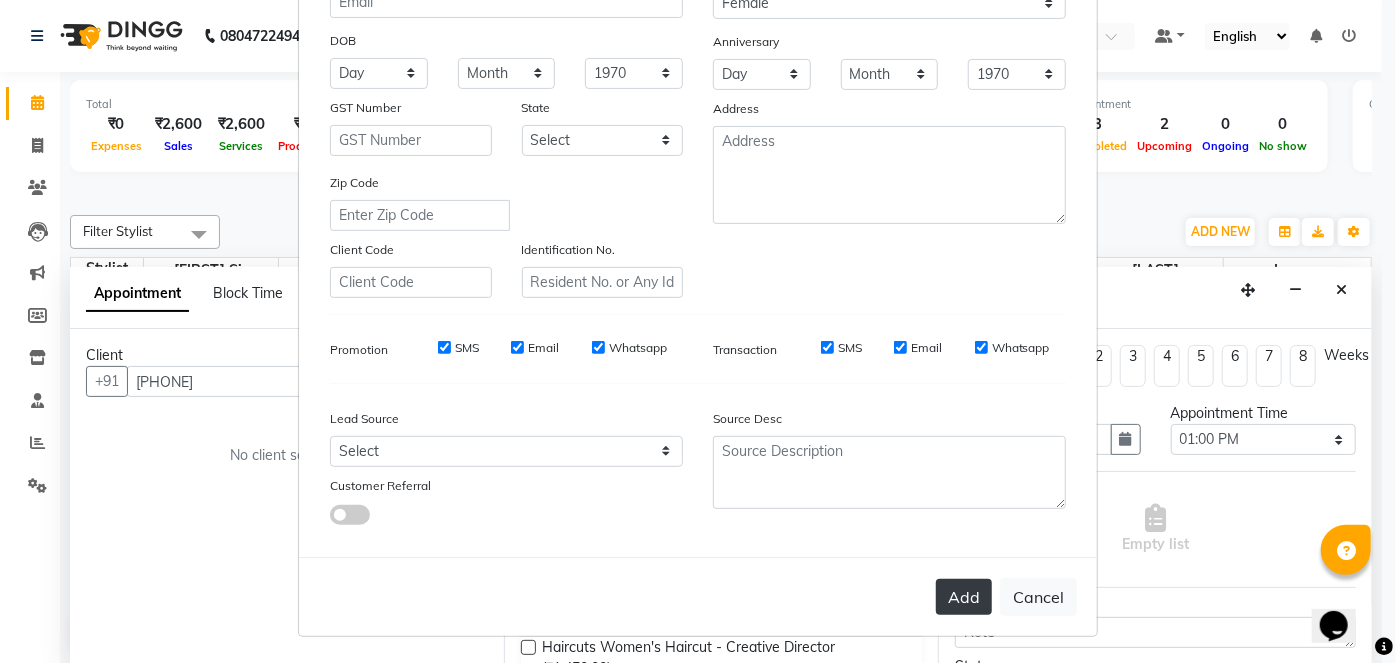 click on "Add" at bounding box center [964, 597] 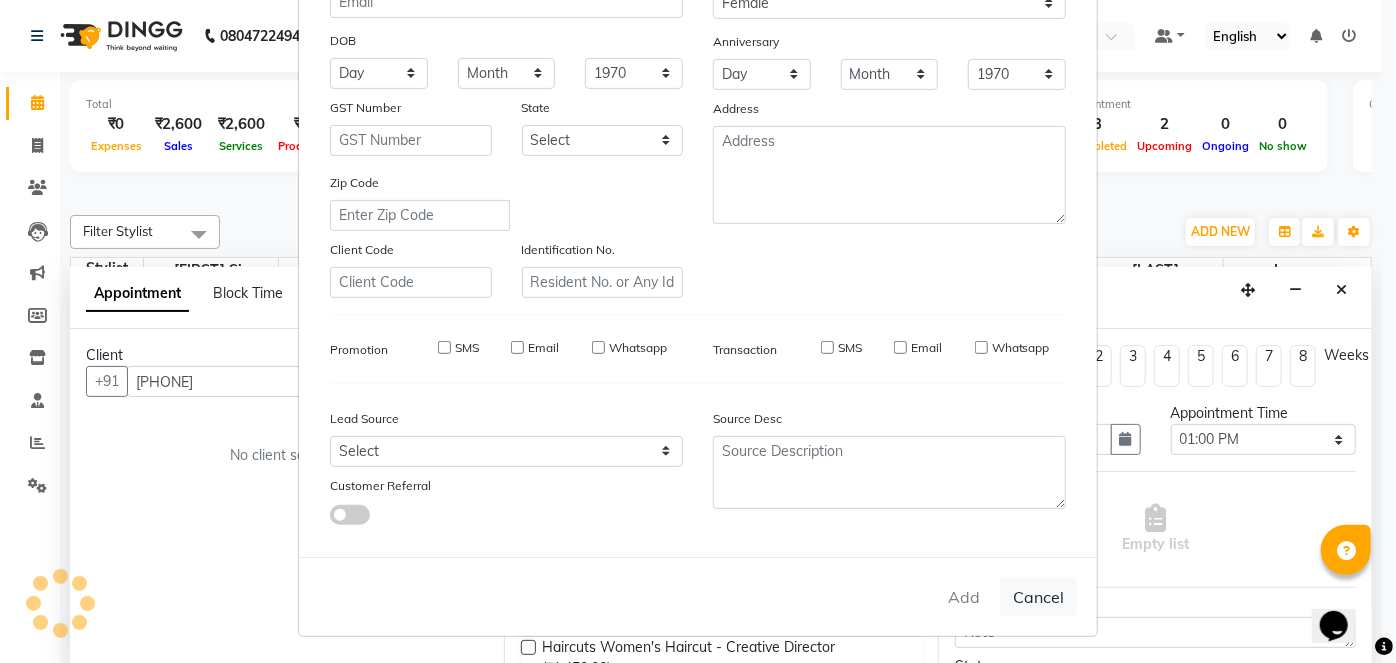 type 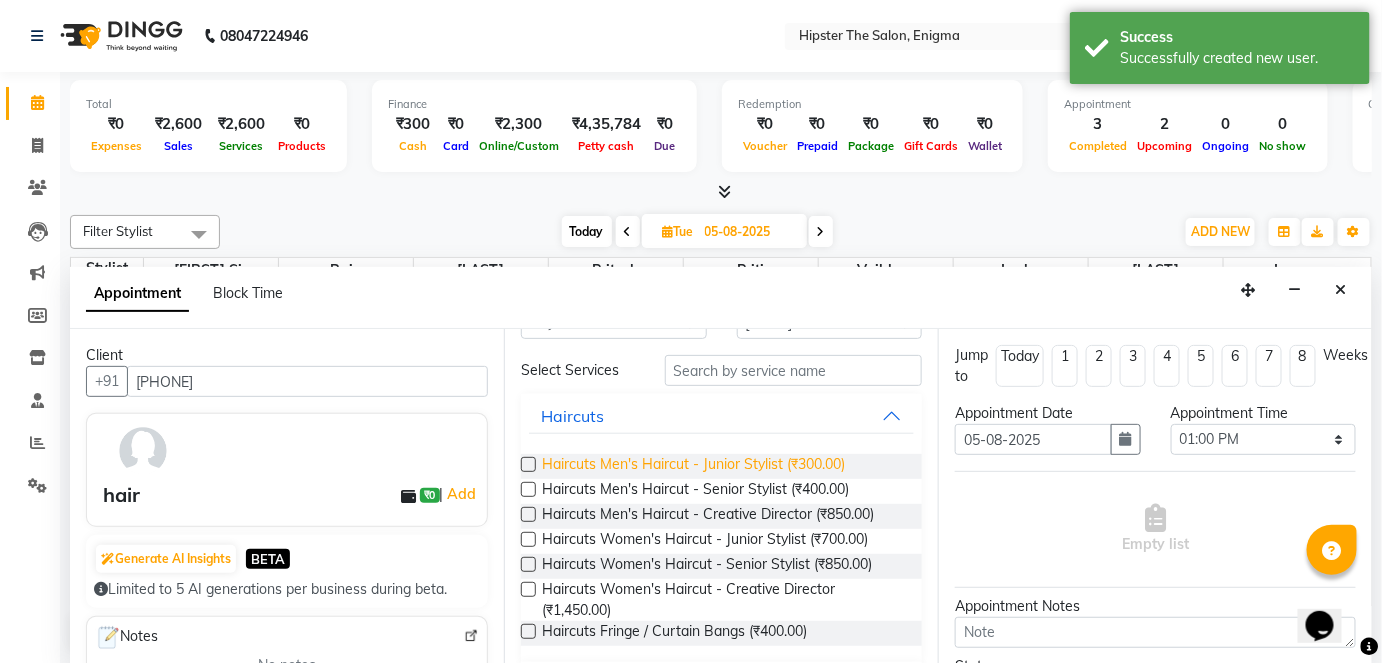 scroll, scrollTop: 61, scrollLeft: 0, axis: vertical 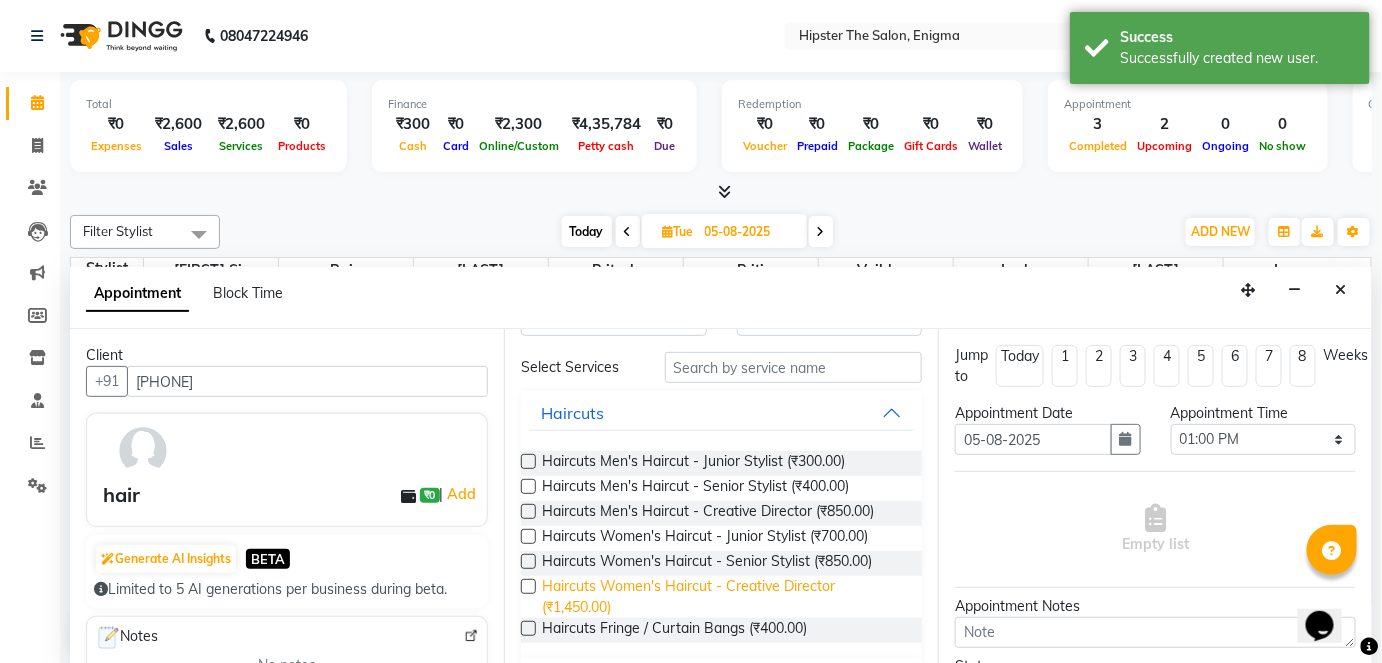 click on "Haircuts Women's Haircut - Creative Director (₹1,450.00)" at bounding box center (724, 597) 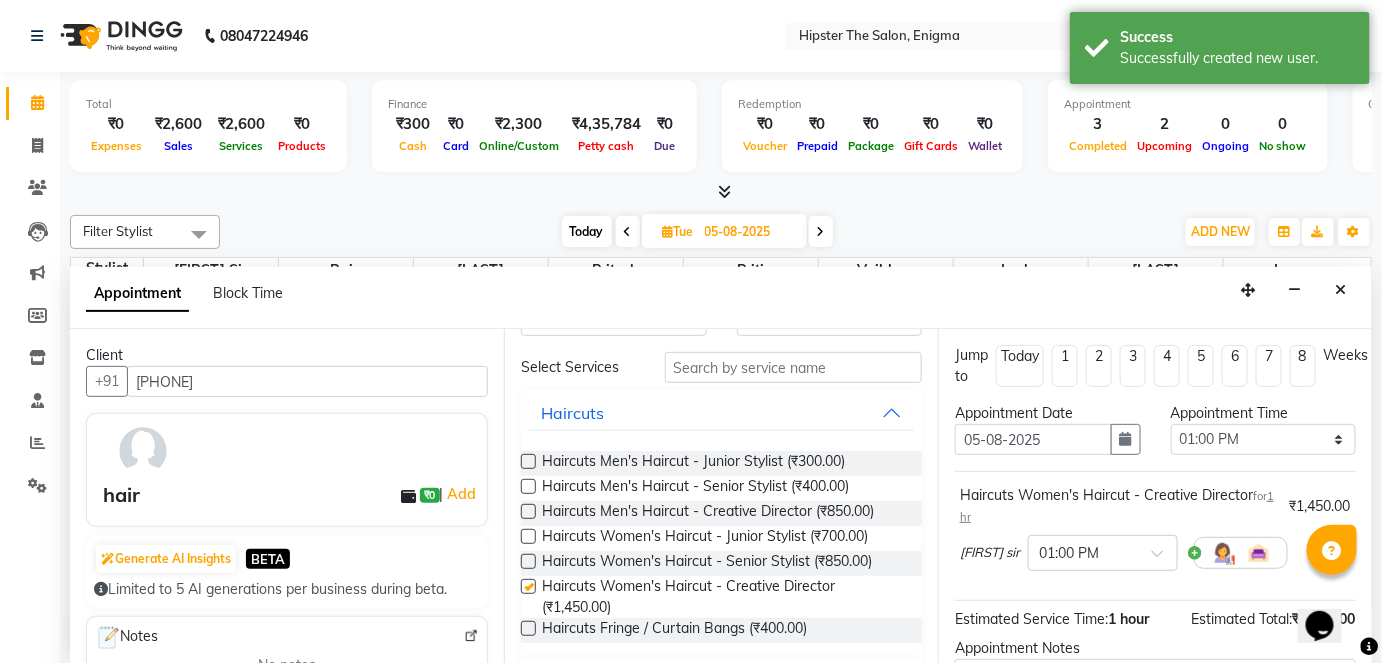 checkbox on "false" 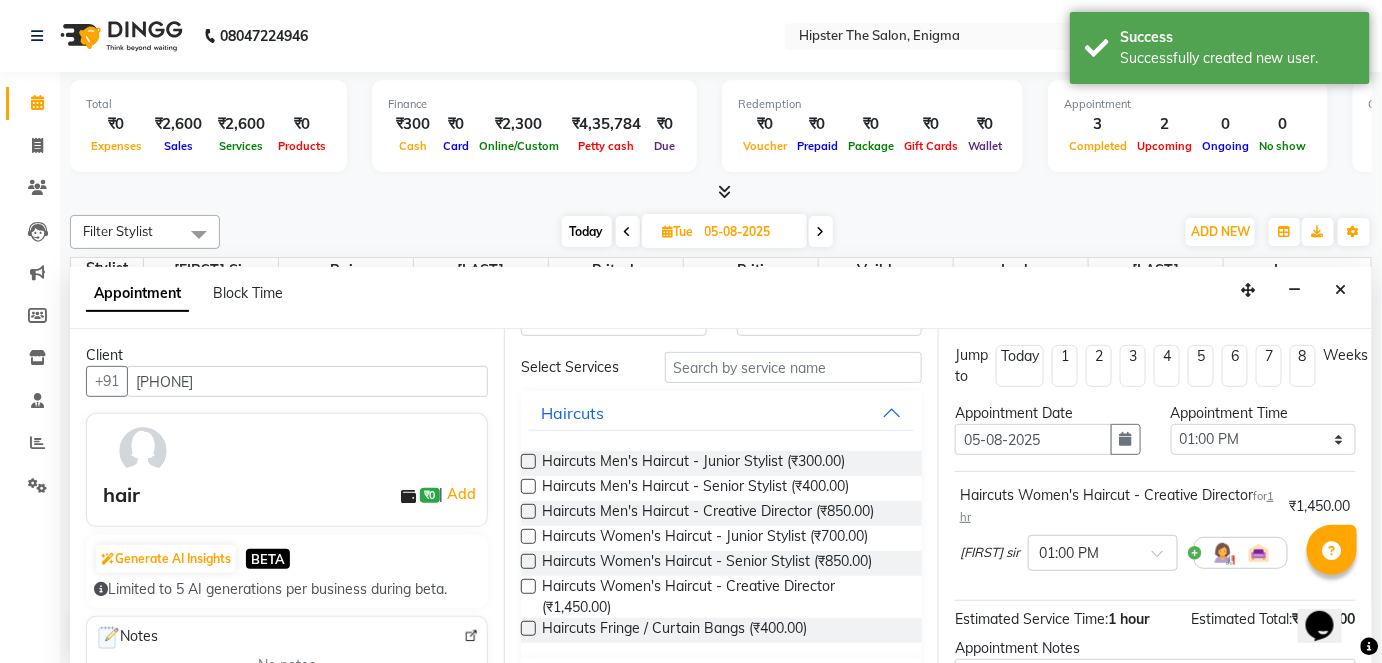 scroll, scrollTop: 210, scrollLeft: 0, axis: vertical 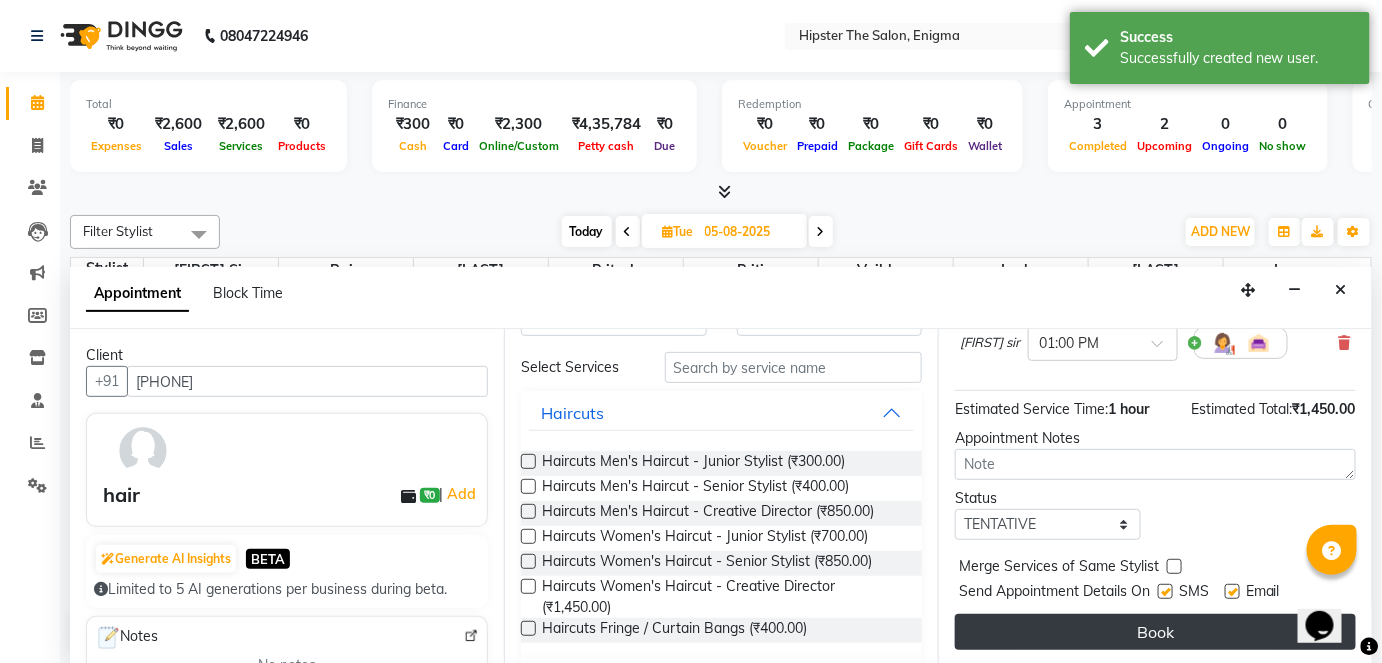 click on "Book" at bounding box center [1155, 632] 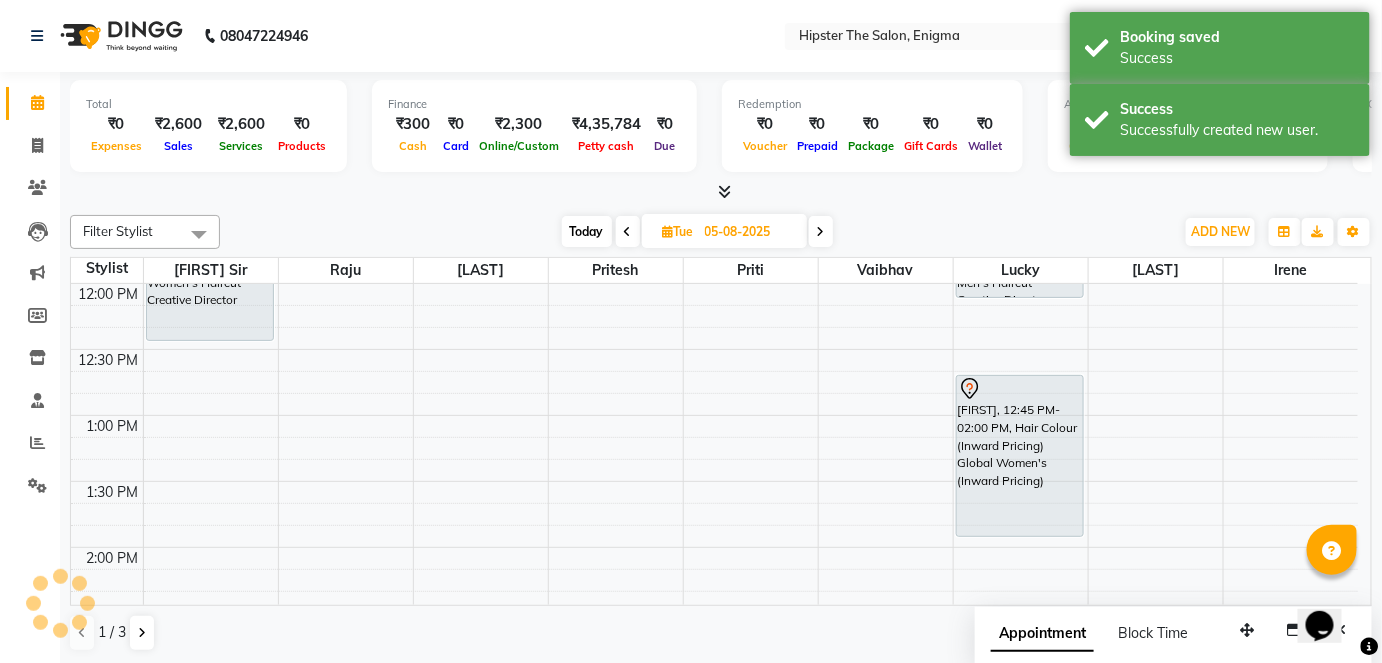 scroll, scrollTop: 0, scrollLeft: 0, axis: both 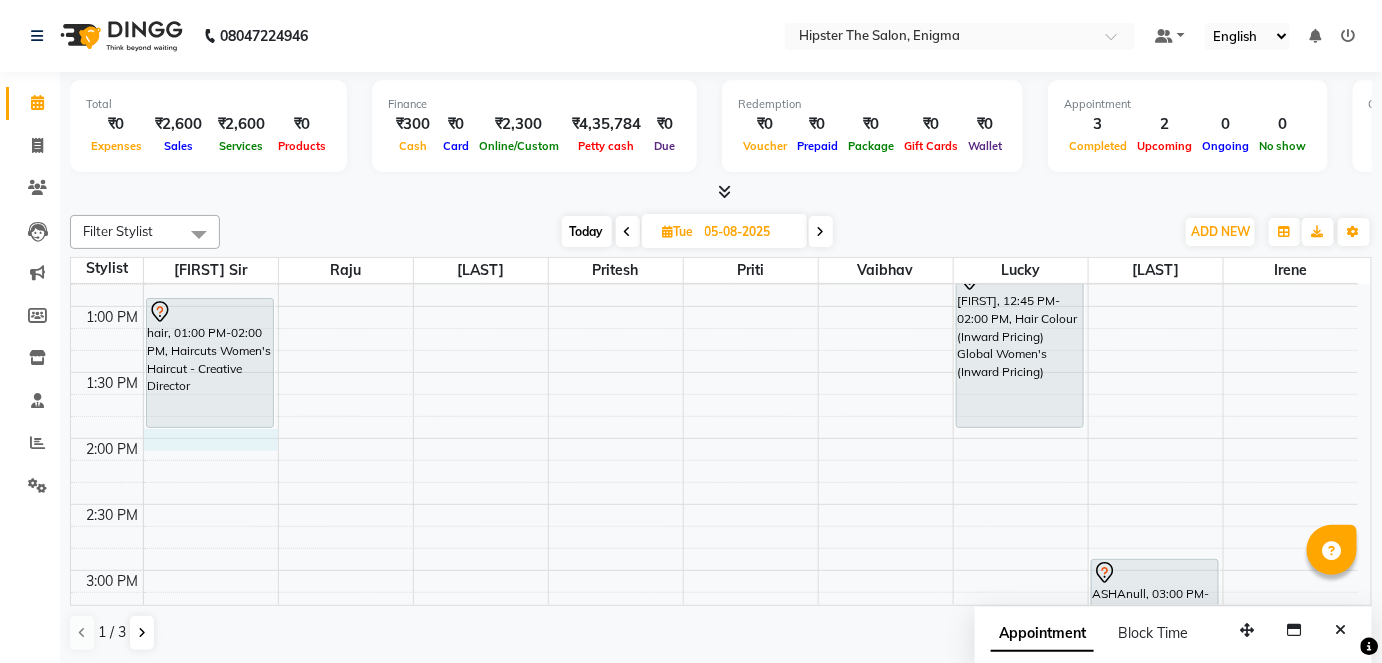 click on "[TIME] [TIME] [TIME] [TIME] [TIME] [TIME] [TIME] [TIME] [TIME] [TIME] [TIME] [TIME] [TIME] [TIME] [TIME] [TIME] [TIME] [TIME] [TIME] [TIME] [TIME] [TIME] [TIME] [TIME] [TIME] [TIME] [TIME] [TIME]             [FIRST], [TIME]-[TIME], Haircuts Women's Haircut - Creative Director             hair, [TIME]-[TIME], Haircuts Women's Haircut - Creative Director             [FIRST], [TIME]-[TIME], Haircuts Men's Haircut - Creative Director             [FIRST], [TIME]-[TIME], Hair Colour (Inward Pricing) Global Women's (Inward Pricing)             [FIRST]null, [TIME]-[TIME], Gel Polish Acrylic Extensions" at bounding box center [714, 570] 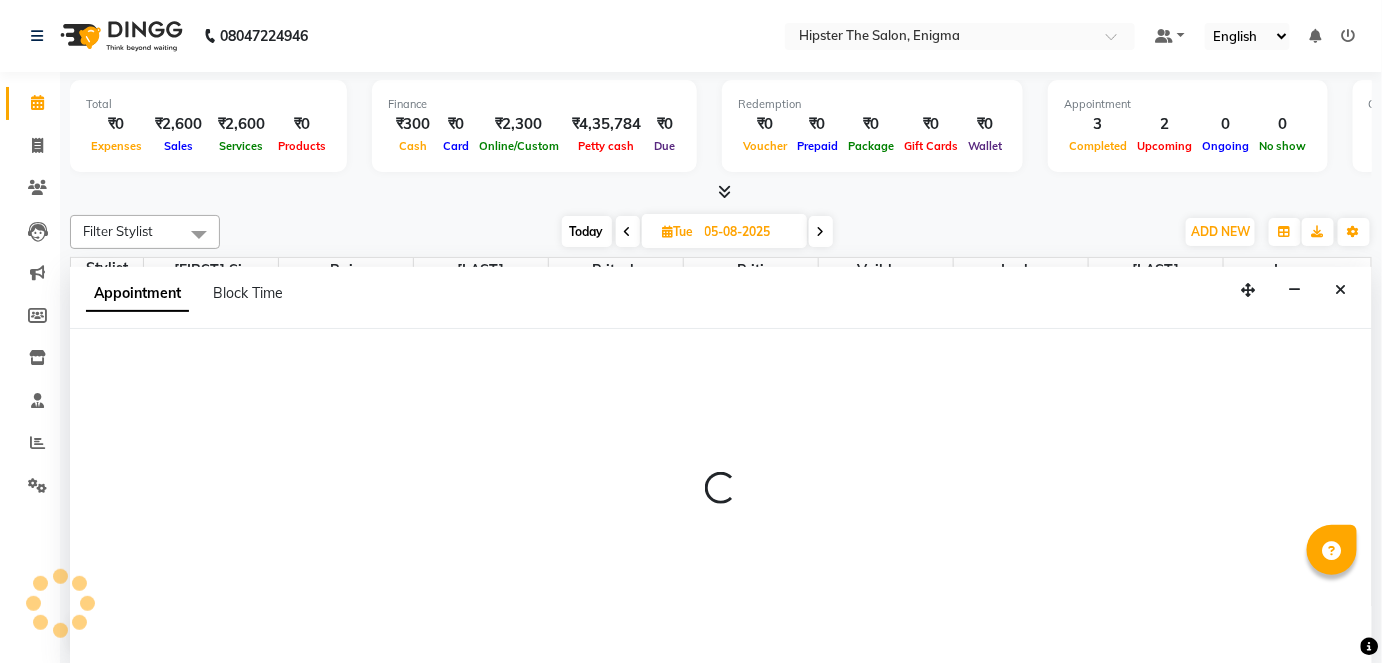 scroll, scrollTop: 0, scrollLeft: 0, axis: both 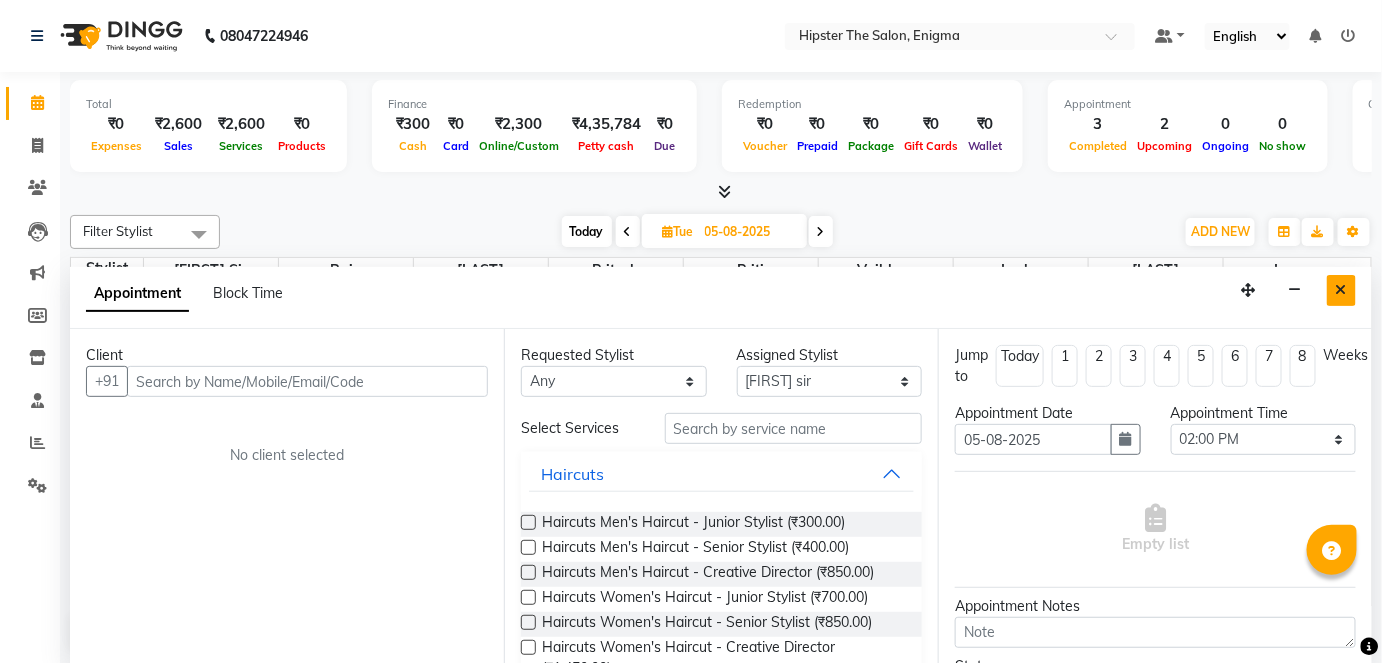 click at bounding box center (1341, 290) 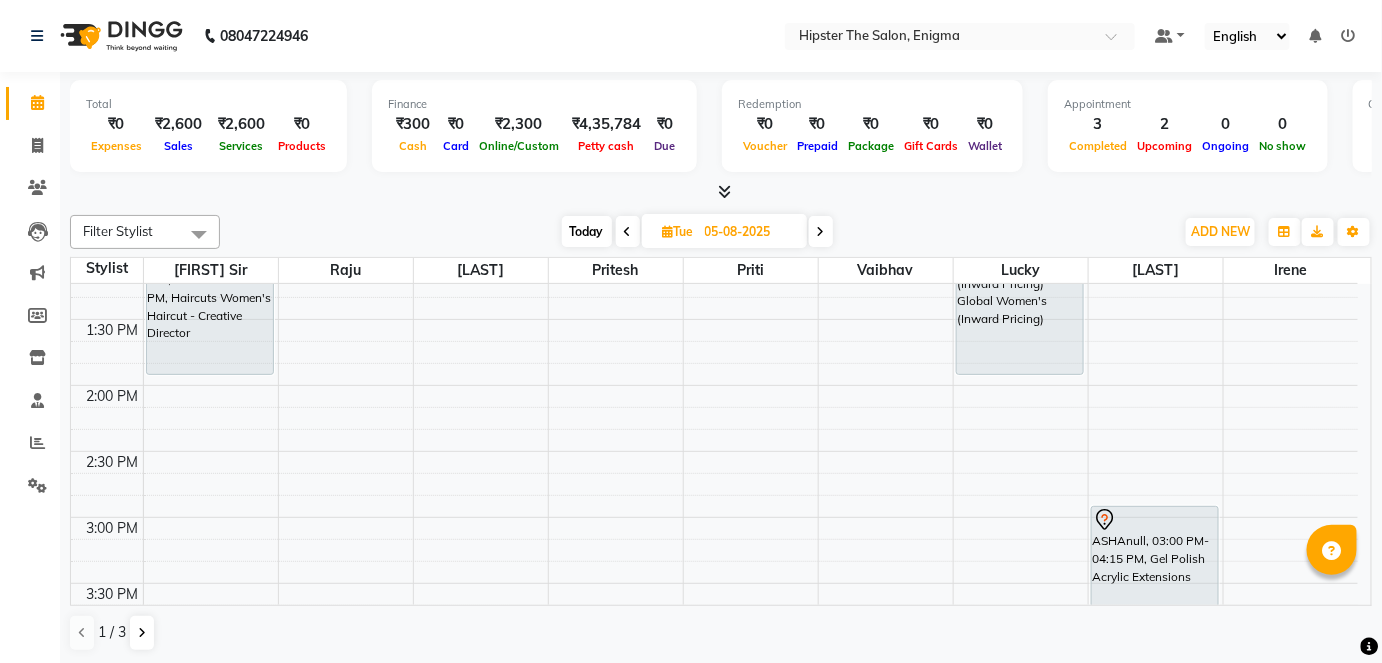 scroll, scrollTop: 691, scrollLeft: 0, axis: vertical 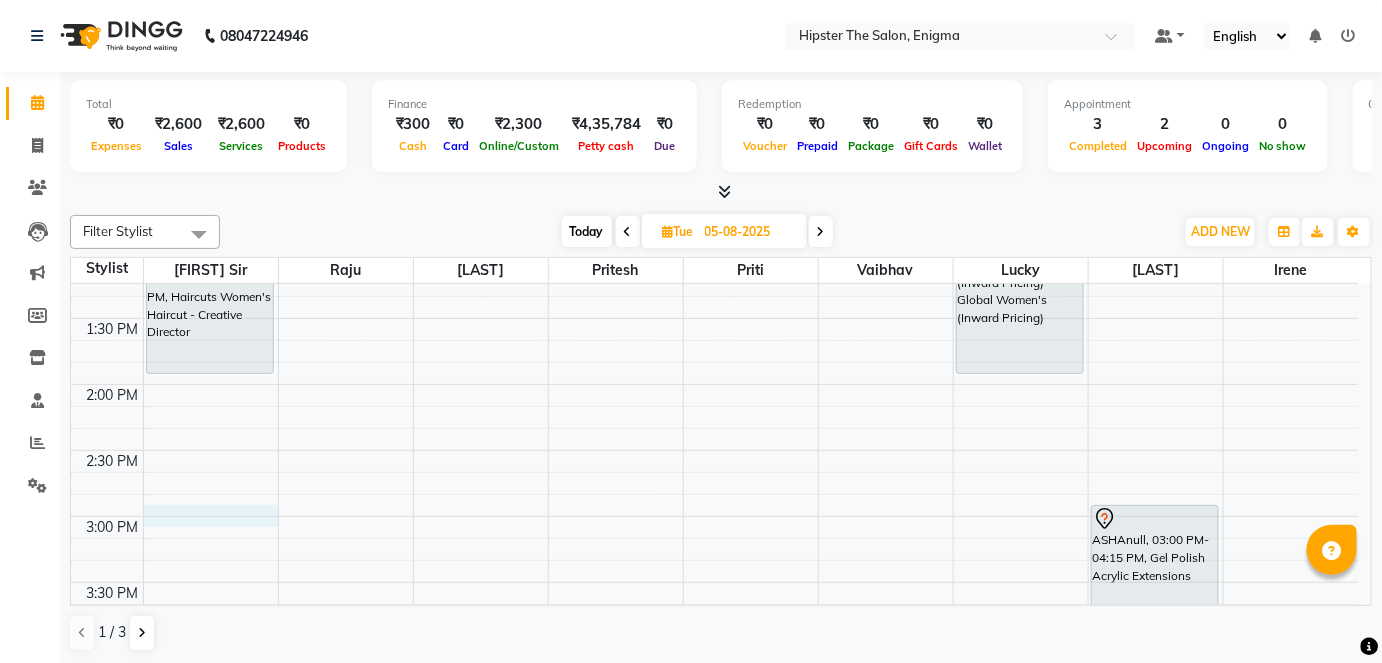 click on "[TIME] [TIME] [TIME] [TIME] [TIME] [TIME] [TIME] [TIME] [TIME] [TIME] [TIME] [TIME] [TIME] [TIME] [TIME] [TIME] [TIME] [TIME] [TIME] [TIME] [TIME] [TIME] [TIME] [TIME] [TIME] [TIME] [TIME] [TIME]             [FIRST], [TIME]-[TIME], Haircuts Women's Haircut - Creative Director             hair, [TIME]-[TIME], Haircuts Women's Haircut - Creative Director             [FIRST], [TIME]-[TIME], Haircuts Men's Haircut - Creative Director             [FIRST], [TIME]-[TIME], Hair Colour (Inward Pricing) Global Women's (Inward Pricing)             [FIRST]null, [TIME]-[TIME], Gel Polish Acrylic Extensions" at bounding box center [714, 516] 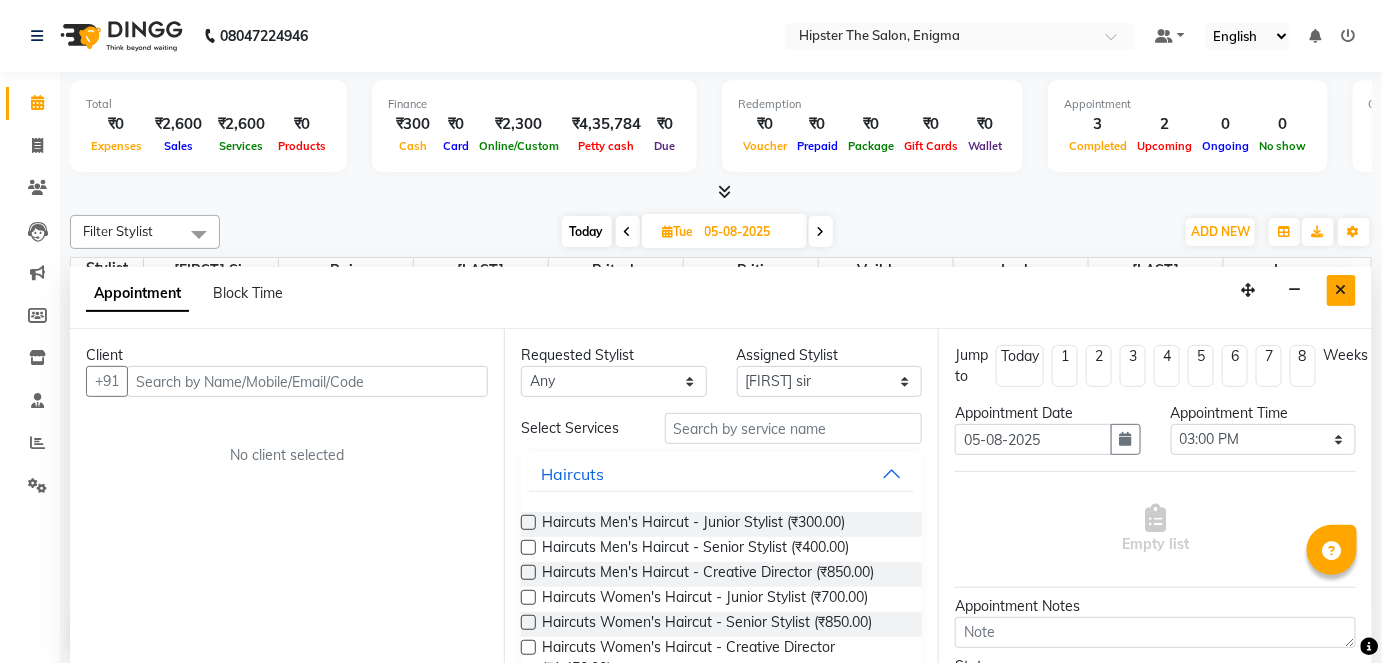 click at bounding box center (1341, 290) 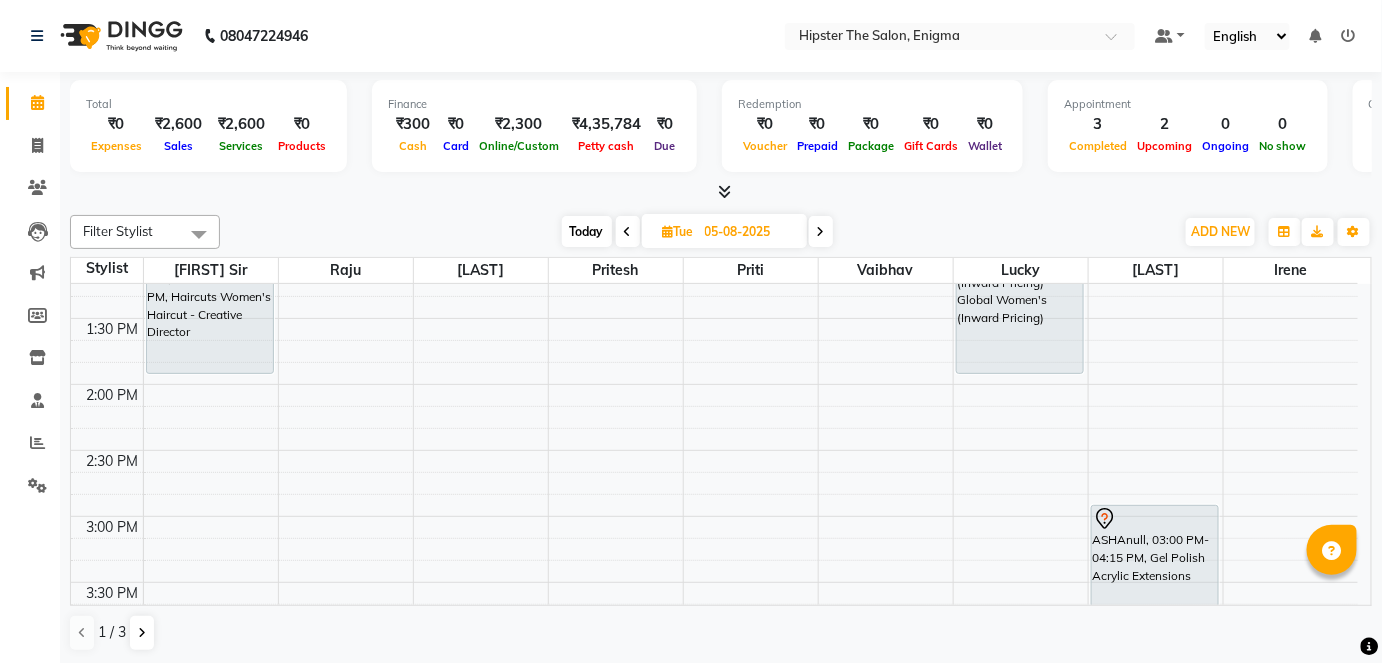 click on "05-08-2025" at bounding box center (749, 232) 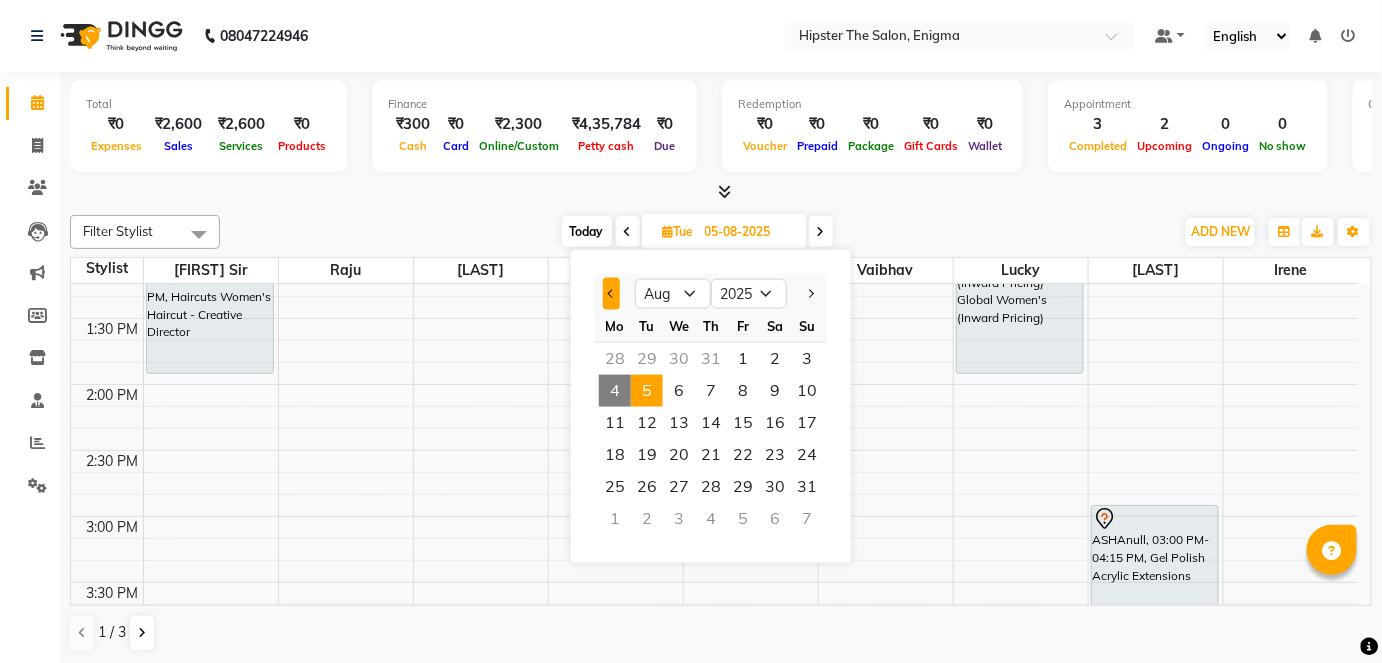 click at bounding box center [611, 294] 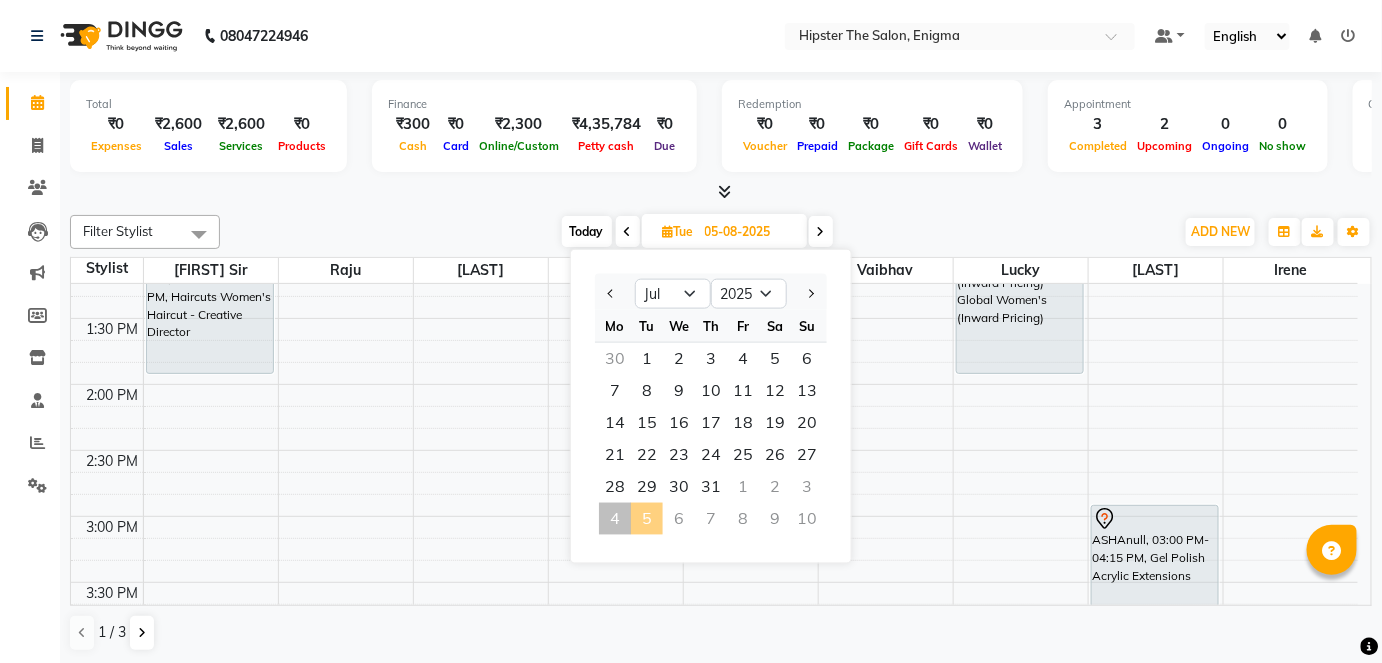 click on "1" at bounding box center (743, 487) 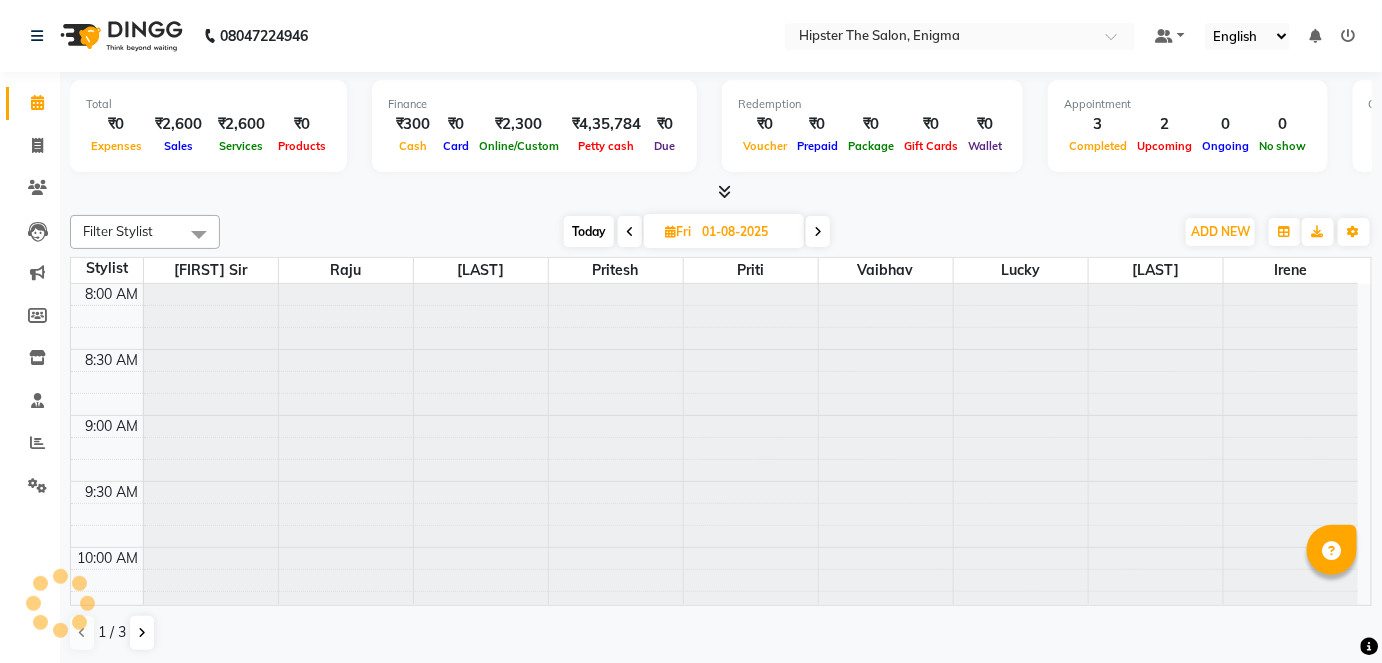 scroll, scrollTop: 1503, scrollLeft: 0, axis: vertical 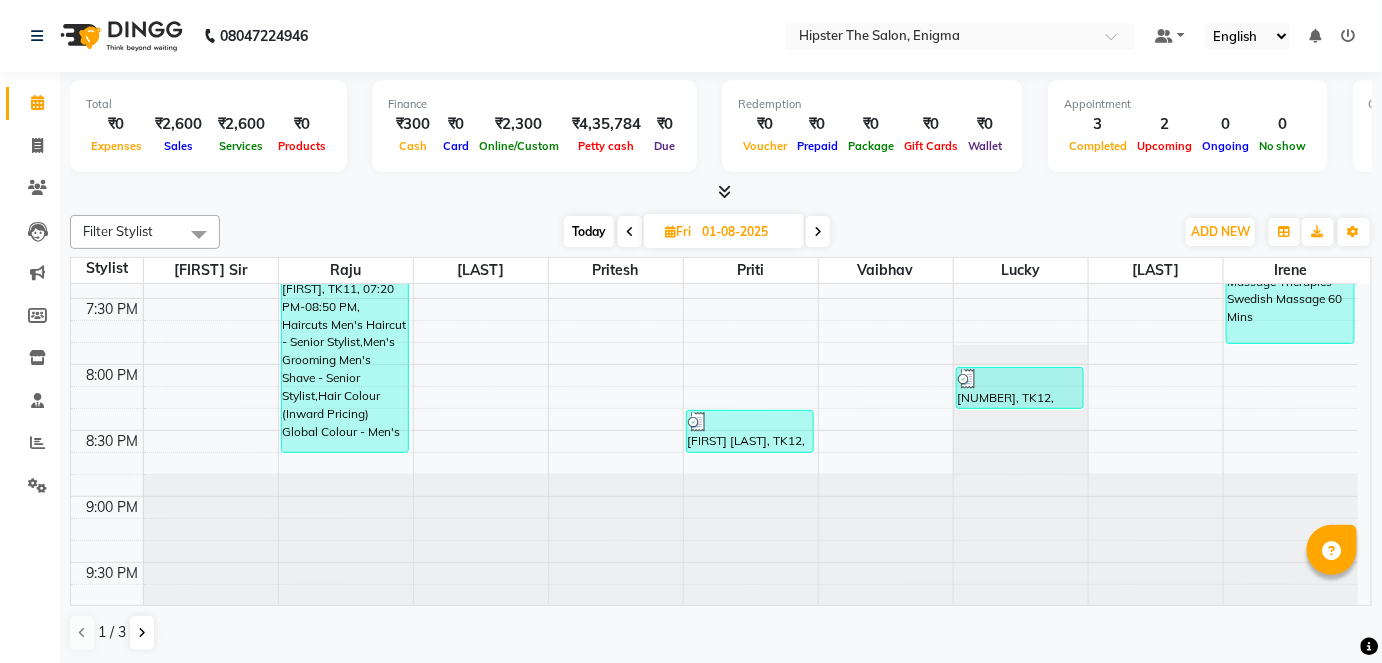 click on "Today" at bounding box center [589, 231] 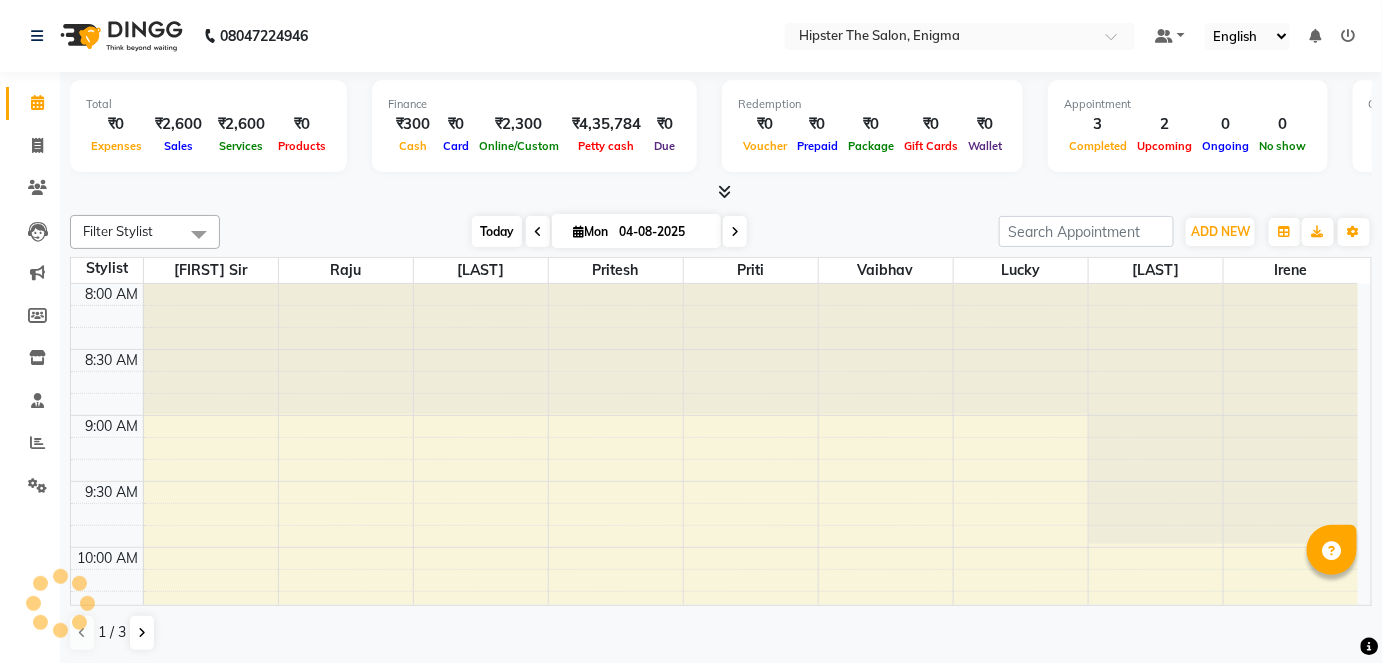 scroll, scrollTop: 1503, scrollLeft: 0, axis: vertical 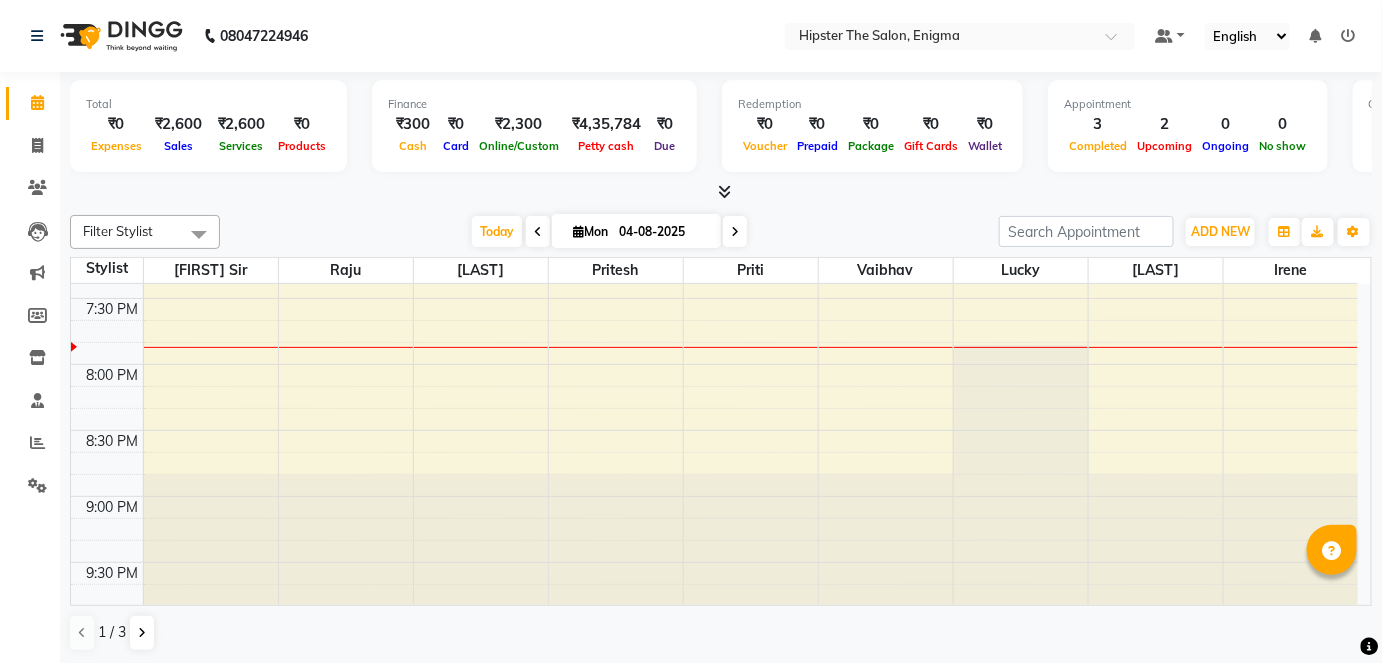 click on "04-08-2025" at bounding box center (663, 232) 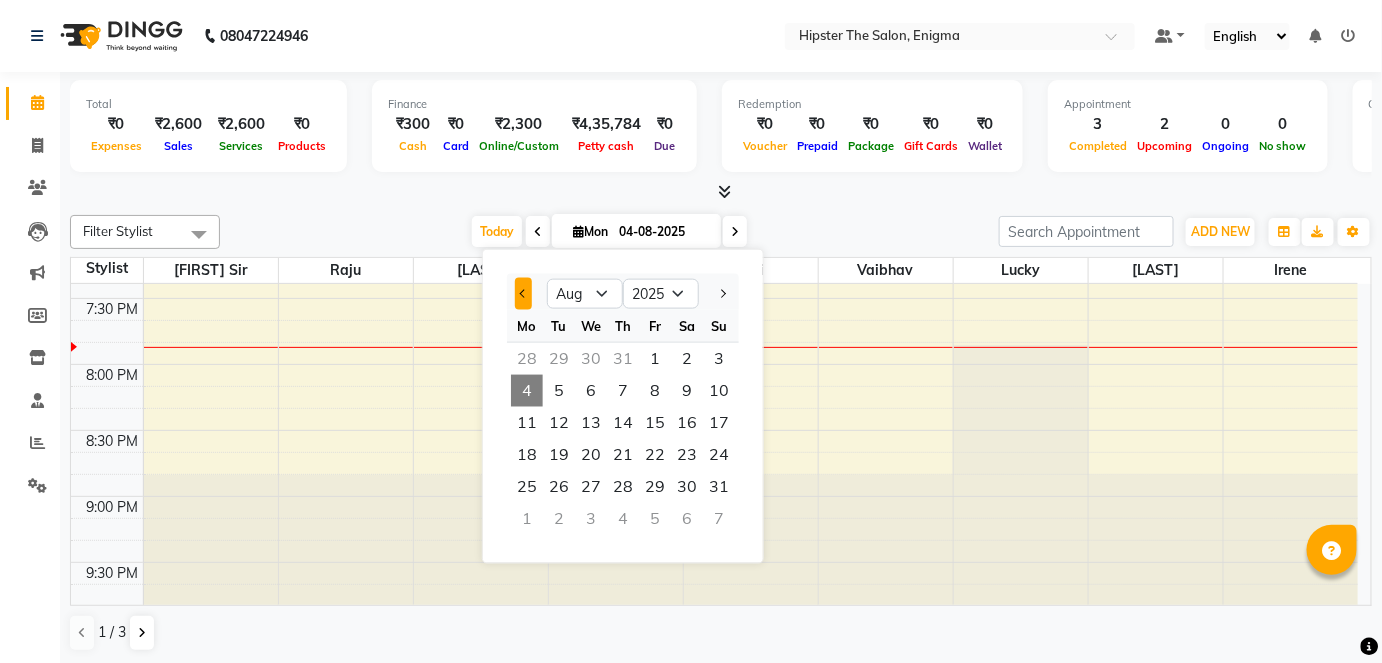 click at bounding box center (524, 293) 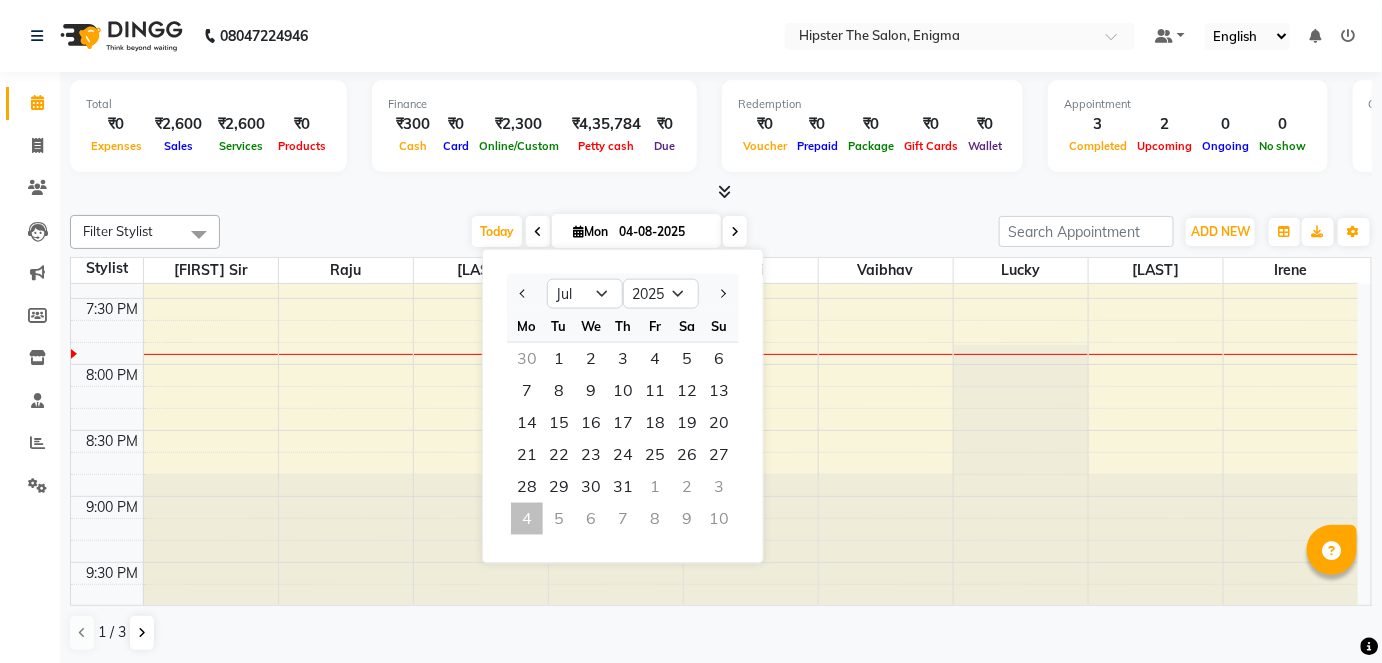 click on "Total ₹0 Expenses ₹2,600 Sales ₹2,600 Services ₹0 Products Finance ₹300 Cash ₹0 Card ₹2,300 Online/Custom ₹4,35,784 Petty cash ₹0 Due Redemption ₹0 Voucher ₹0 Prepaid ₹0 Package ₹0 Gift Cards ₹0 Wallet Appointment 3 Completed 2 Upcoming 0 Ongoing 0 No show Other sales ₹0 Packages ₹0 Memberships ₹0 Vouchers ₹0 Prepaids ₹0 Gift Cards" at bounding box center [721, 129] 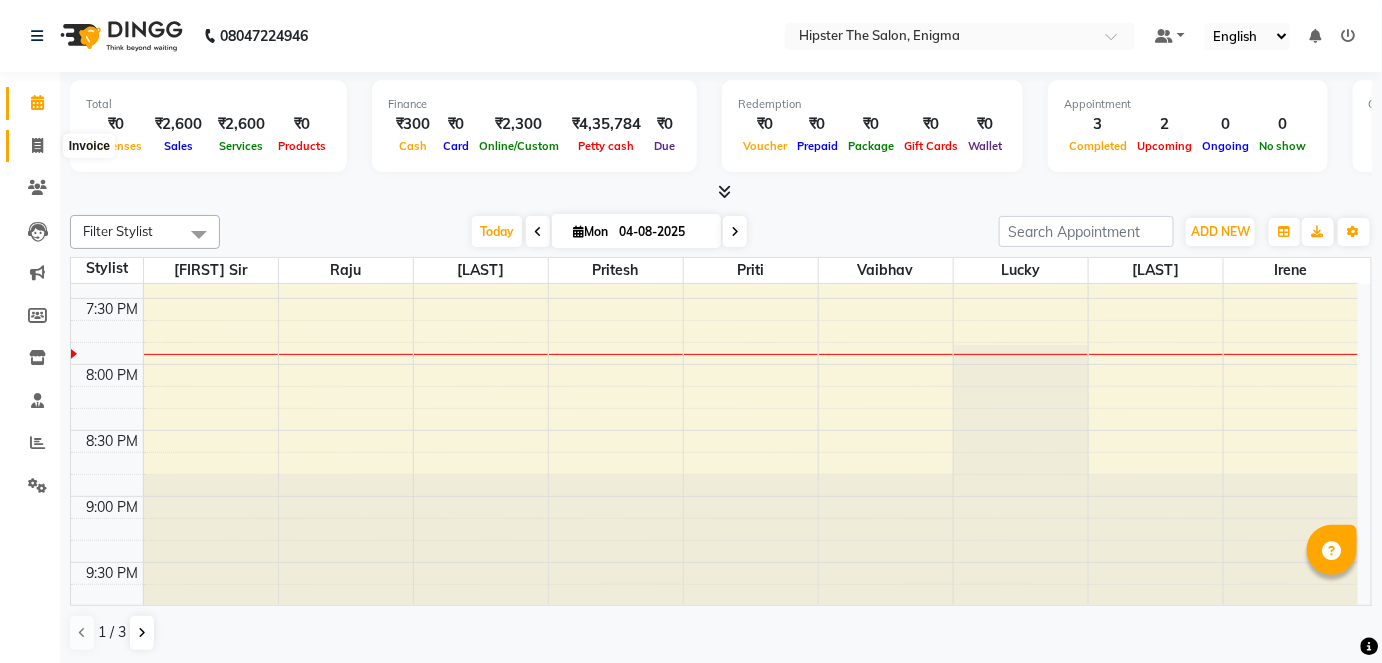 click 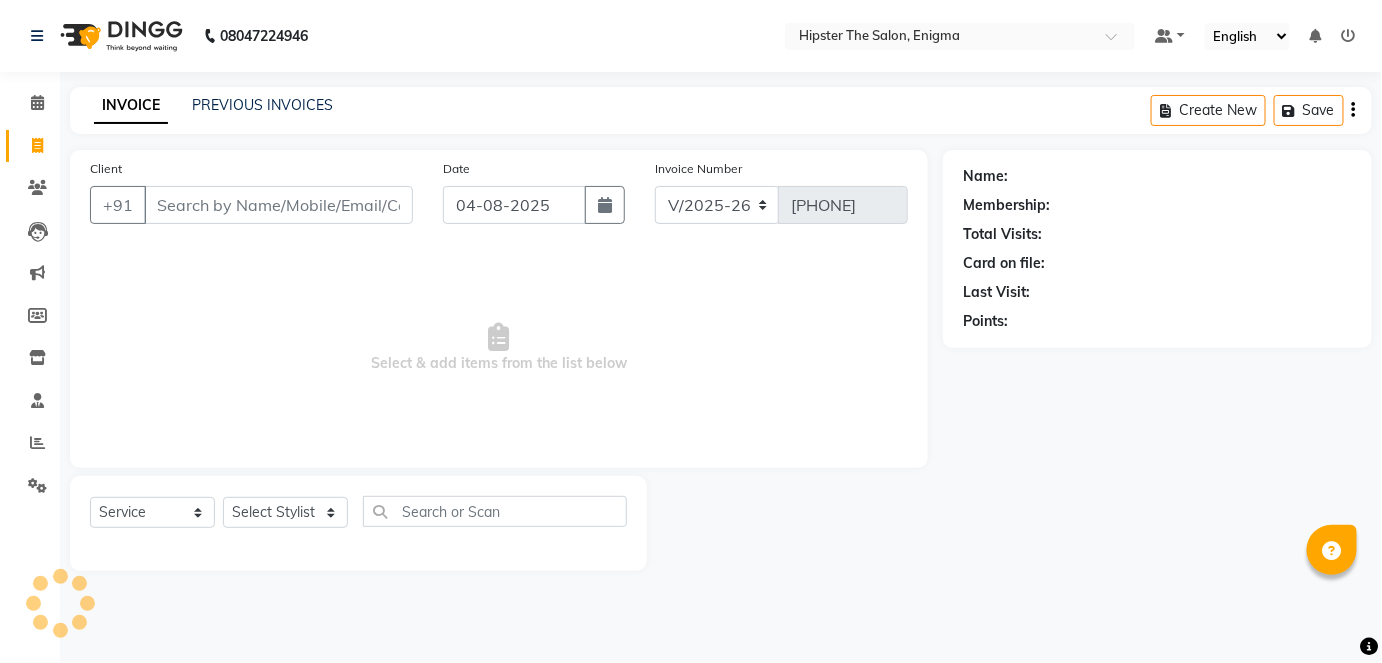 scroll, scrollTop: 0, scrollLeft: 0, axis: both 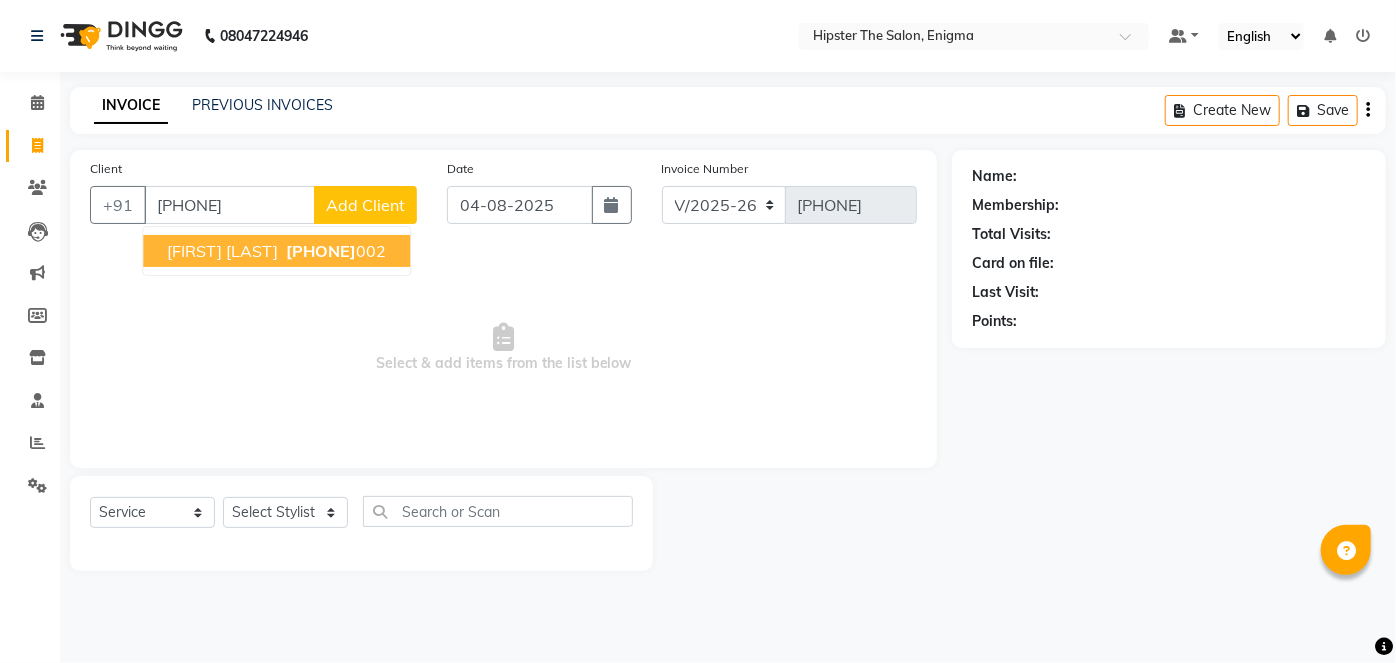 click on "[PHONE]" at bounding box center [334, 251] 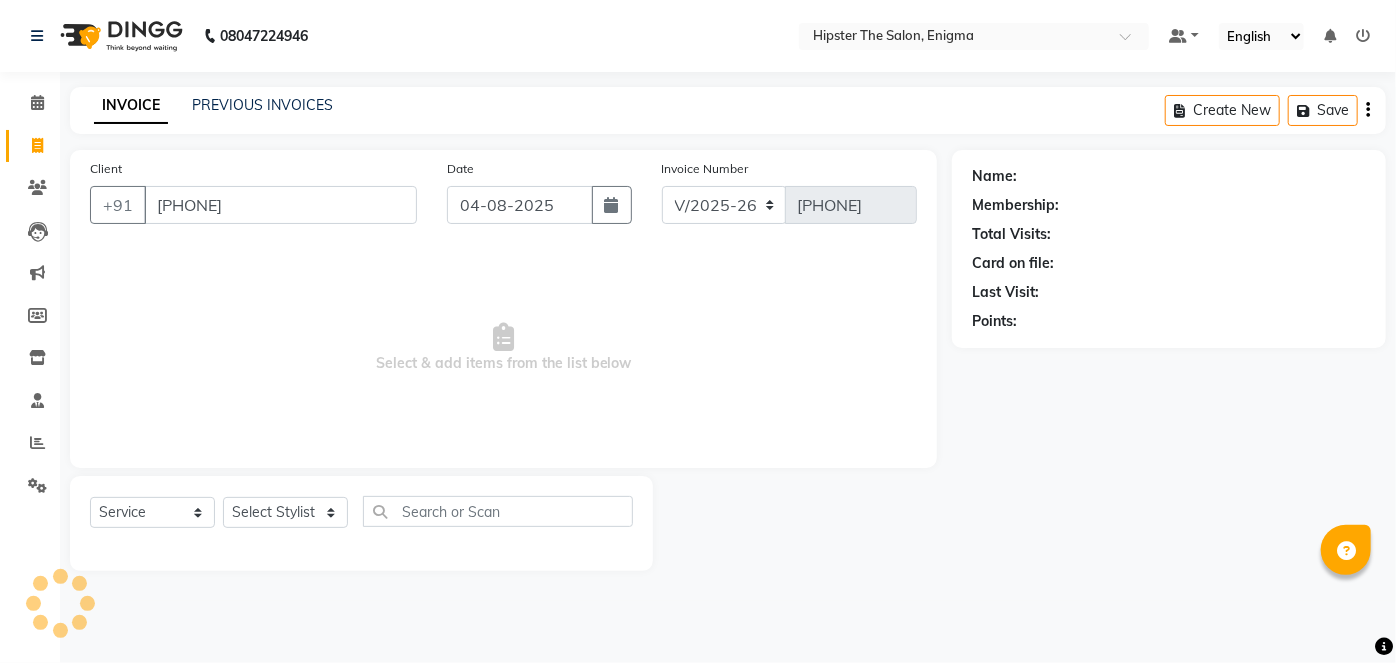 type on "[PHONE]" 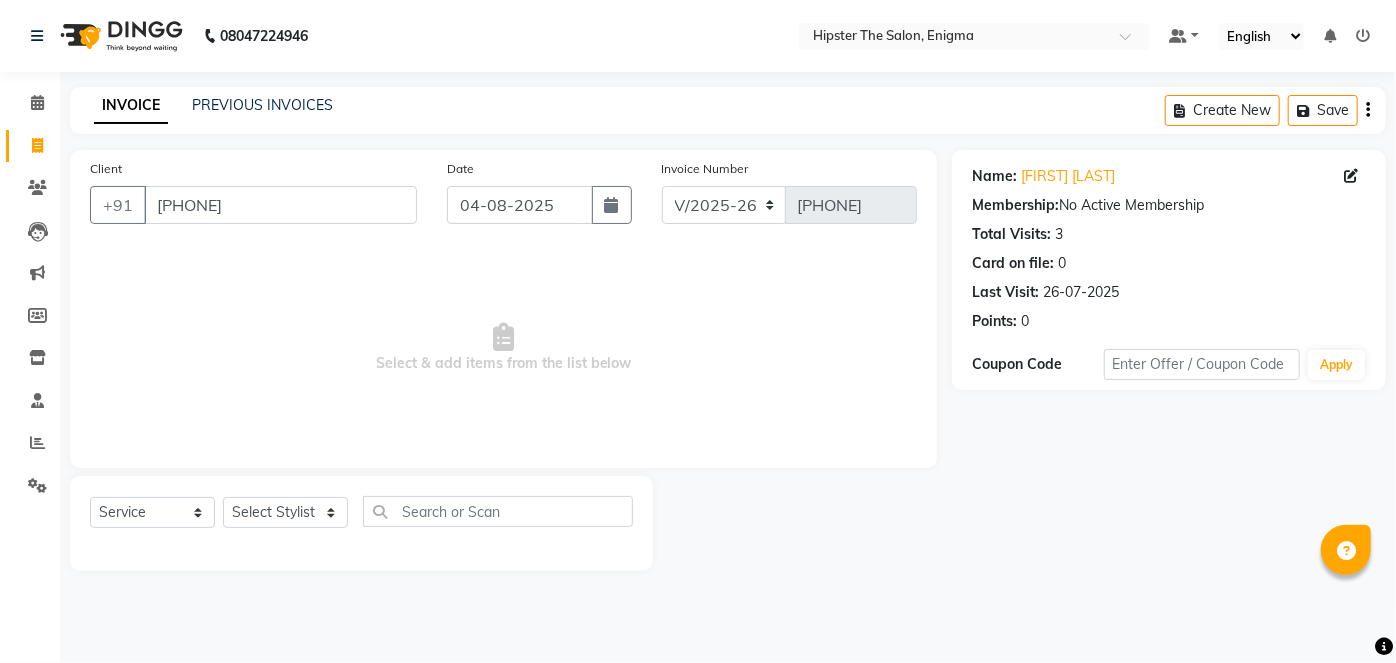 click on "Select  Service  Product  Membership  Package Voucher Prepaid Gift Card  Select Stylist Aishu Akansha anil arushi Ashik Bhavin sir iershad irene juli Lucky meeth Minaz poonam  pritesh priti Raju rebecca Rekha rijvana saif SALMAN Saloni  shweta vaibhav" 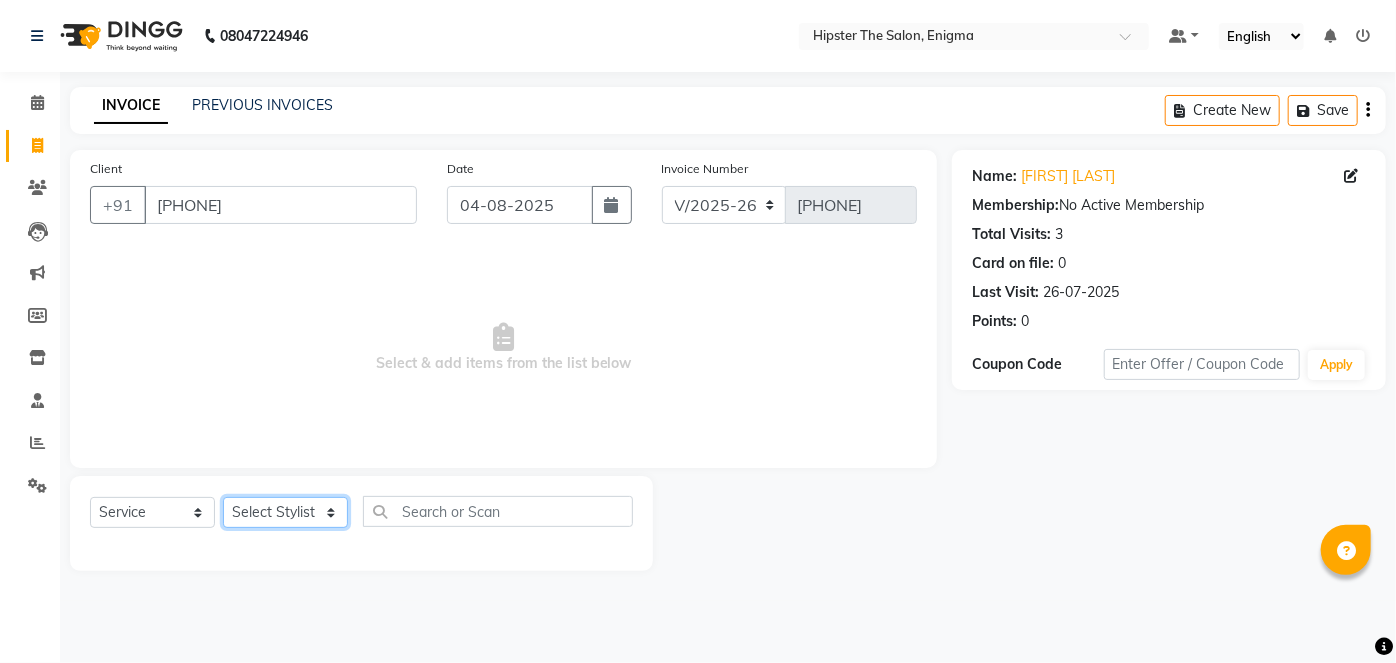 click on "Select Stylist Aishu Akansha anil arushi Ashik Bhavin sir iershad irene juli Lucky meeth Minaz poonam  pritesh priti Raju rebecca Rekha rijvana saif SALMAN Saloni  shweta vaibhav" 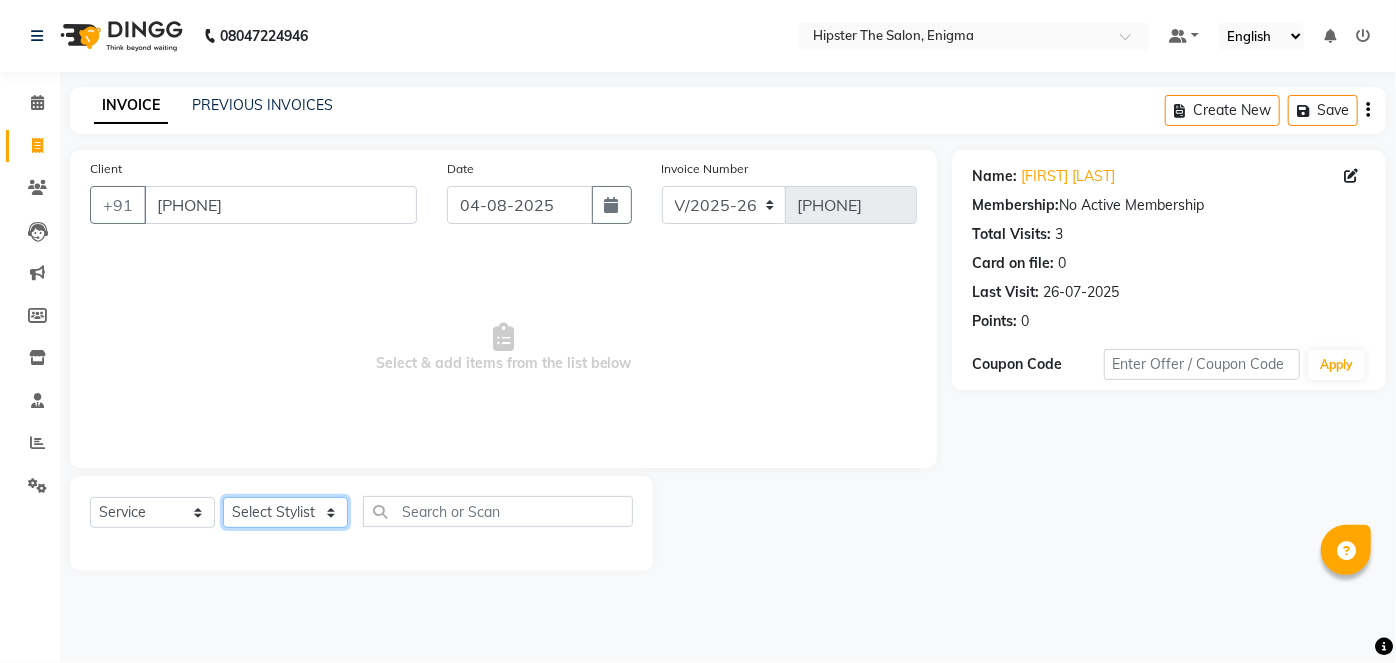 select on "[NUMBER]" 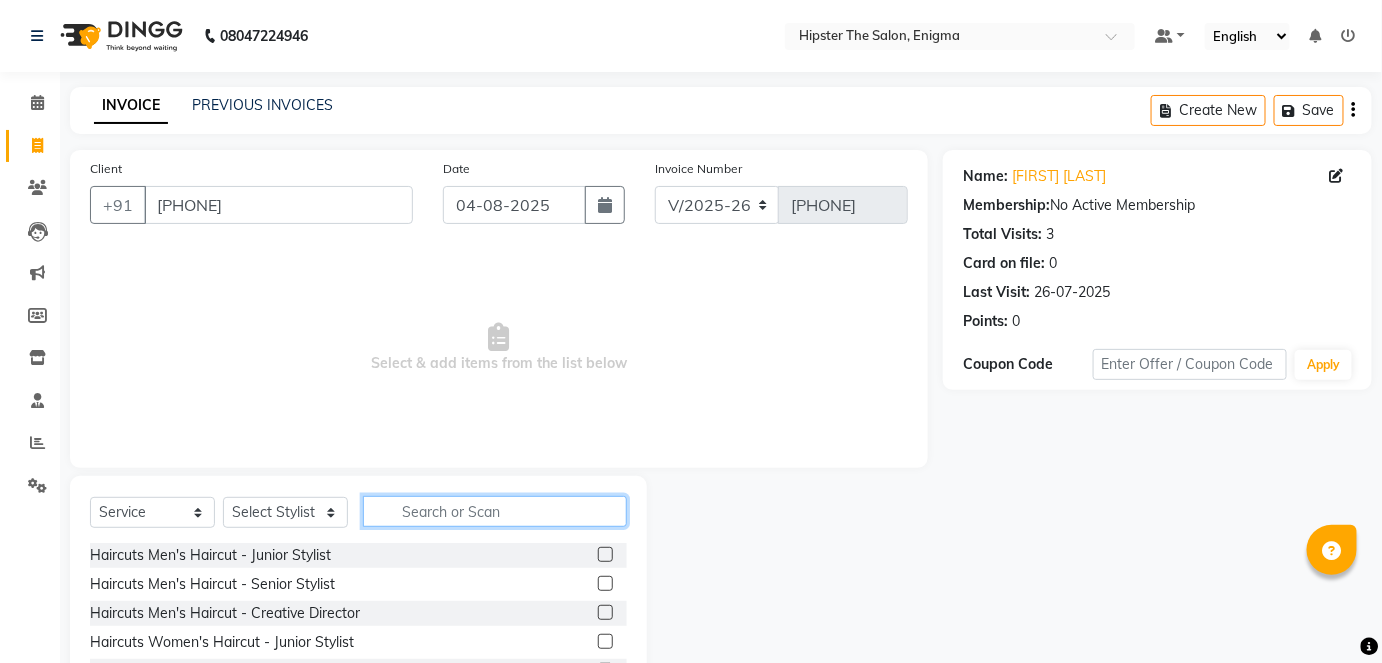 click 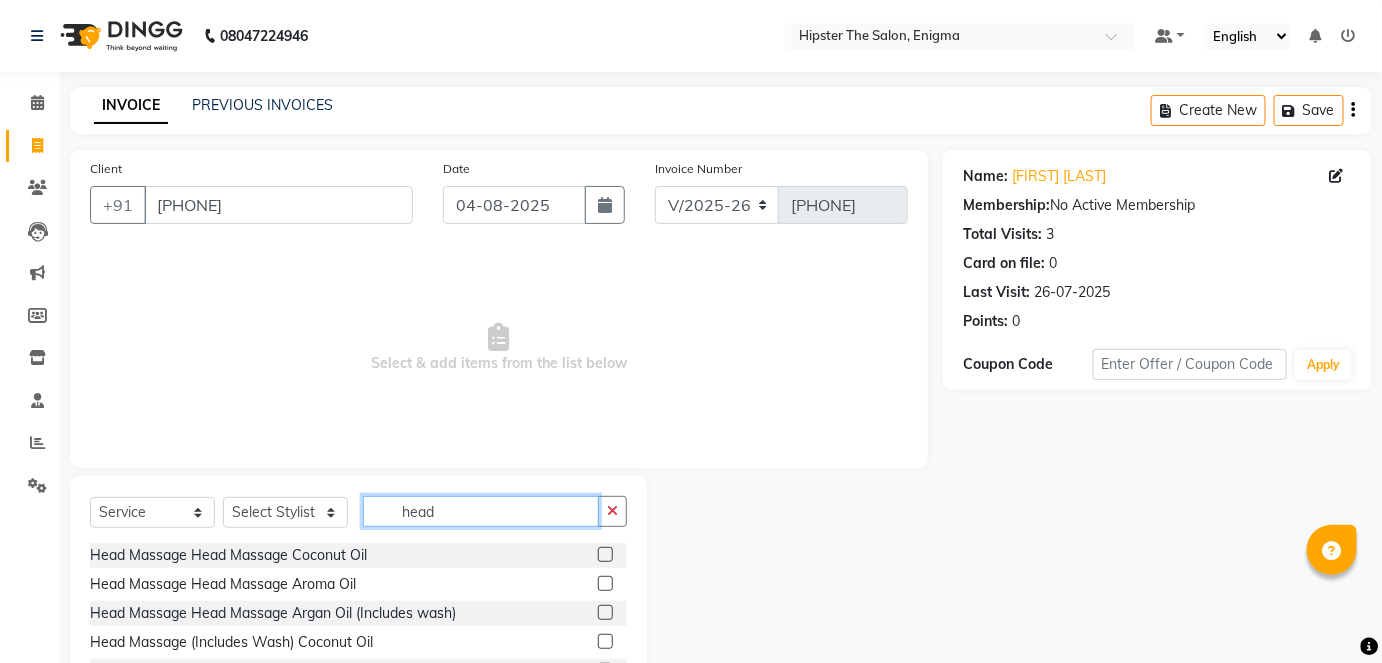 type on "head" 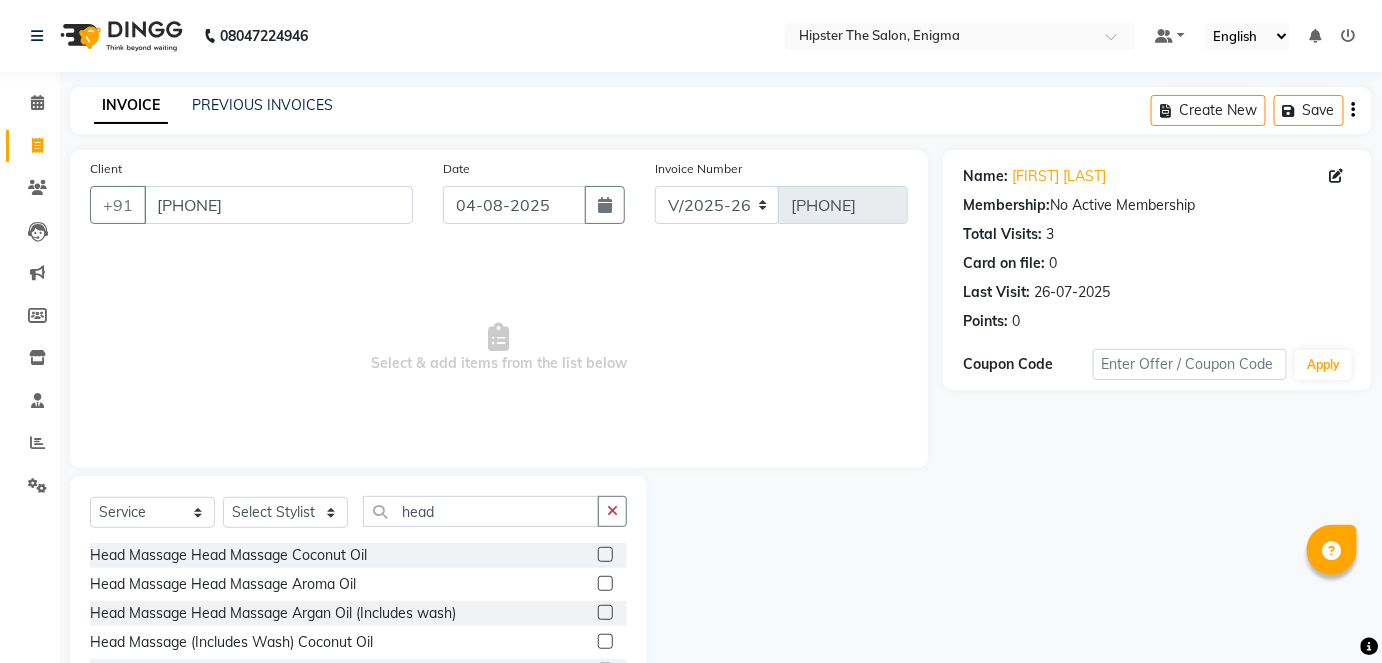 click 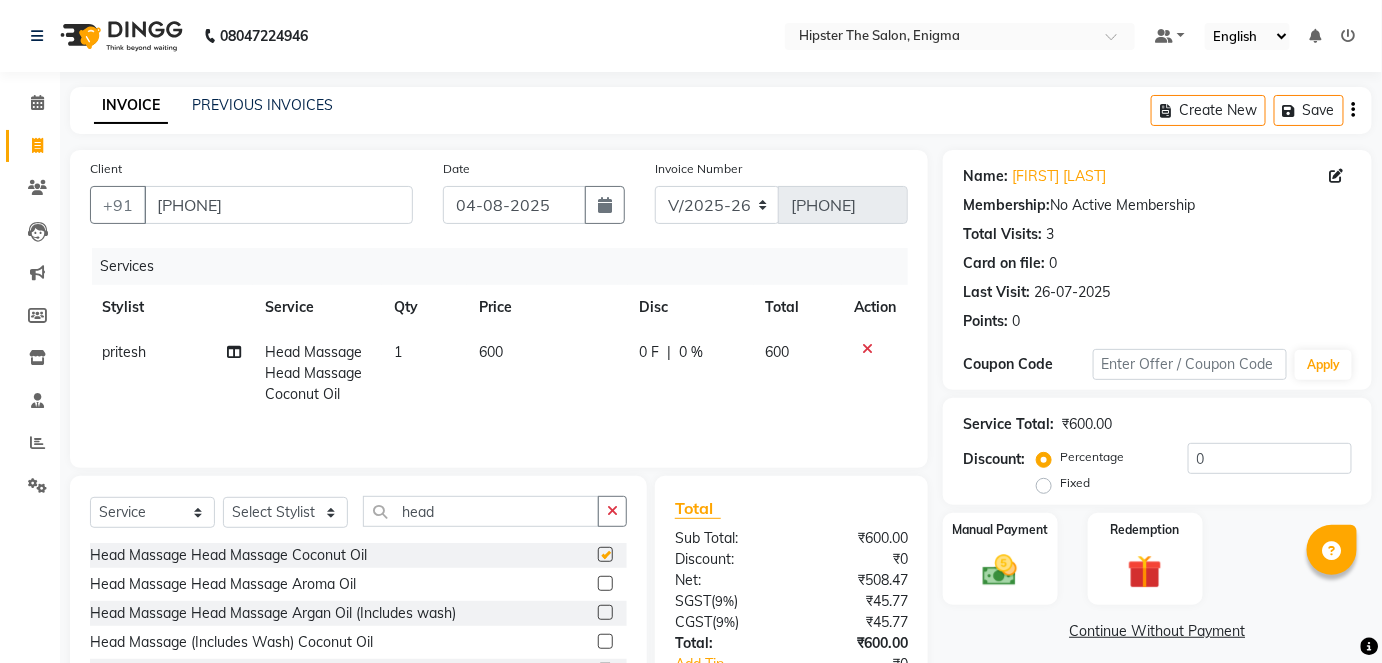checkbox on "false" 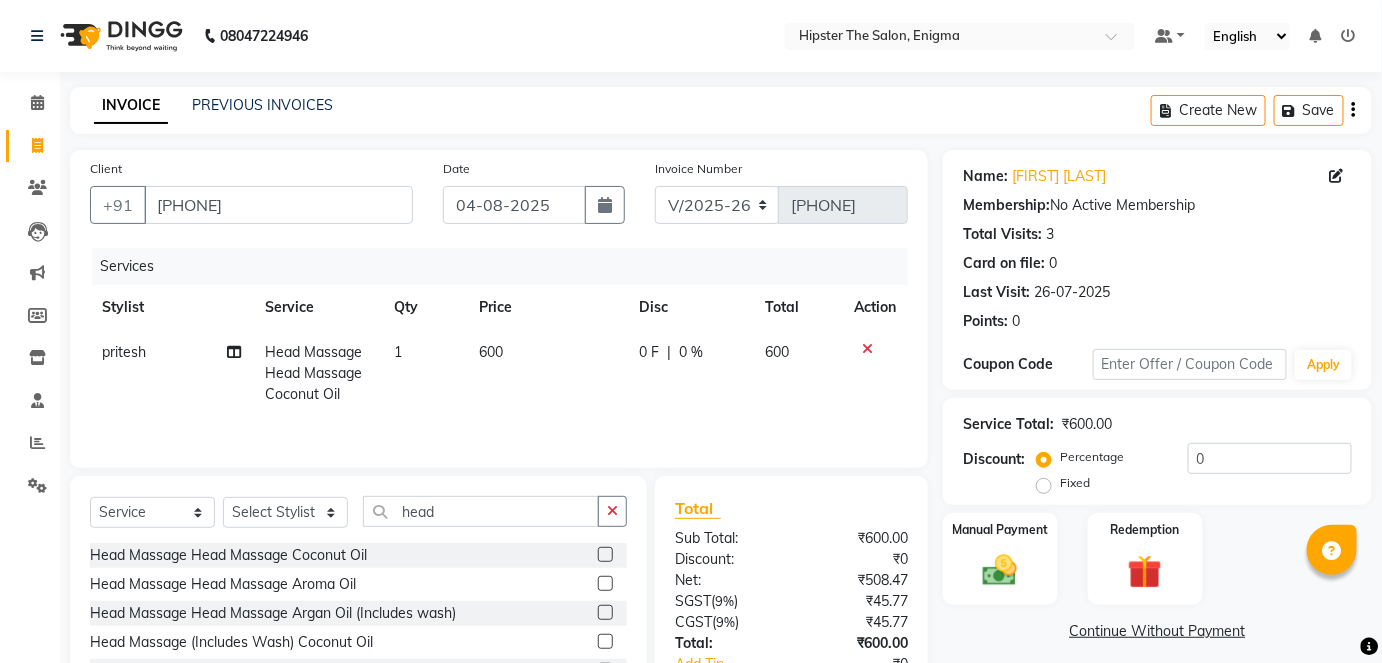 scroll, scrollTop: 137, scrollLeft: 0, axis: vertical 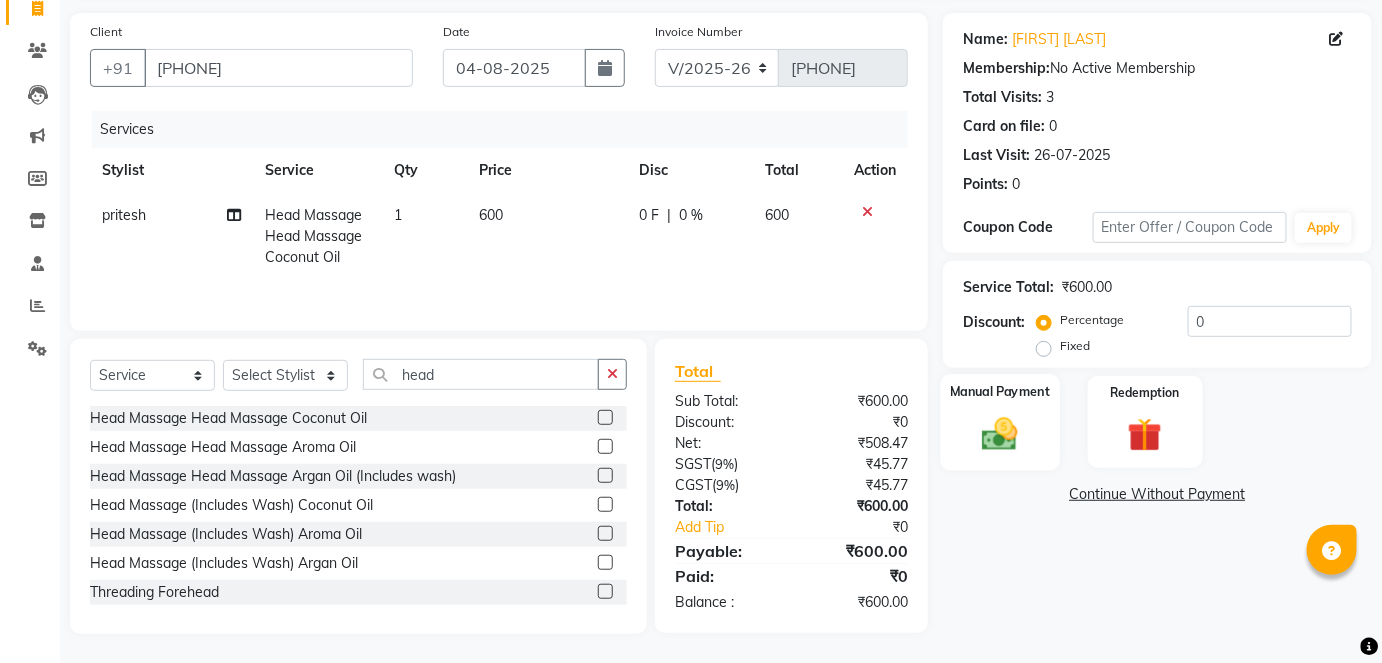 click 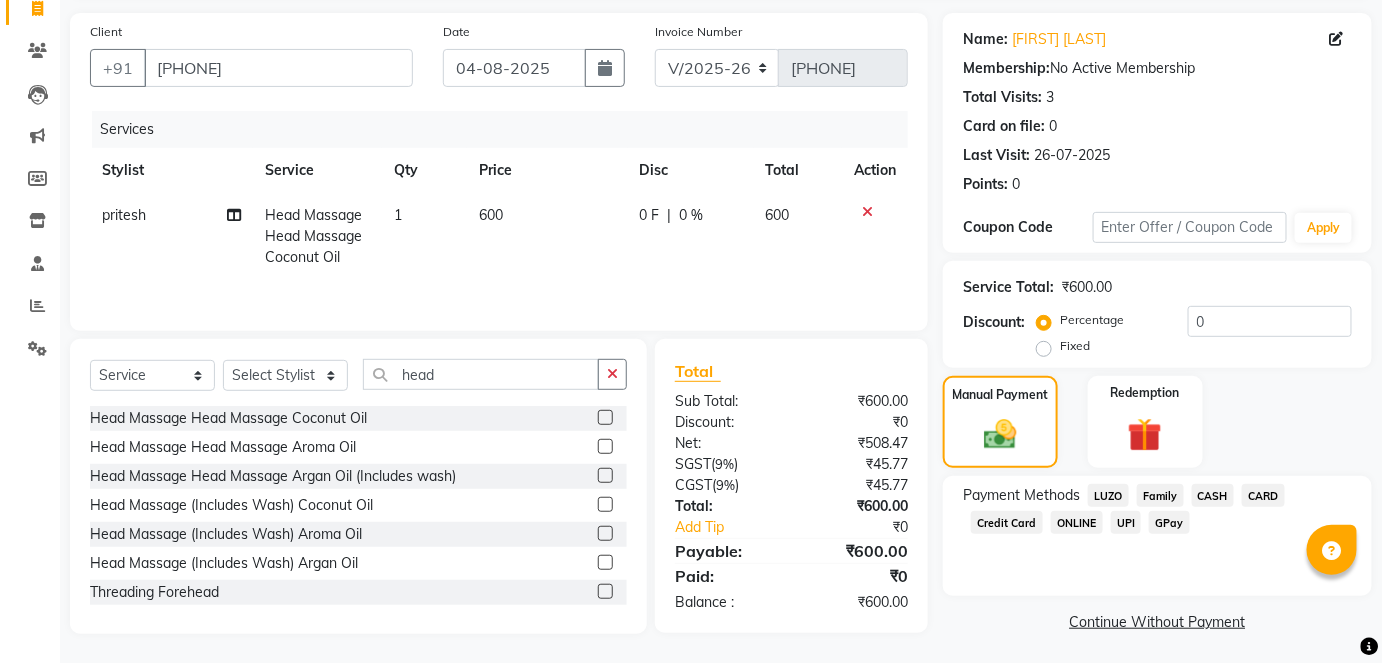 click on "CASH" 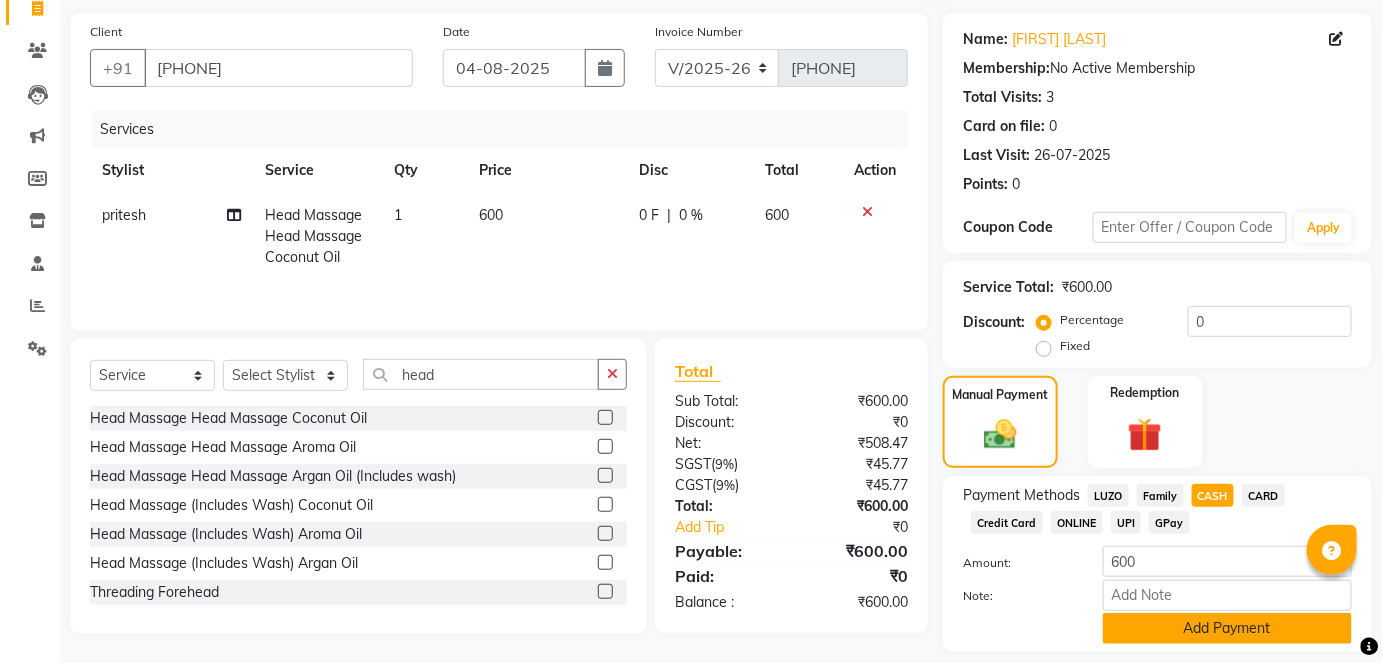 click on "Add Payment" 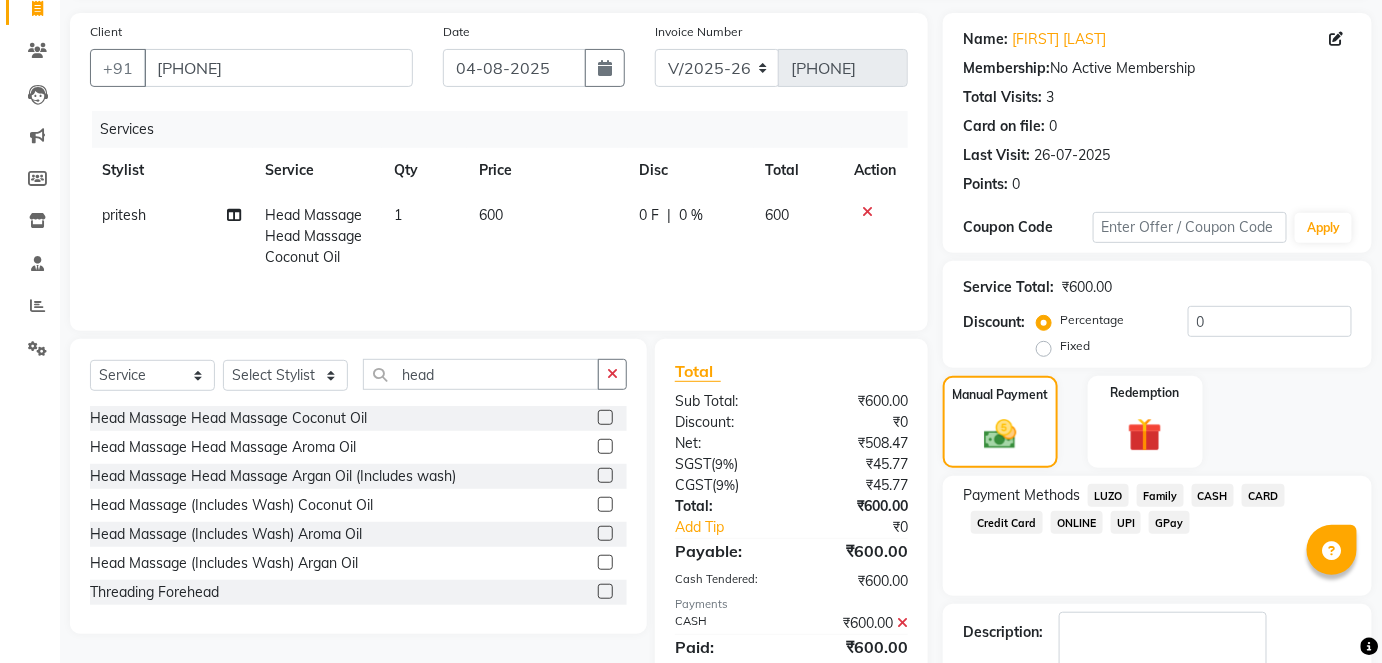 scroll, scrollTop: 252, scrollLeft: 0, axis: vertical 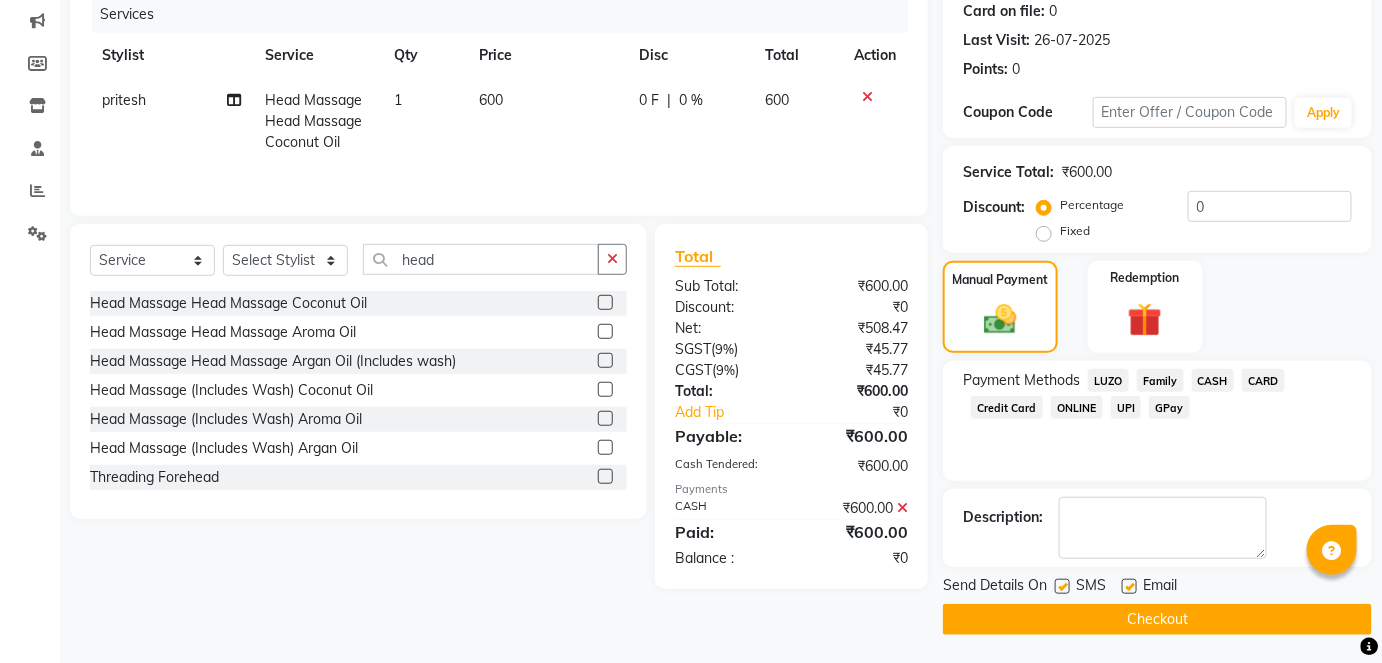 click on "Checkout" 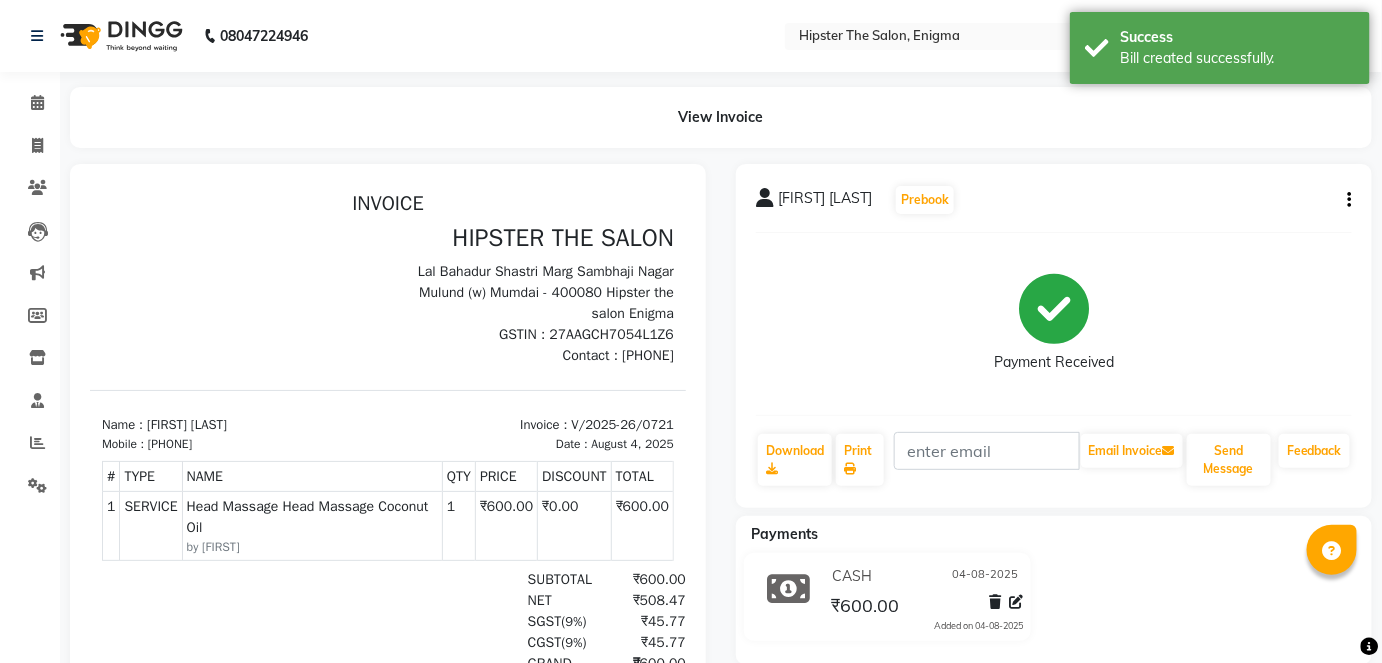 scroll, scrollTop: 0, scrollLeft: 0, axis: both 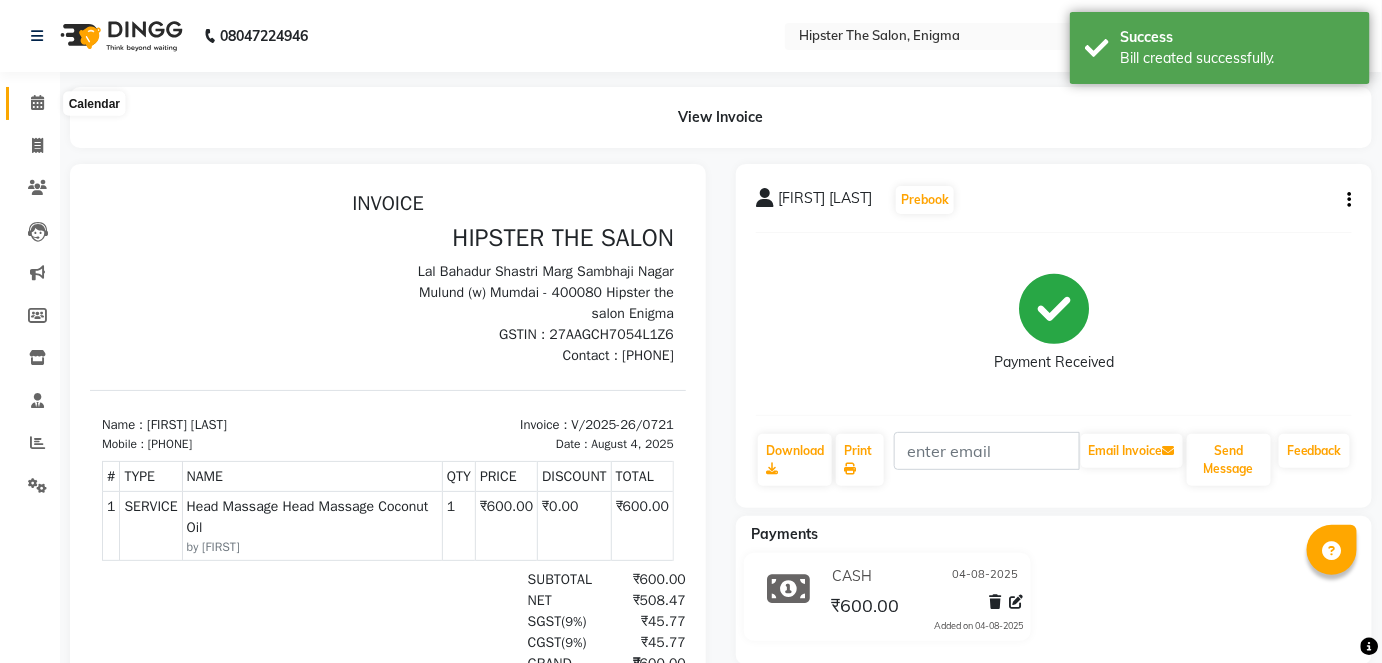 click 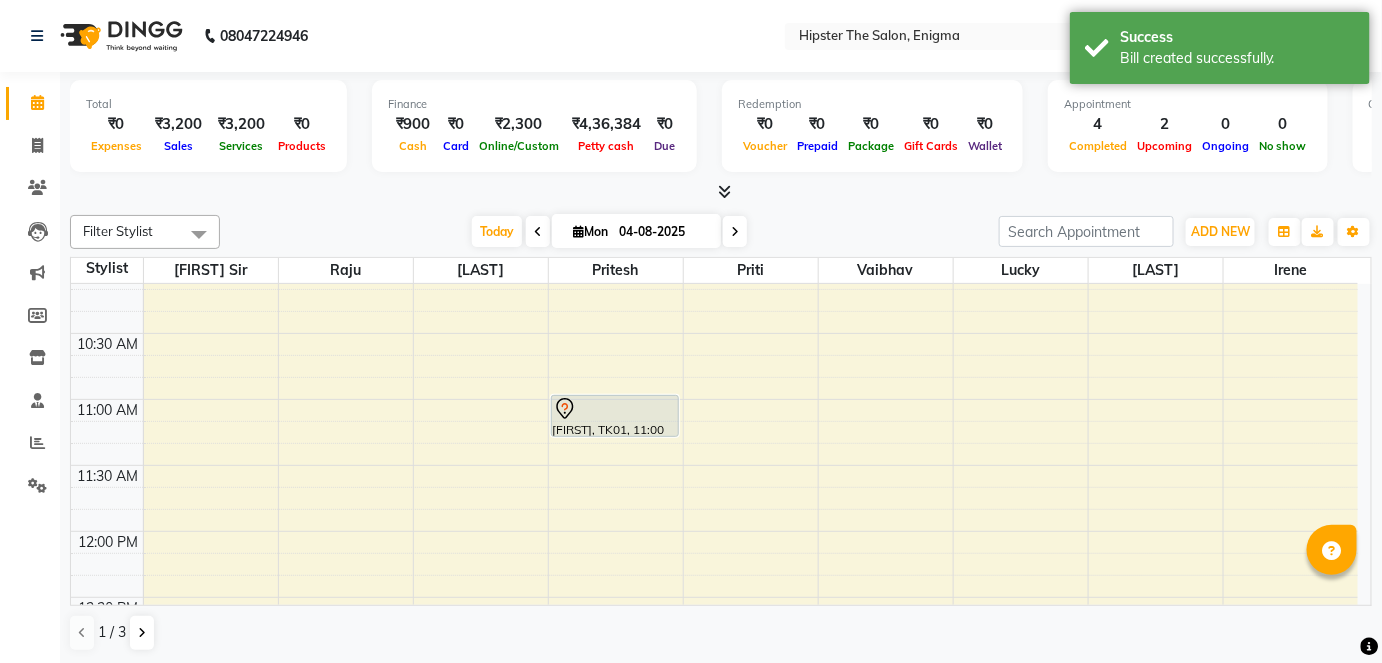 scroll, scrollTop: 323, scrollLeft: 0, axis: vertical 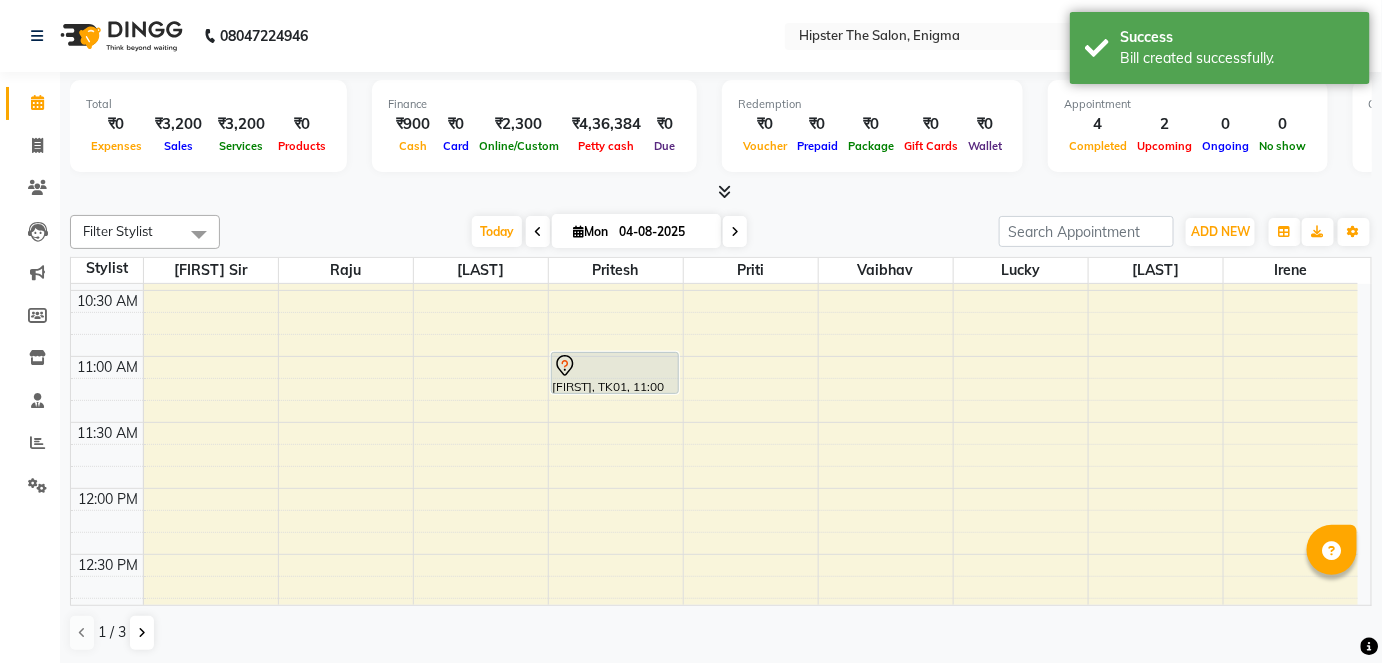 click on "04-08-2025" at bounding box center (663, 232) 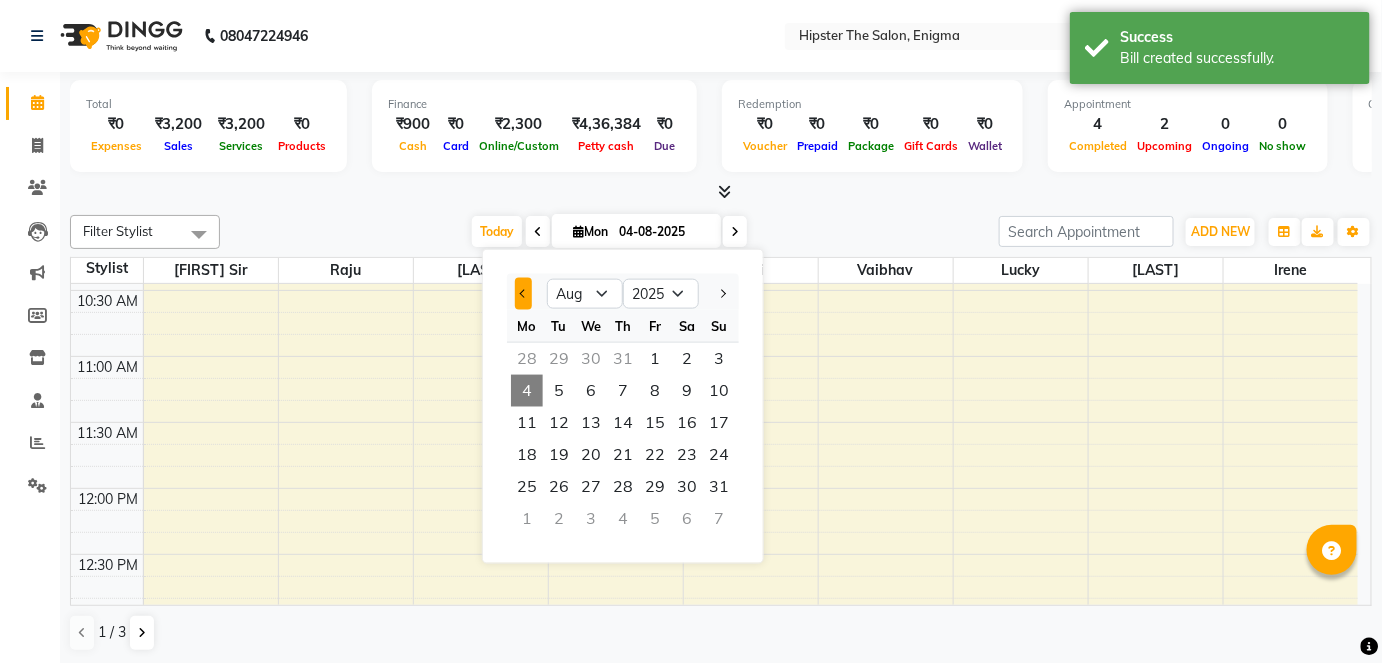 click at bounding box center (523, 294) 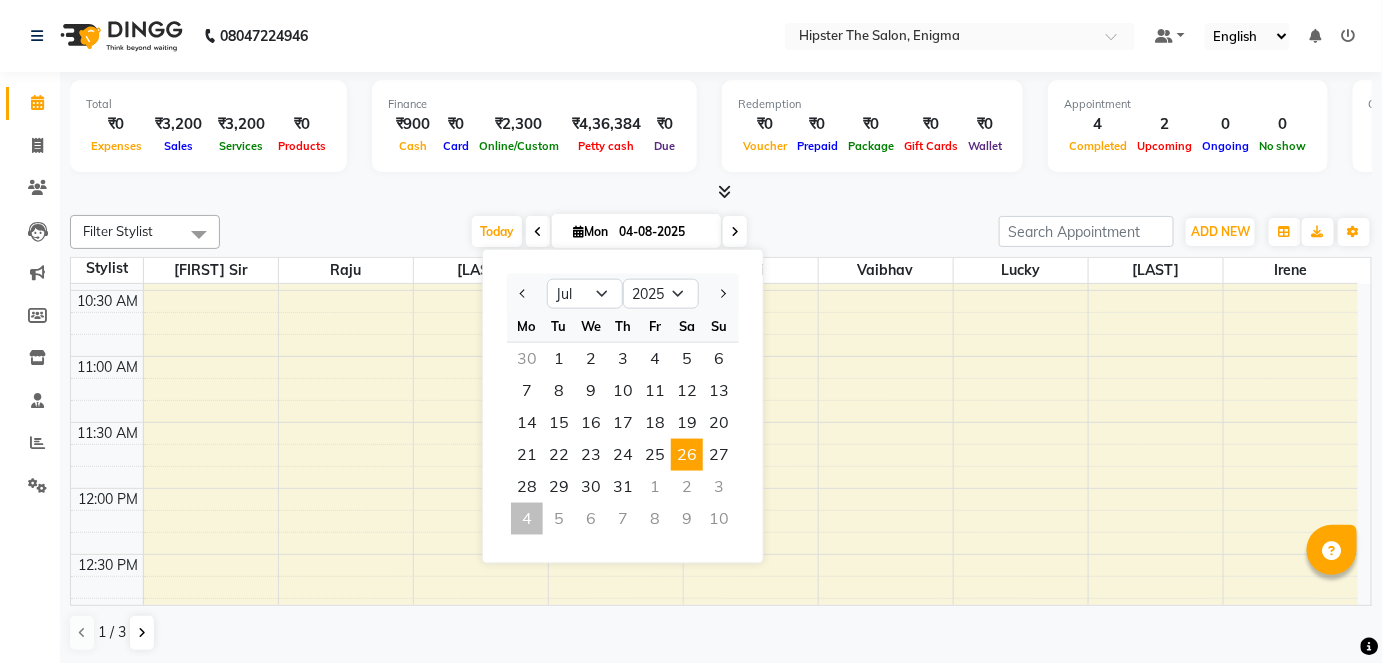 type 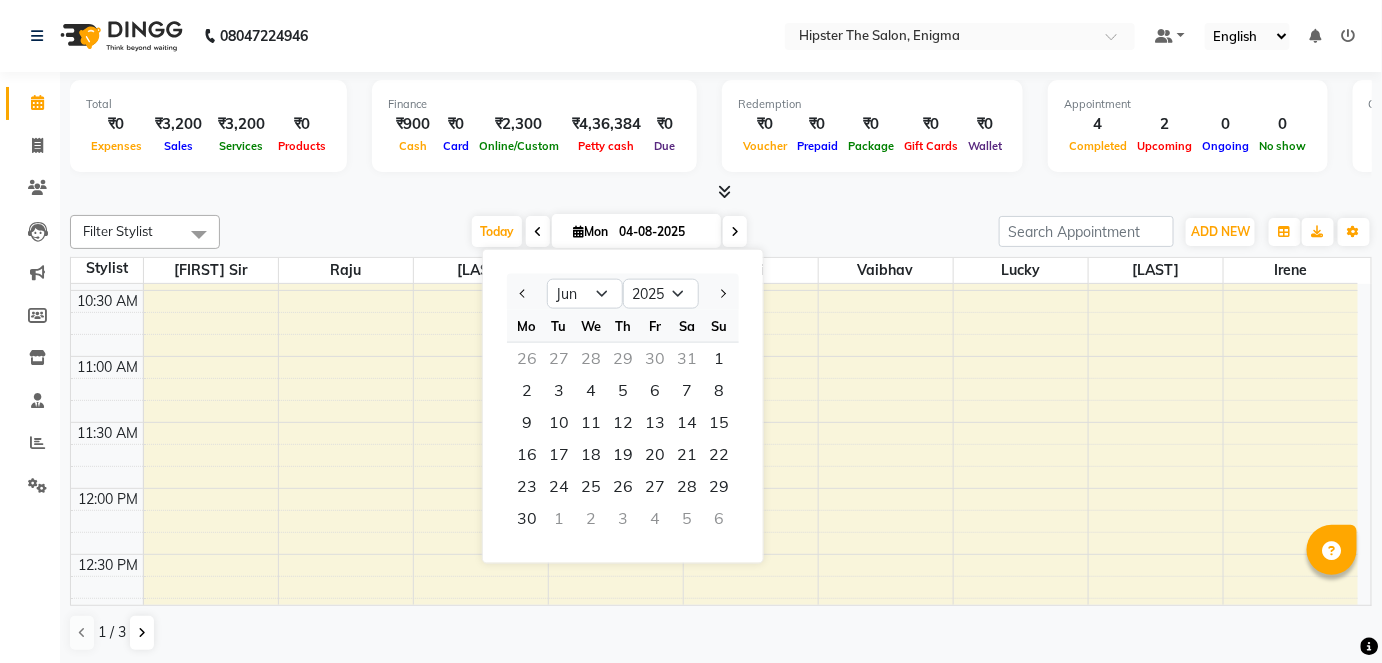 click on "Today Mon 04-08-2025 Jan Feb Mar Apr May Jun Jul Aug Sep Oct Nov Dec 2015 2016 2017 2018 2019 2020 2021 2022 2023 2024 2025 2026 2027 2028 2029 2030 2031 2032 2033 2034 2035 Mo Tu We Th Fr Sa Su 26 27 28 29 30 31 1 2 3 4 5 6 7 8 9 10 11 12 13 14 15 16 17 18 19 20 21 22 23 24 25 26 27 28 29 30 1 2 3 4 5 6" at bounding box center [609, 232] 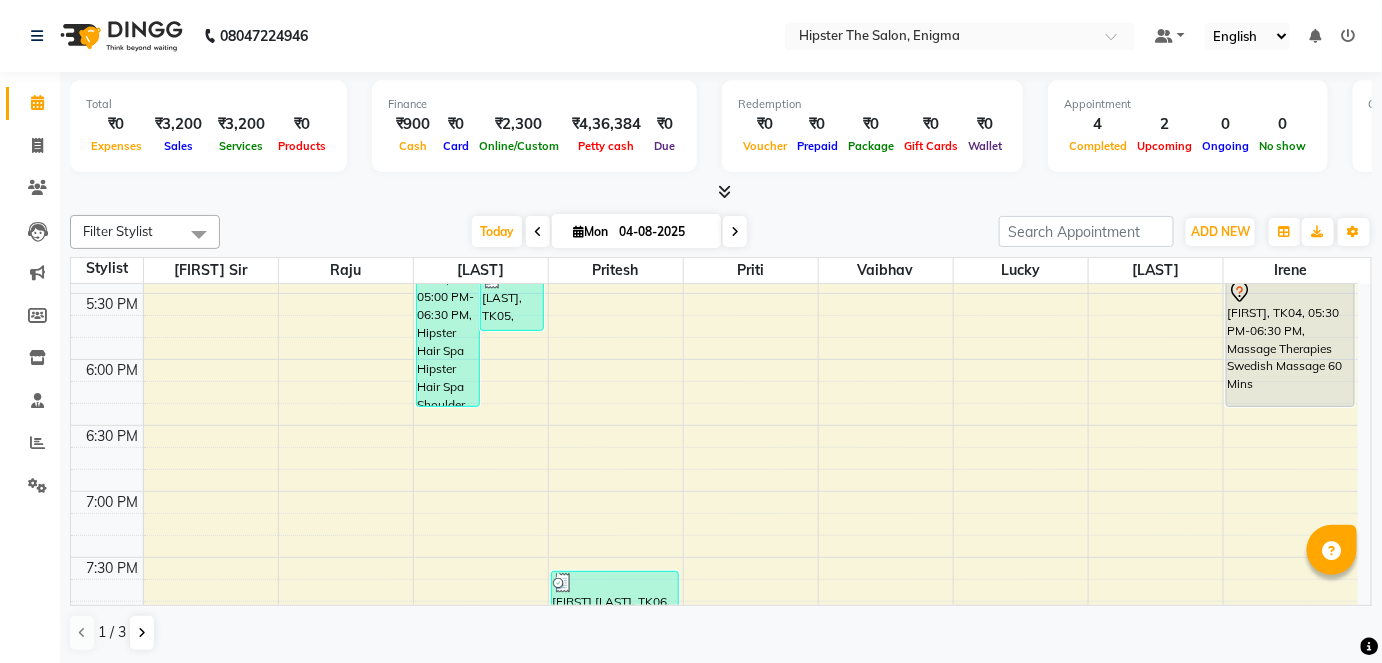 scroll, scrollTop: 1246, scrollLeft: 0, axis: vertical 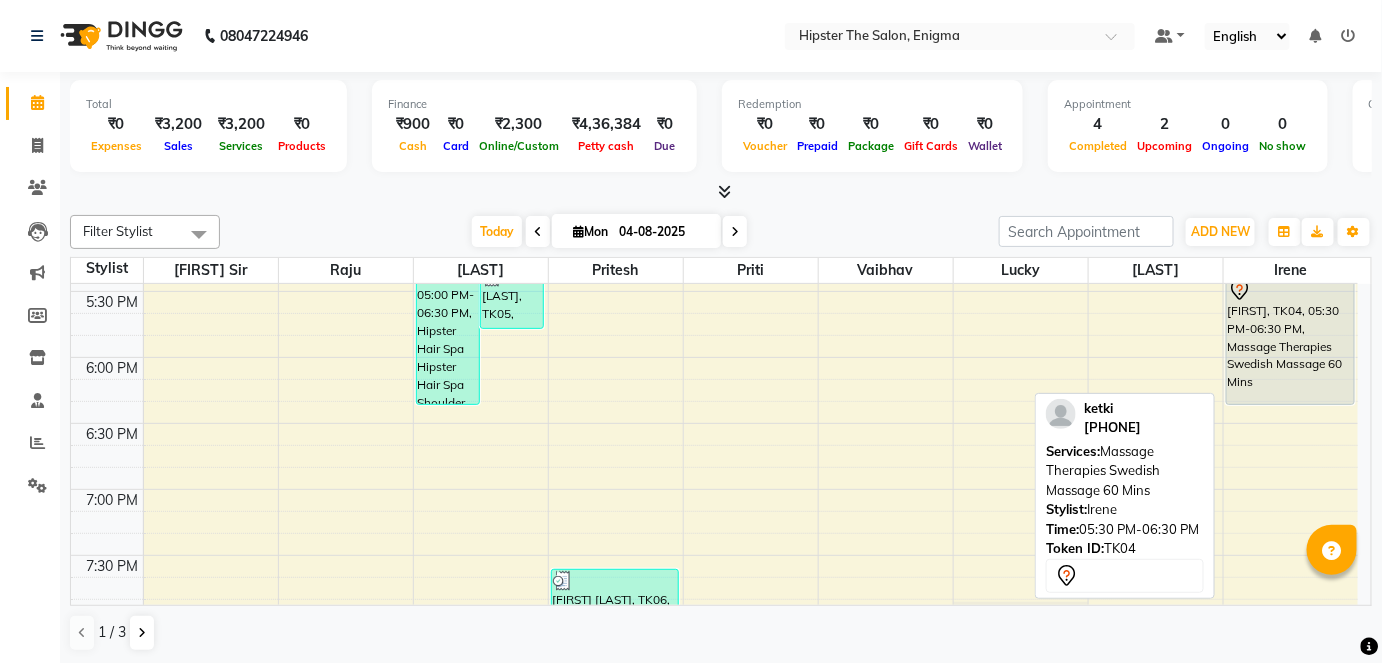 click on "[FIRST], TK04, 05:30 PM-06:30 PM, Massage Therapies Swedish Massage 60 Mins" at bounding box center [1290, 340] 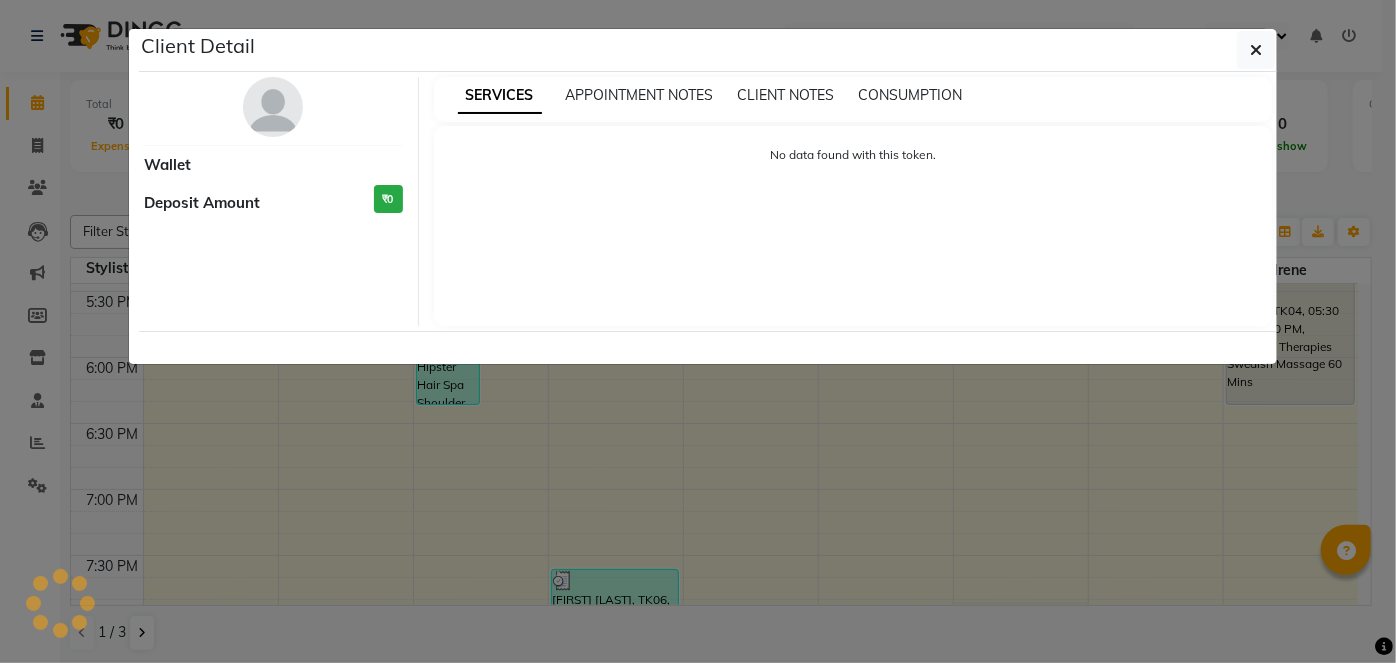 select on "7" 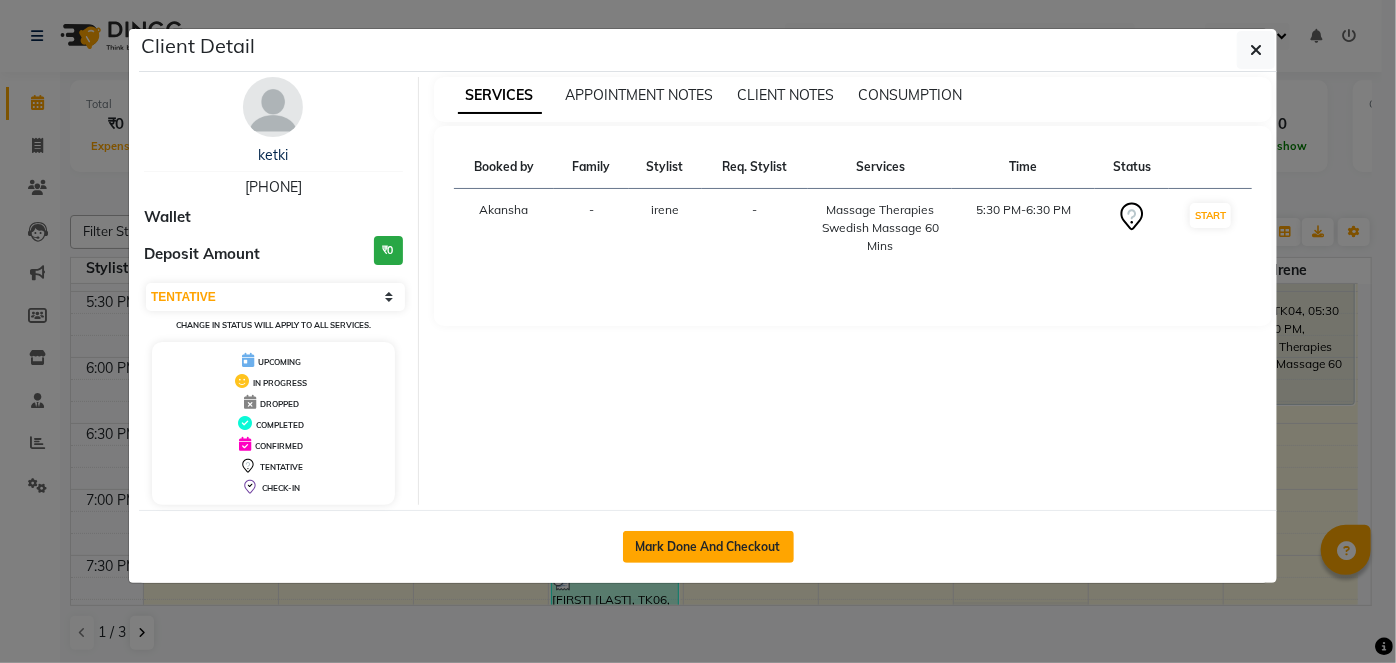 click on "Mark Done And Checkout" 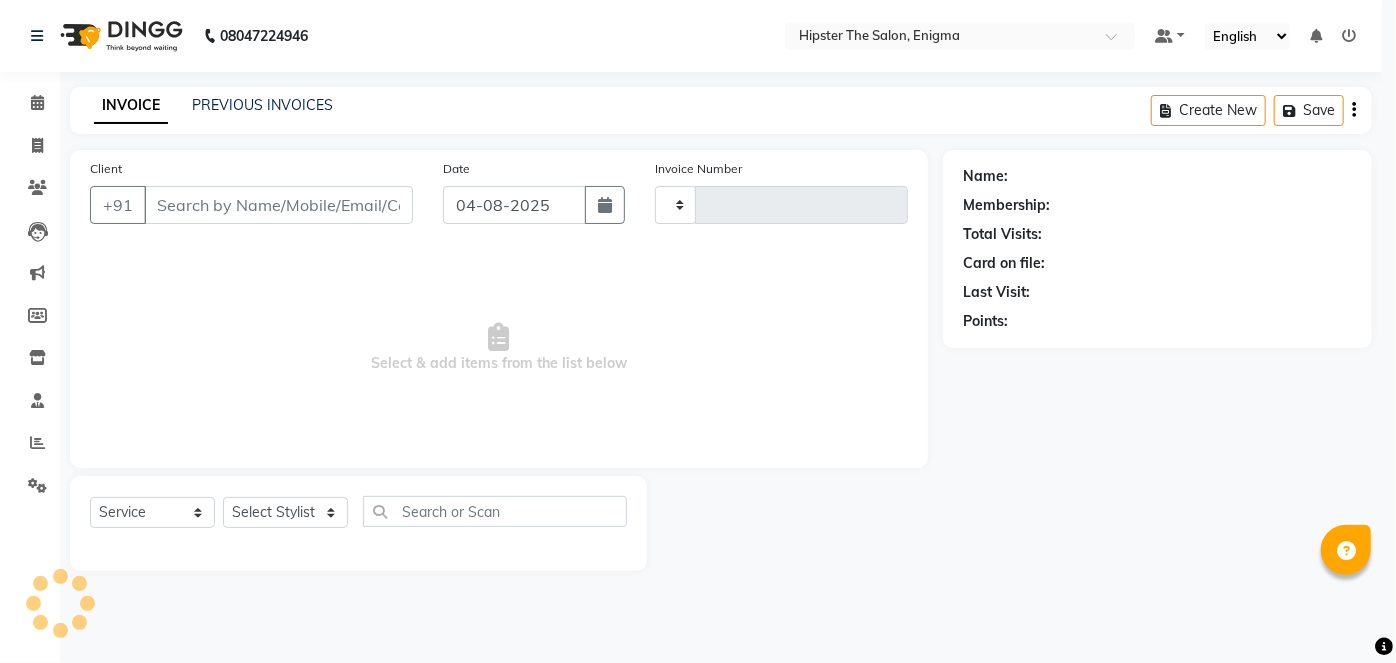 type on "[NUMBER]" 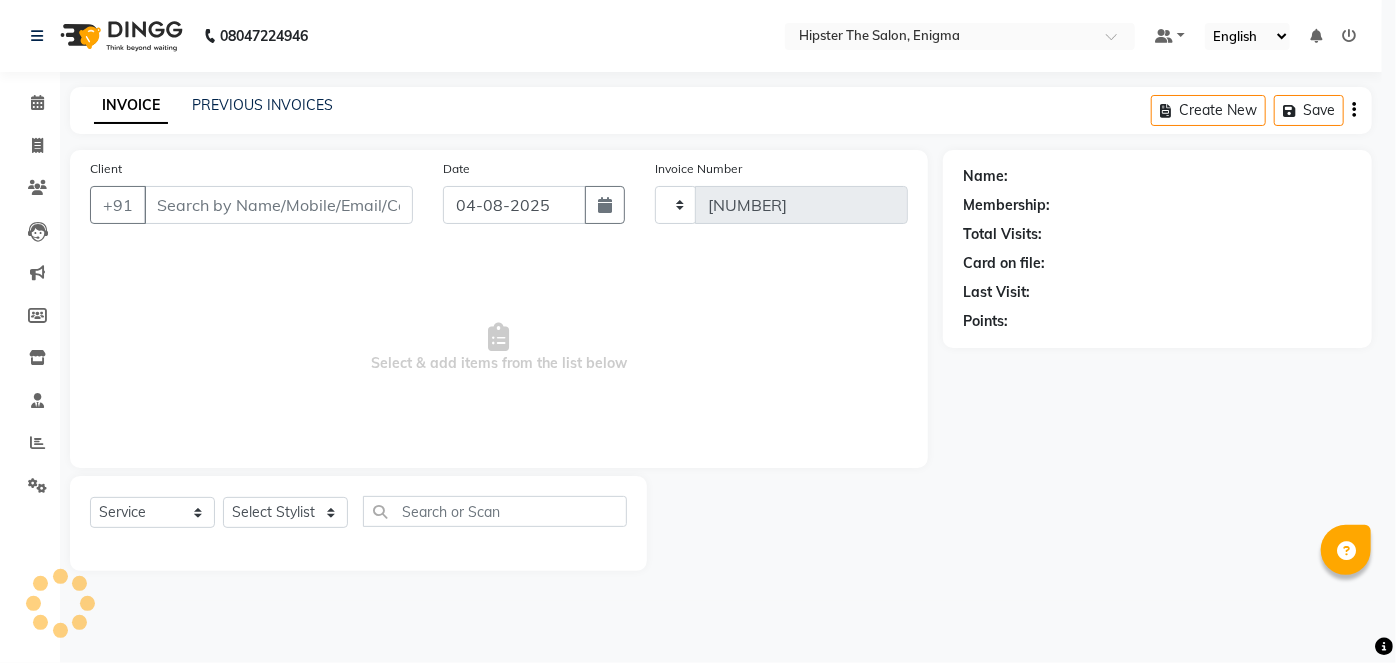 select on "4468" 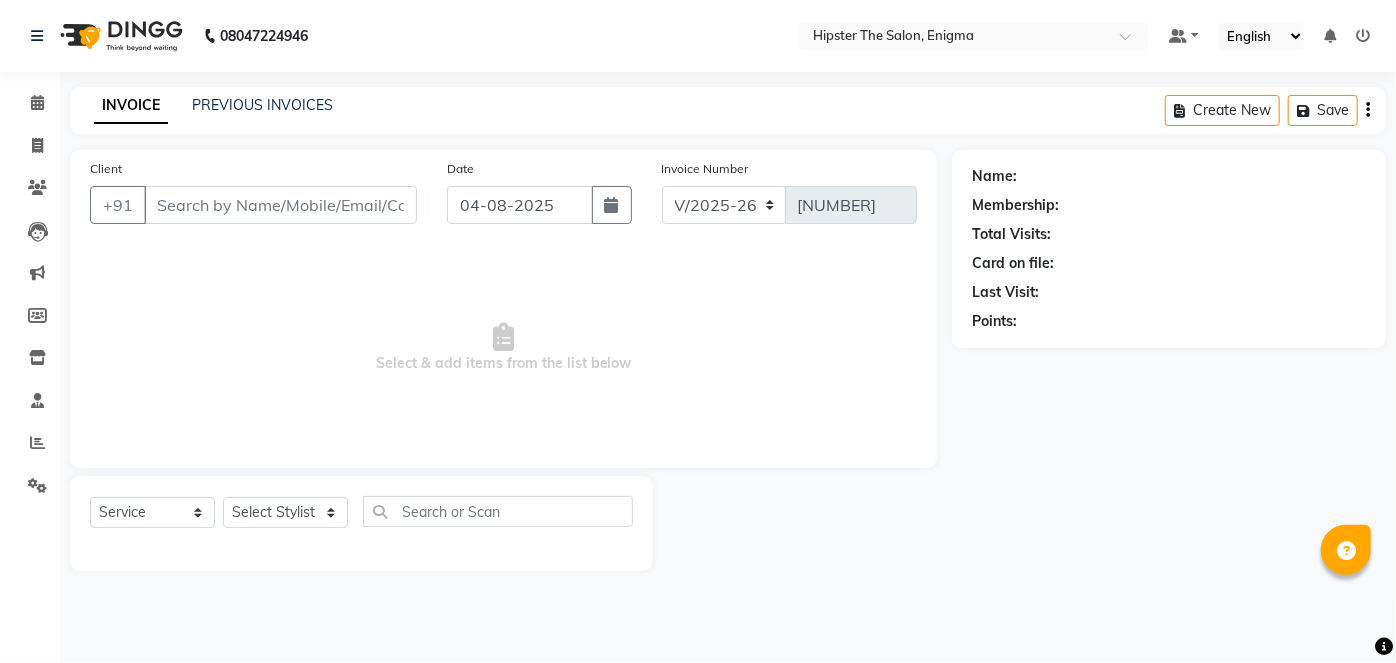 type on "[PHONE]" 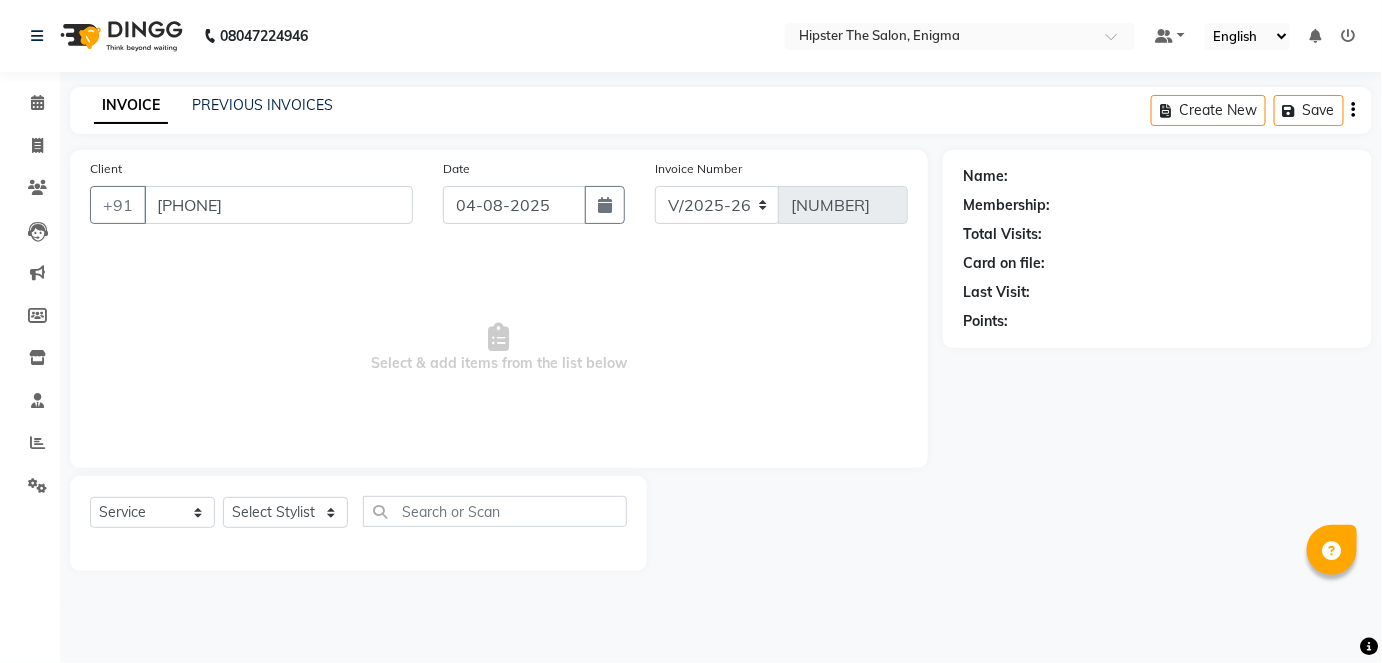 select on "86377" 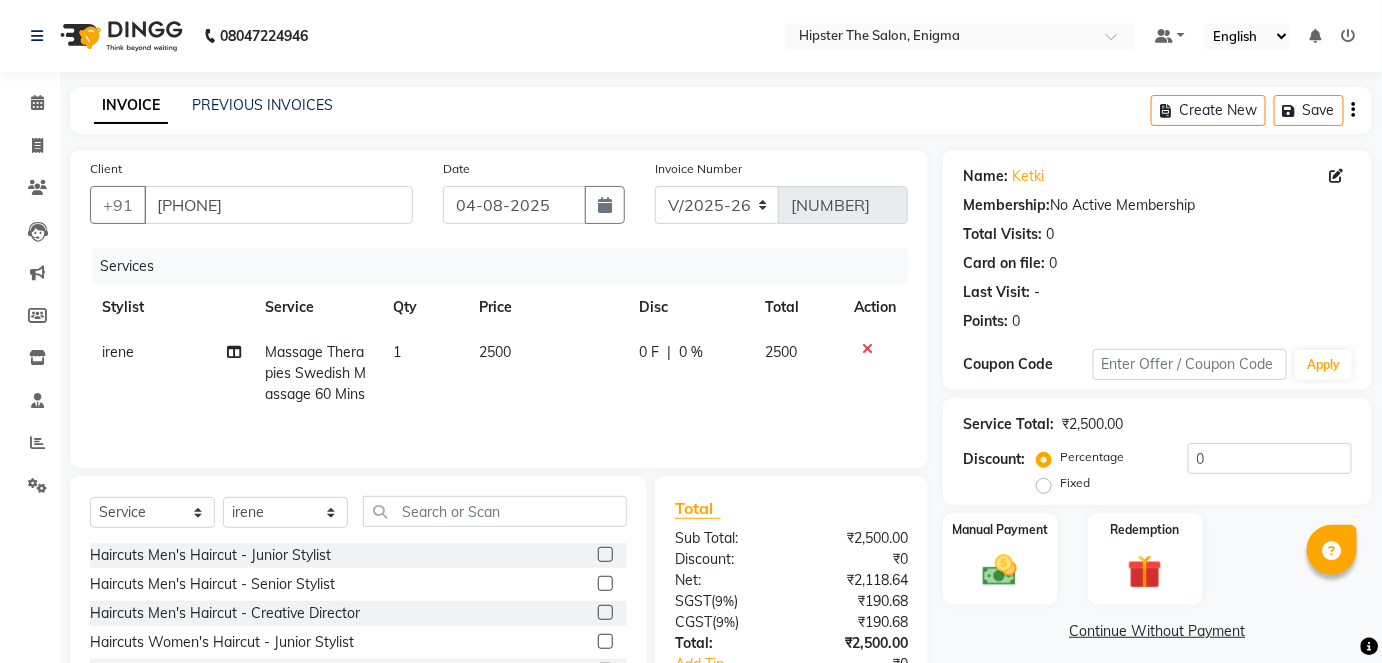 click on "0 F" 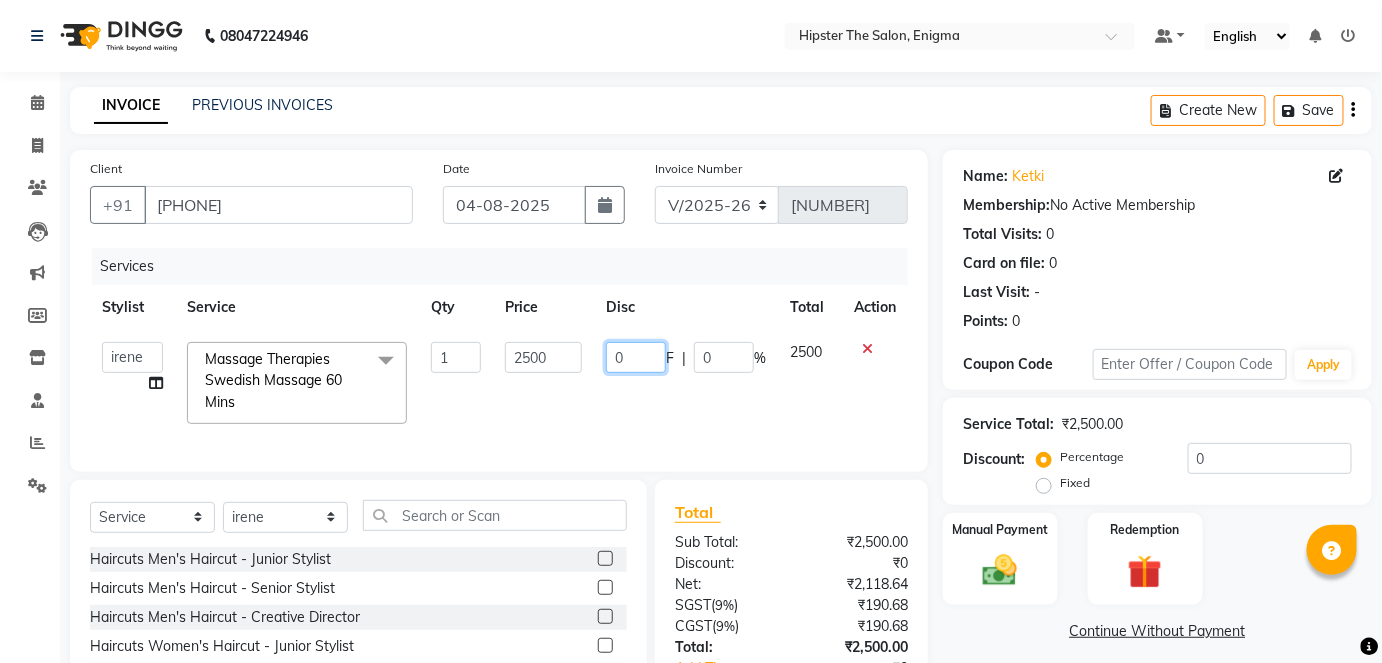 click on "0" 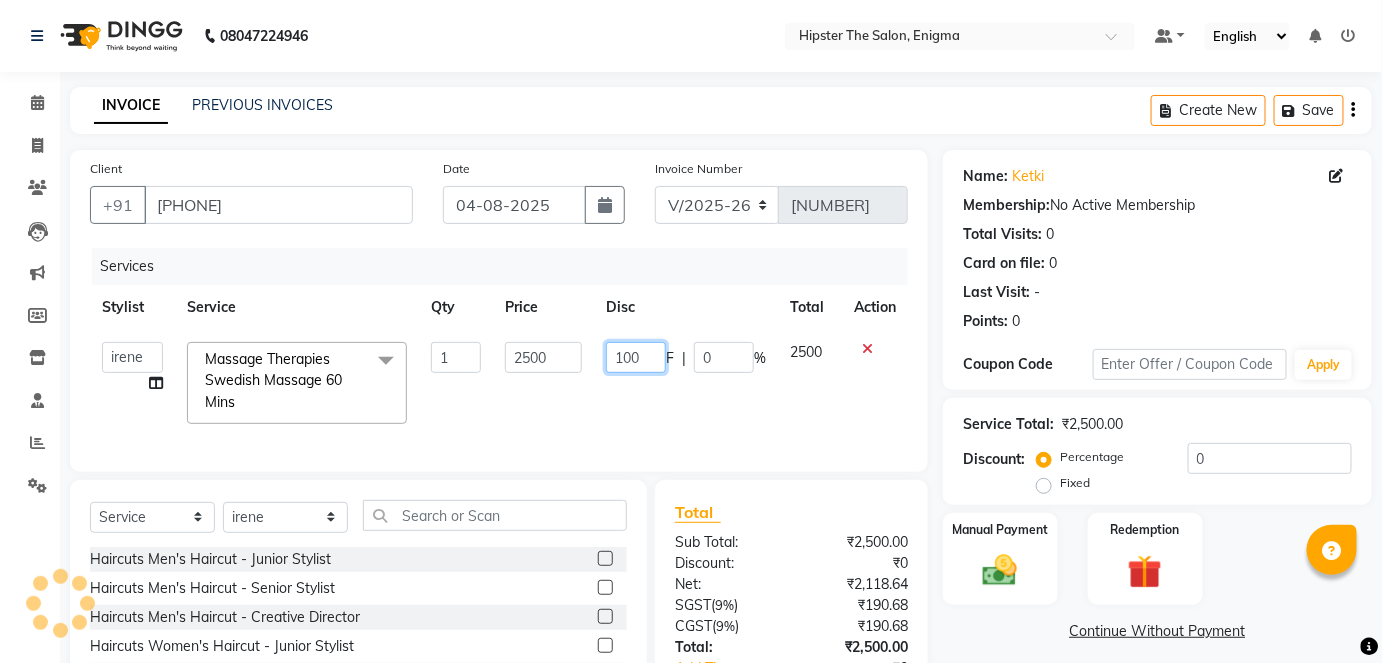 type on "1000" 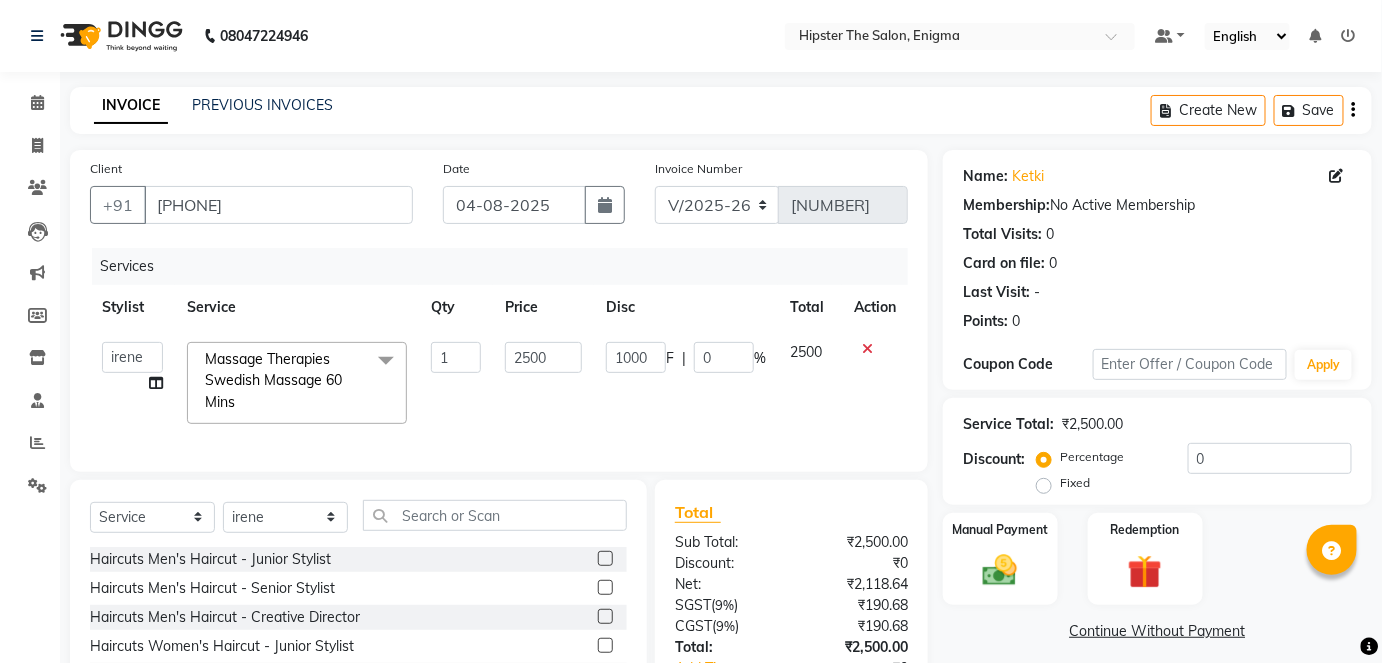 click on "1000 F | 0 %" 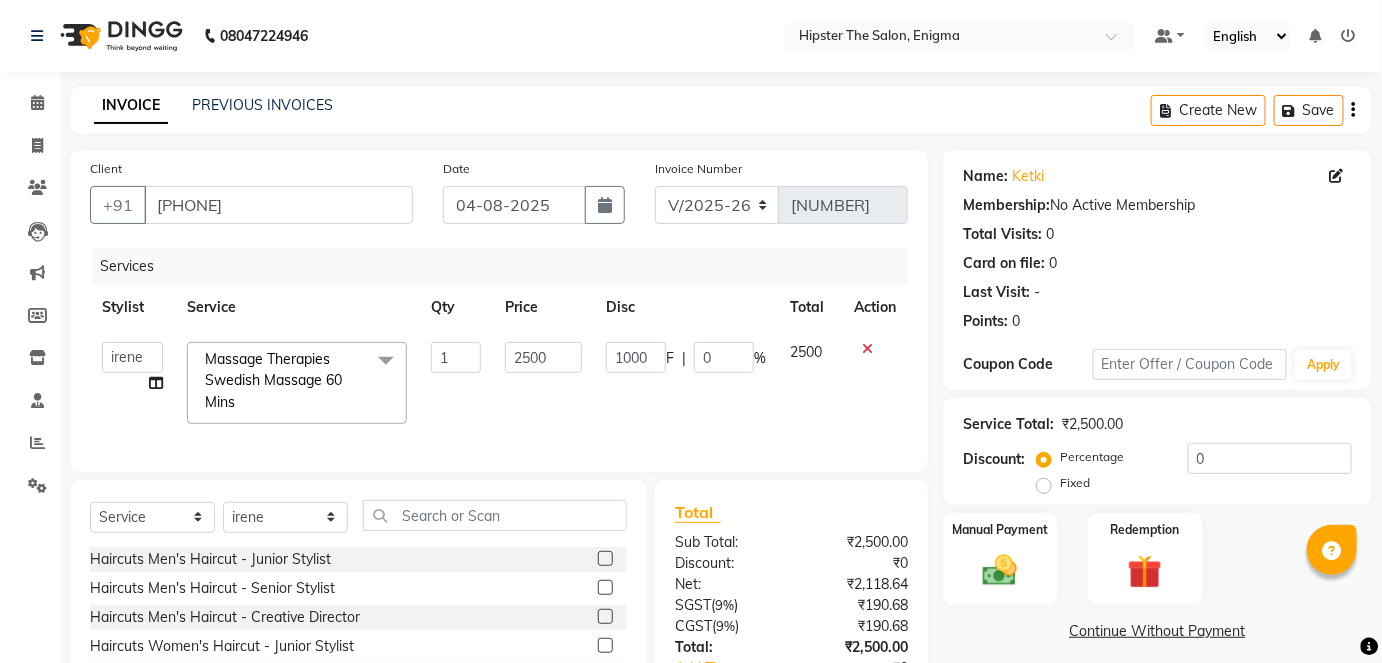 select on "86377" 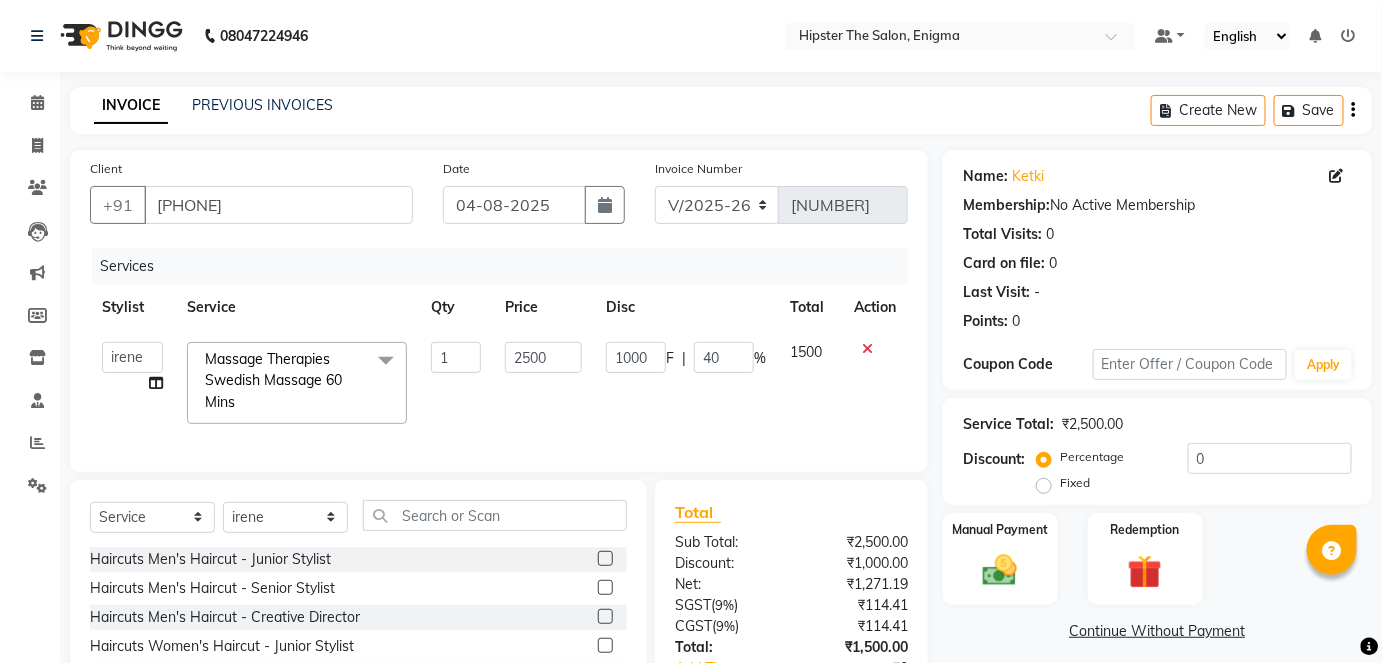 scroll, scrollTop: 154, scrollLeft: 0, axis: vertical 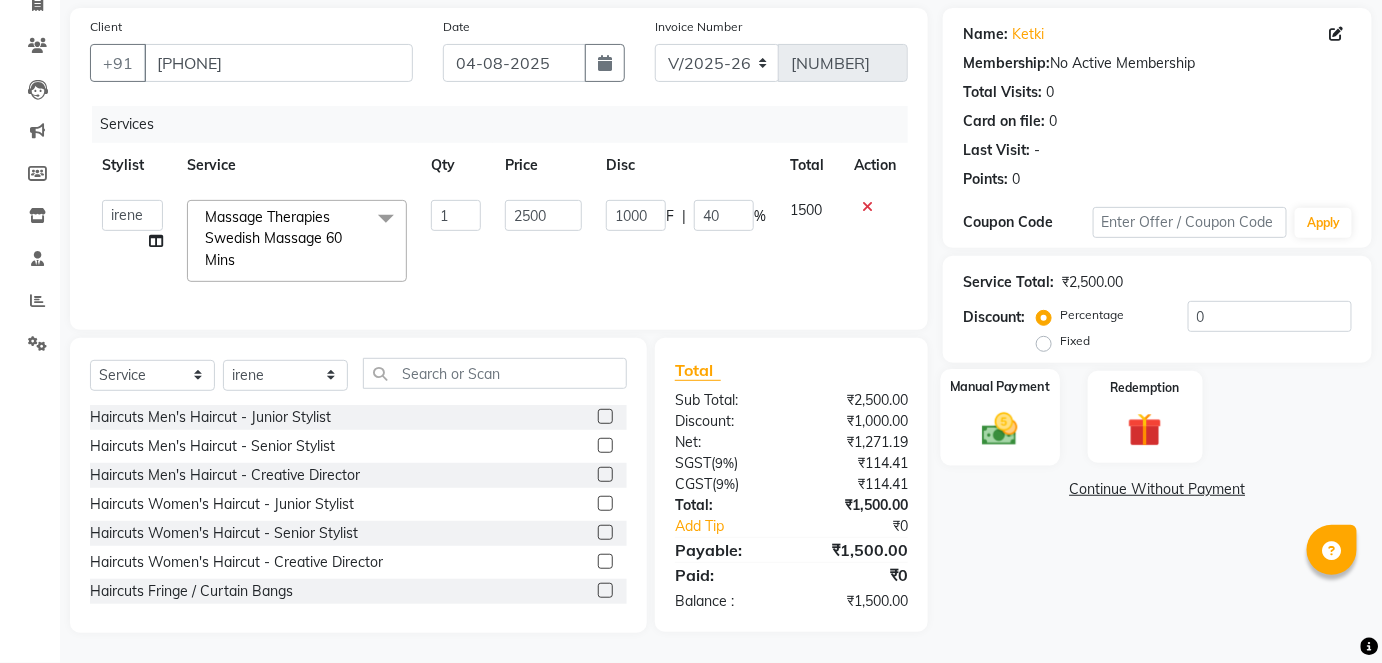 click on "Manual Payment" 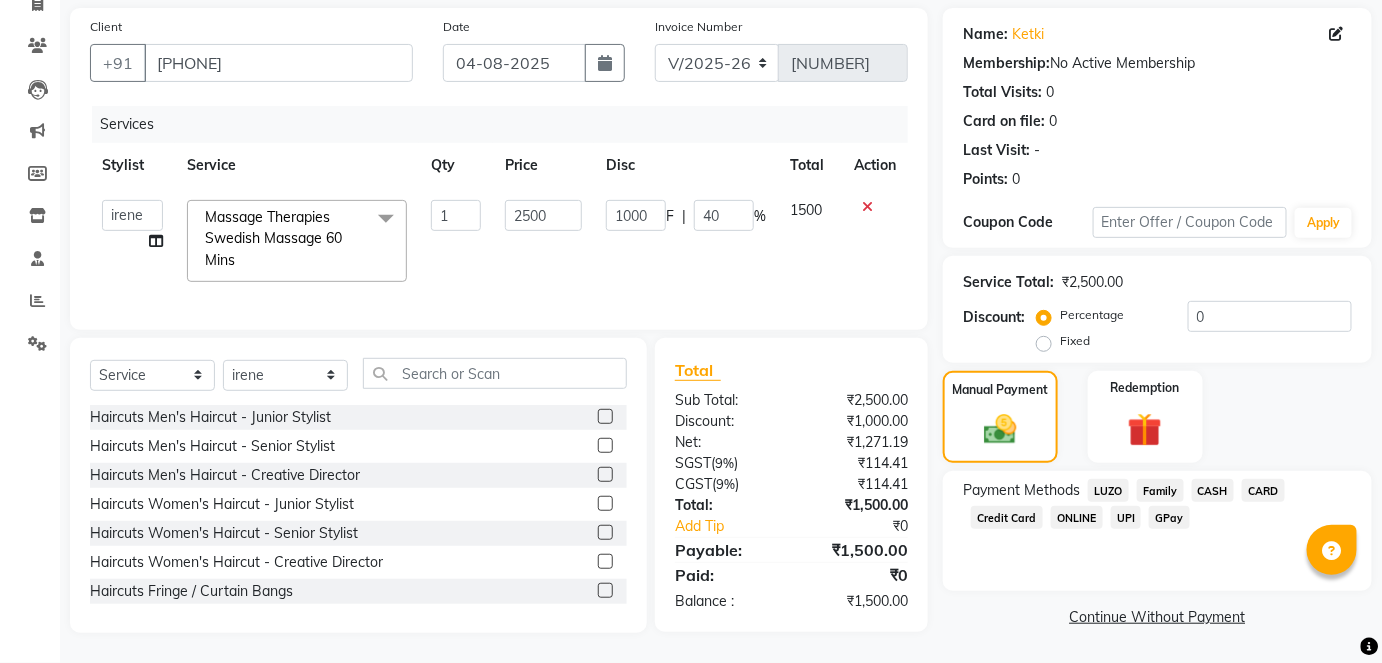click on "CASH" 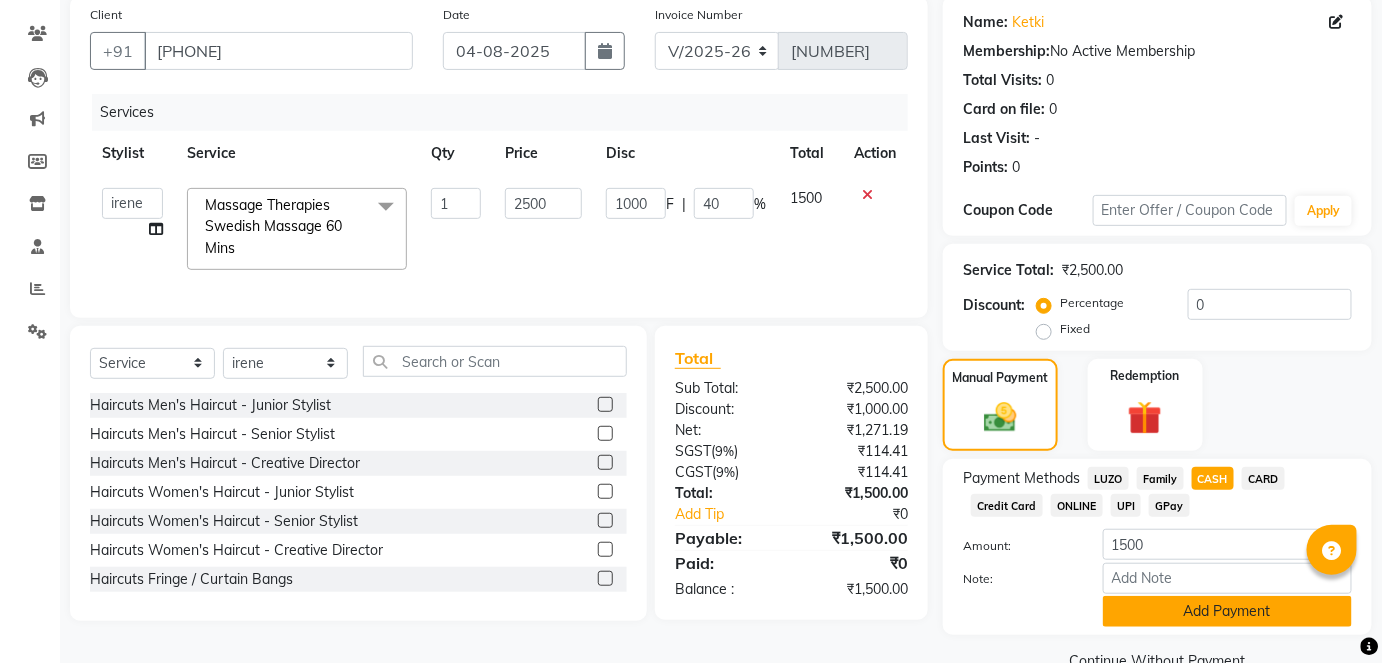 click on "Add Payment" 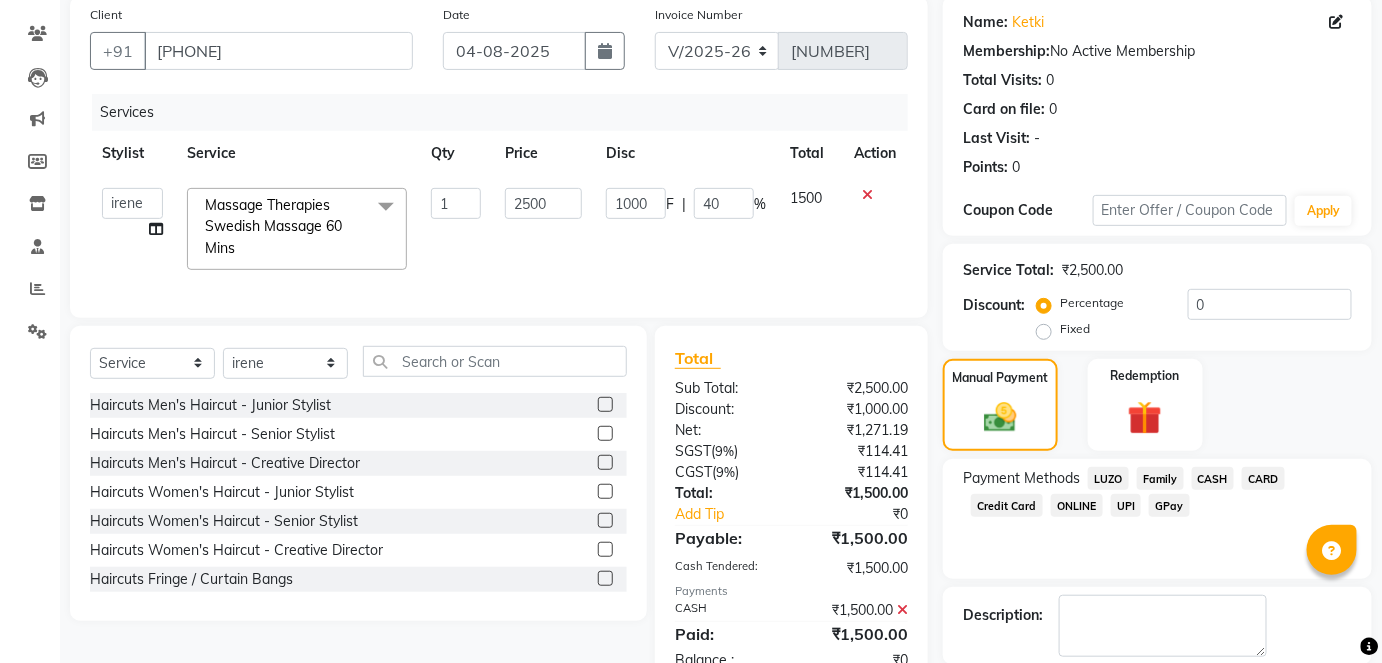 scroll, scrollTop: 252, scrollLeft: 0, axis: vertical 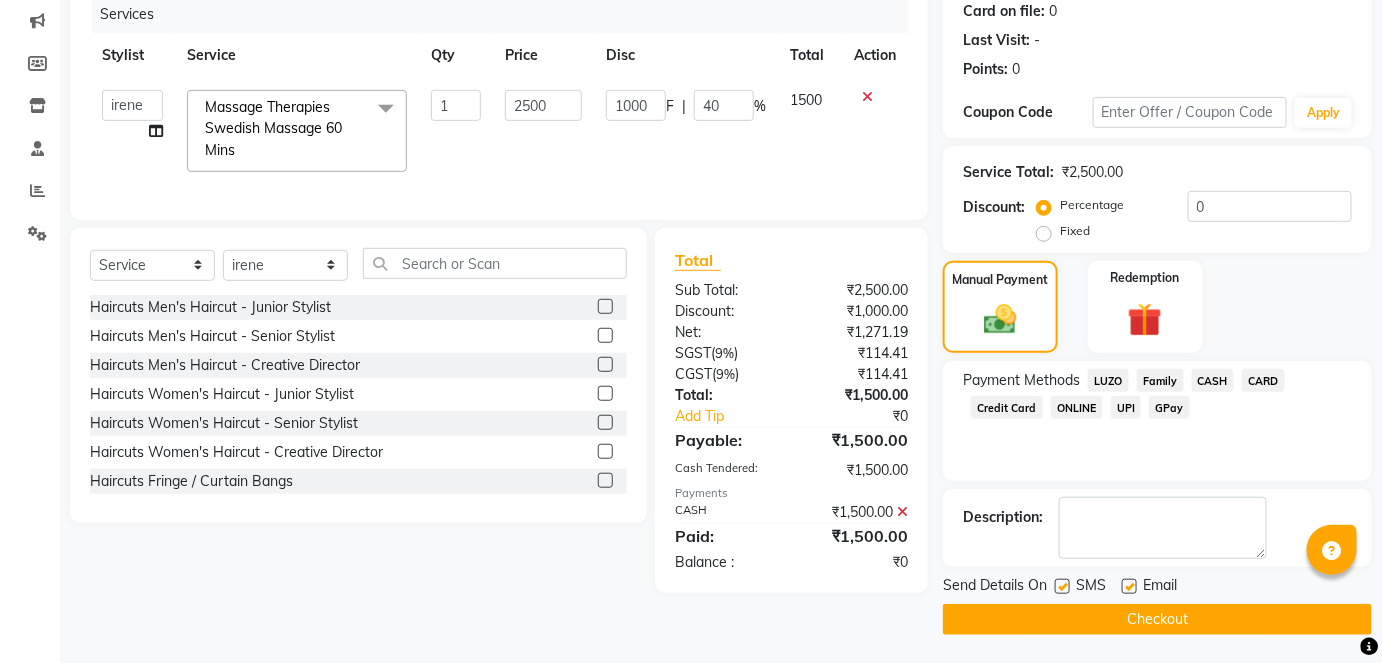 click on "Checkout" 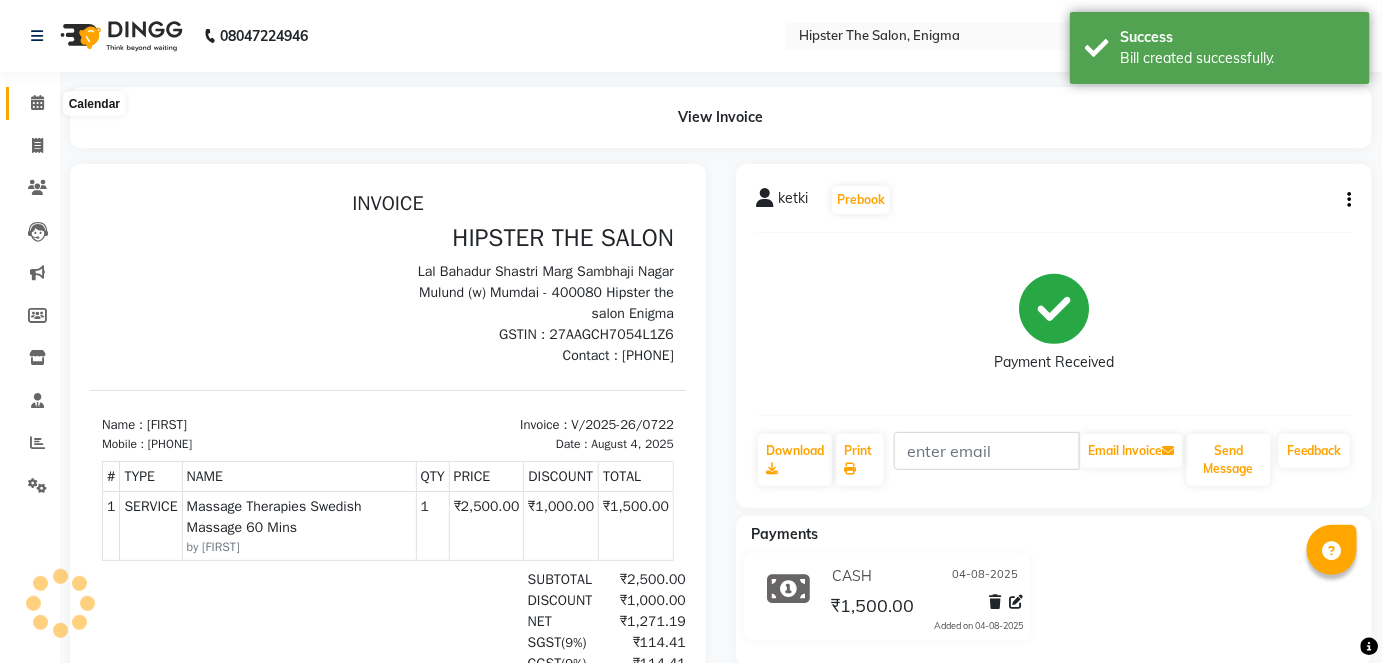 scroll, scrollTop: 0, scrollLeft: 0, axis: both 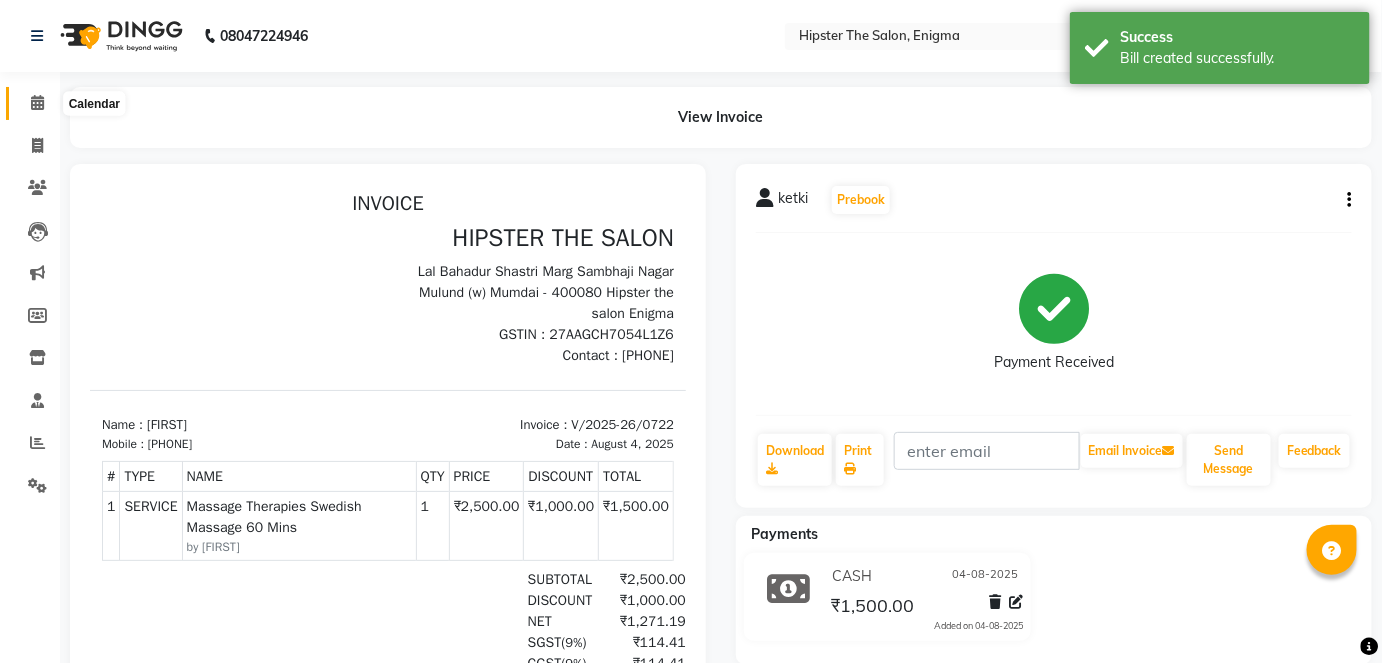 click 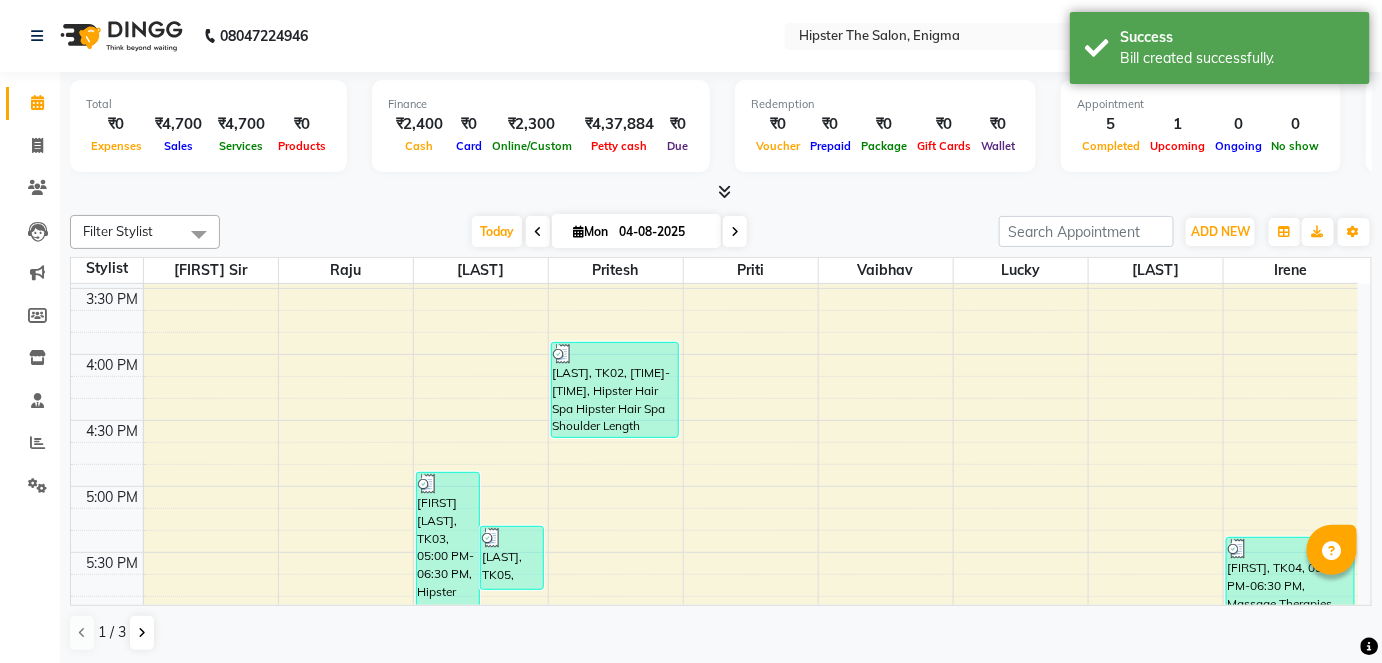 scroll, scrollTop: 981, scrollLeft: 0, axis: vertical 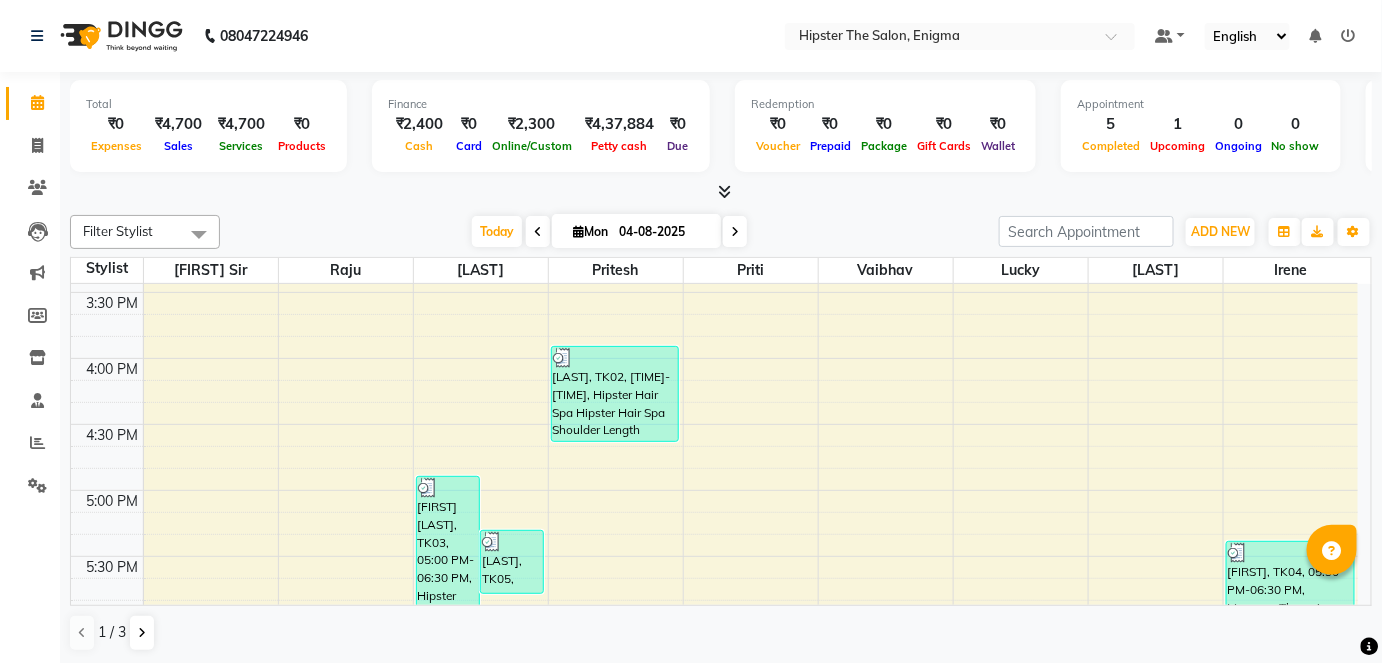 click on "8:00 AM 8:30 AM 9:00 AM 9:30 AM 10:00 AM 10:30 AM 11:00 AM 11:30 AM 12:00 PM 12:30 PM 1:00 PM 1:30 PM 2:00 PM 2:30 PM 3:00 PM 3:30 PM 4:00 PM 4:30 PM 5:00 PM 5:30 PM 6:00 PM 6:30 PM 7:00 PM 7:30 PM 8:00 PM 8:30 PM 9:00 PM 9:30 PM [FIRST], TK03, 05:00 PM-06:30 PM, Hipster Hair Spa Hipster Hair Spa Shoulder Length,Haircuts Women's Haircut - Junior Stylist [FIRST], TK05, 05:25 PM-05:55 PM, Haircuts Men's Haircut - Junior Stylist [FIRST], TK01, 11:00 AM-11:20 AM, Head Massage Head Massage Coconut Oil [FIRST], TK02, 04:00 PM-04:45 PM, Hipster Hair Spa Hipster Hair Spa Shoulder Length [FIRST] [LAST], TK06, 07:45 PM-08:05 PM, Head Massage Head Massage Coconut Oil [FIRST], TK04, 05:30 PM-06:30 PM, Massage Therapies Swedish Massage 60 Mins" at bounding box center [714, 226] 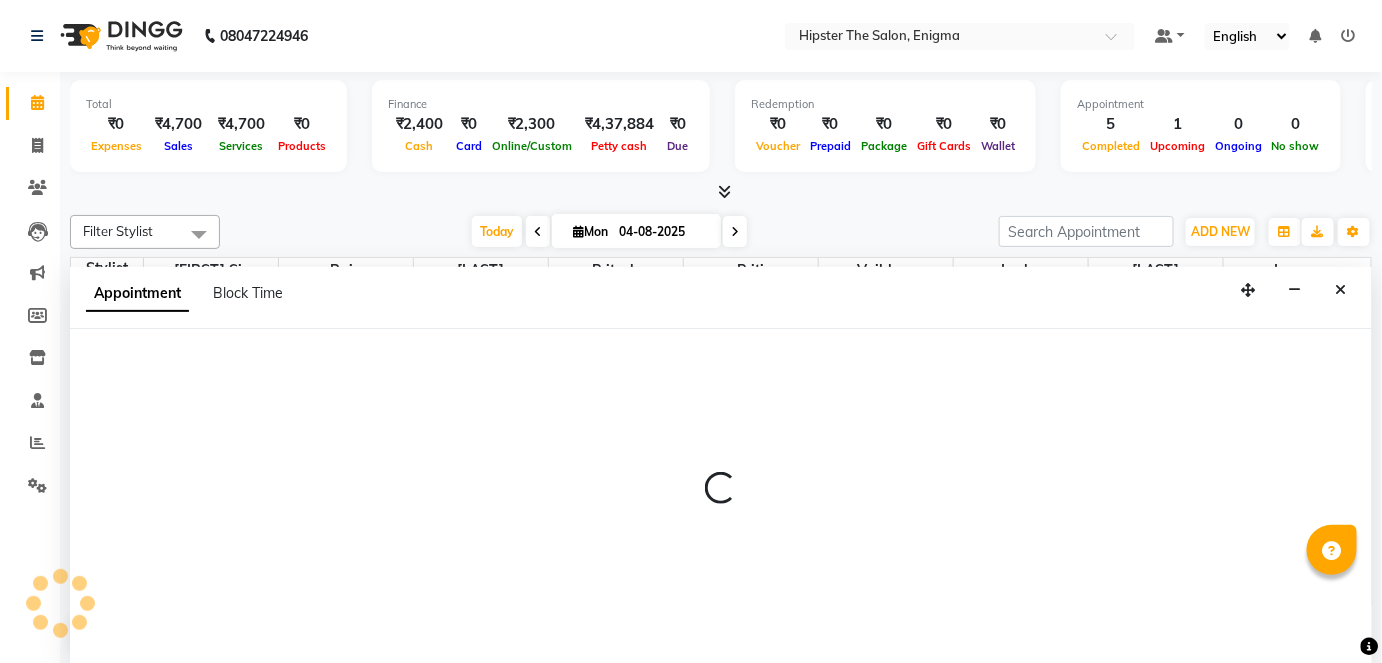 scroll, scrollTop: 0, scrollLeft: 0, axis: both 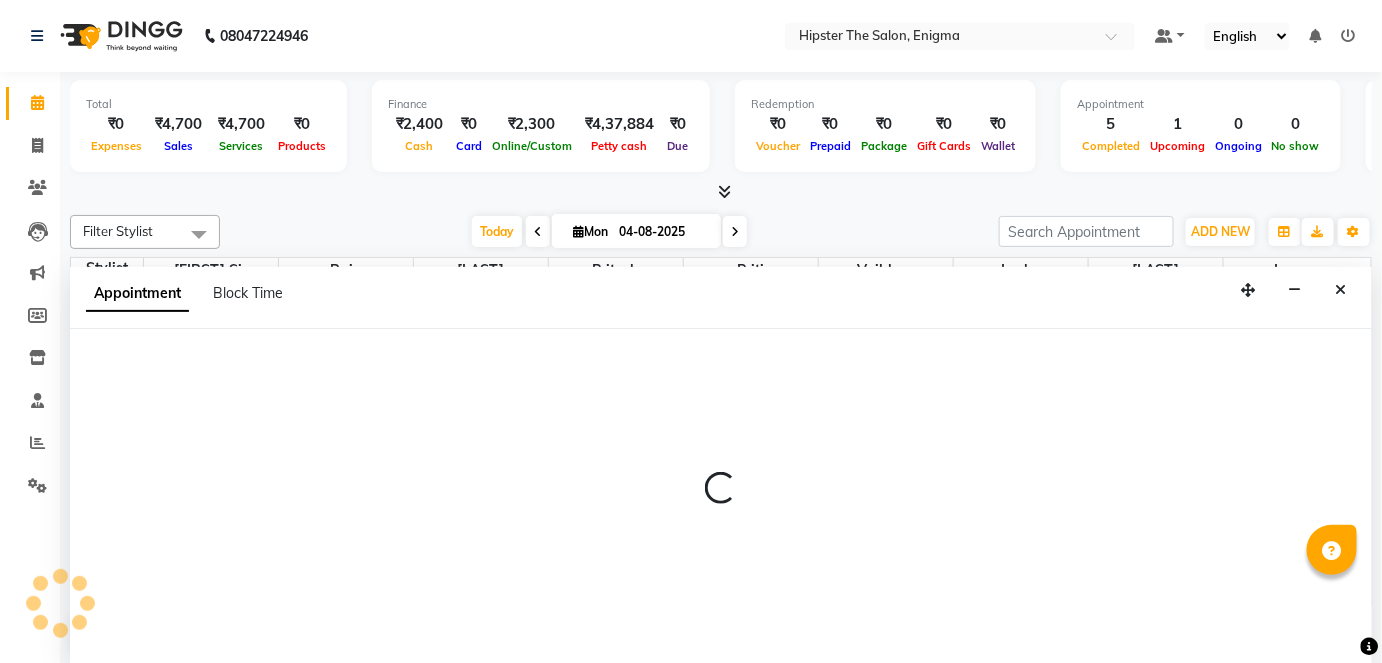 select on "85574" 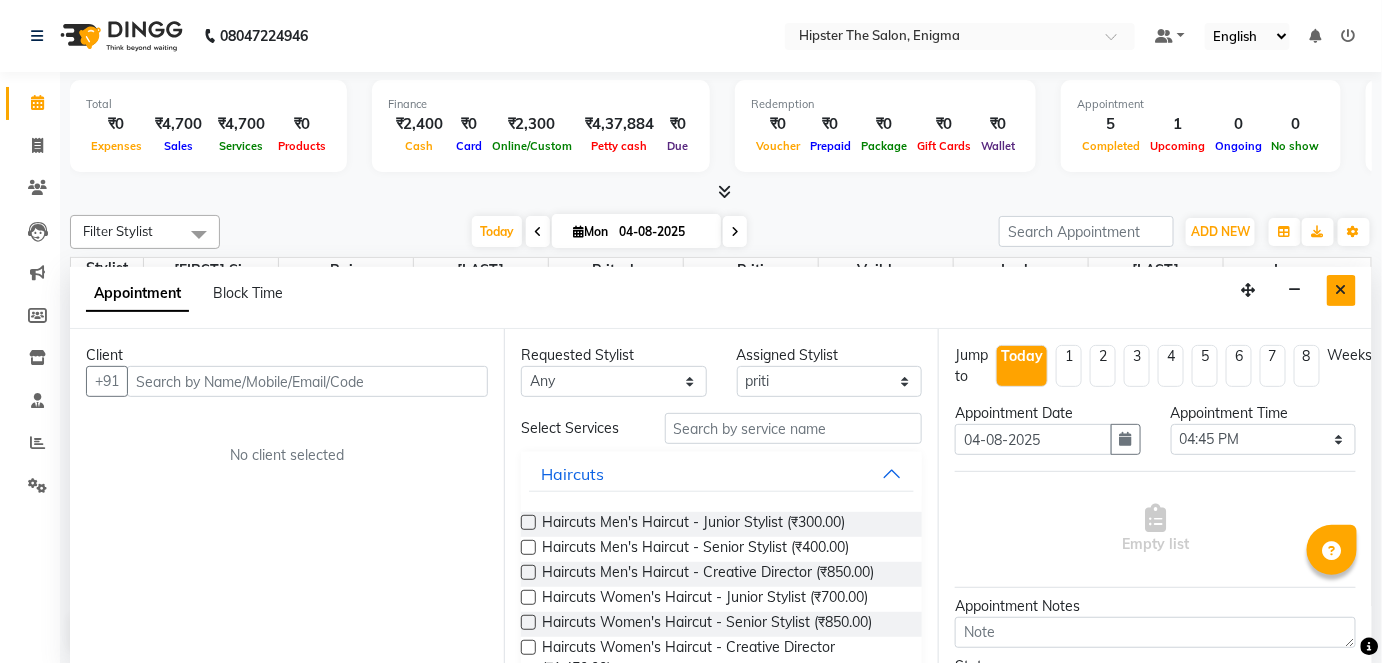 click at bounding box center [1341, 290] 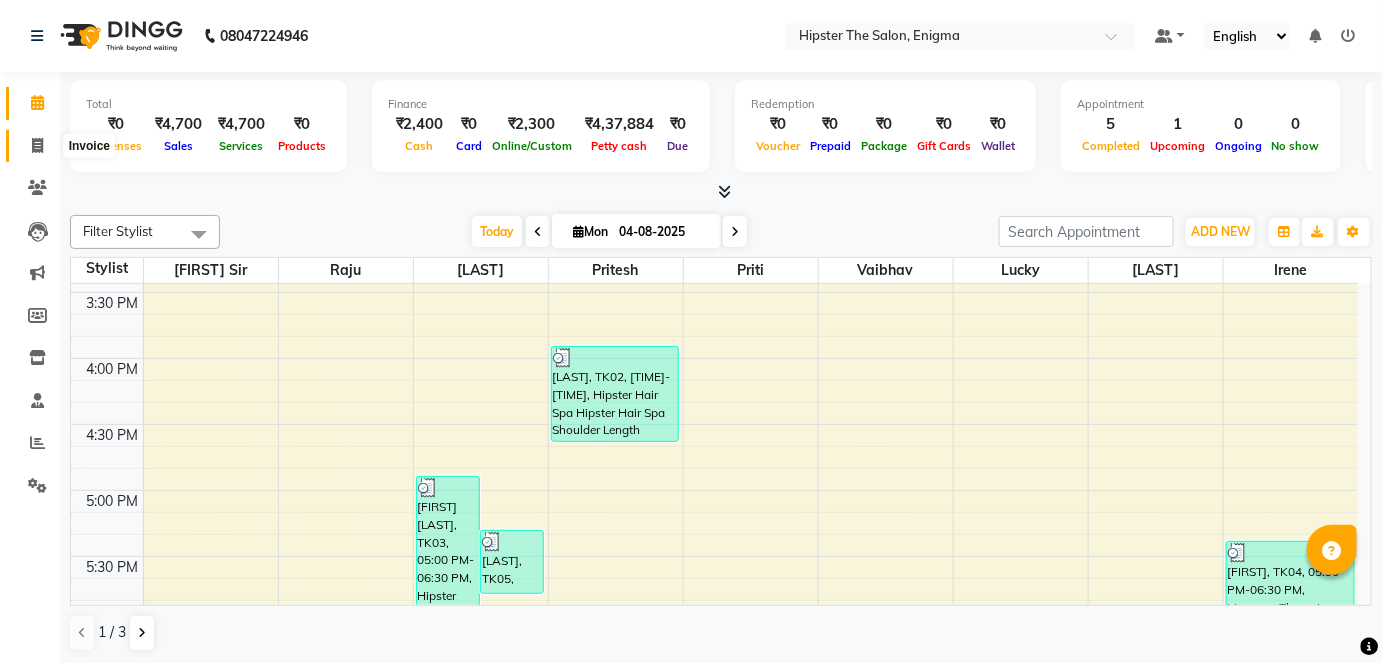click 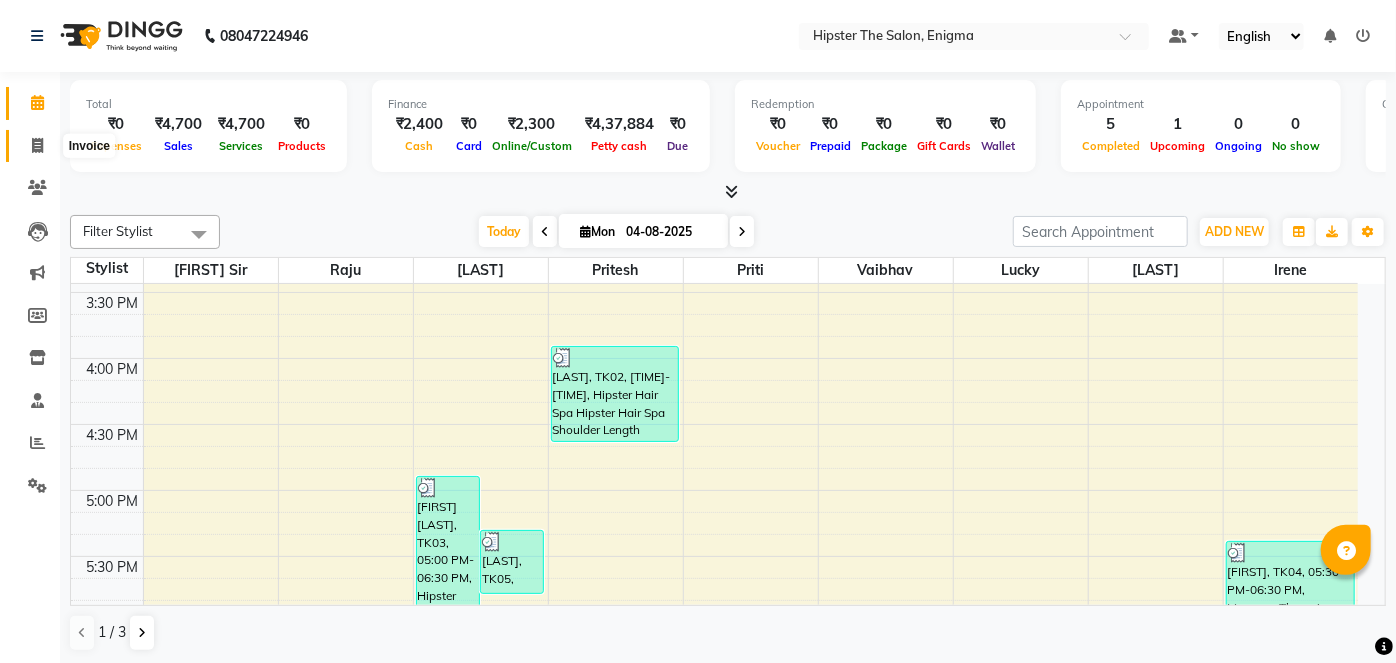 select on "4468" 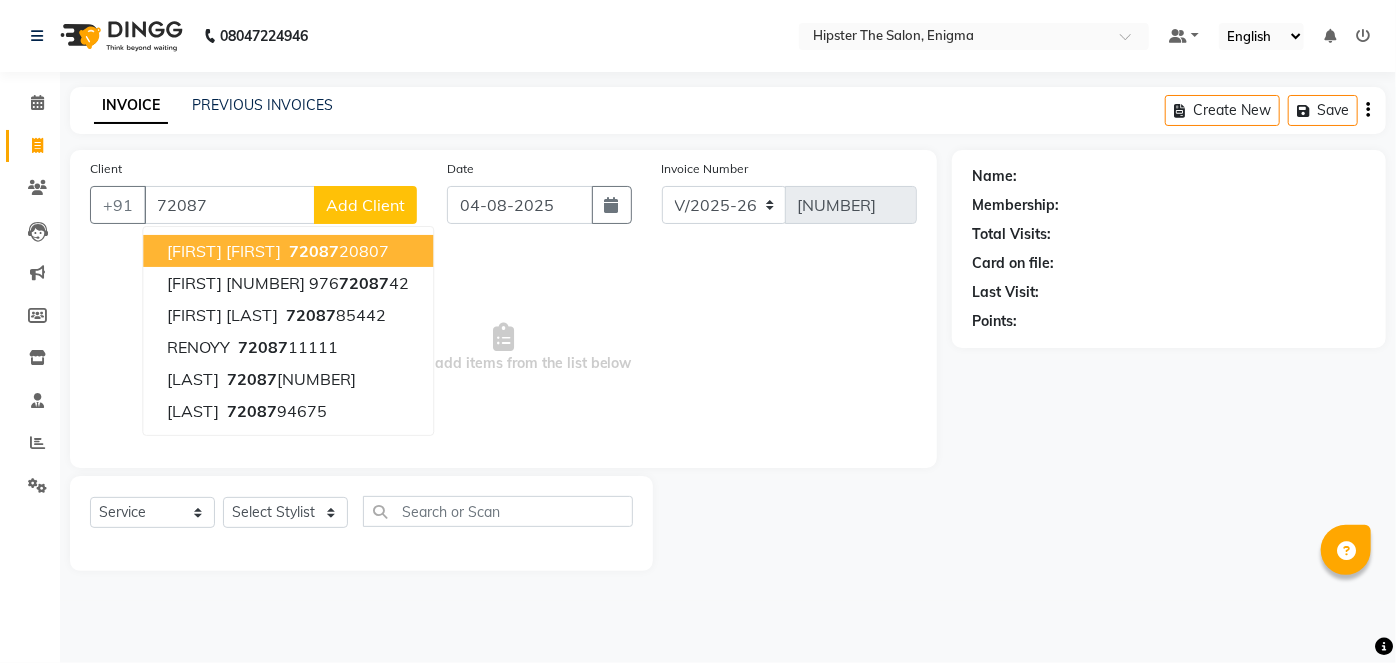click on "[FIRST] [FIRST]" at bounding box center [224, 251] 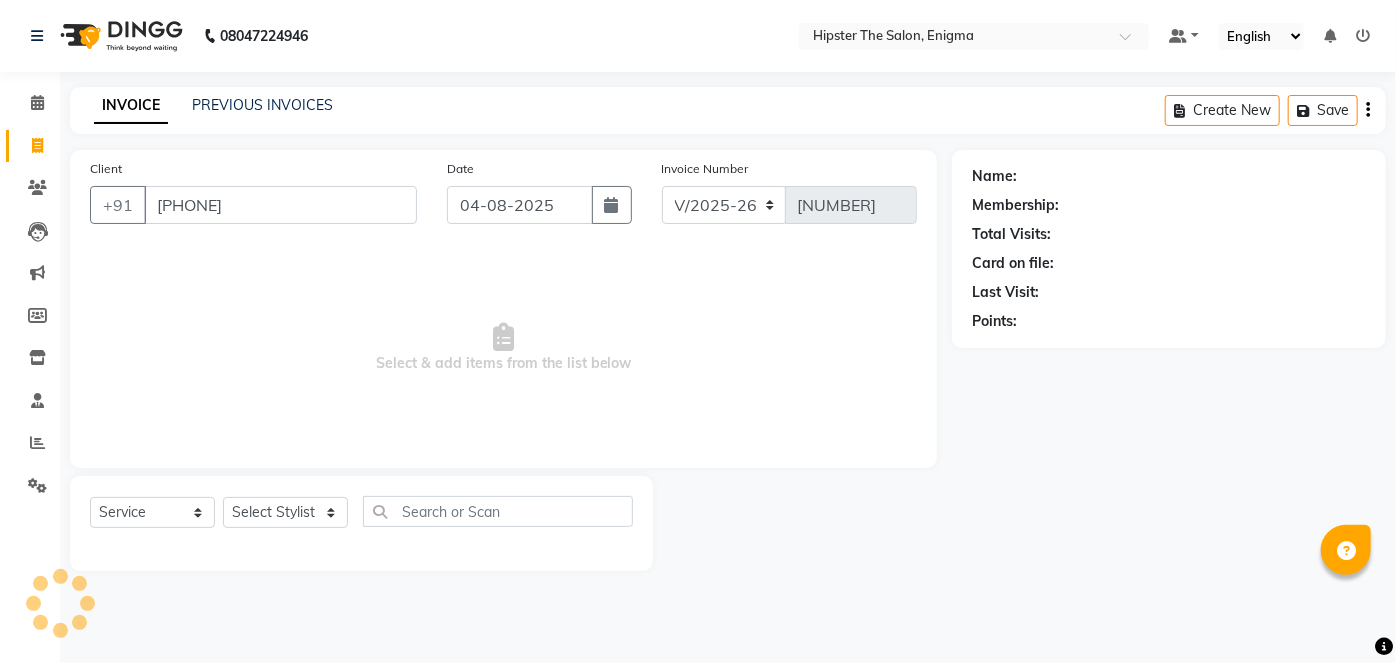 type on "[PHONE]" 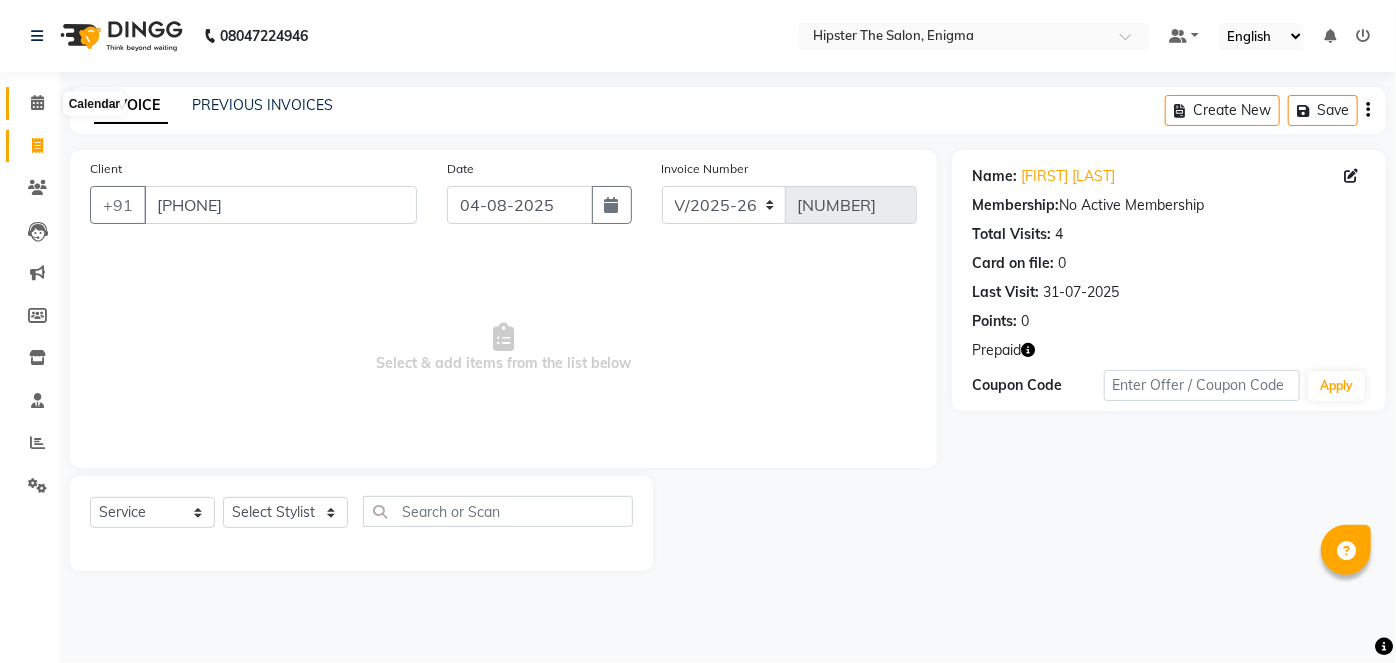 click 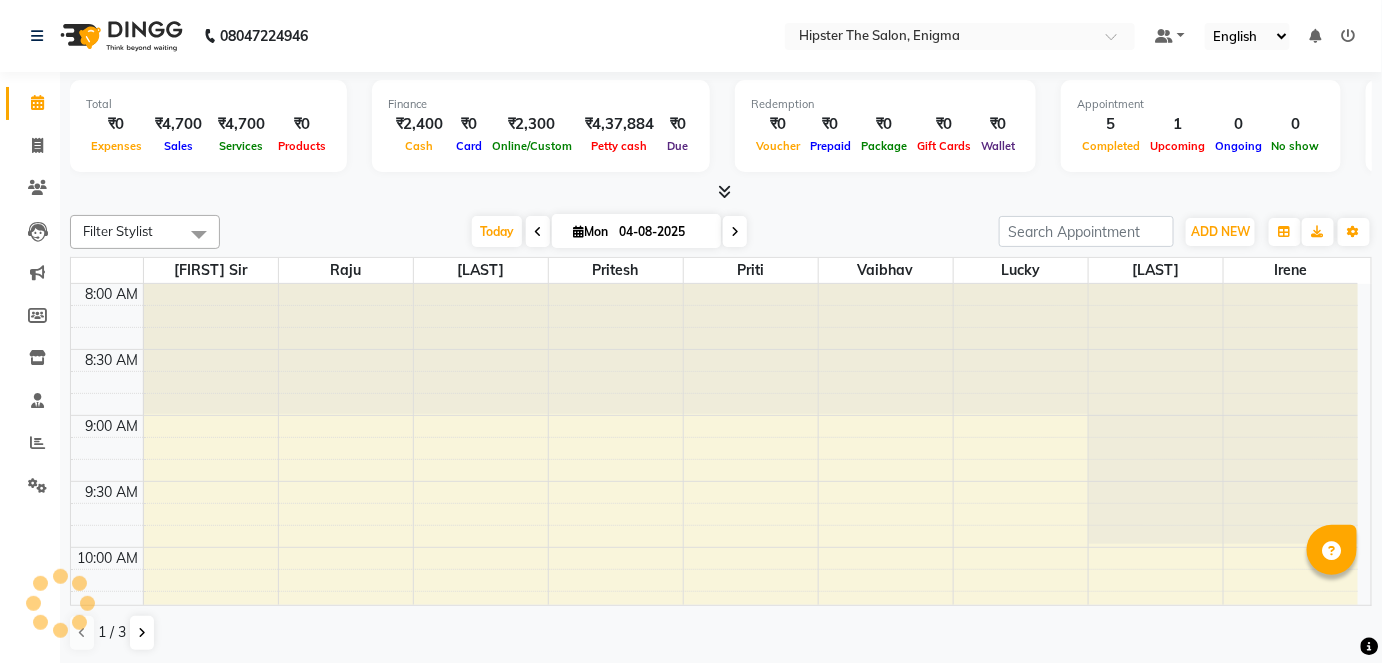 scroll, scrollTop: 0, scrollLeft: 0, axis: both 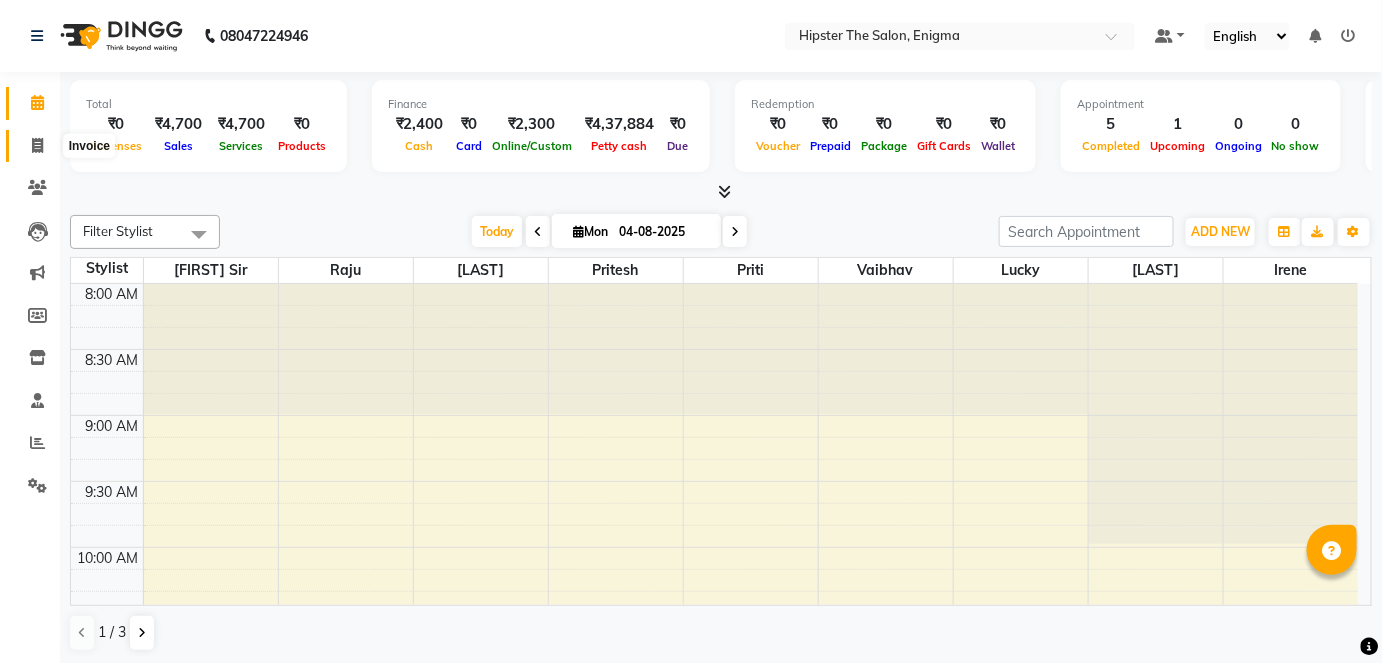 click 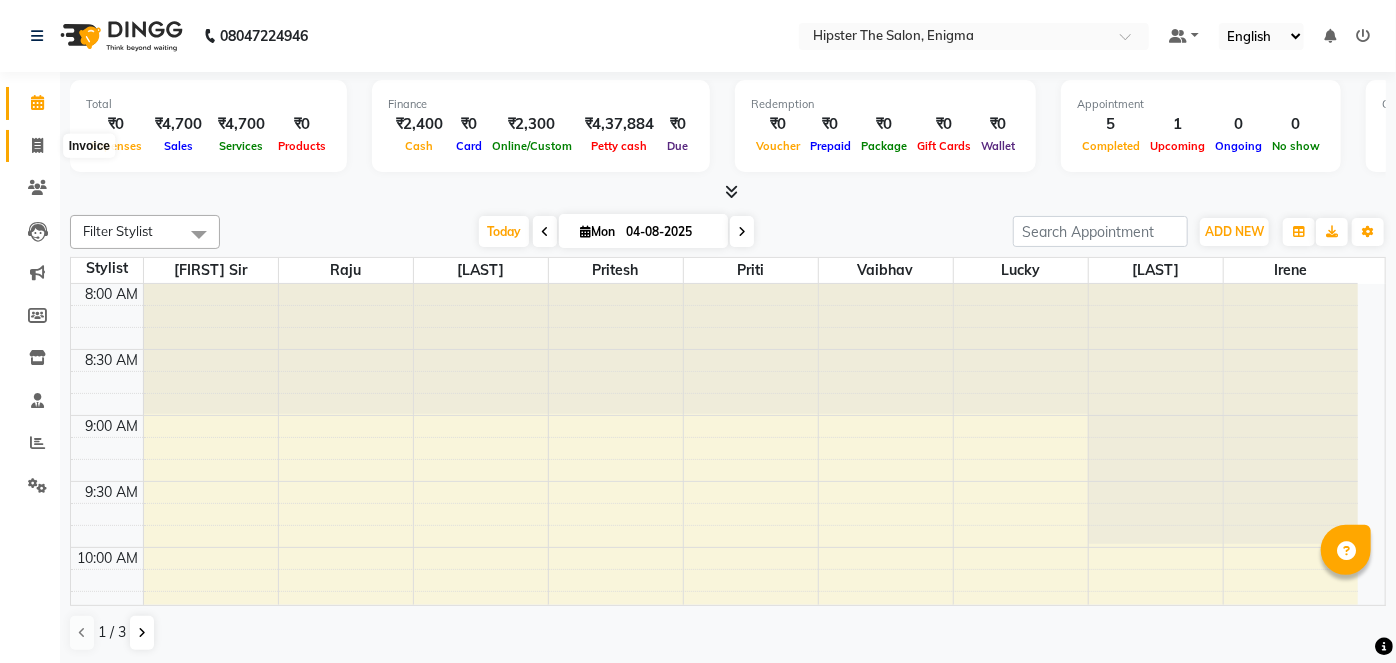 select on "4468" 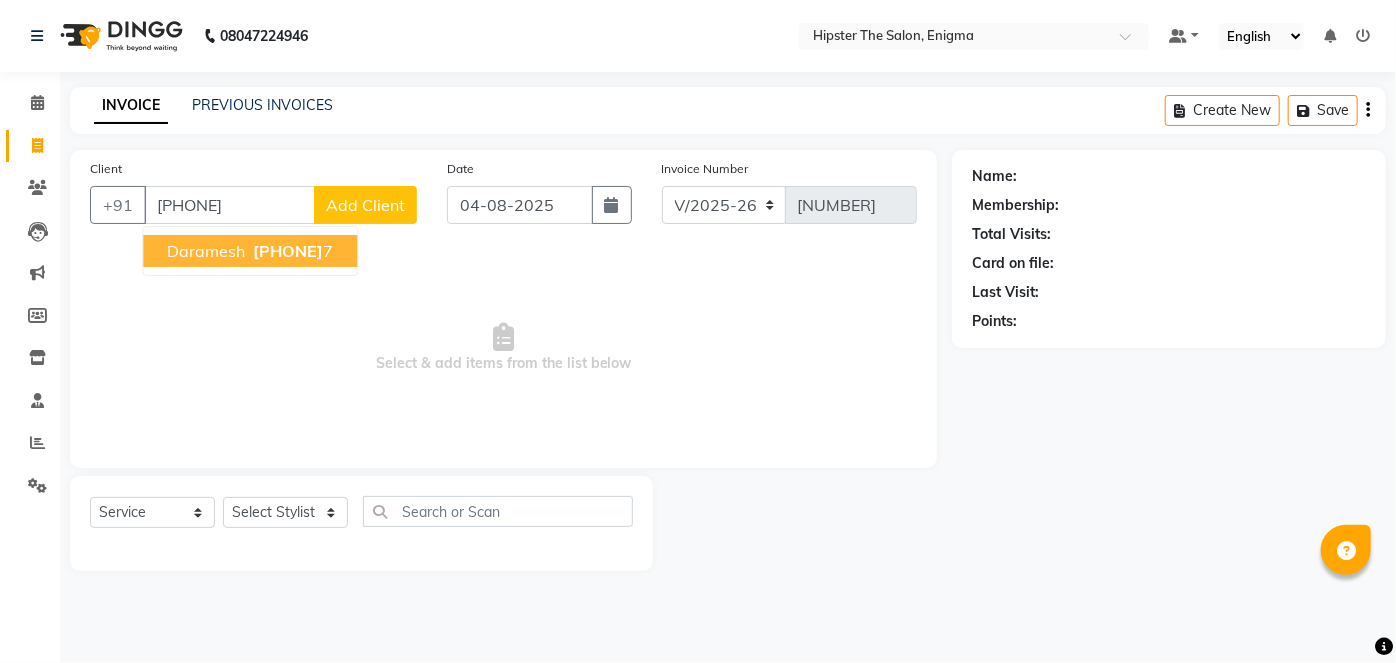 type on "[PHONE]" 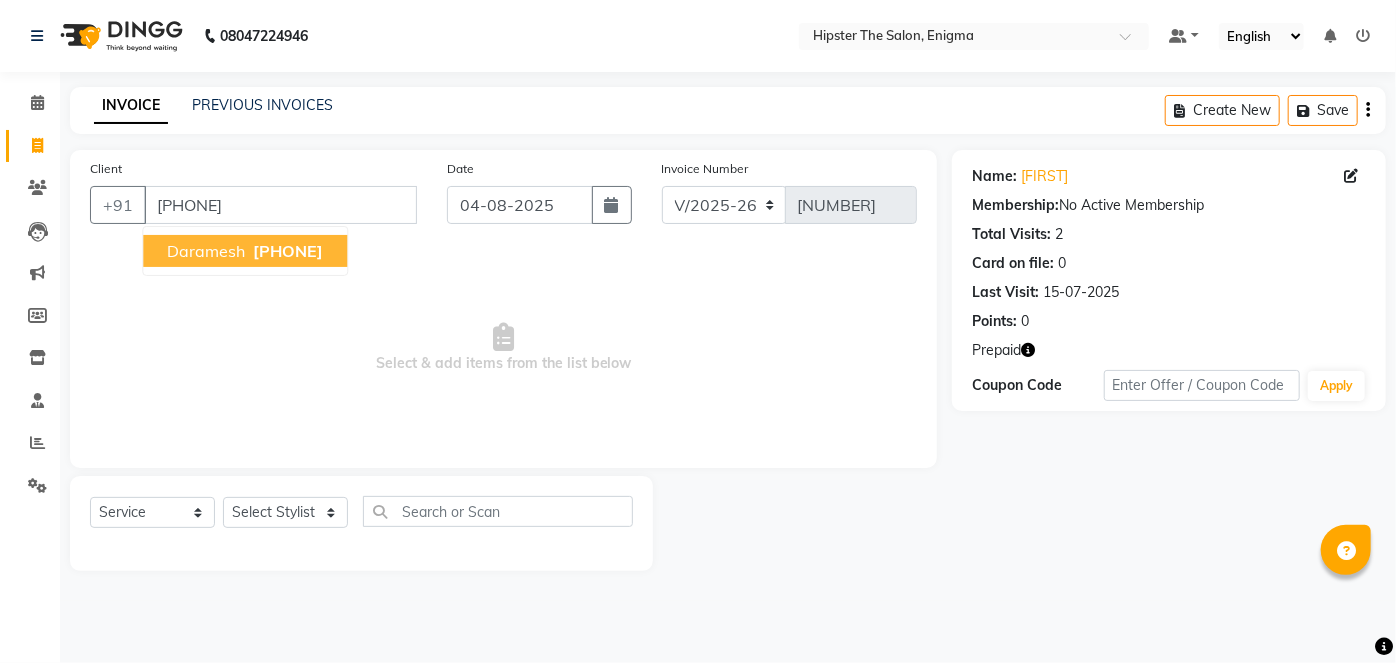 click on "[PHONE]" at bounding box center [288, 251] 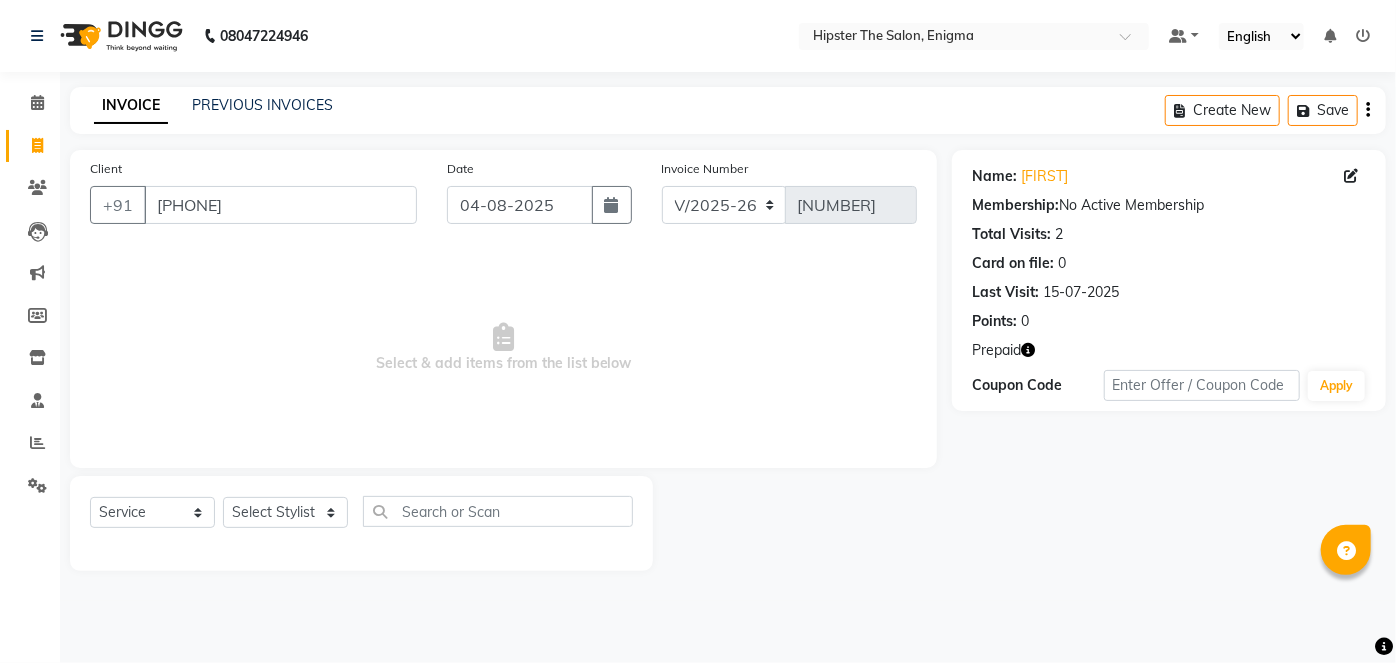 click 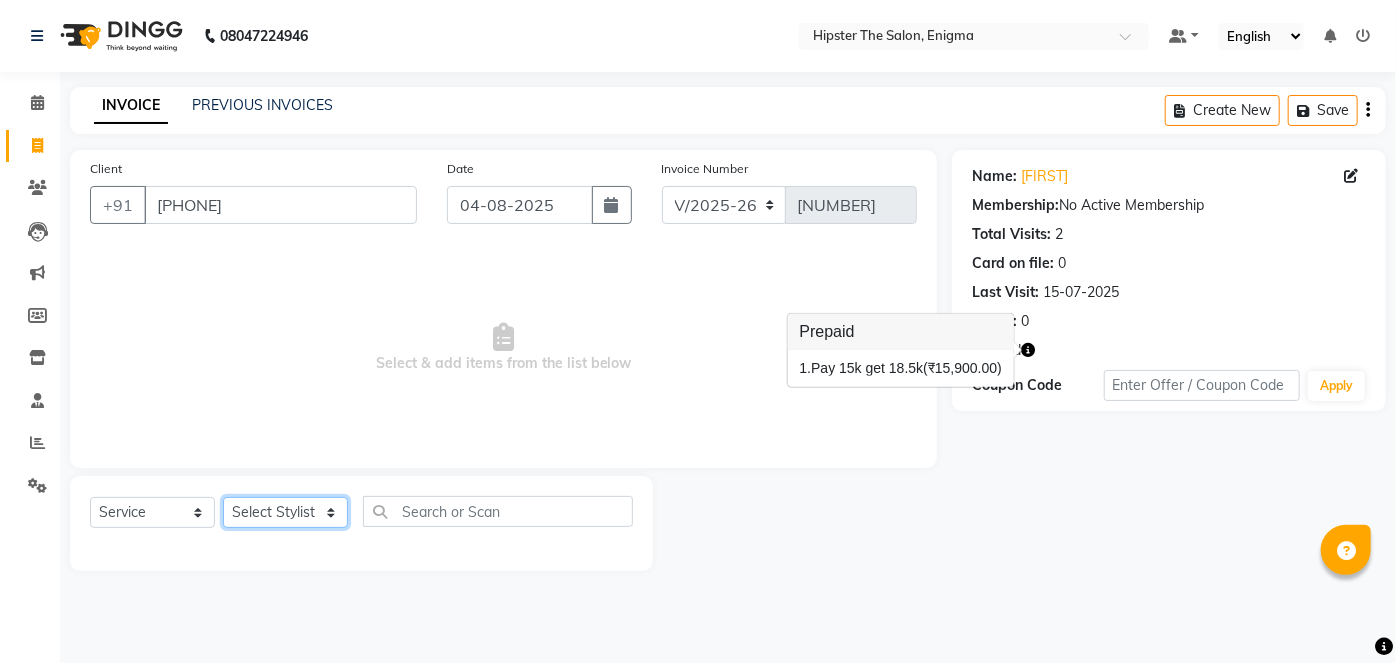 click on "Select Stylist Aishu Akansha anil arushi Ashik Bhavin sir iershad irene juli Lucky meeth Minaz poonam  pritesh priti Raju rebecca Rekha rijvana saif SALMAN Saloni  shweta vaibhav" 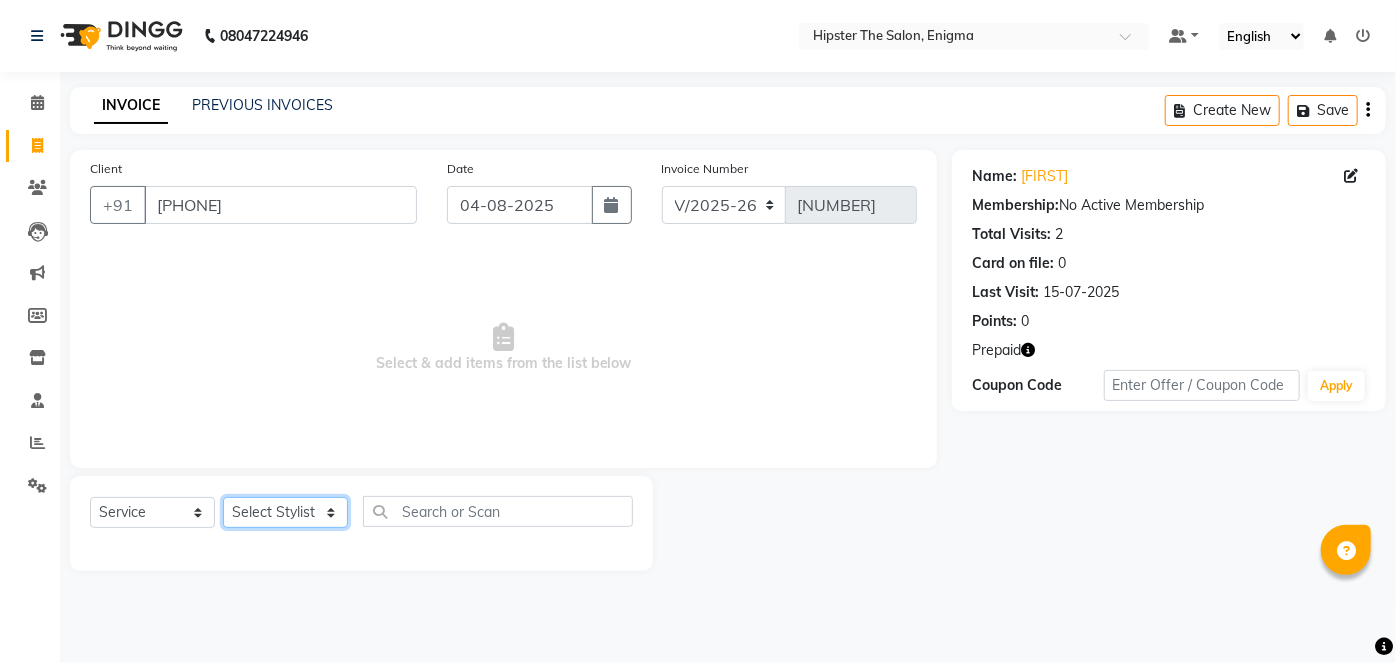 select on "[NUMBER]" 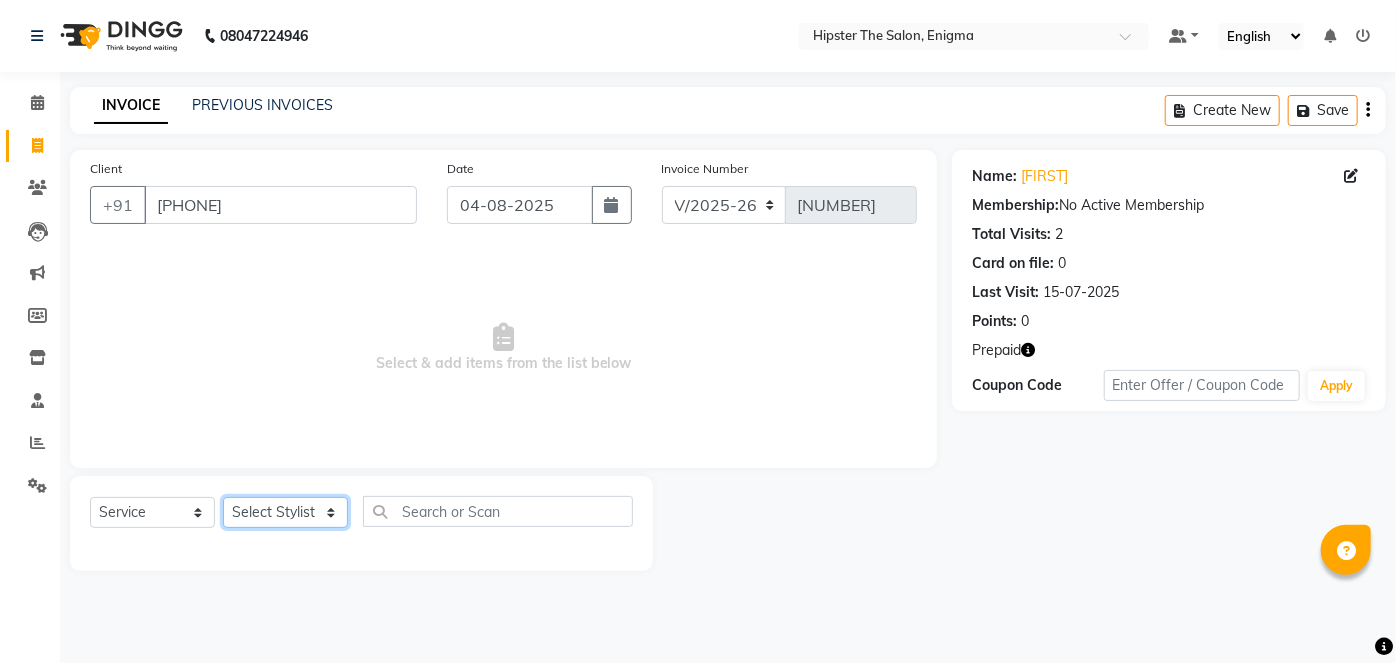 click on "Select Stylist Aishu Akansha anil arushi Ashik Bhavin sir iershad irene juli Lucky meeth Minaz poonam  pritesh priti Raju rebecca Rekha rijvana saif SALMAN Saloni  shweta vaibhav" 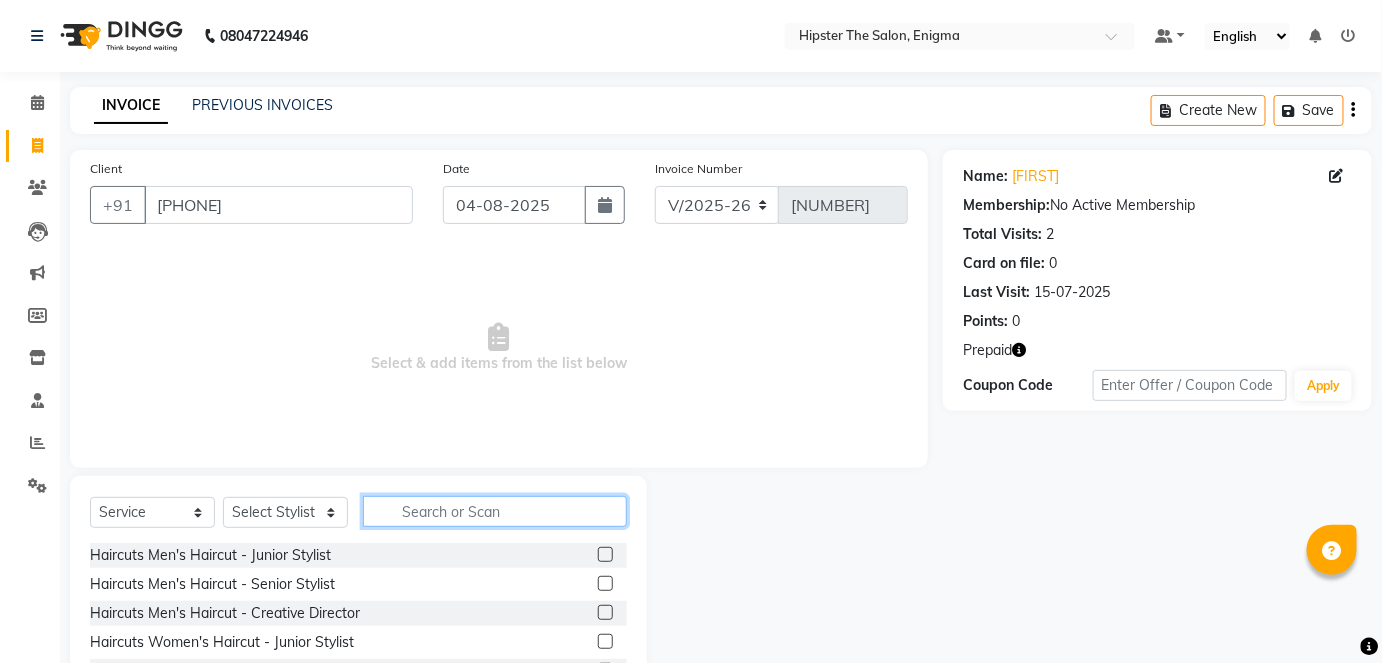 click 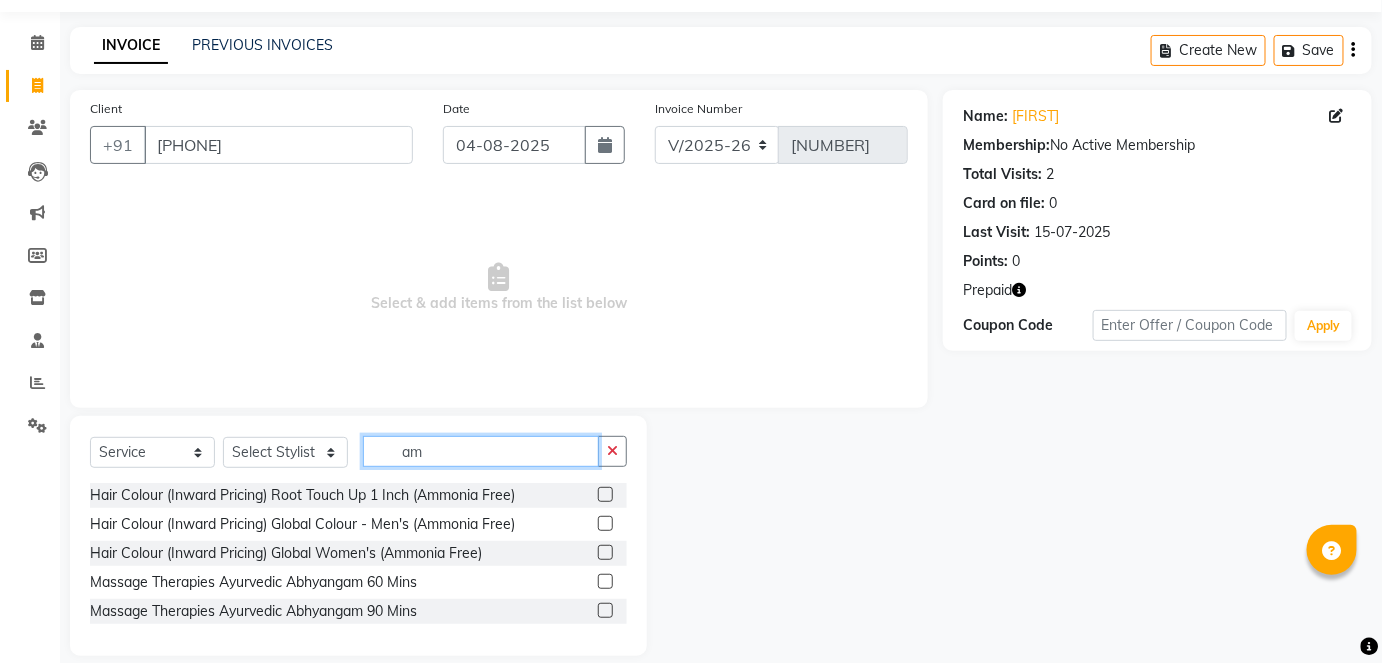 scroll, scrollTop: 82, scrollLeft: 0, axis: vertical 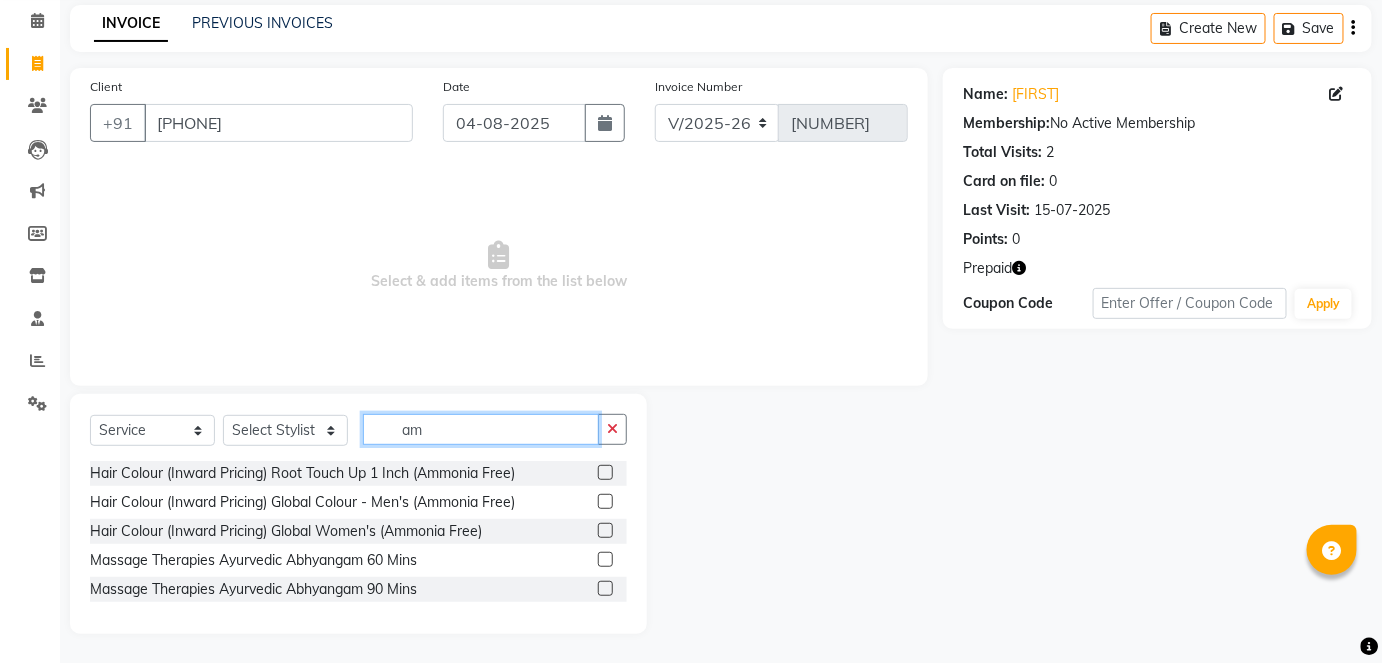 type on "am" 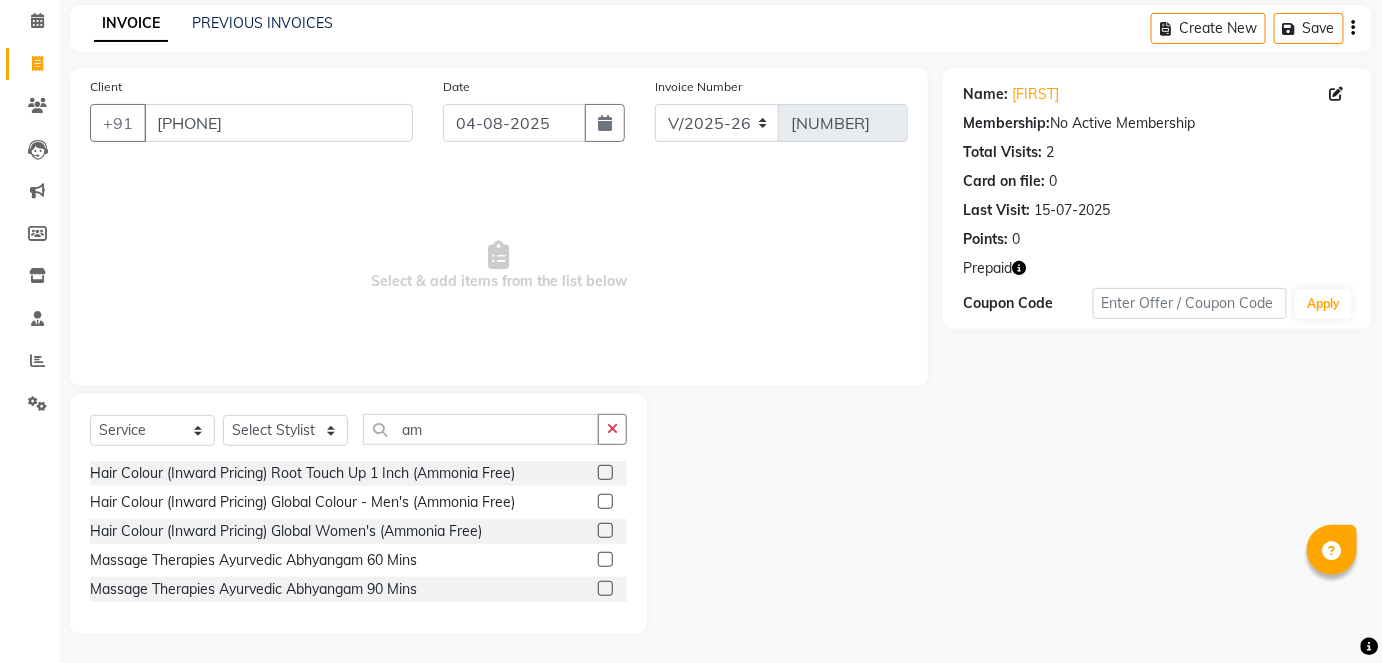 click on "Hair Colour (Inward Pricing) Root Touch Up 1 Inch (Ammonia Free)  Hair Colour (Inward Pricing) Global Colour - Men's (Ammonia Free)  Hair Colour (Inward Pricing) Global Women's (Ammonia Free)  Massage Therapies Ayurvedic Abhyangam 60 Mins  Massage Therapies Ayurvedic Abhyangam 90 Mins" 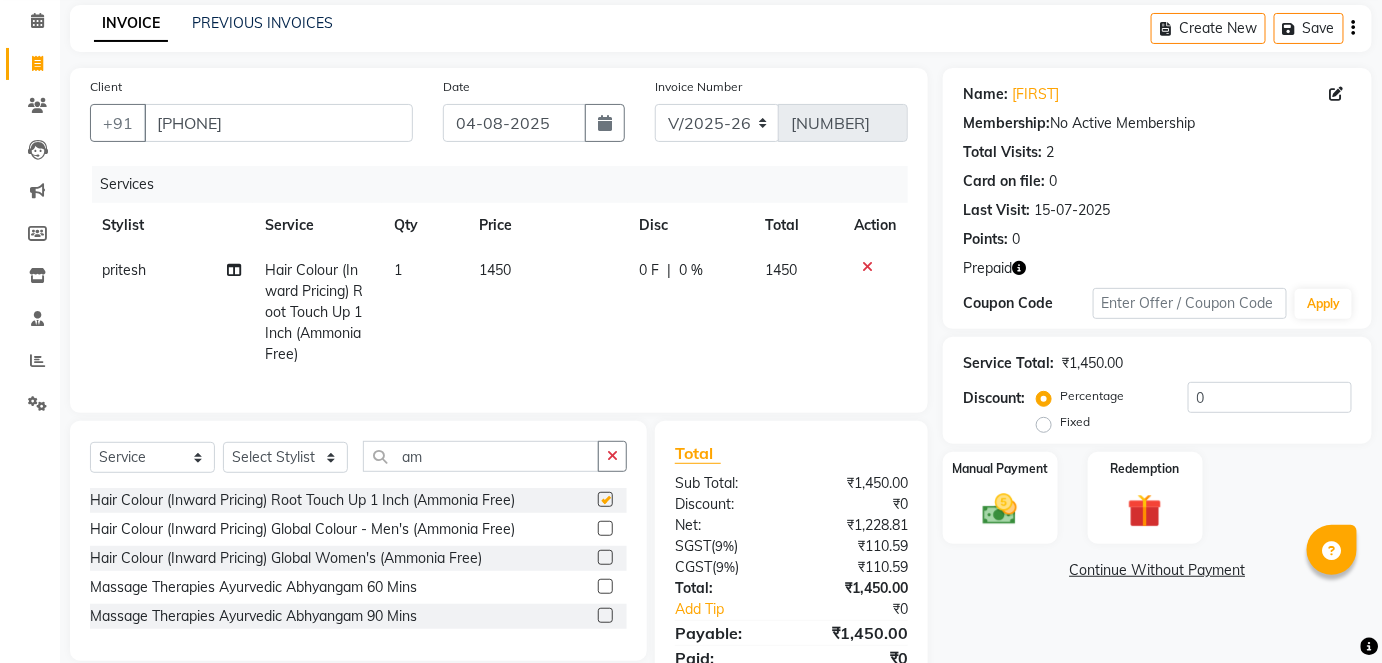checkbox on "false" 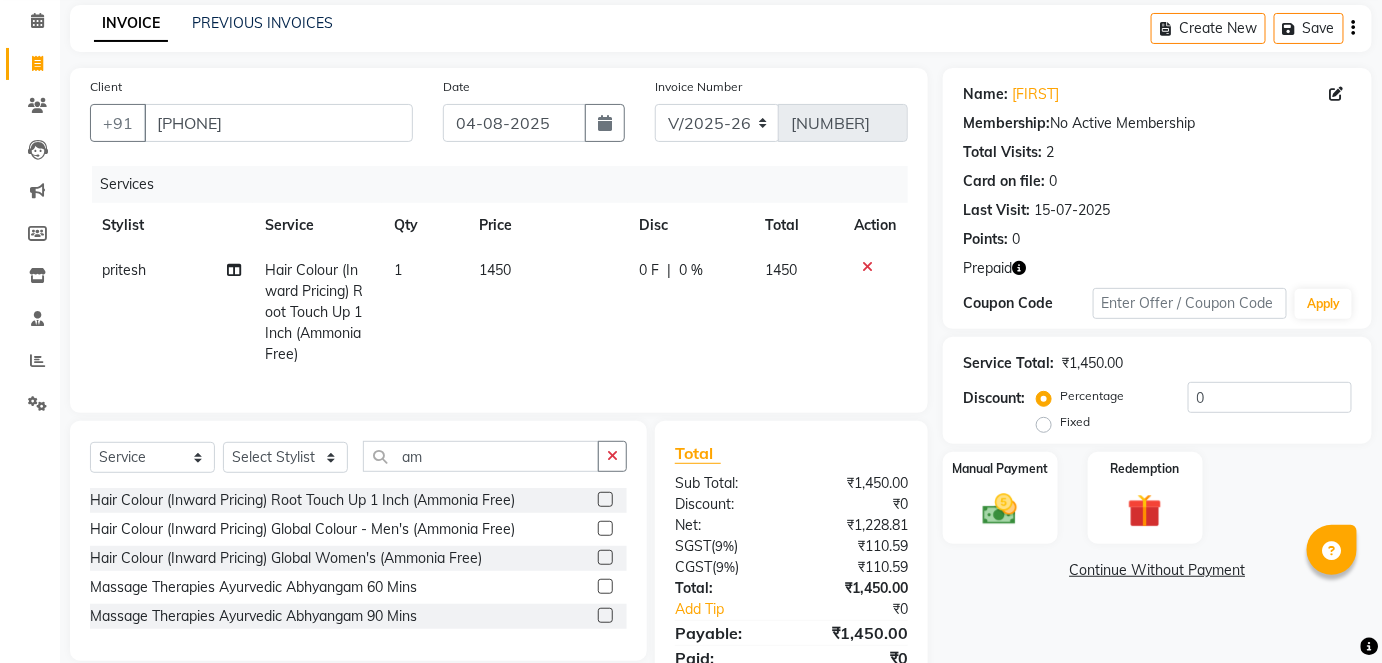 click on "1450" 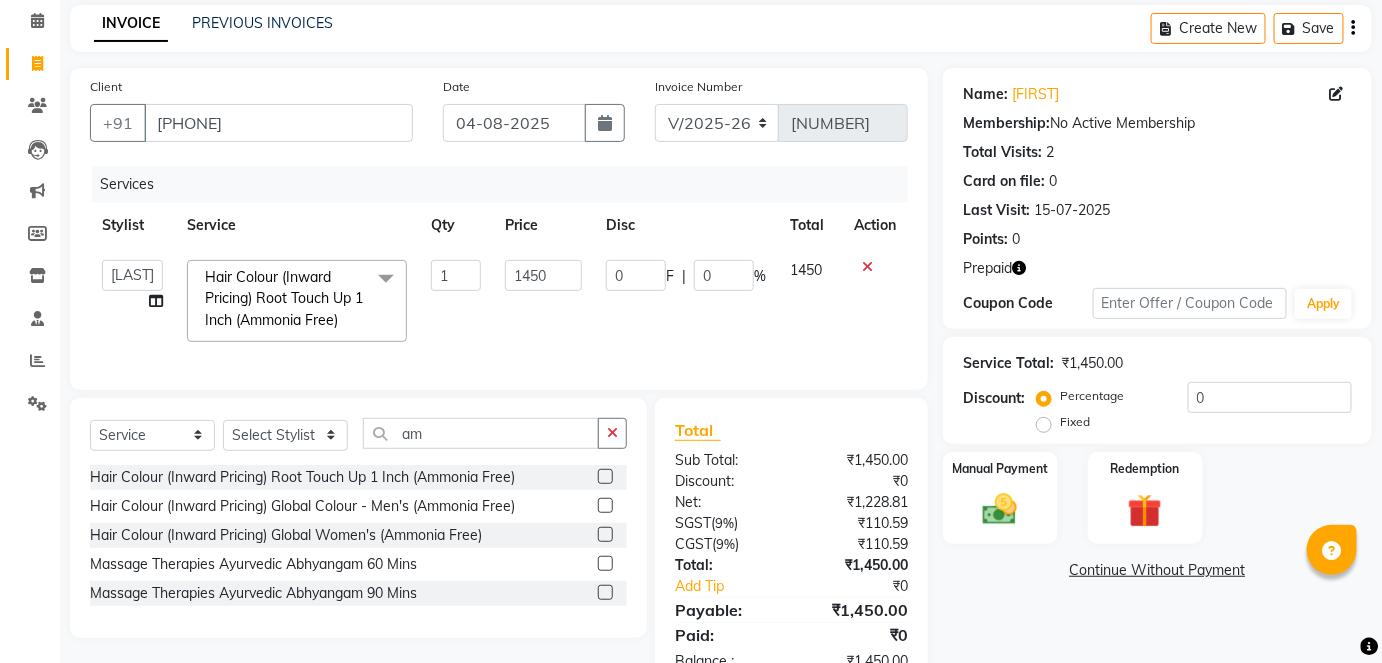 click 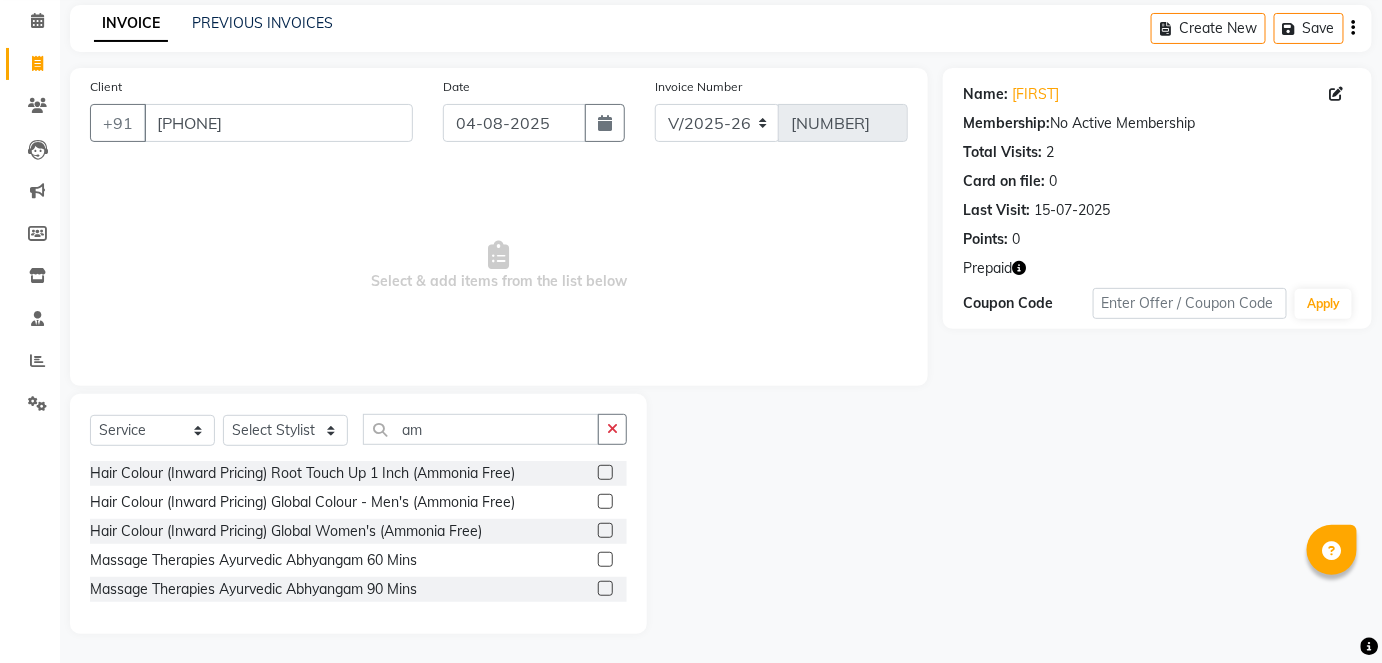 click 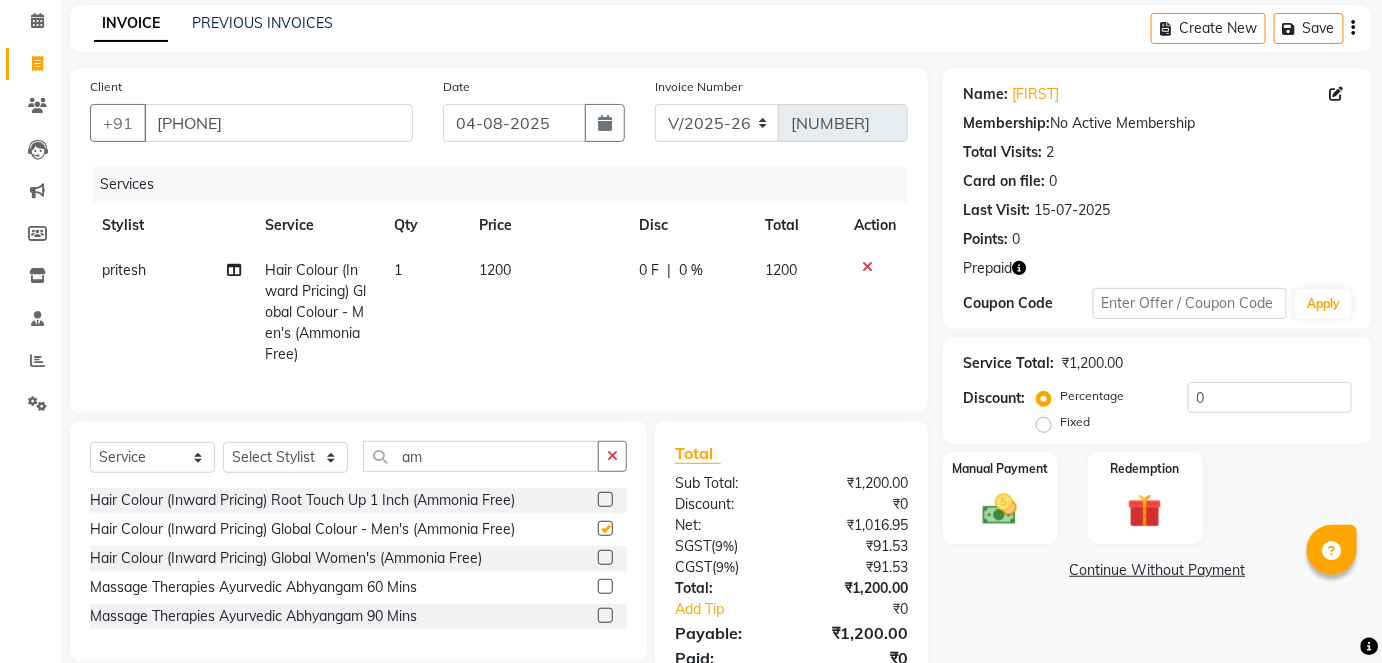 checkbox on "false" 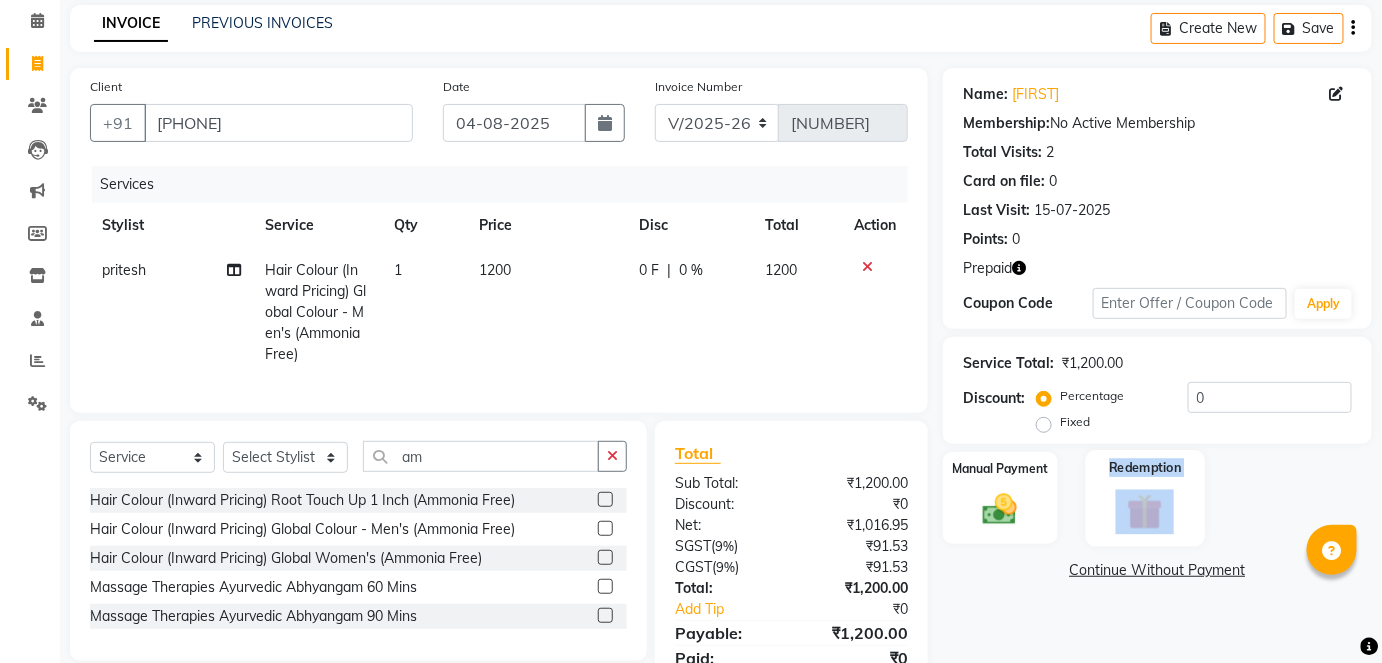 drag, startPoint x: 1085, startPoint y: 512, endPoint x: 1154, endPoint y: 495, distance: 71.063354 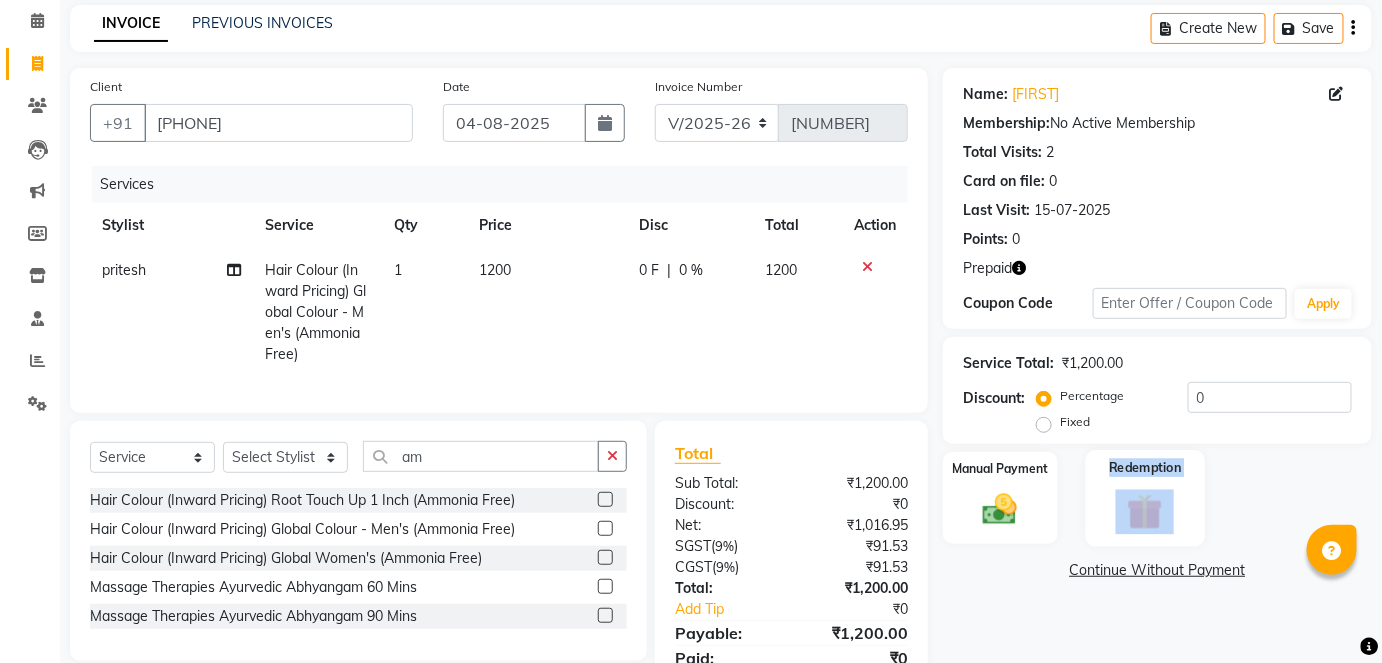click 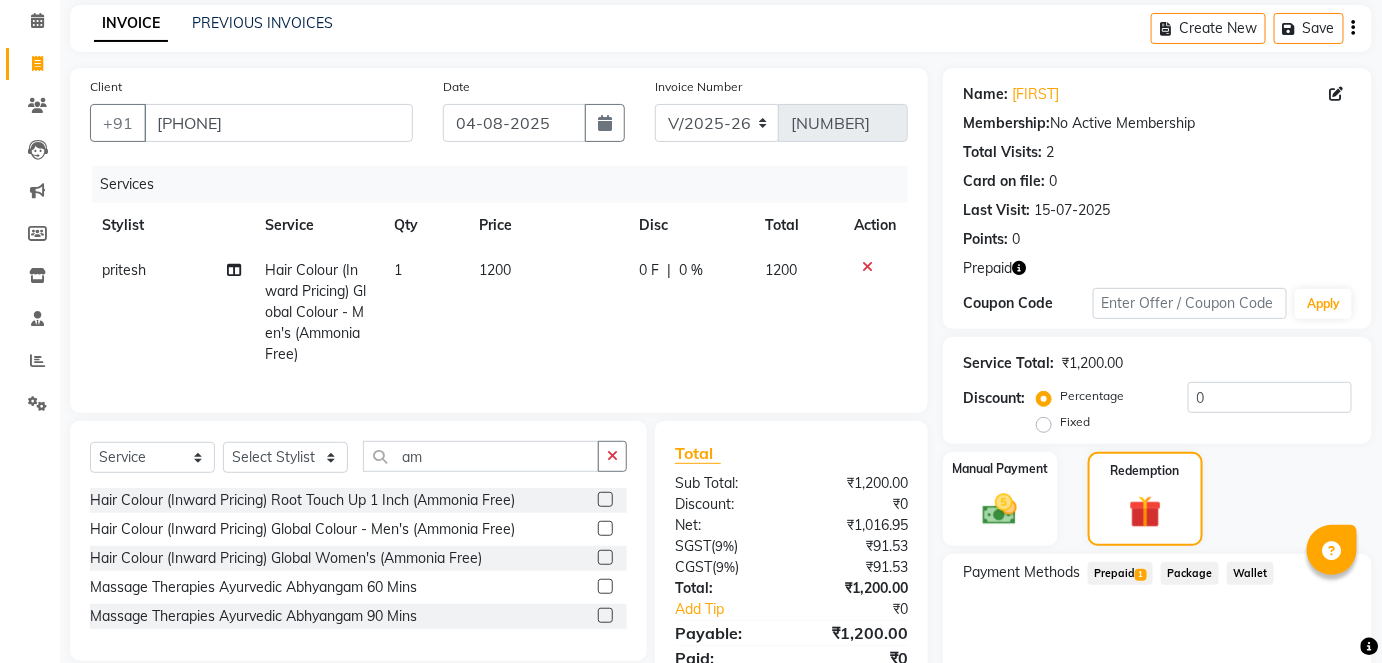 click on "Prepaid  1" 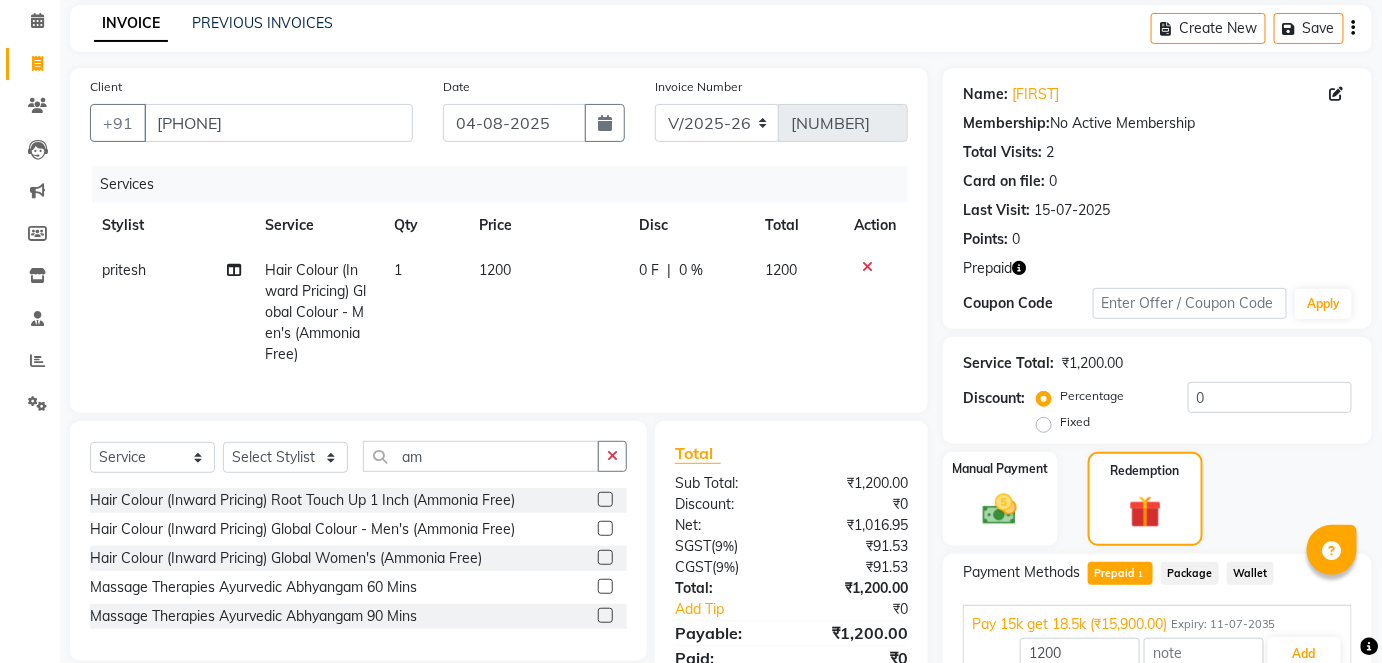 scroll, scrollTop: 178, scrollLeft: 0, axis: vertical 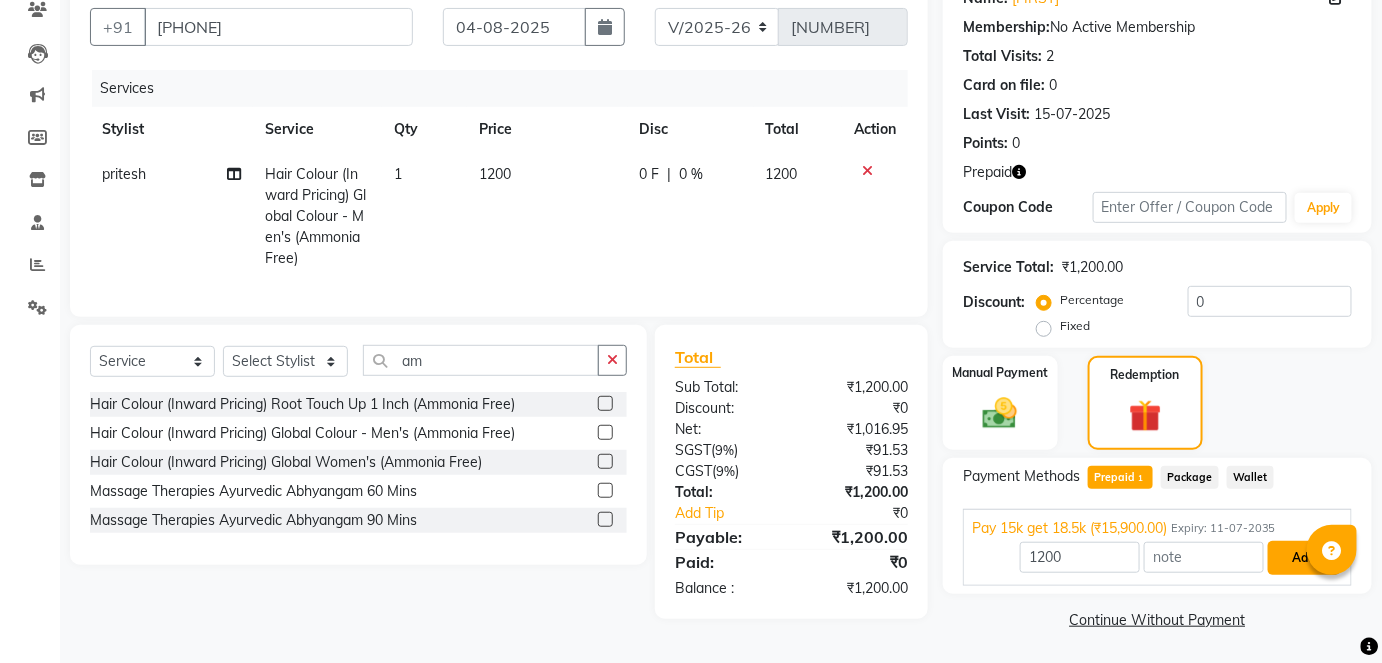 click on "Add" at bounding box center (1304, 558) 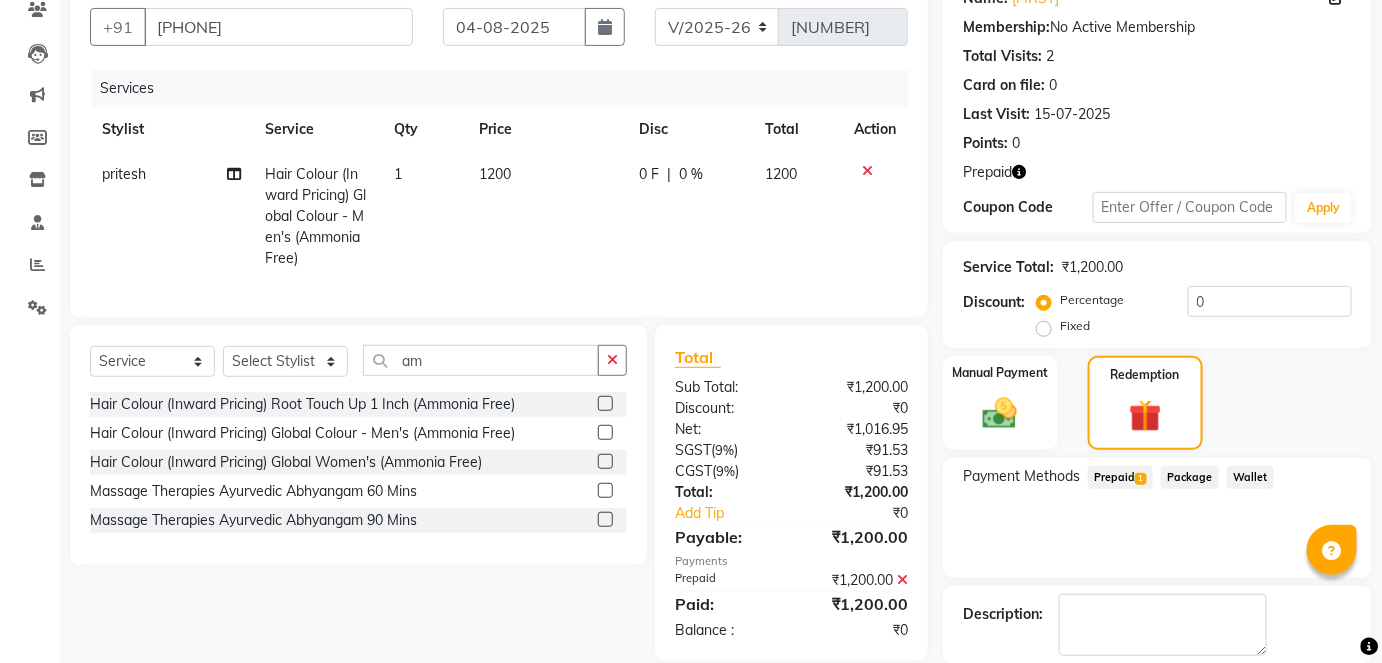 scroll, scrollTop: 274, scrollLeft: 0, axis: vertical 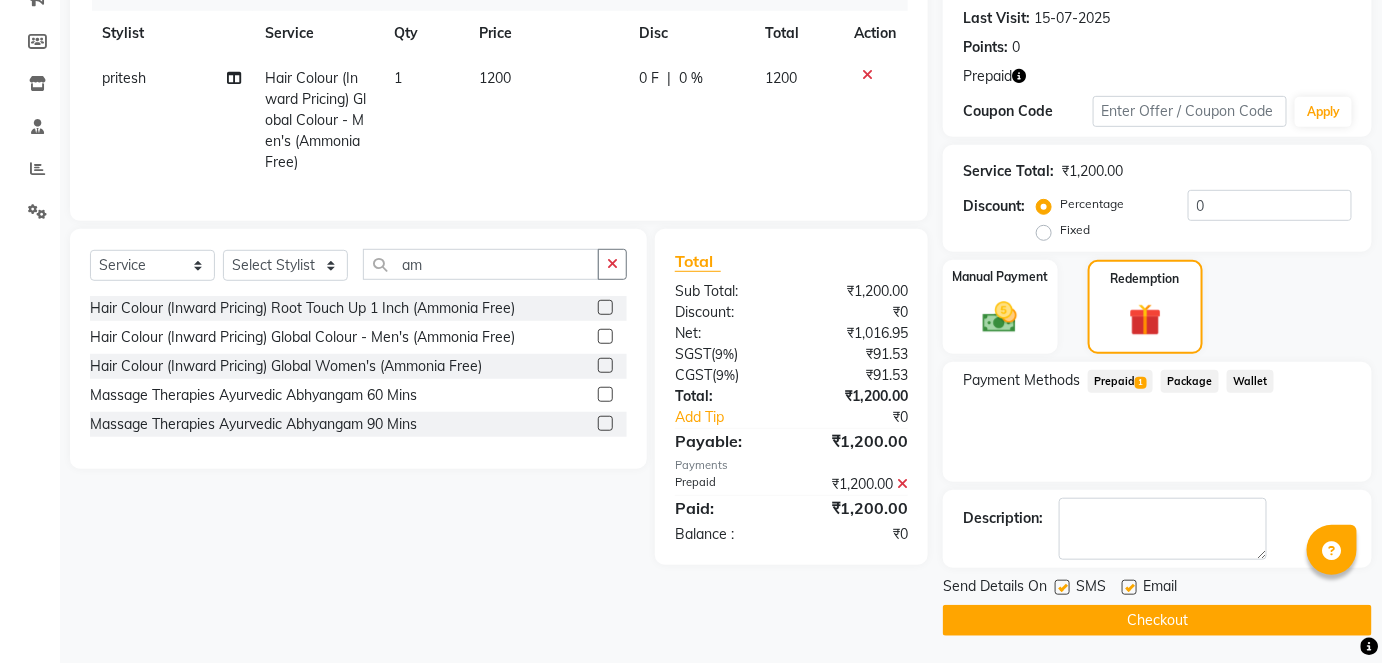 click on "Checkout" 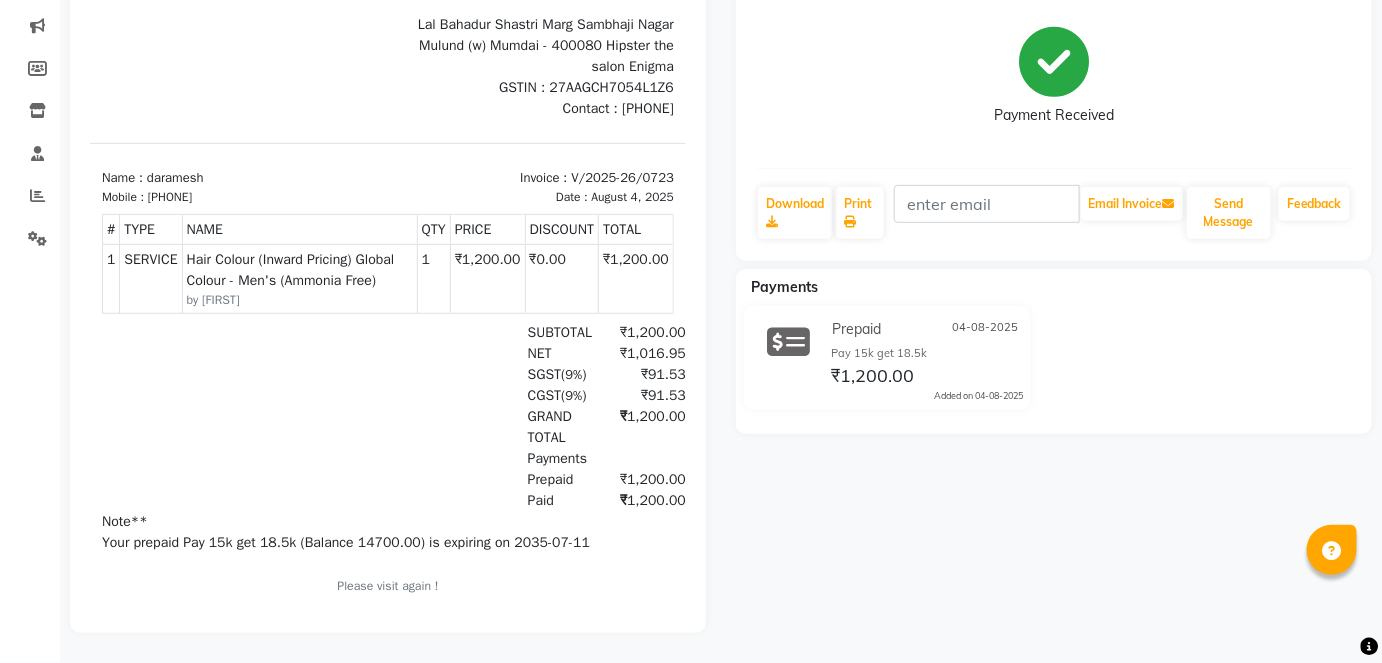 scroll, scrollTop: 0, scrollLeft: 0, axis: both 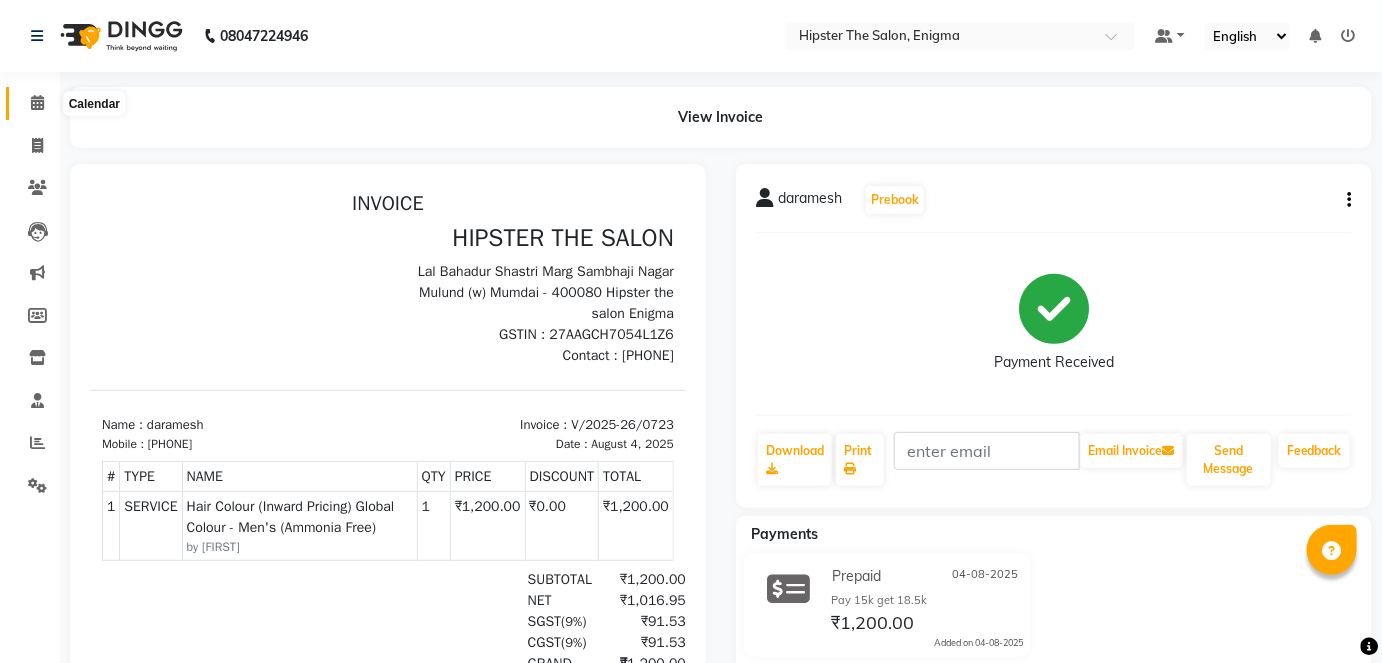 click 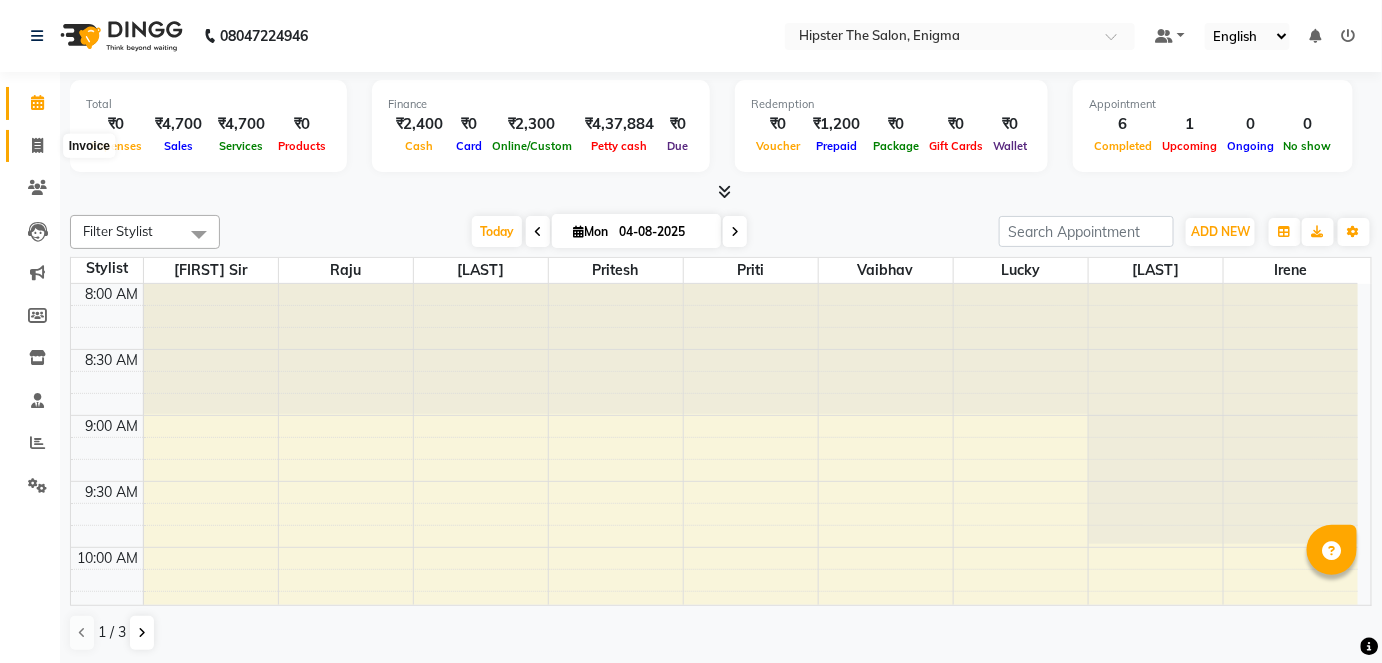 click 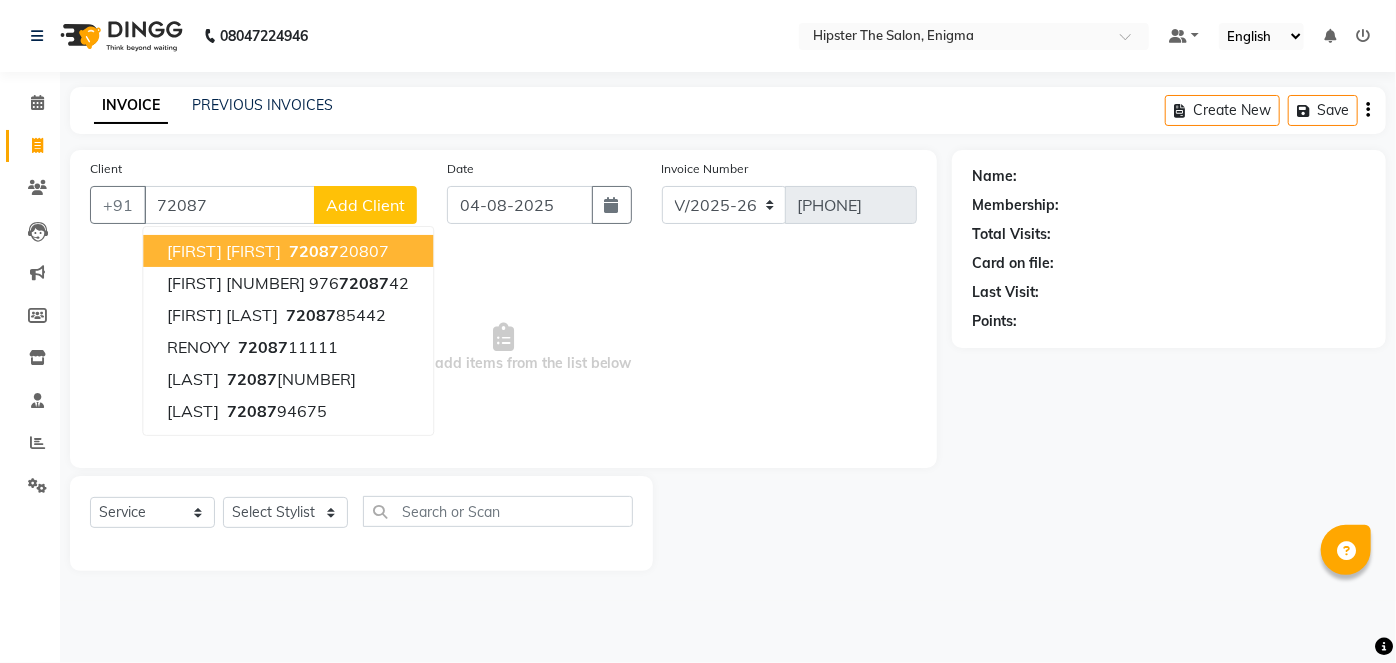 click on "[PHONE]" at bounding box center (337, 251) 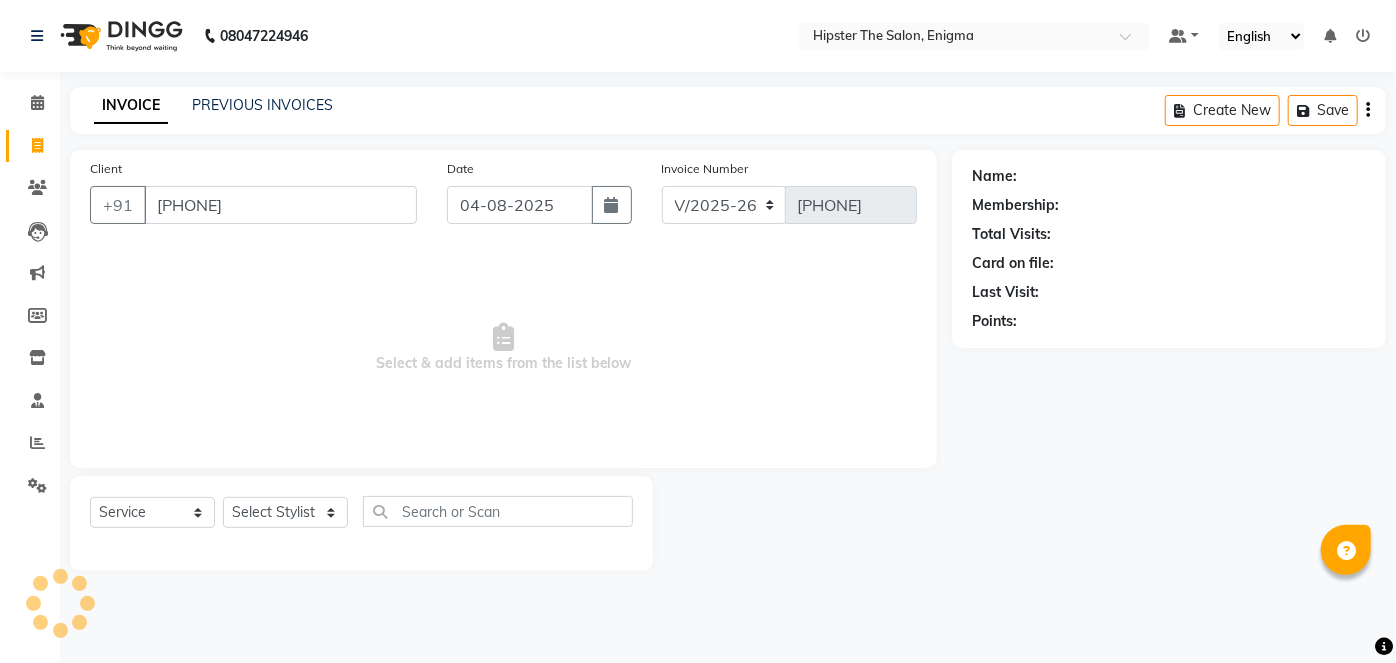 type on "[PHONE]" 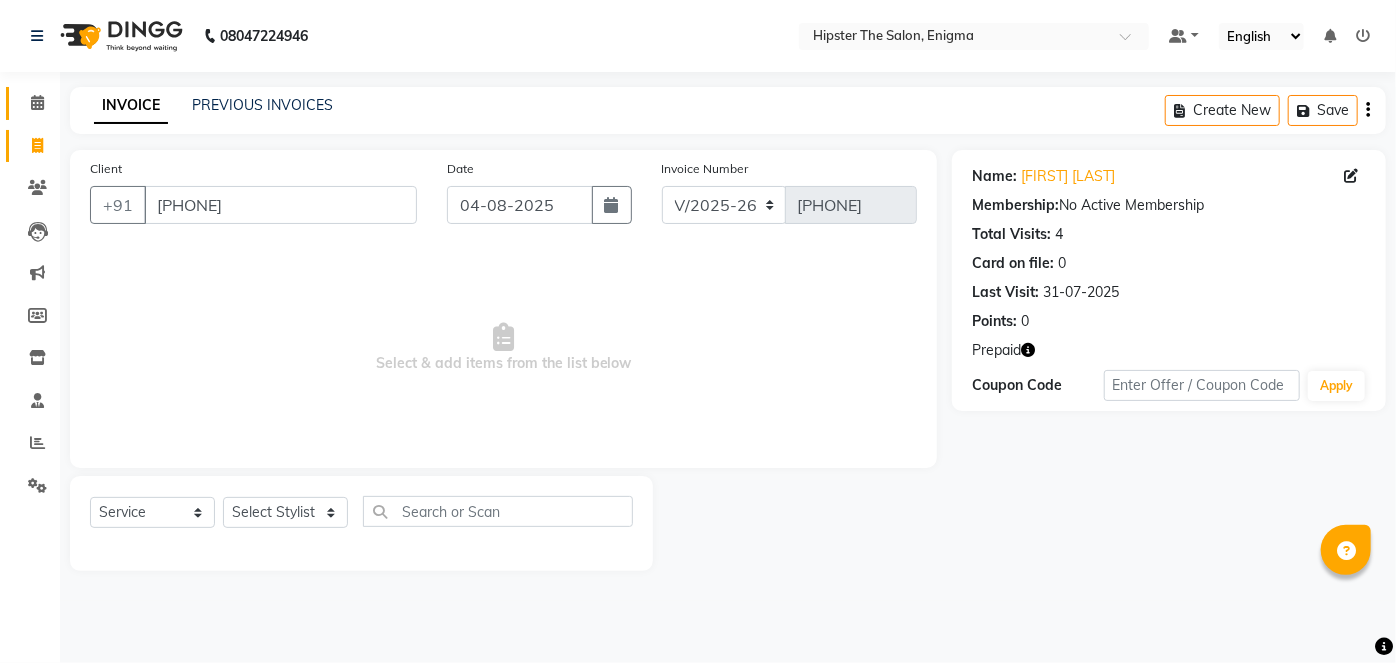 click 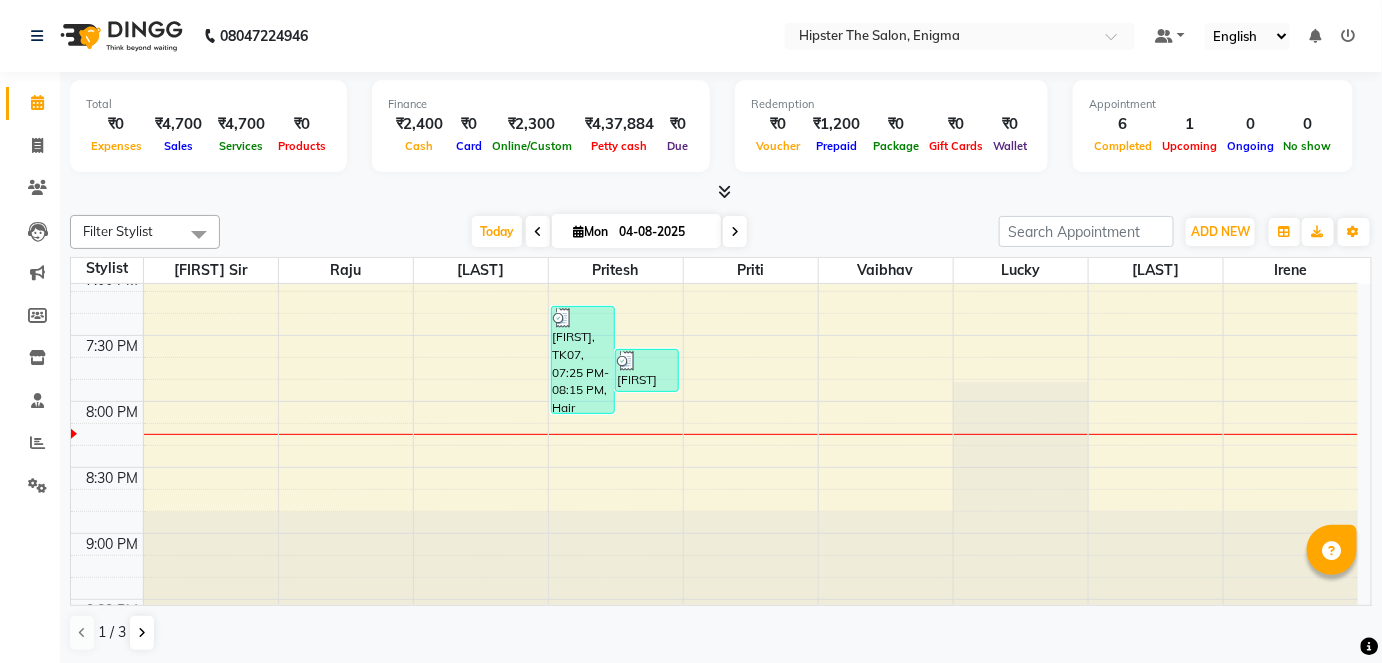 scroll, scrollTop: 1502, scrollLeft: 0, axis: vertical 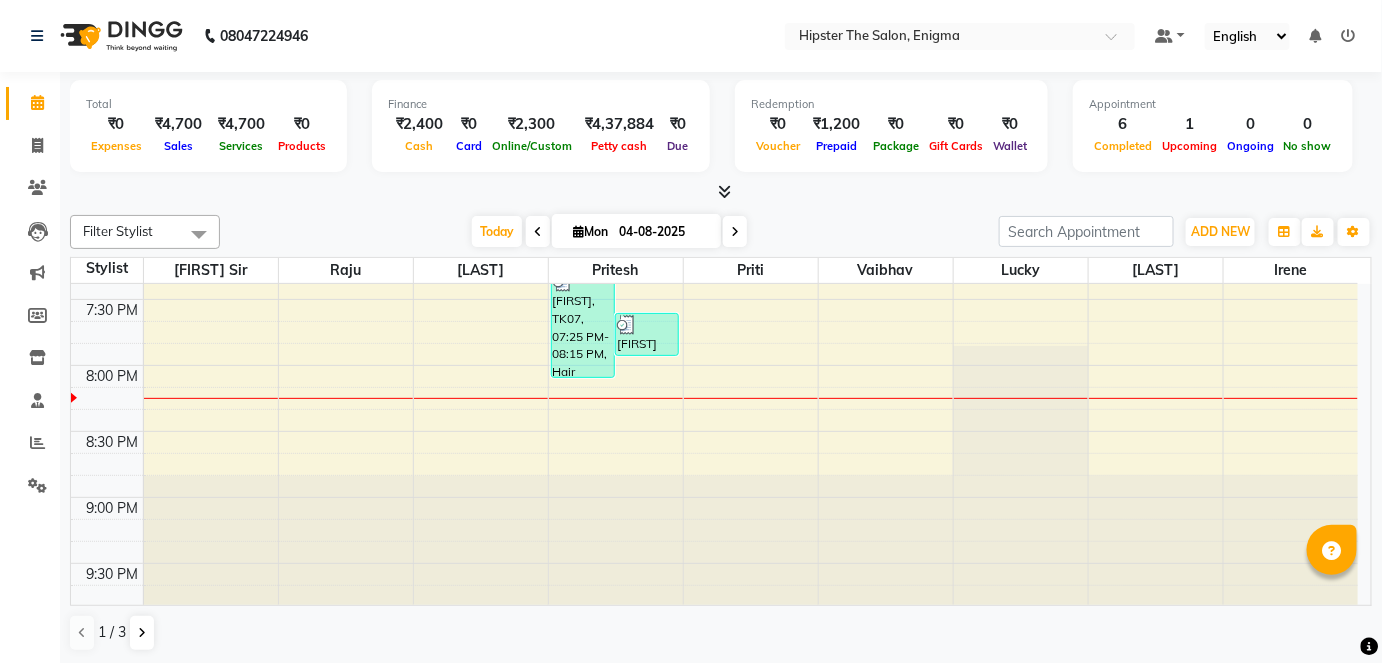 click at bounding box center (735, 231) 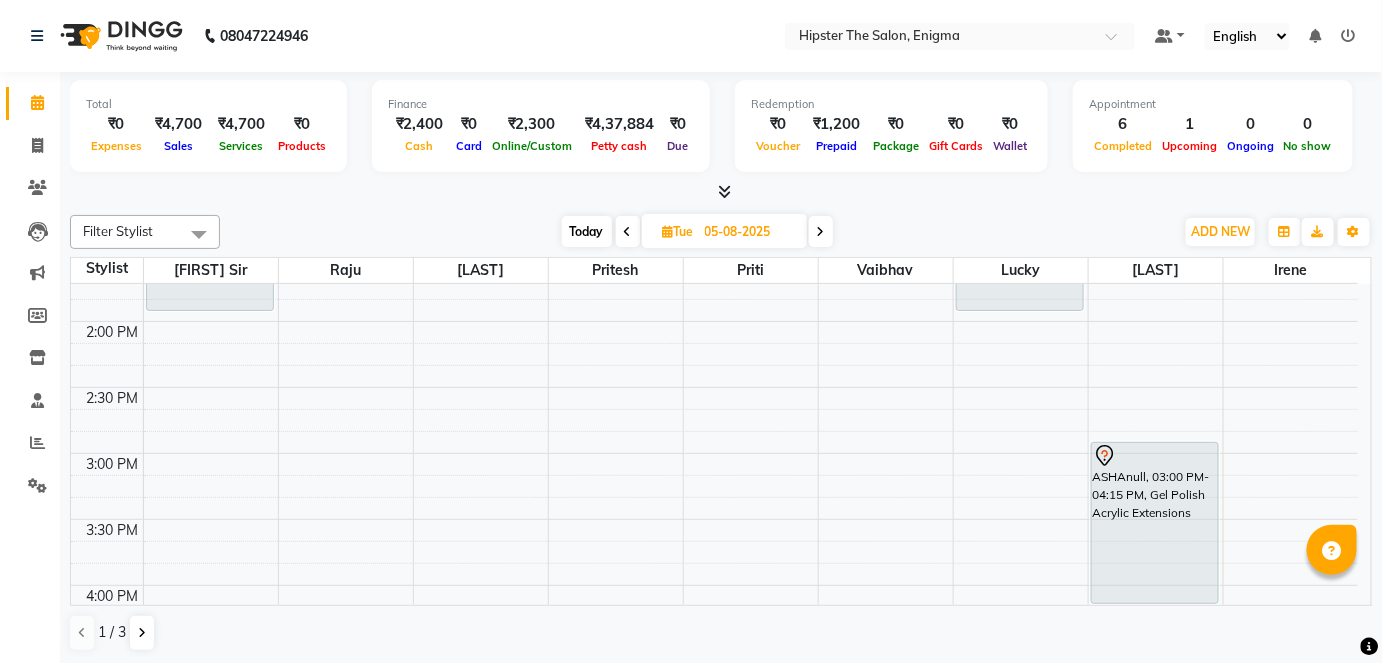 scroll, scrollTop: 754, scrollLeft: 0, axis: vertical 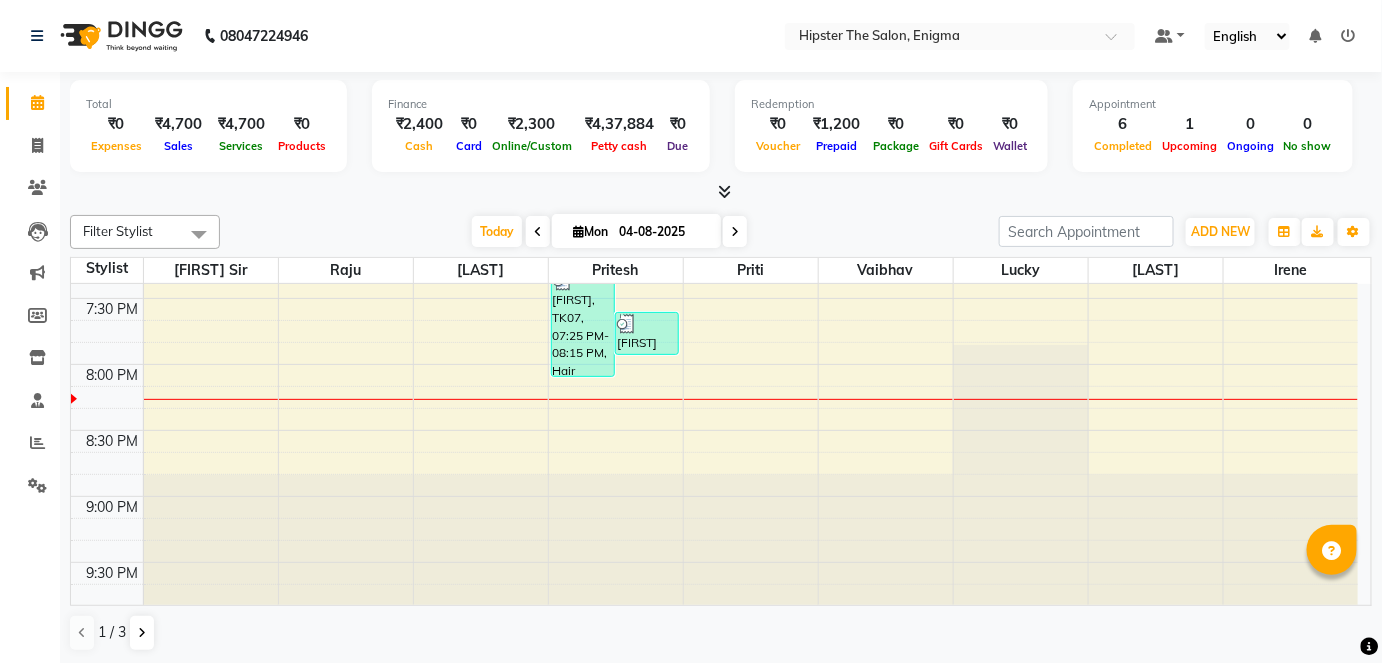 click at bounding box center [735, 232] 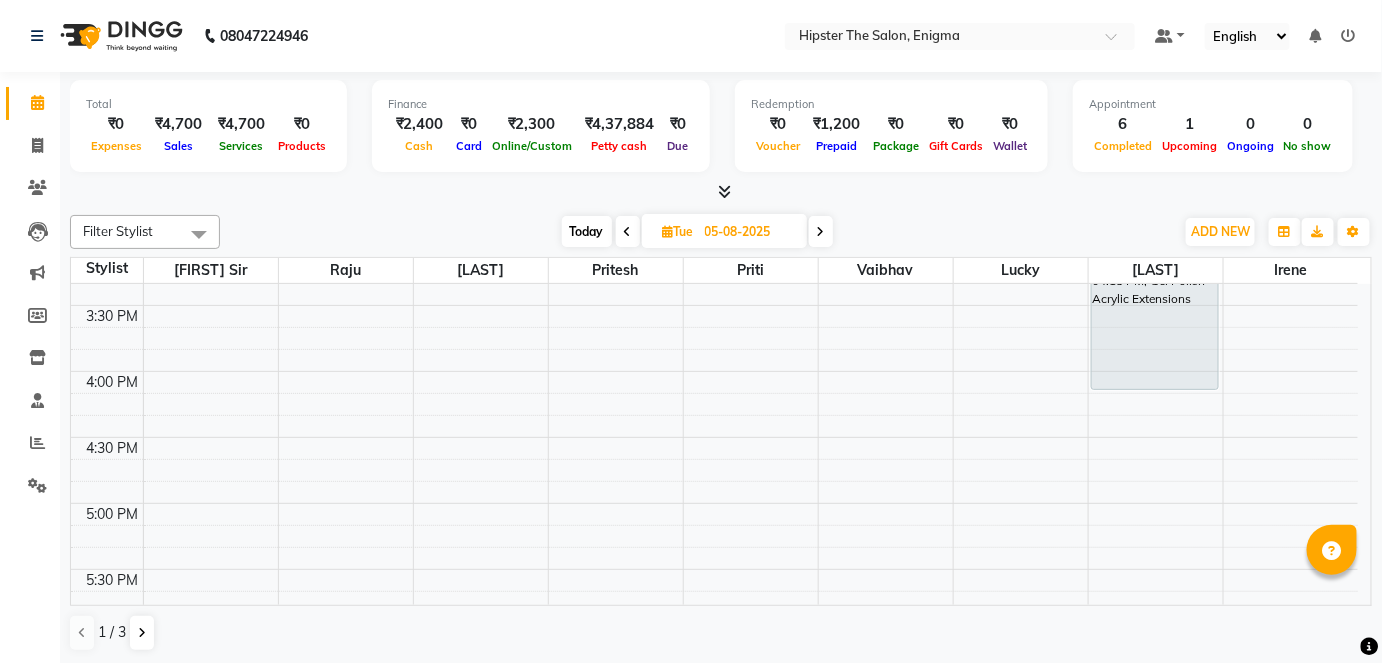 scroll, scrollTop: 906, scrollLeft: 0, axis: vertical 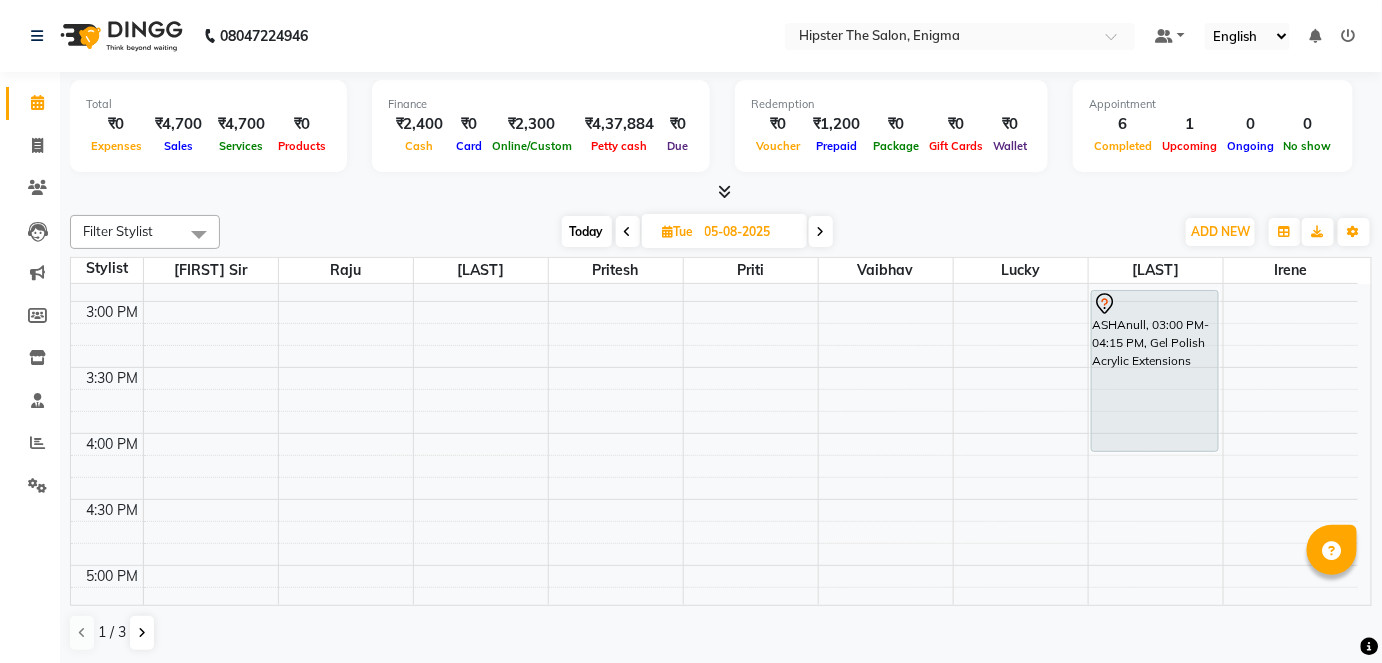click on "[TIME] [TIME] [TIME] [TIME] [TIME] [TIME] [TIME] [TIME] [TIME] [TIME] [TIME] [TIME] [TIME] [TIME] [TIME] [TIME] [TIME] [TIME] [TIME] [TIME] [TIME] [TIME] [TIME] [TIME] [TIME] [TIME] [TIME] [TIME]             [FIRST], [TIME]-[TIME], Haircuts Women's Haircut - Creative Director             hair, [TIME]-[TIME], Haircuts Women's Haircut - Creative Director             [FIRST], [TIME]-[TIME], Haircuts Men's Haircut - Creative Director             [FIRST], [TIME]-[TIME], Hair Colour (Inward Pricing) Global Women's (Inward Pricing)             [FIRST]null, [TIME]-[TIME], Gel Polish Acrylic Extensions" at bounding box center (714, 301) 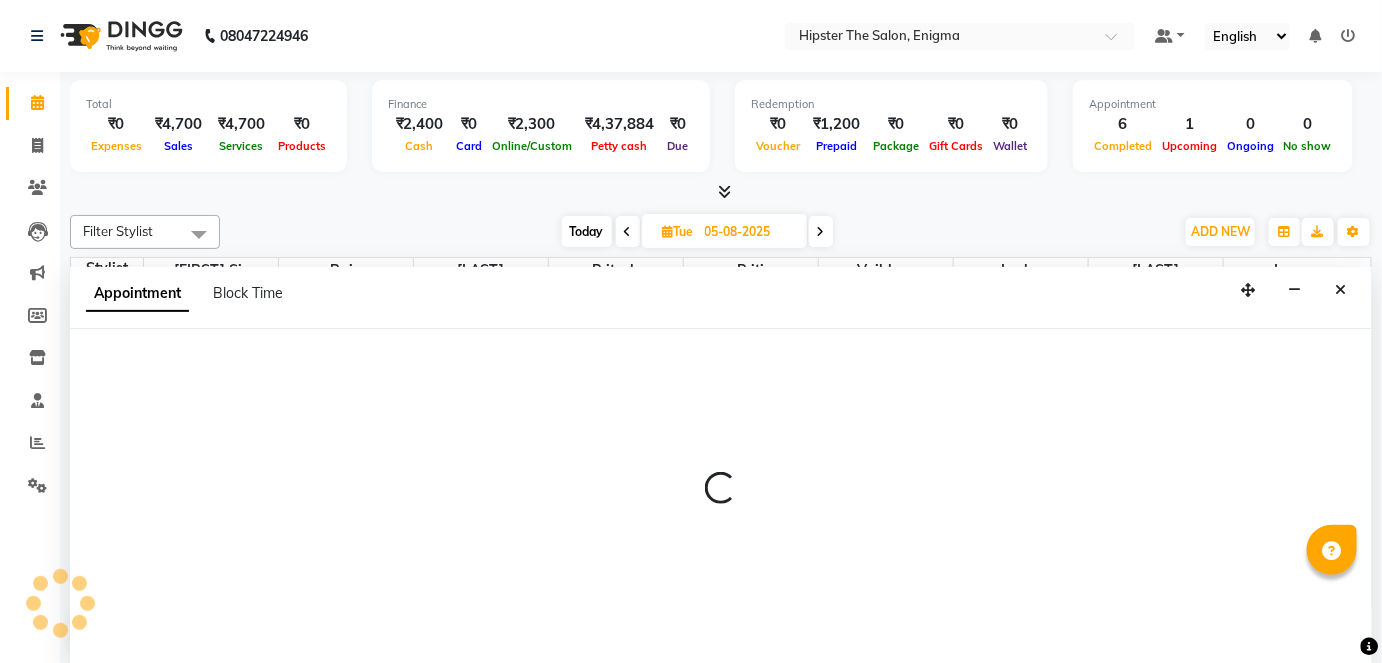 scroll, scrollTop: 0, scrollLeft: 0, axis: both 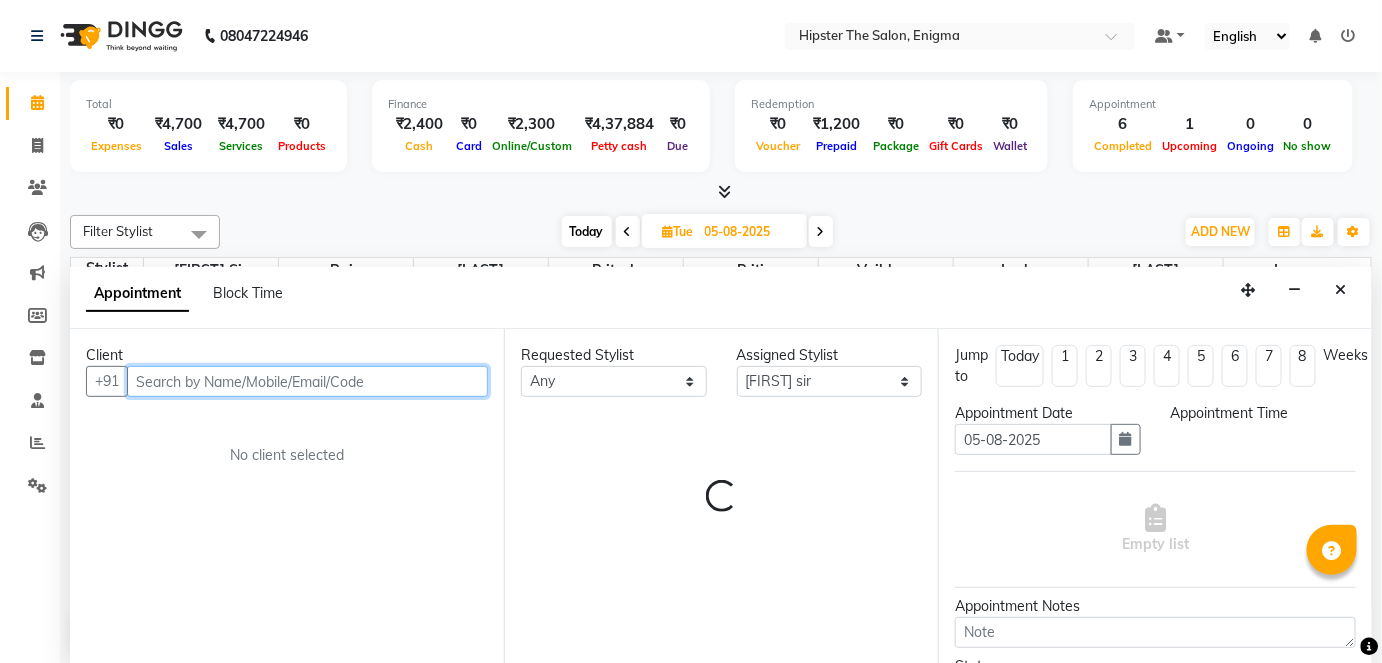 select on "900" 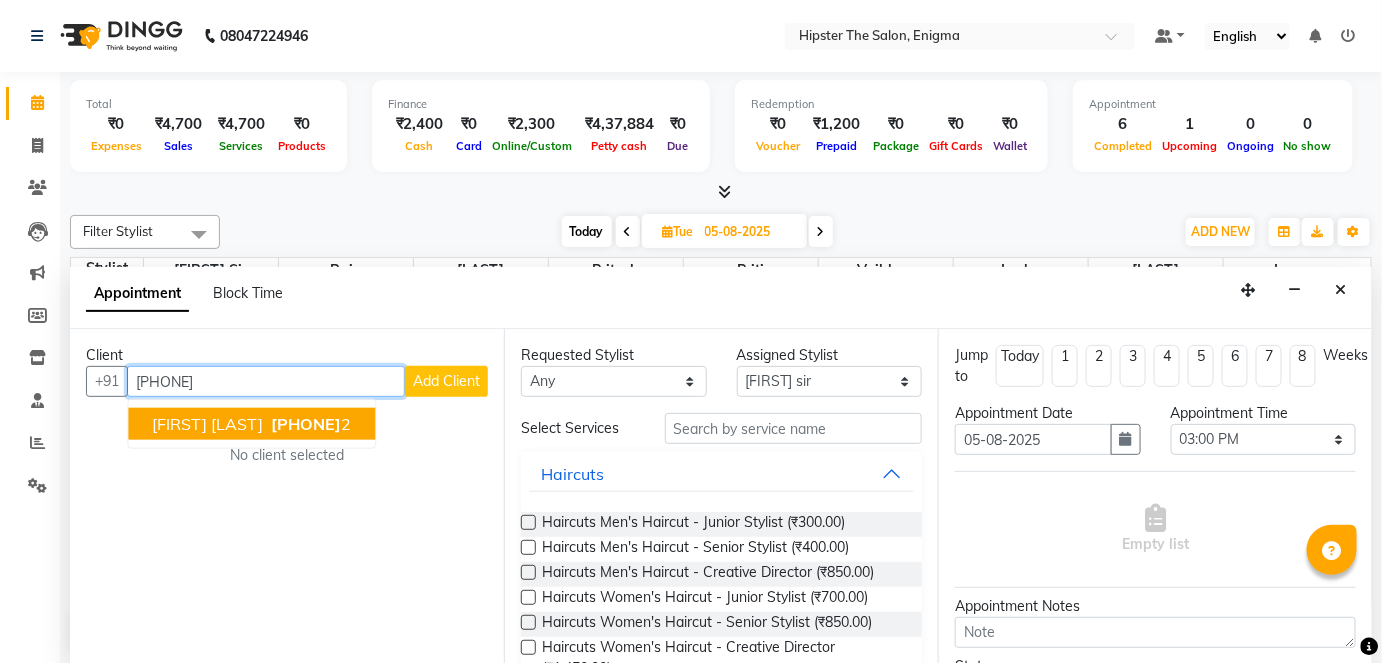 click on "[PHONE]" at bounding box center [306, 424] 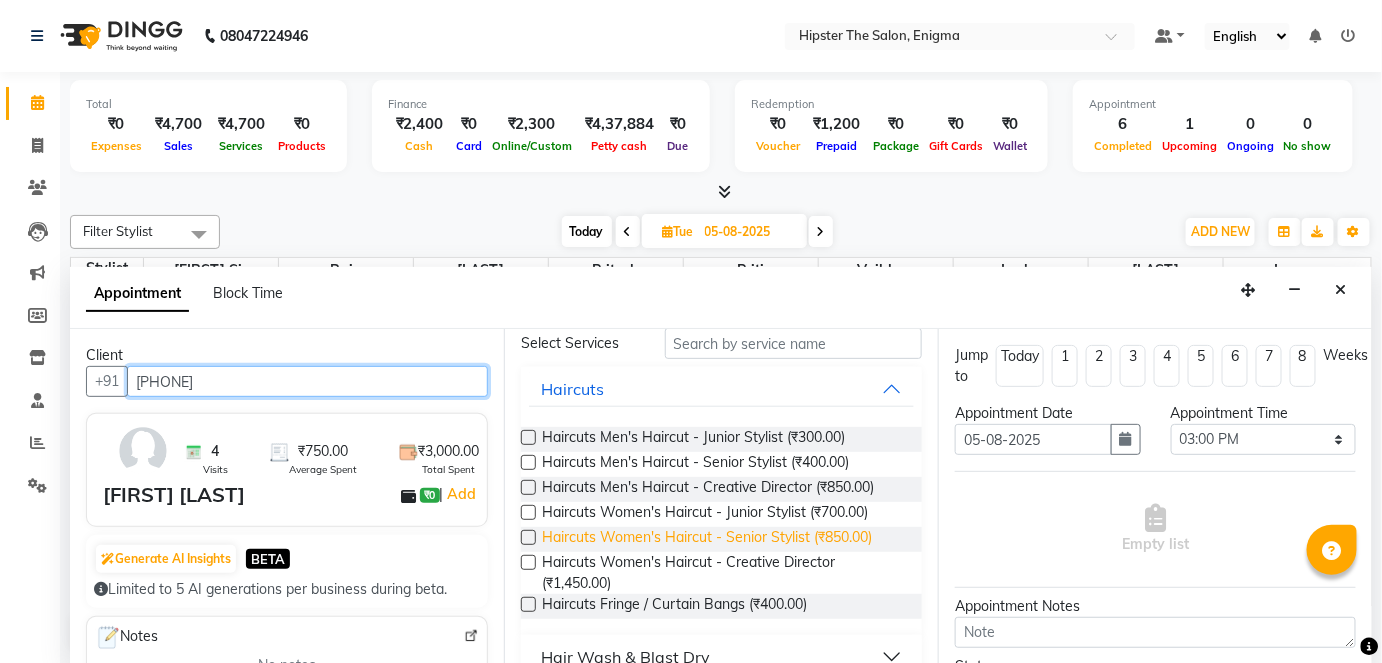 scroll, scrollTop: 86, scrollLeft: 0, axis: vertical 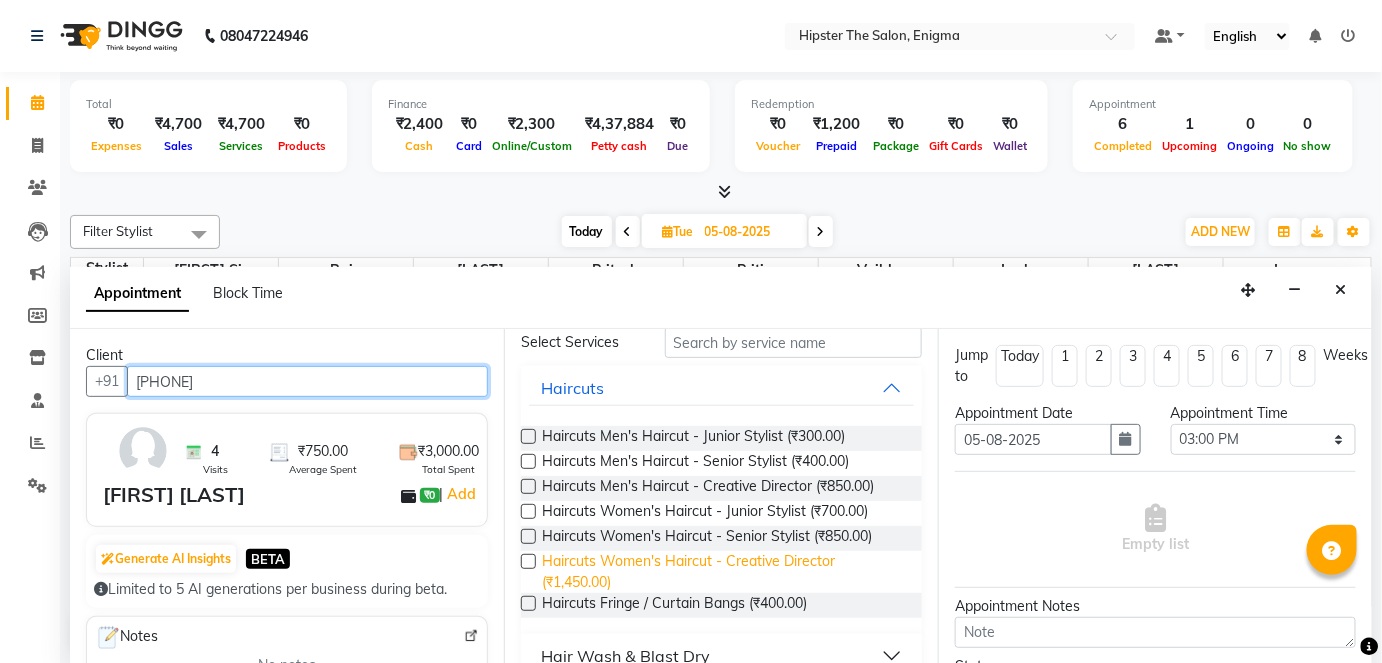 type on "[PHONE]" 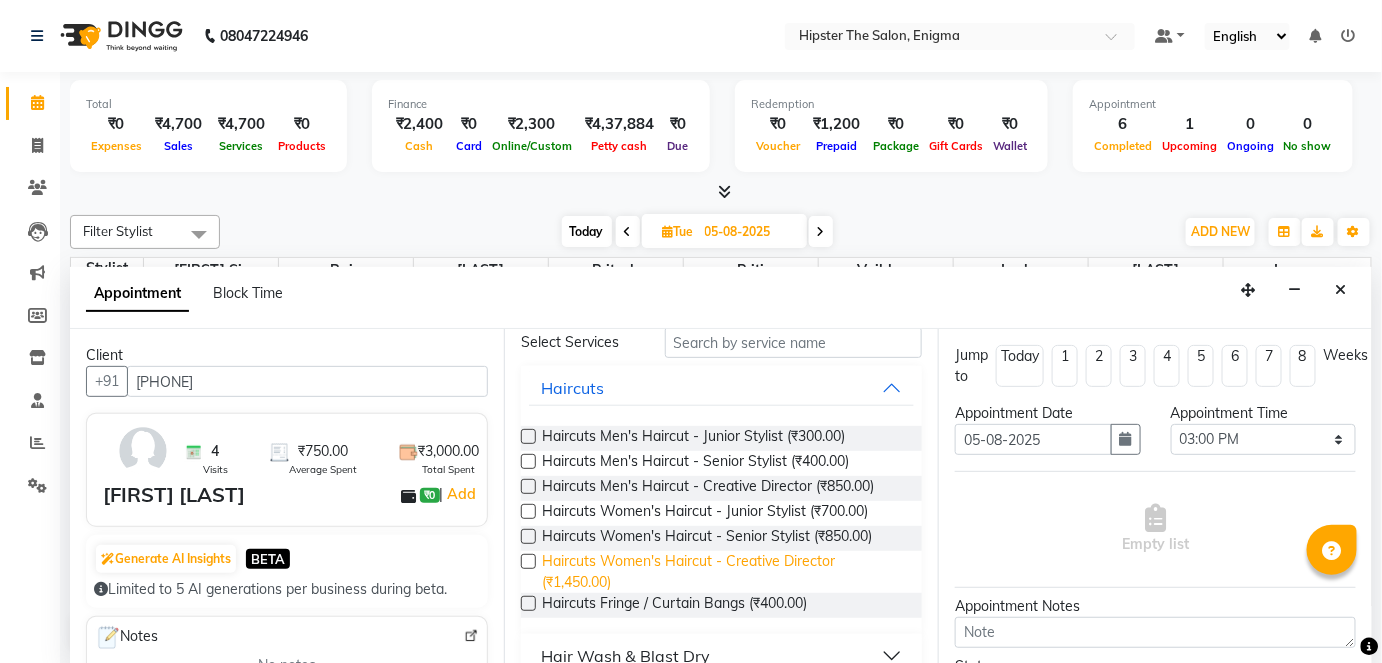 click on "Haircuts Women's Haircut - Creative Director (₹1,450.00)" at bounding box center [724, 572] 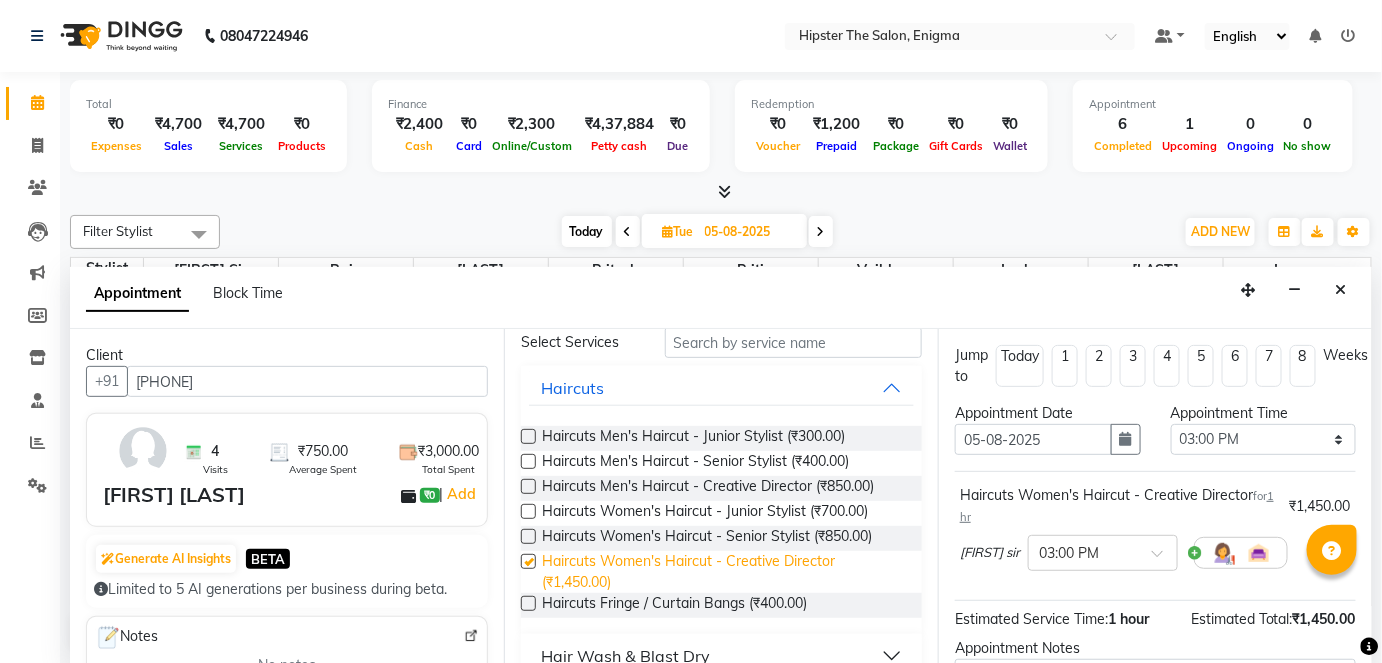 checkbox on "false" 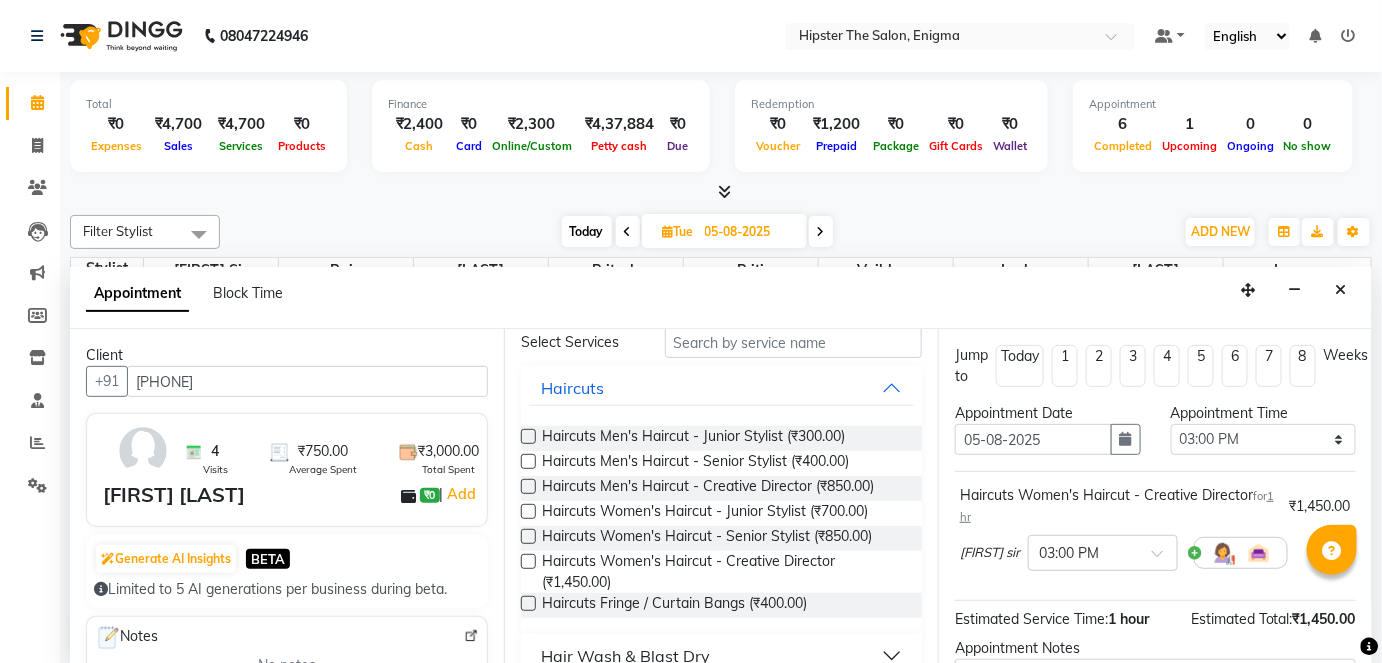 scroll, scrollTop: 210, scrollLeft: 0, axis: vertical 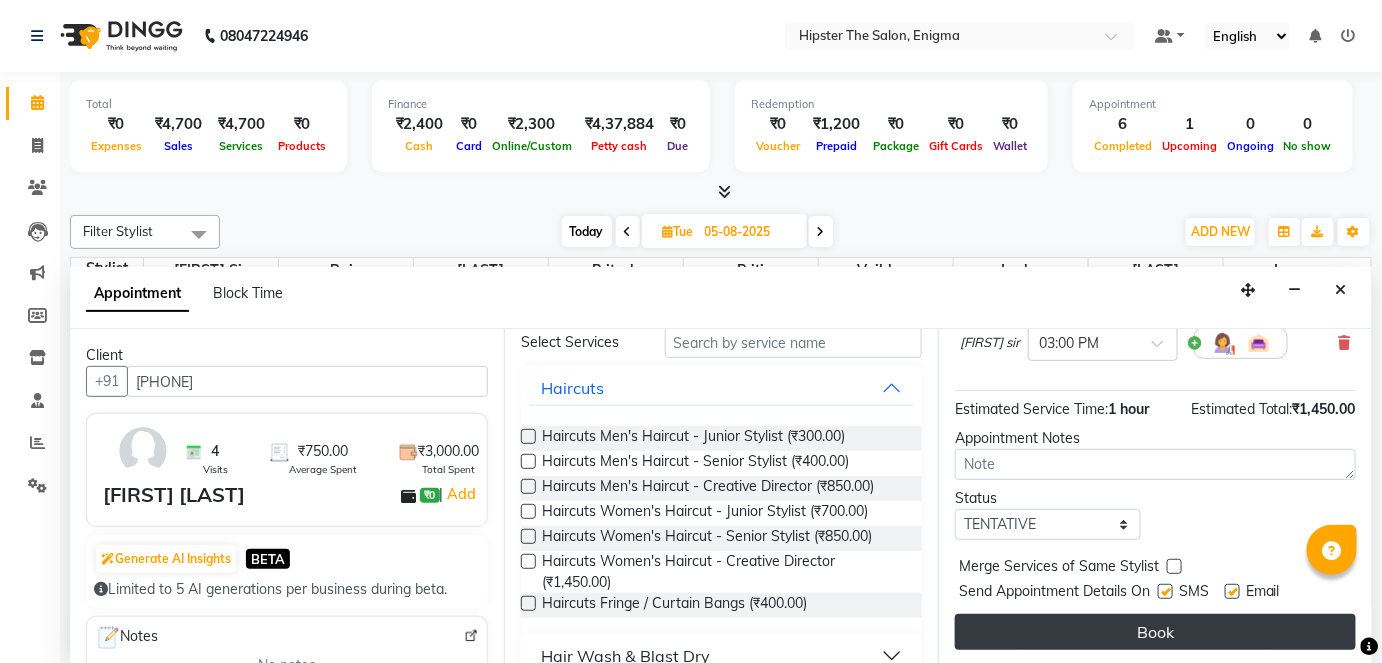 click on "Book" at bounding box center [1155, 632] 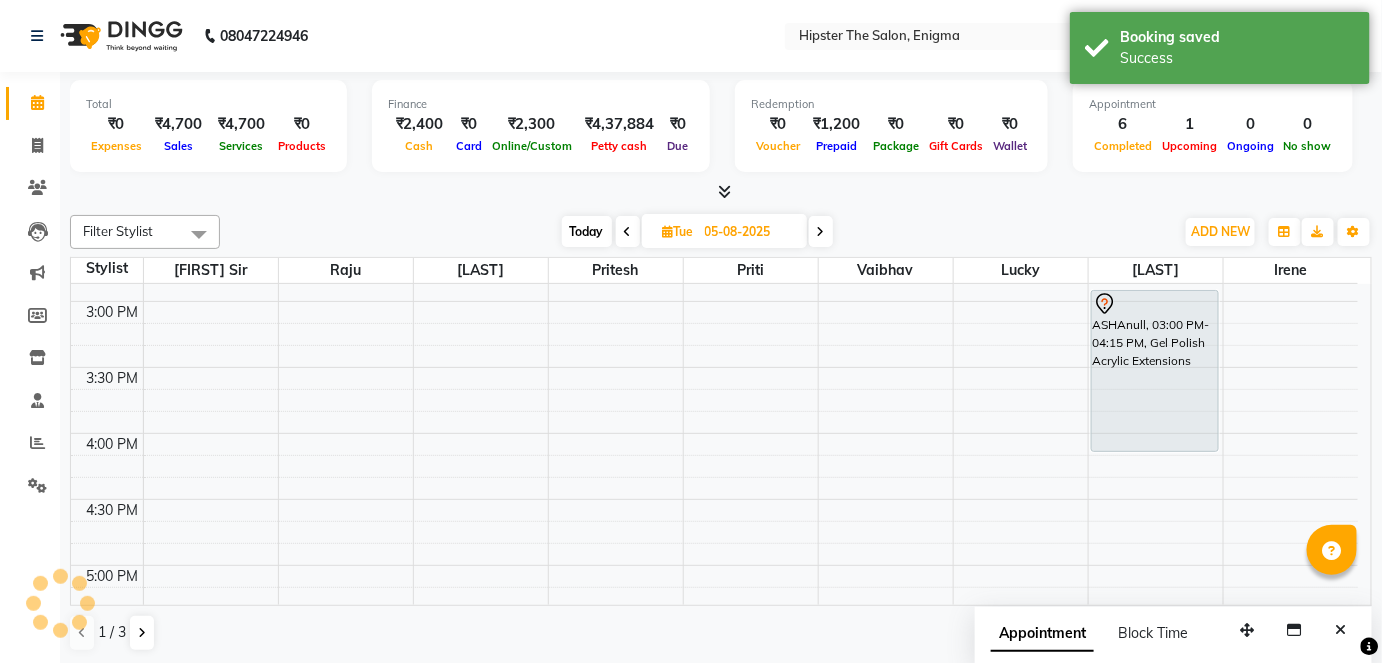 scroll, scrollTop: 0, scrollLeft: 0, axis: both 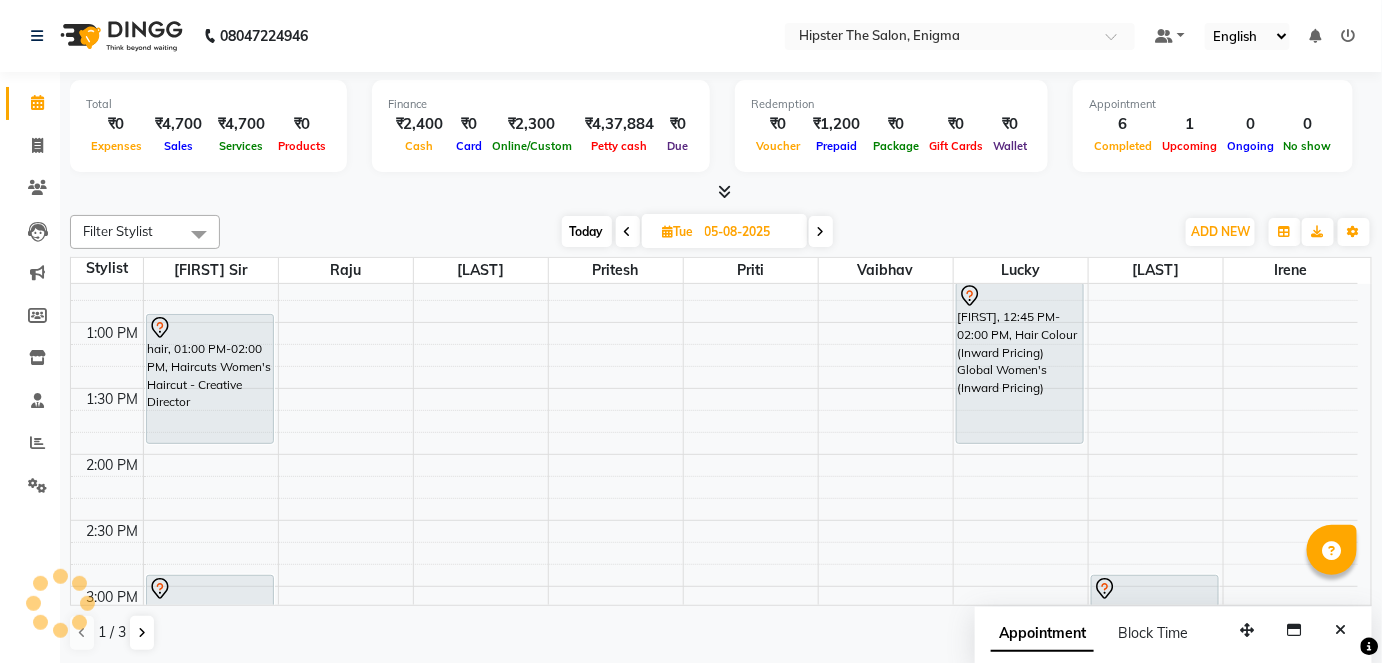 click on "Today  Tue 05-08-2025" at bounding box center [697, 232] 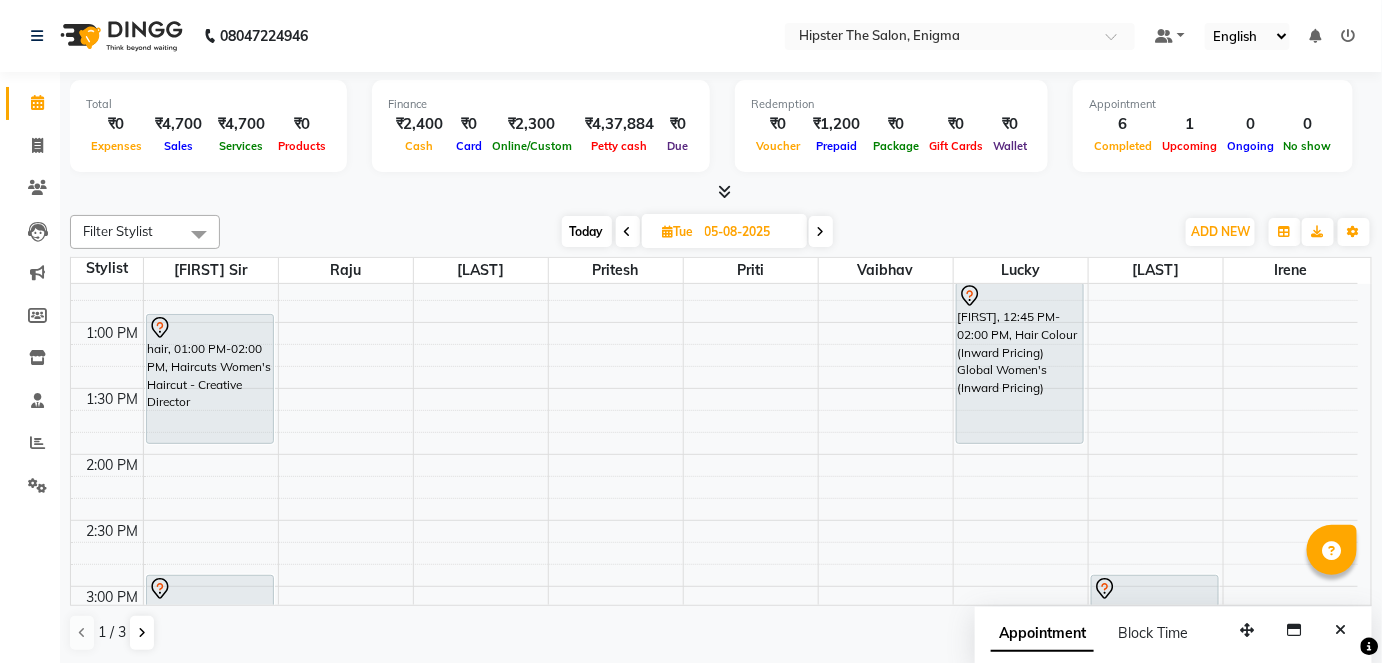 click at bounding box center [821, 232] 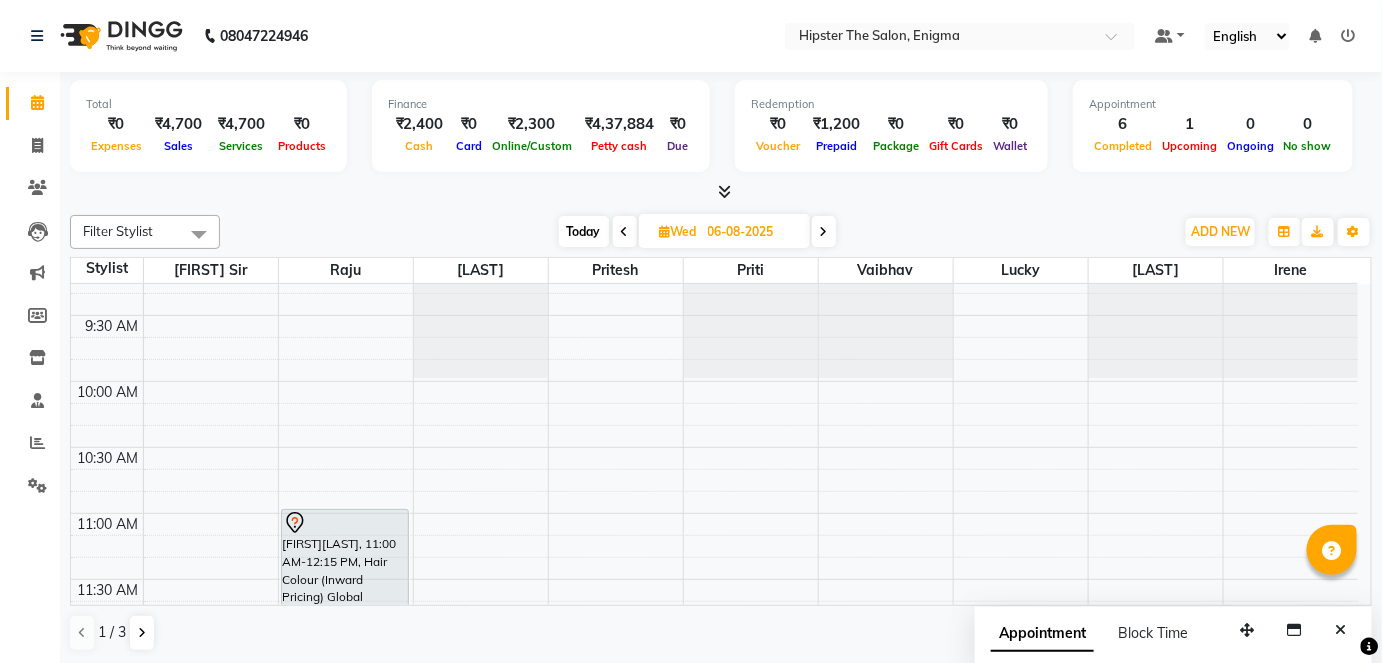 scroll, scrollTop: 165, scrollLeft: 0, axis: vertical 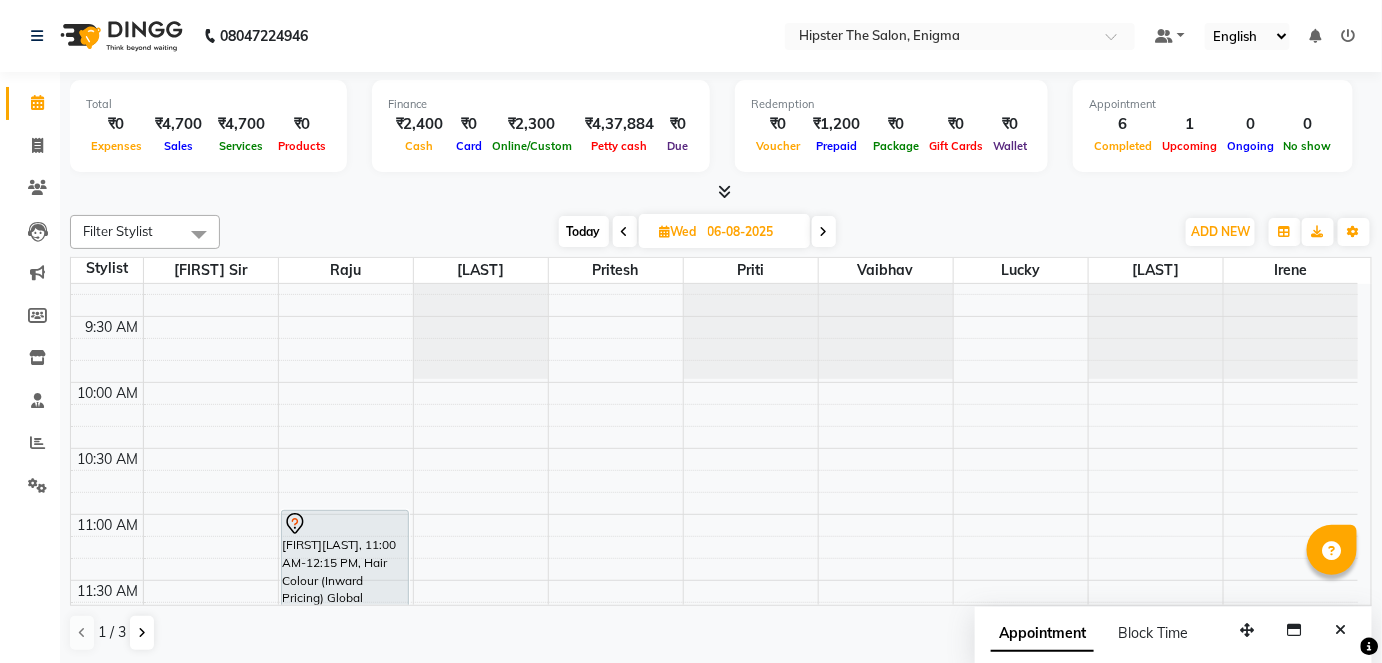 click on "Today" at bounding box center [584, 231] 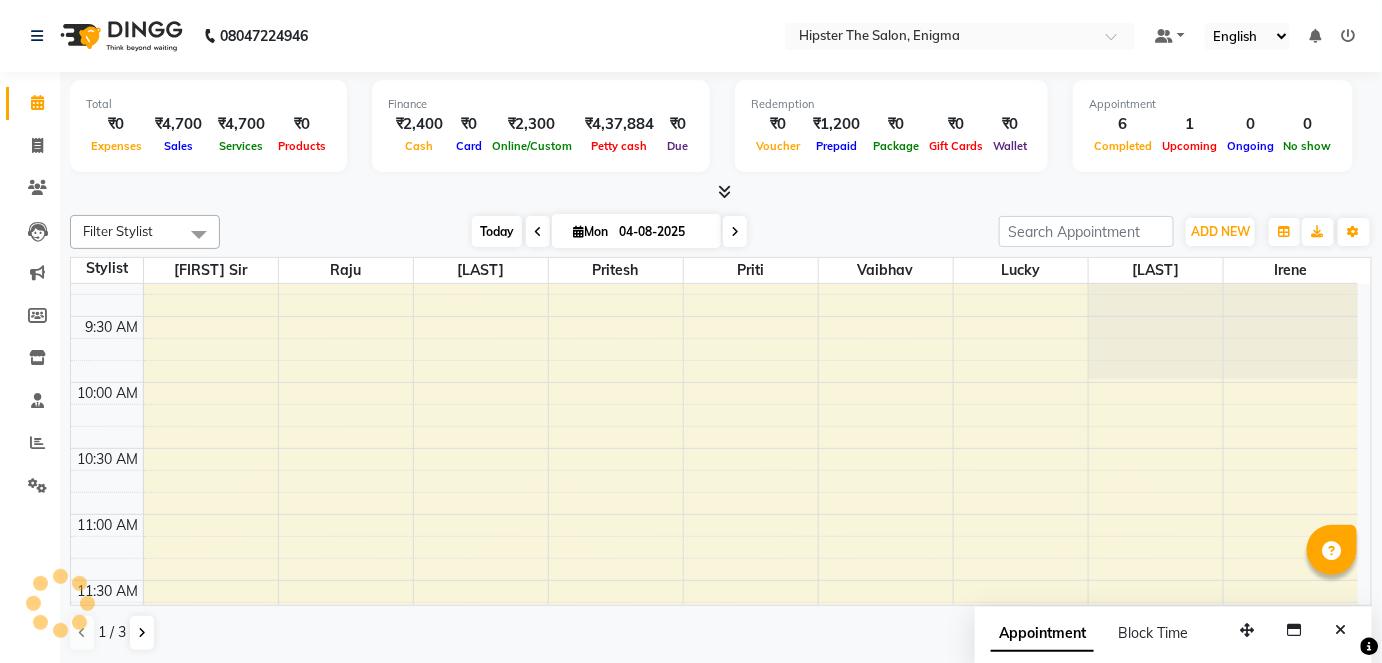 scroll, scrollTop: 1503, scrollLeft: 0, axis: vertical 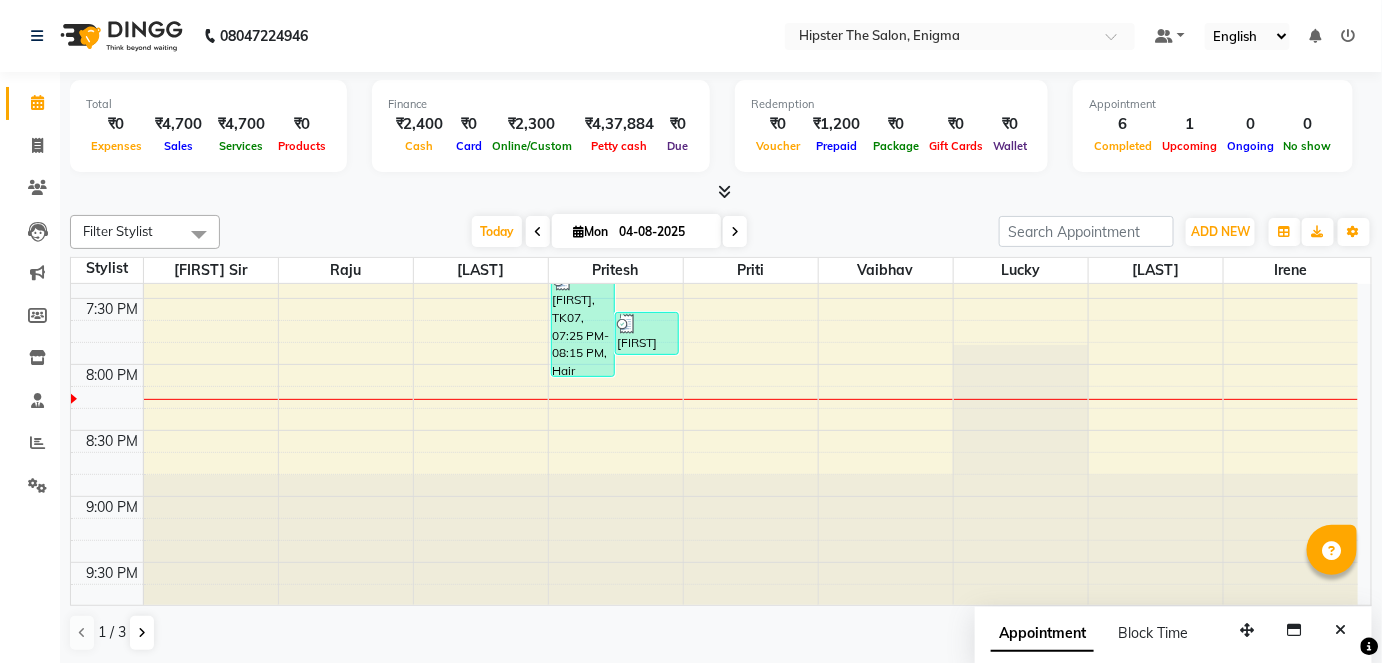 click at bounding box center [735, 232] 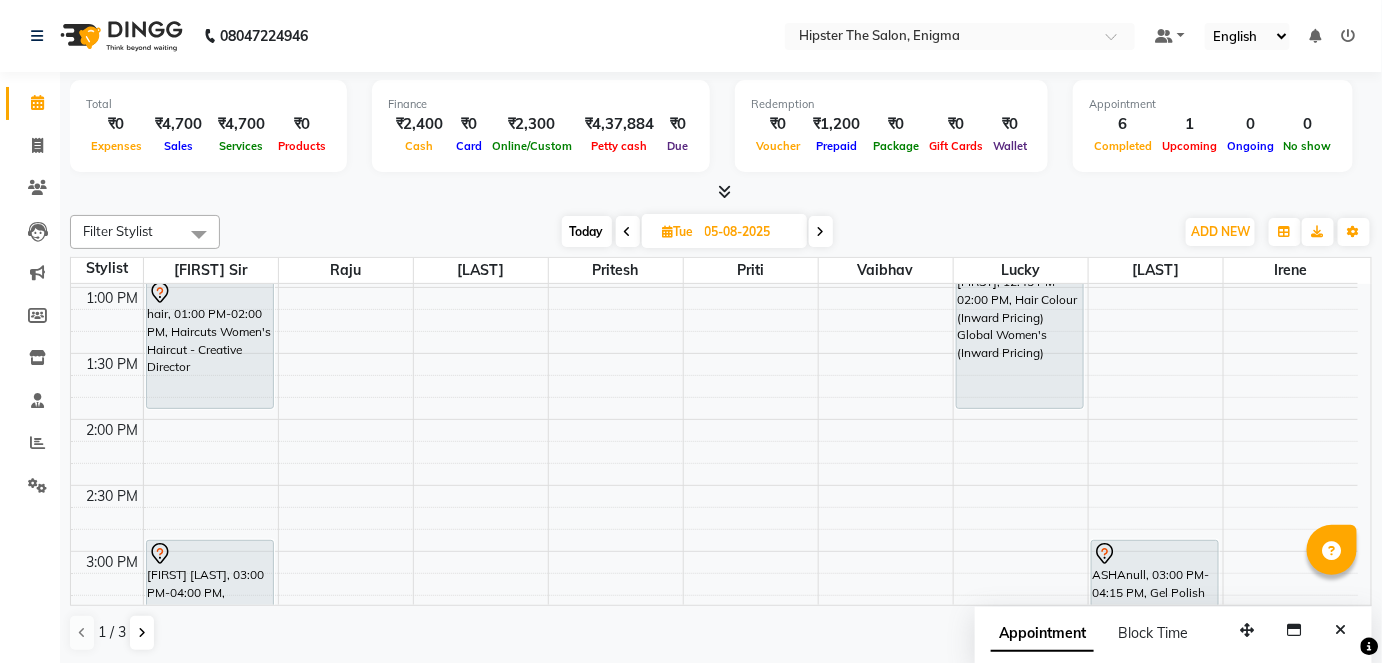 scroll, scrollTop: 663, scrollLeft: 0, axis: vertical 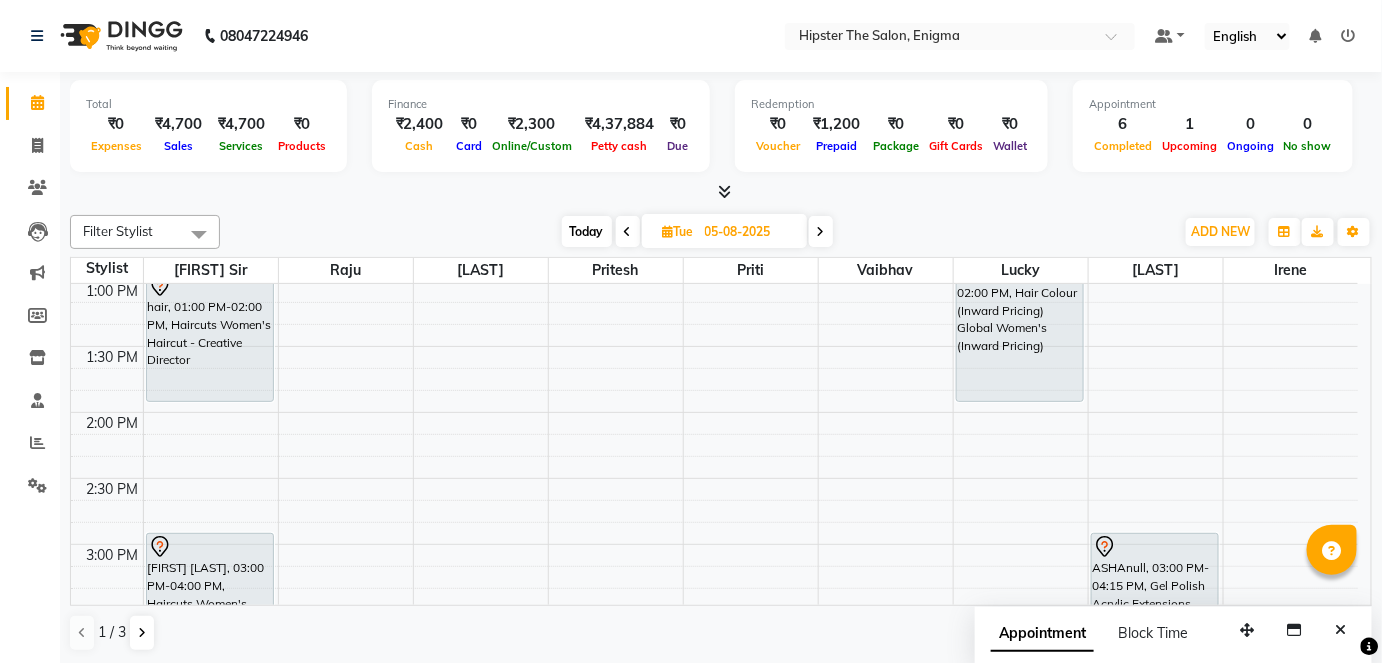 click on "Today" at bounding box center (587, 231) 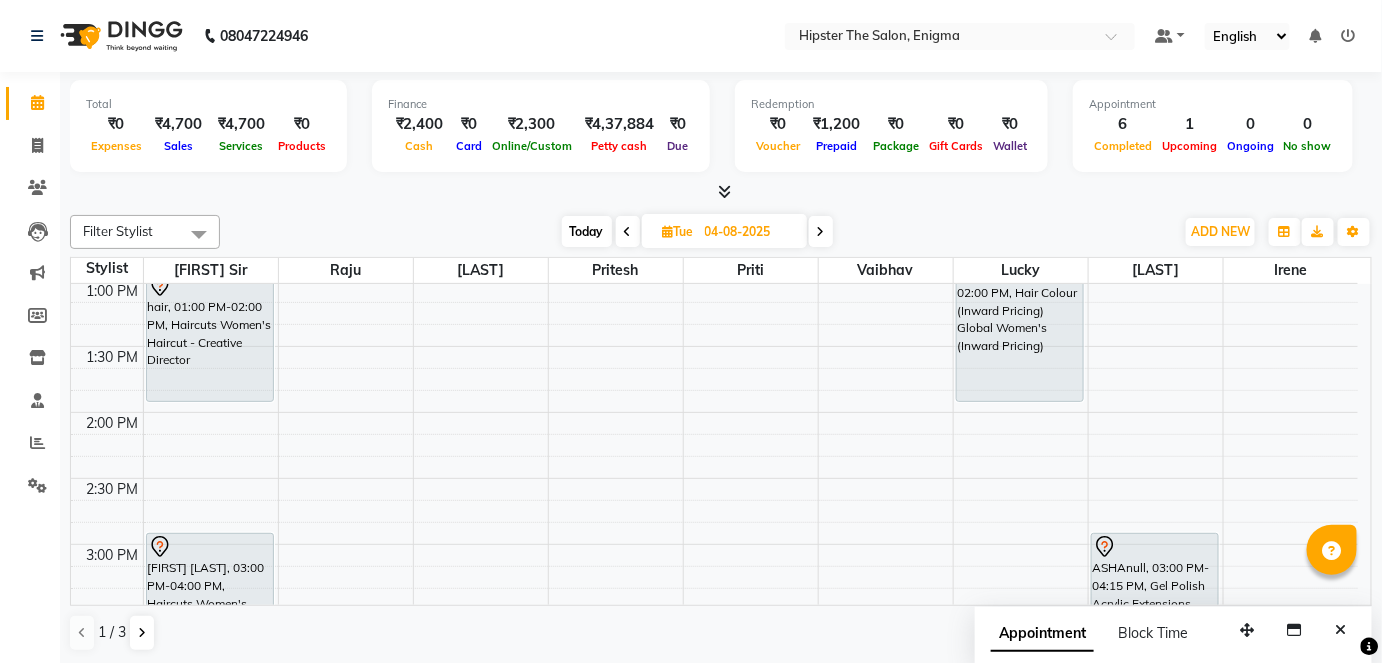 scroll, scrollTop: 1503, scrollLeft: 0, axis: vertical 